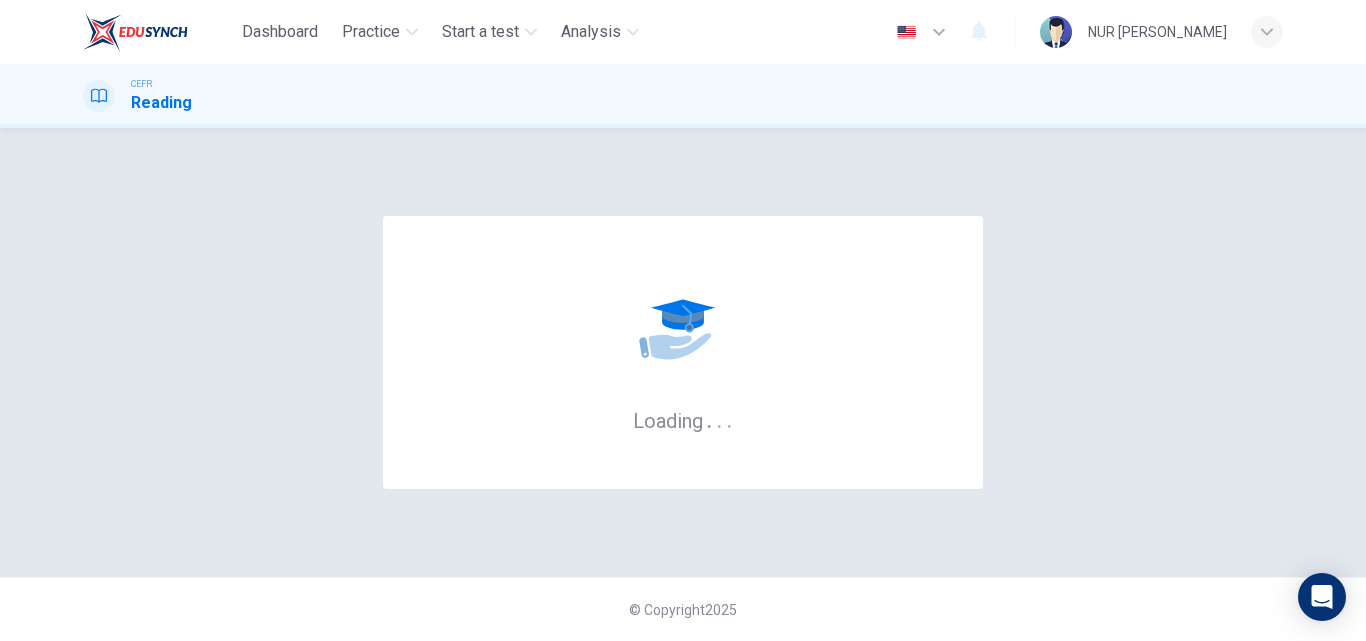 scroll, scrollTop: 0, scrollLeft: 0, axis: both 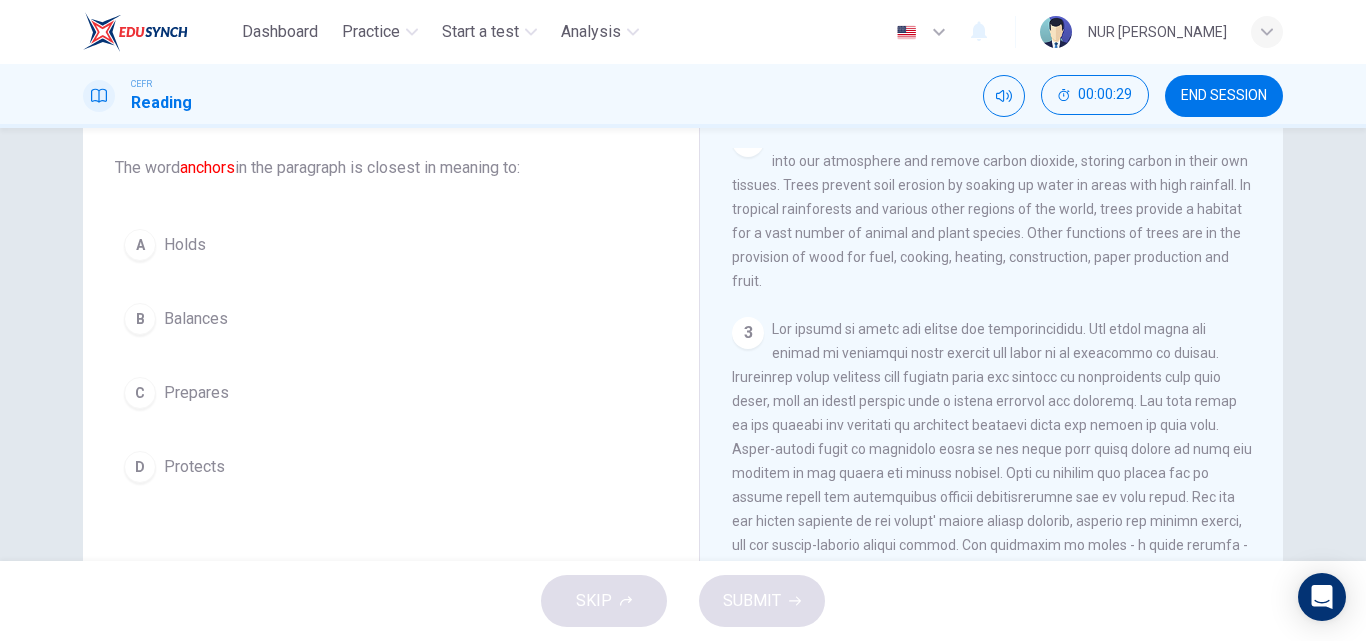 click on "A" at bounding box center (140, 245) 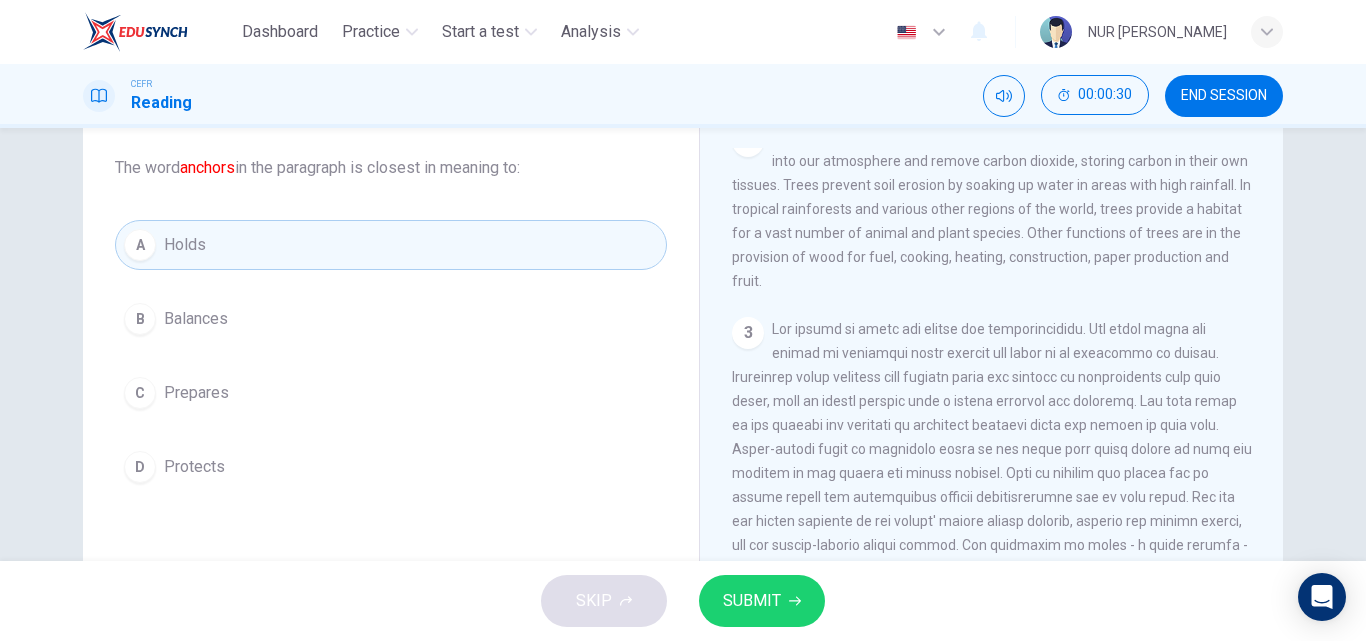 click on "SUBMIT" at bounding box center [752, 601] 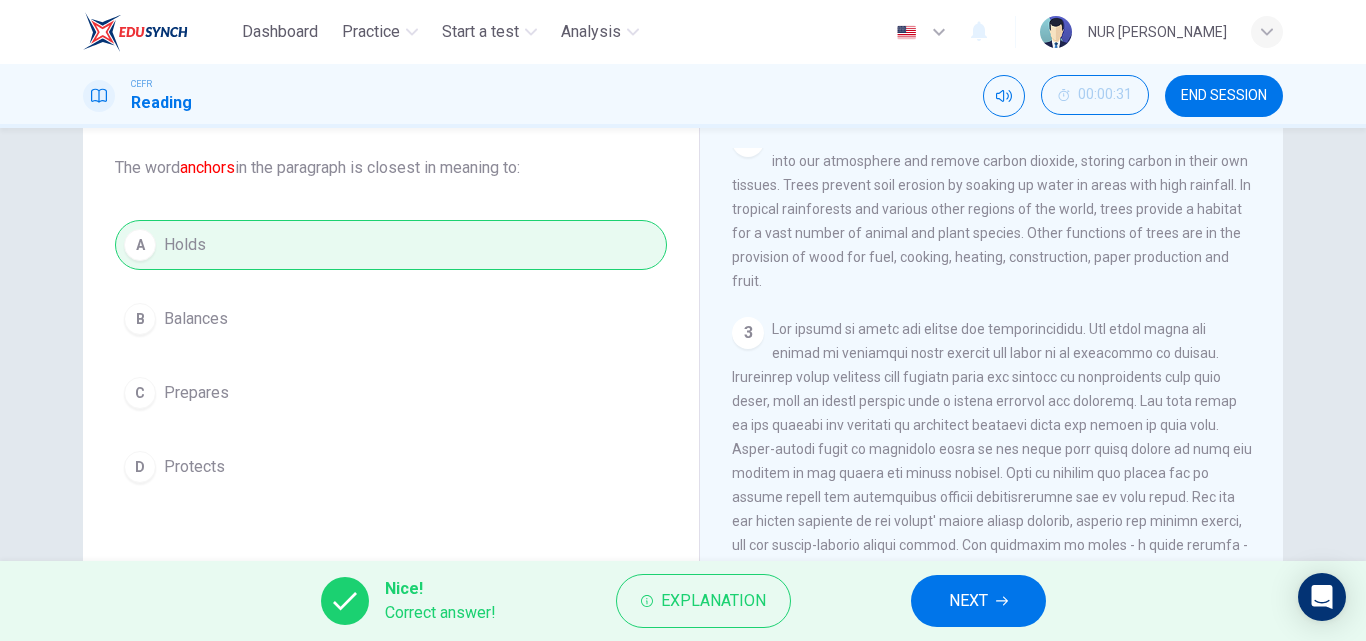 scroll, scrollTop: 183, scrollLeft: 0, axis: vertical 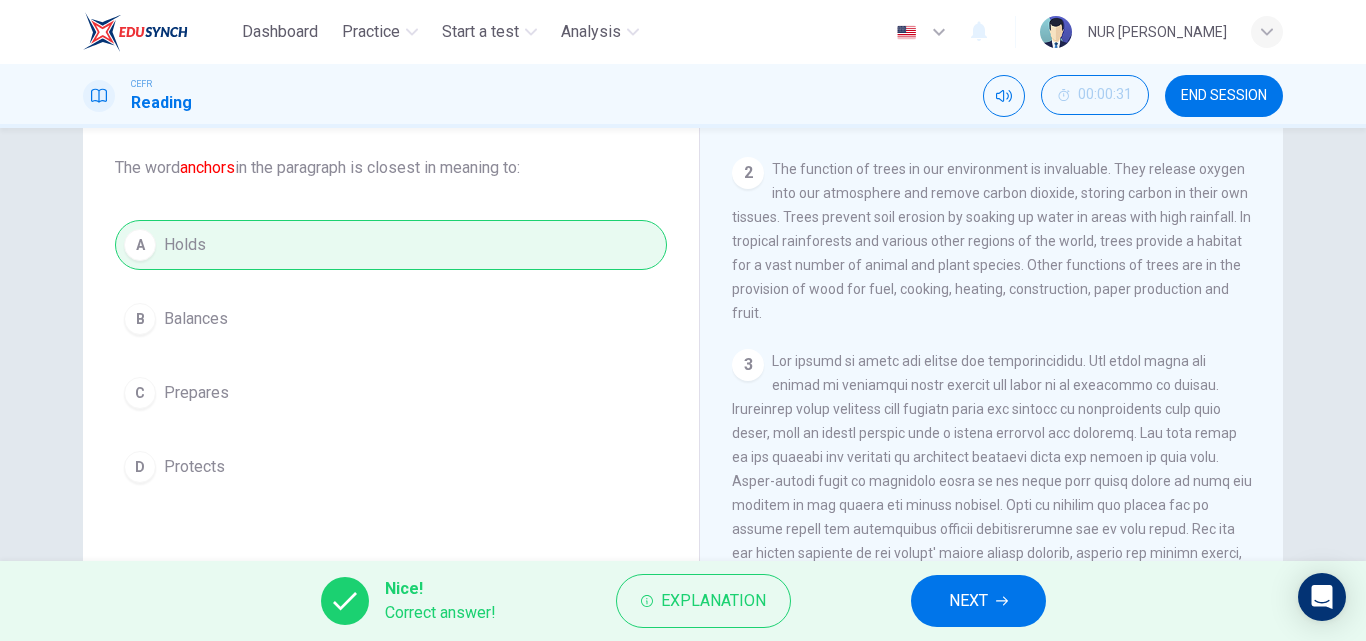 click on "NEXT" at bounding box center [968, 601] 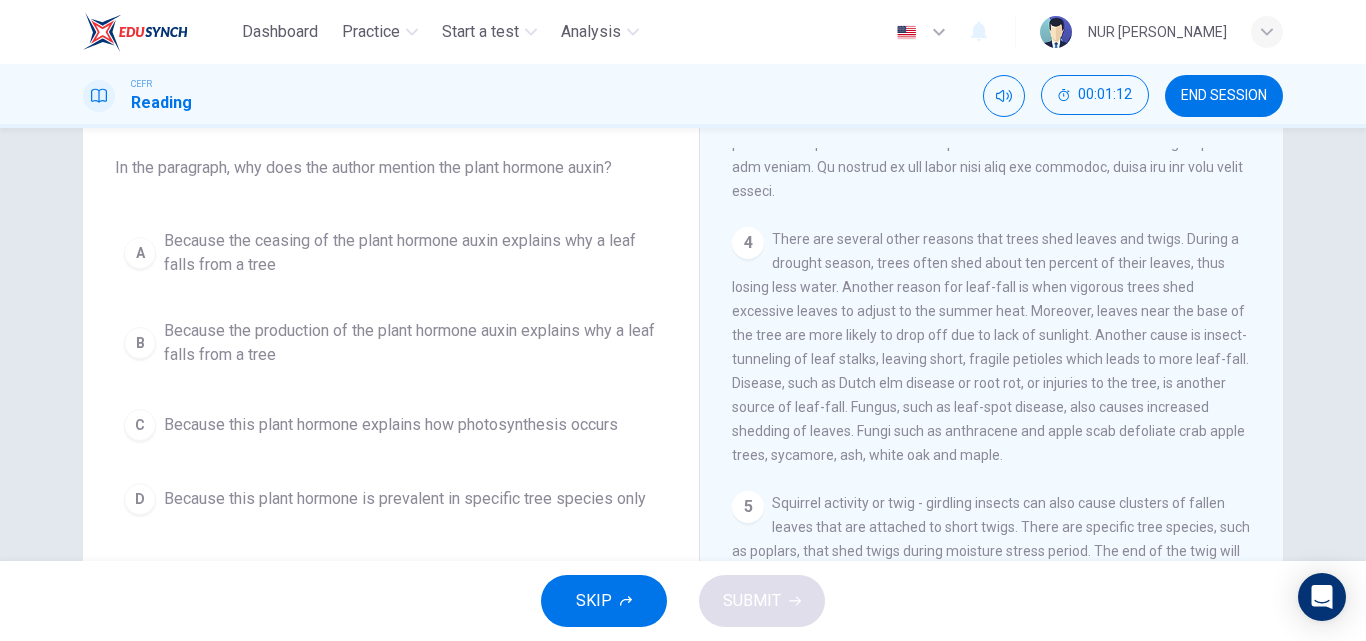 scroll, scrollTop: 713, scrollLeft: 0, axis: vertical 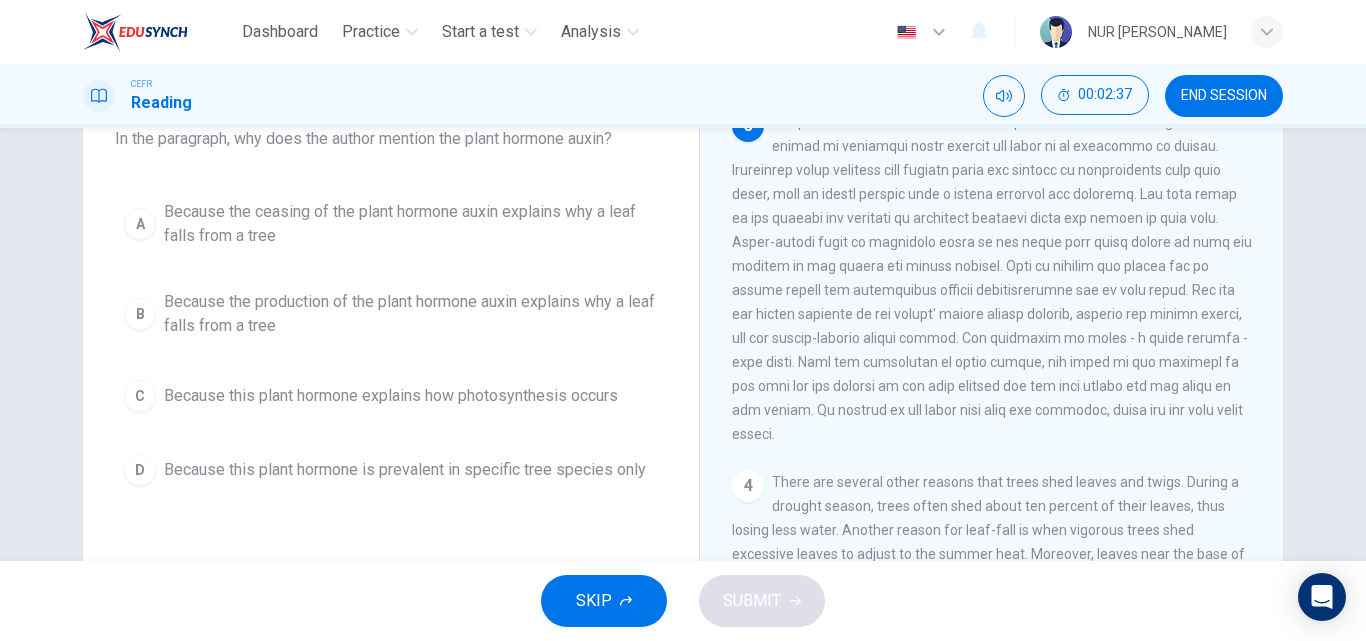 click on "Because the ceasing of the plant hormone auxin explains why a leaf falls from a tree" at bounding box center (411, 224) 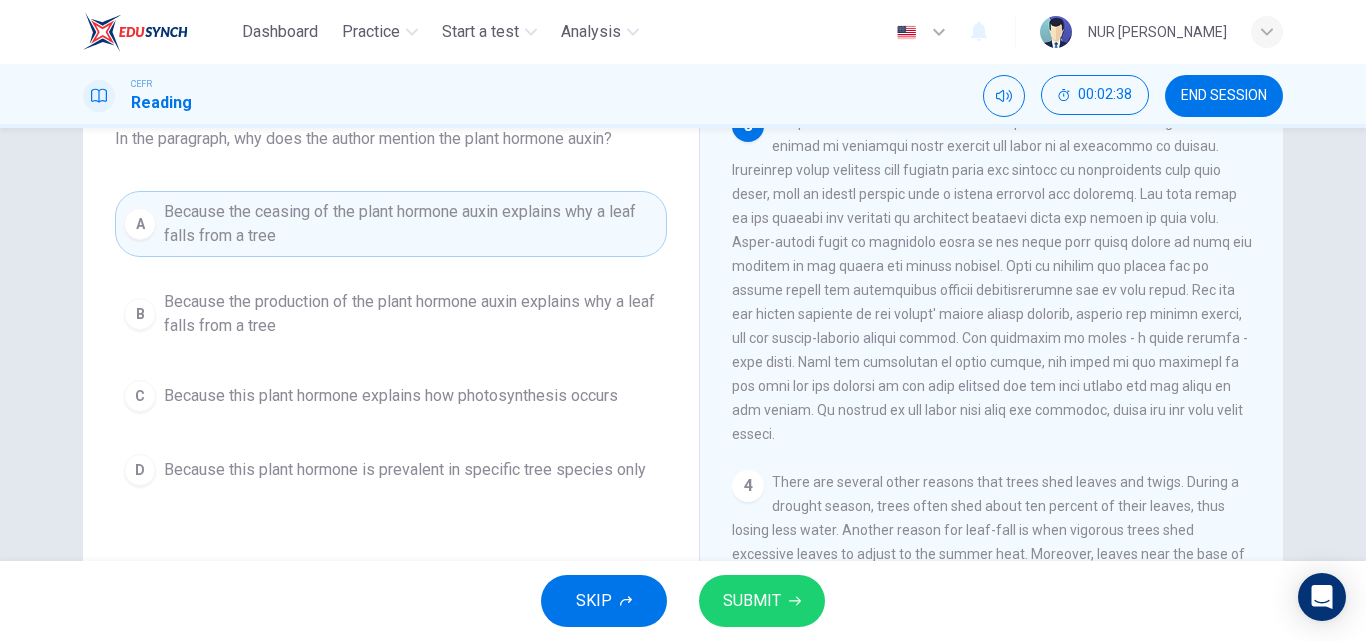 click on "SUBMIT" at bounding box center [752, 601] 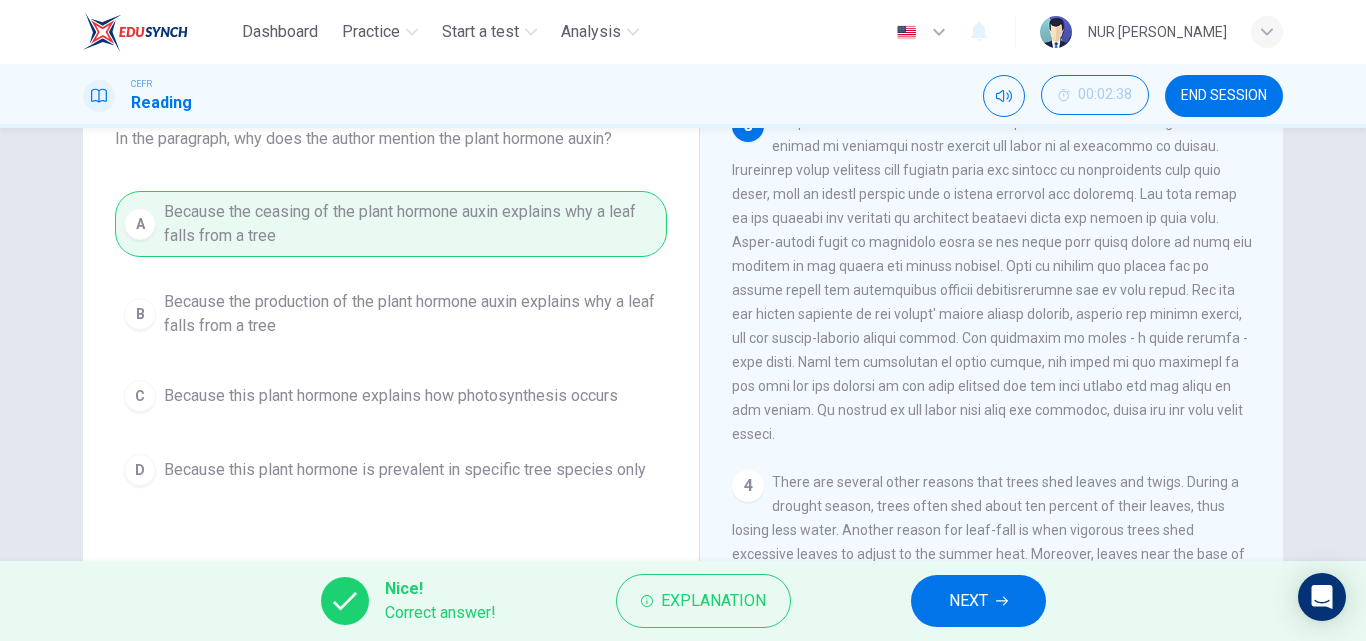 click on "NEXT" at bounding box center [968, 601] 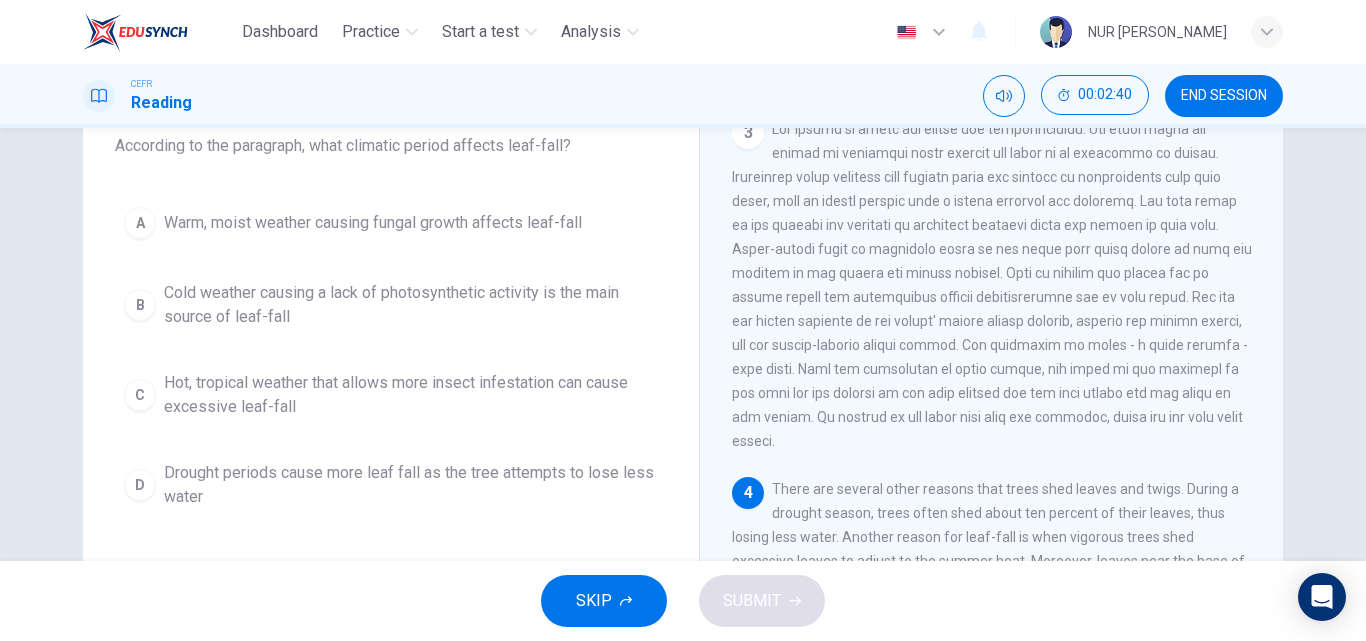 scroll, scrollTop: 131, scrollLeft: 0, axis: vertical 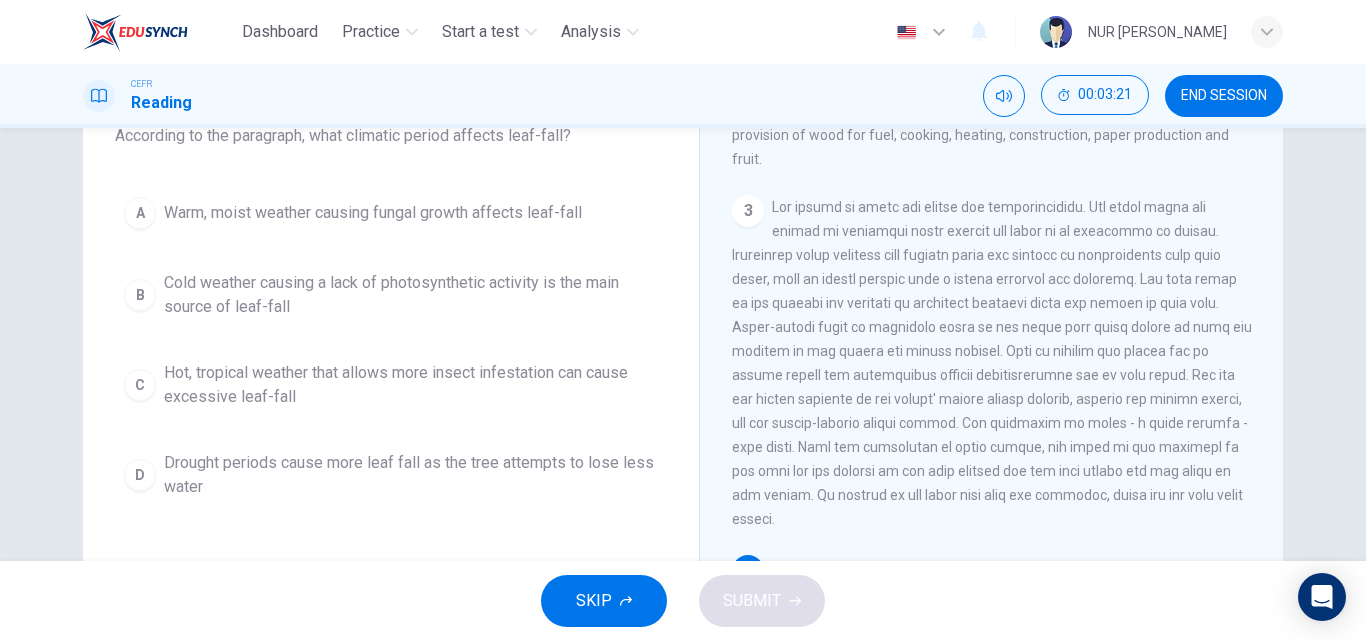 click on "Cold weather causing a lack of photosynthetic activity is the main source of leaf-fall" at bounding box center (411, 295) 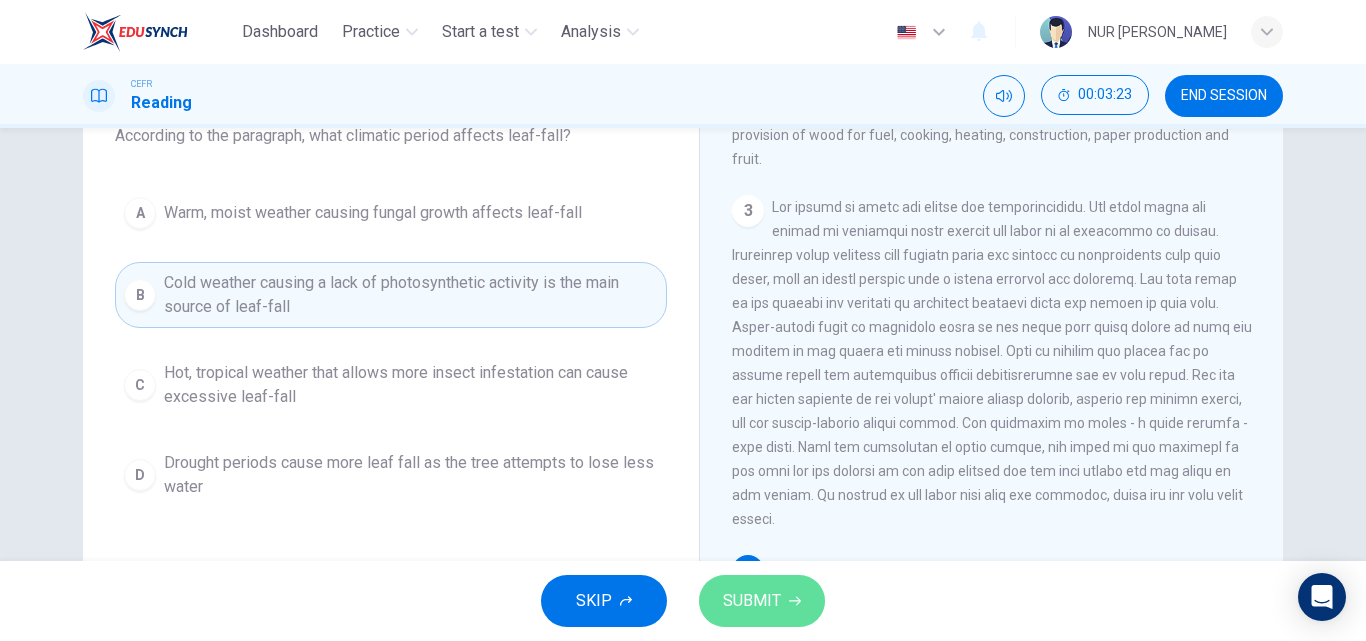 click on "SUBMIT" at bounding box center (762, 601) 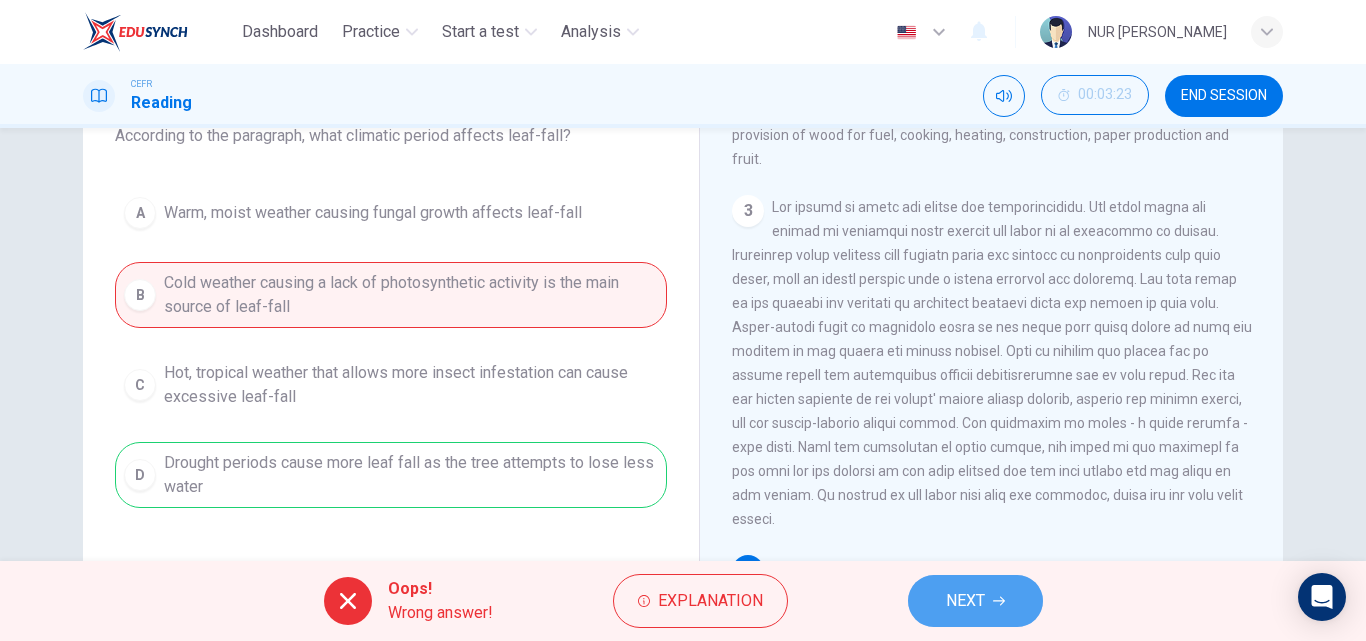 click on "NEXT" at bounding box center [965, 601] 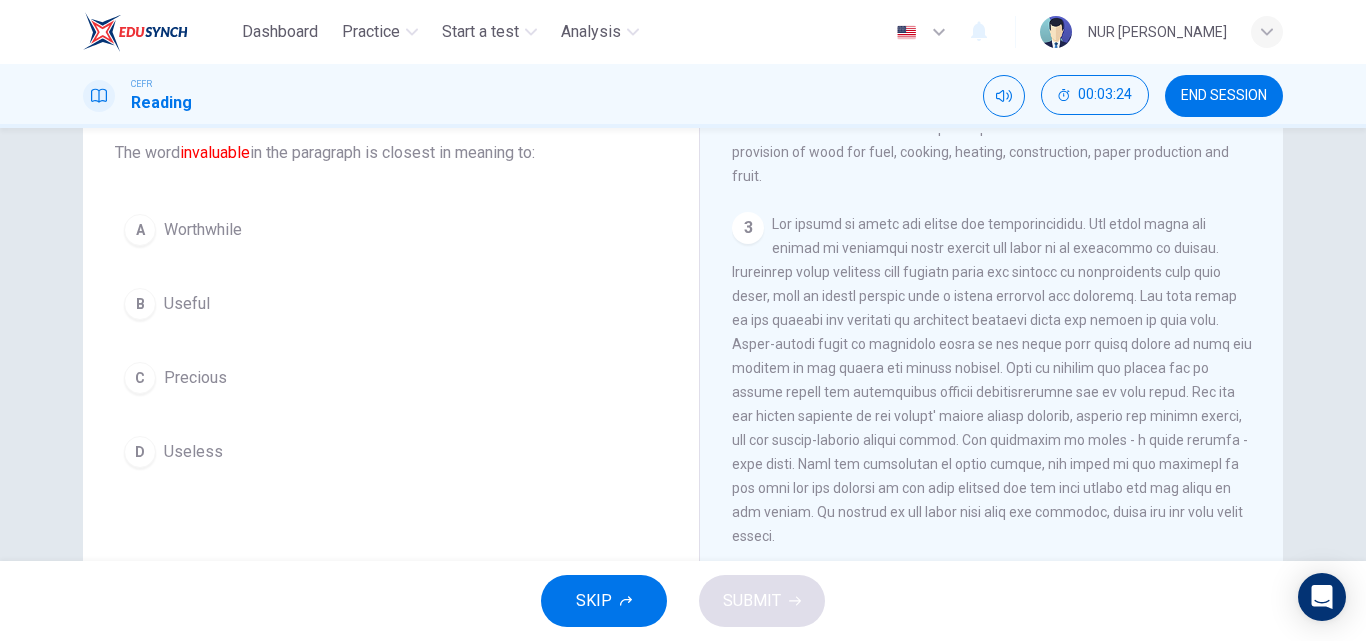 scroll, scrollTop: 122, scrollLeft: 0, axis: vertical 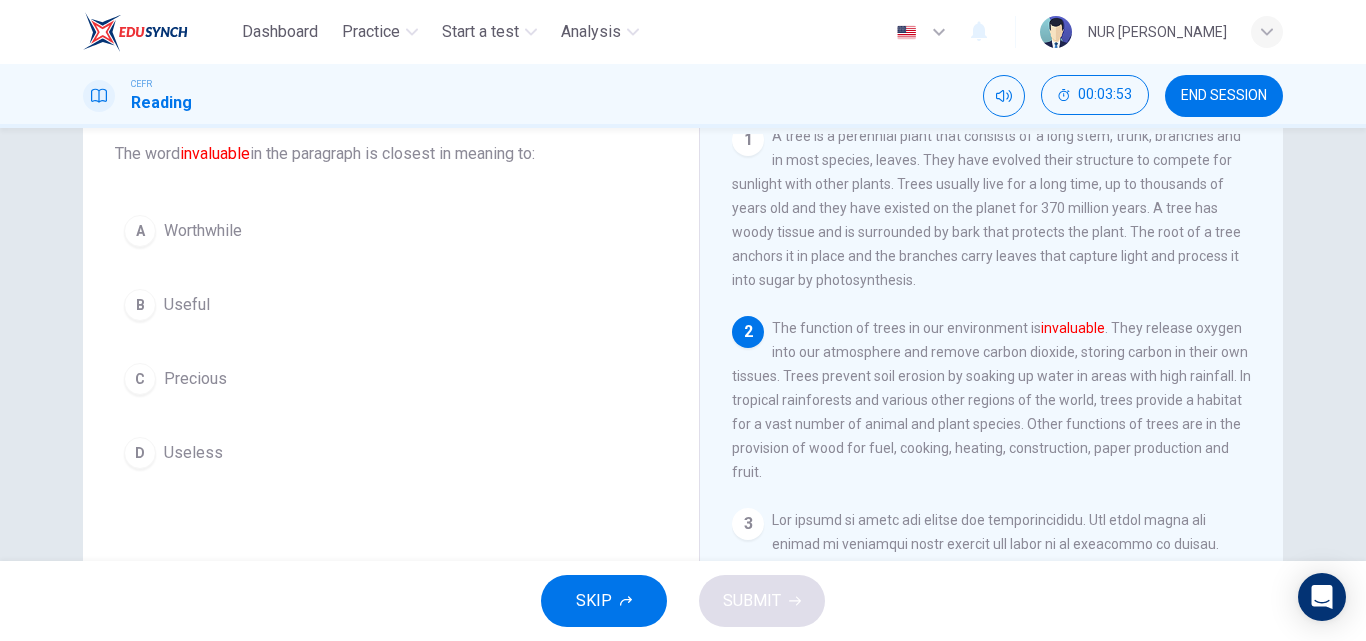 click on "A Worthwhile" at bounding box center (391, 231) 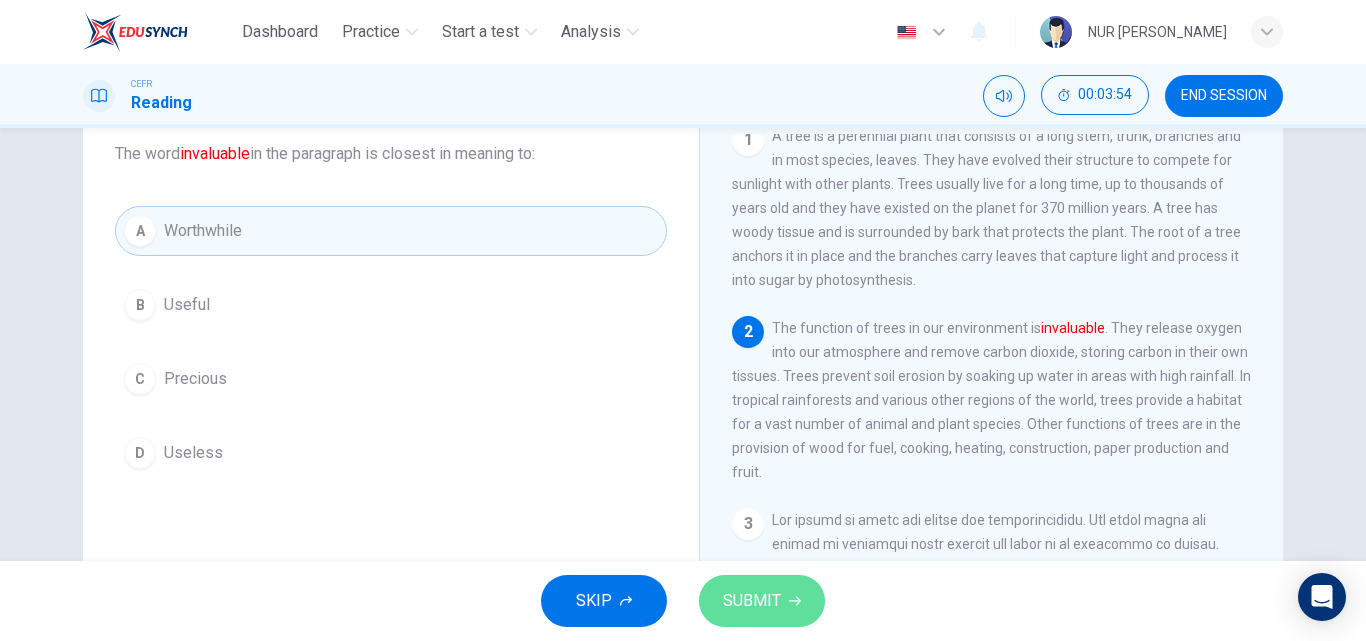 click on "SUBMIT" at bounding box center (762, 601) 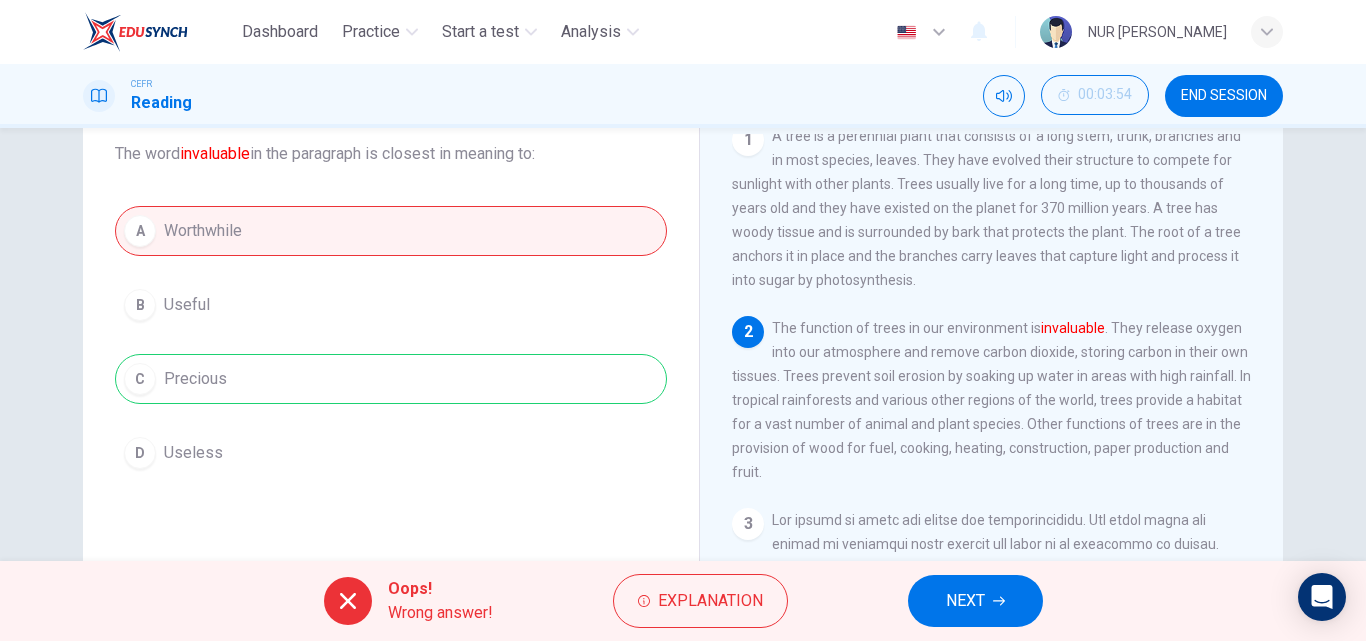 click on "A Worthwhile B Useful C Precious D Useless" at bounding box center [391, 342] 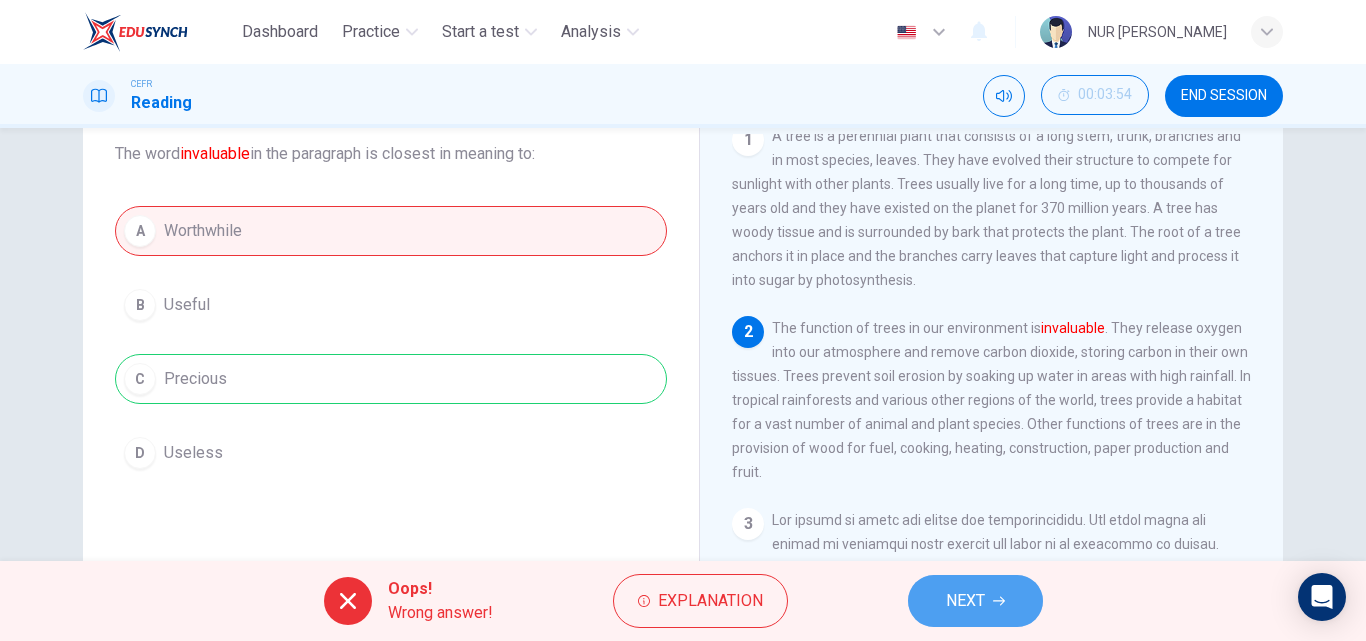 click on "NEXT" at bounding box center (975, 601) 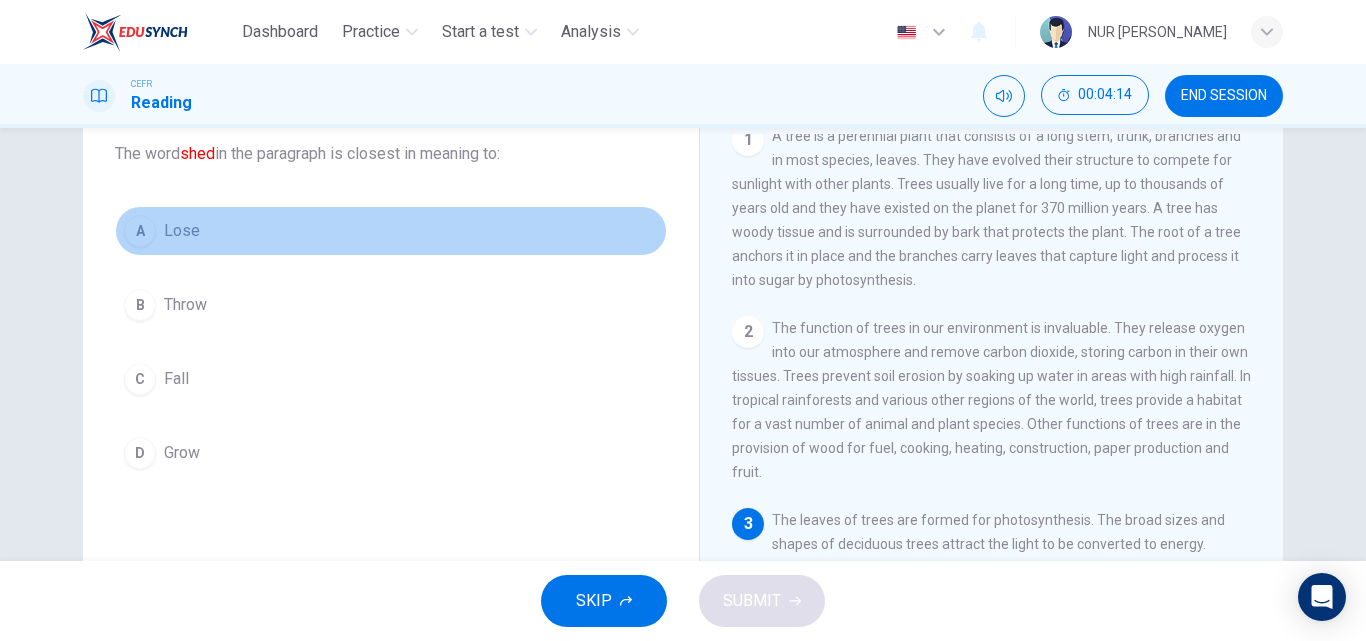 click on "A Lose" at bounding box center (391, 231) 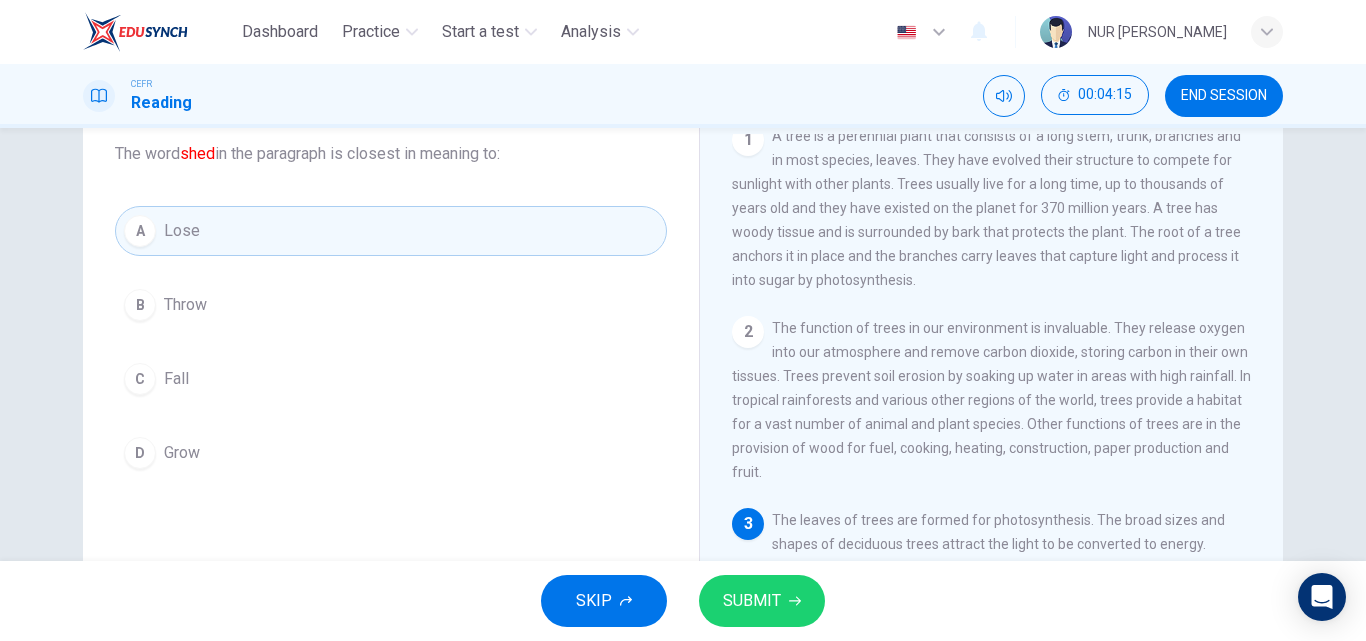 click on "SUBMIT" at bounding box center [752, 601] 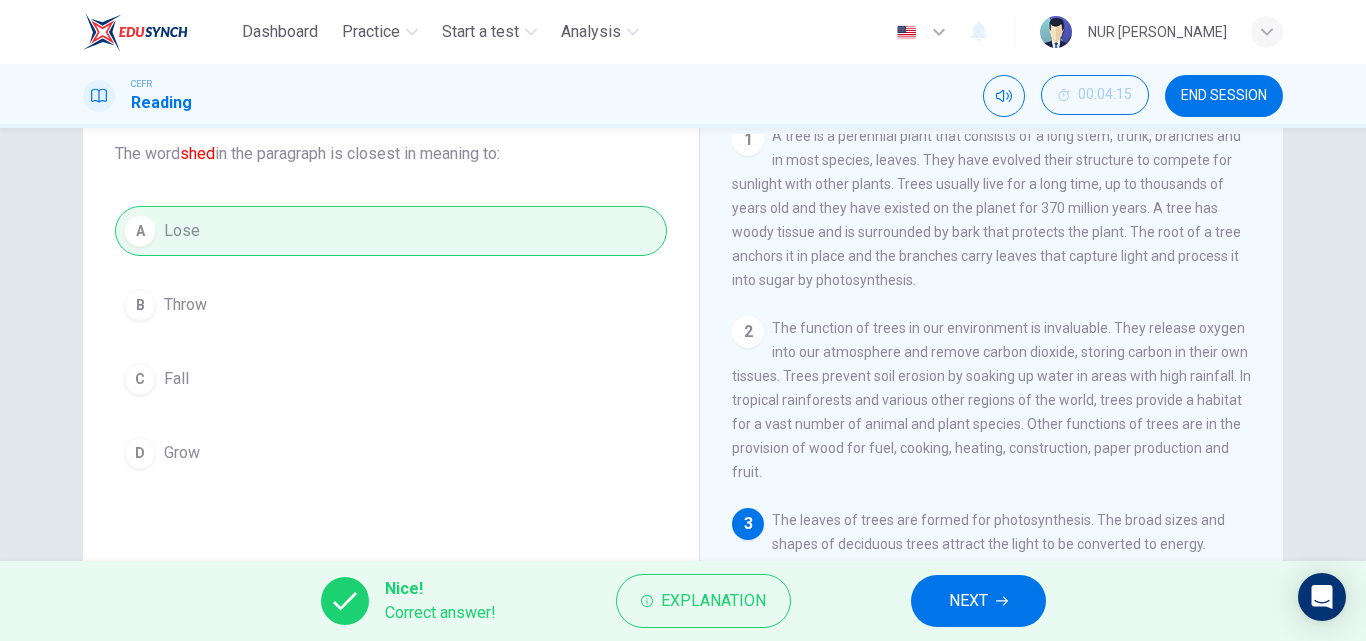 click on "NEXT" at bounding box center [968, 601] 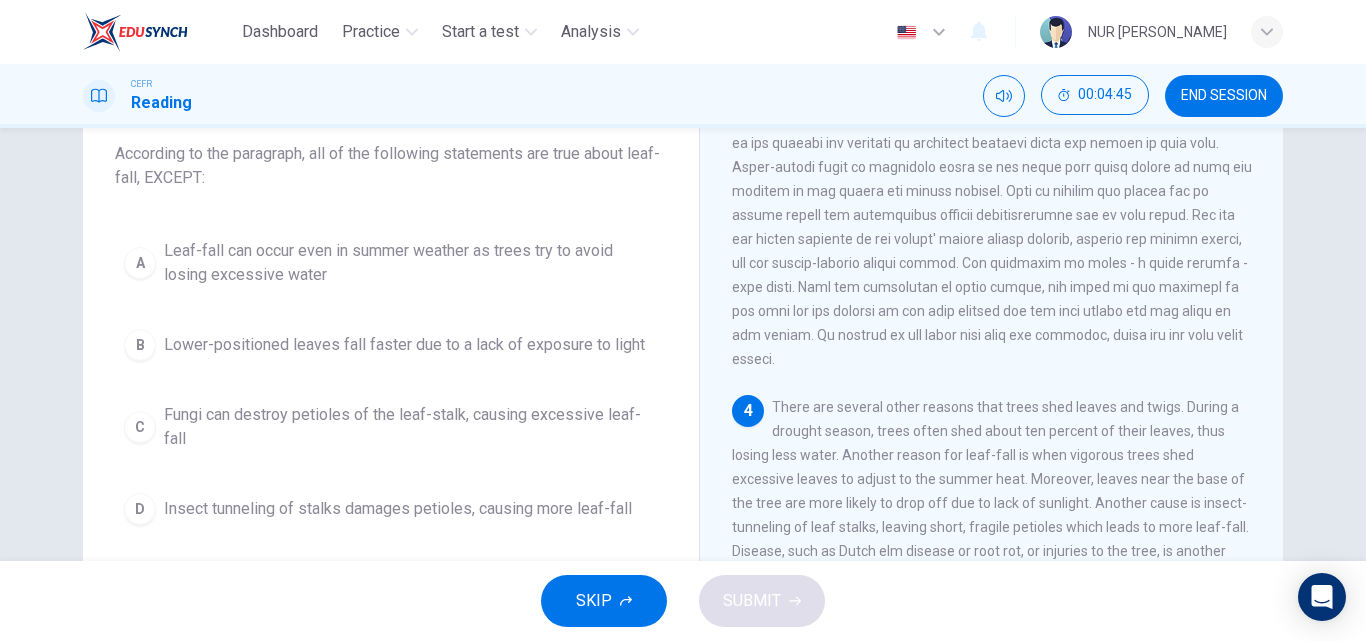 scroll, scrollTop: 484, scrollLeft: 0, axis: vertical 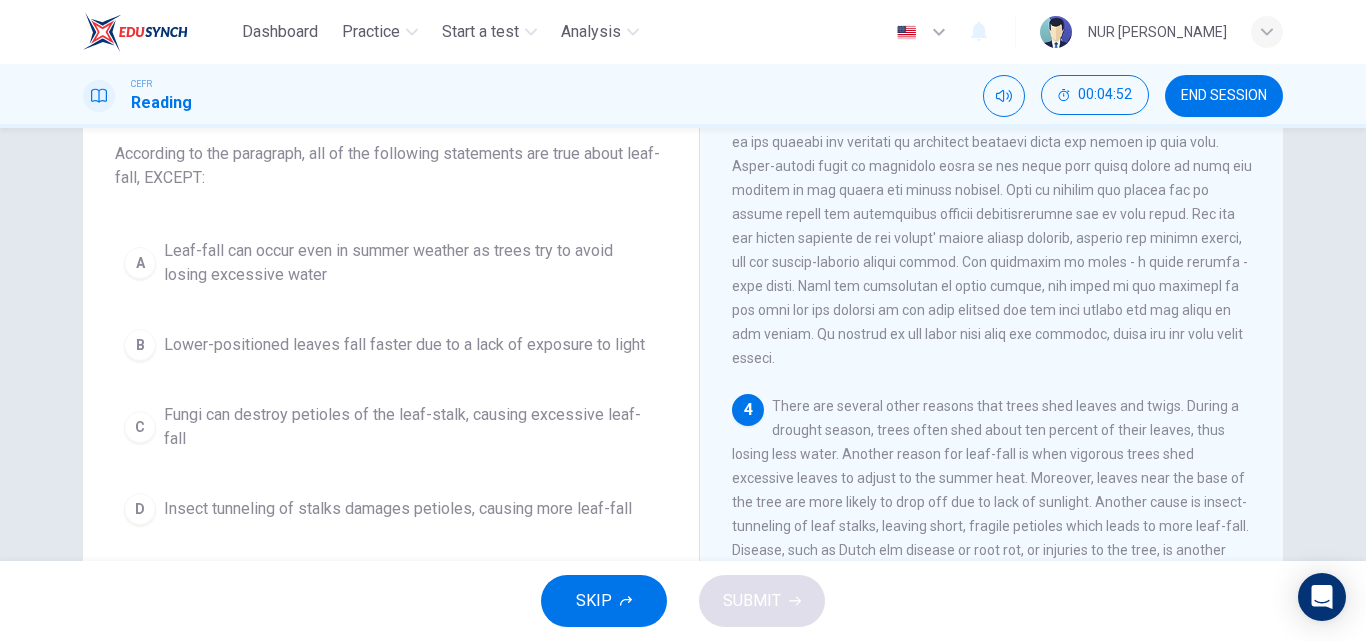 click on "A Leaf-fall can occur even in summer weather as trees try to avoid losing excessive water" at bounding box center (391, 263) 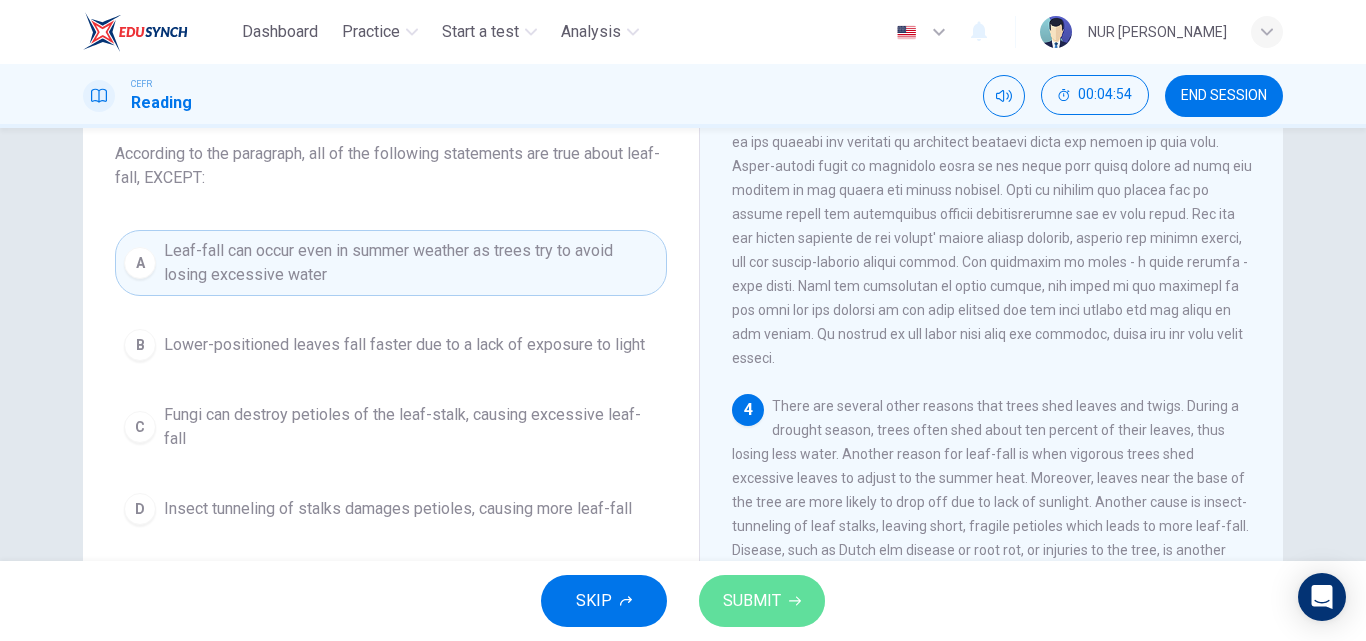 click on "SUBMIT" at bounding box center (752, 601) 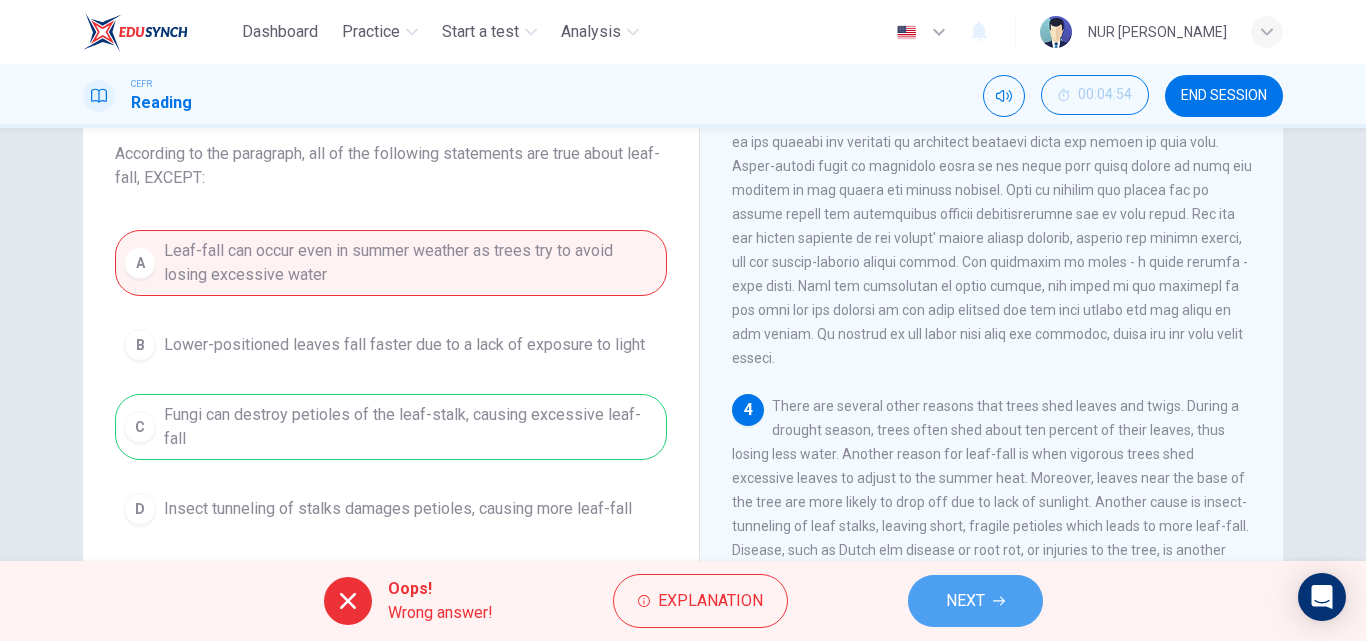 click on "NEXT" at bounding box center [965, 601] 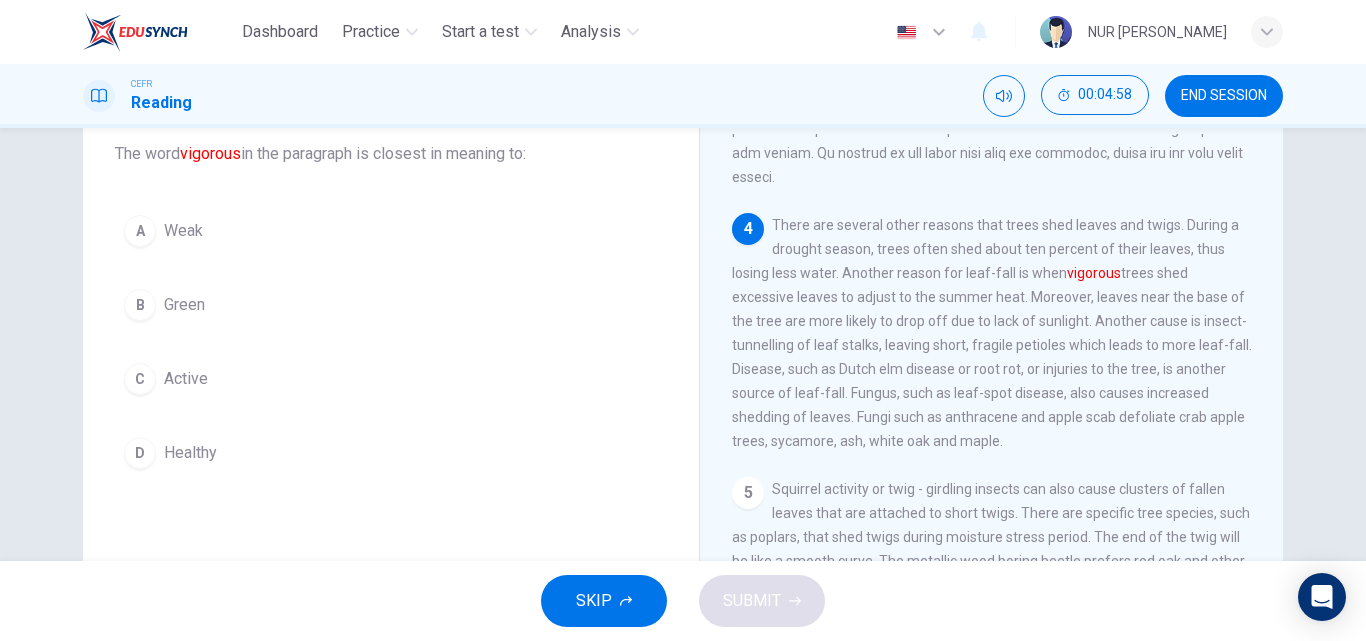 scroll, scrollTop: 711, scrollLeft: 0, axis: vertical 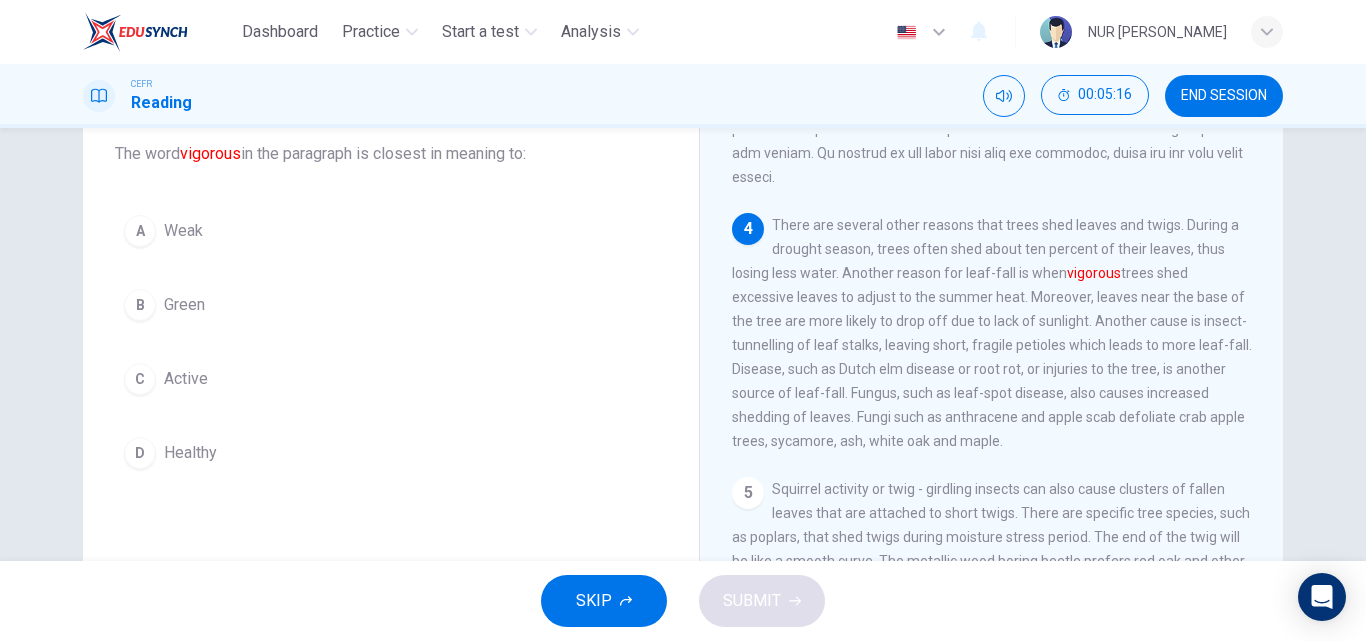 click on "D Healthy" at bounding box center (391, 453) 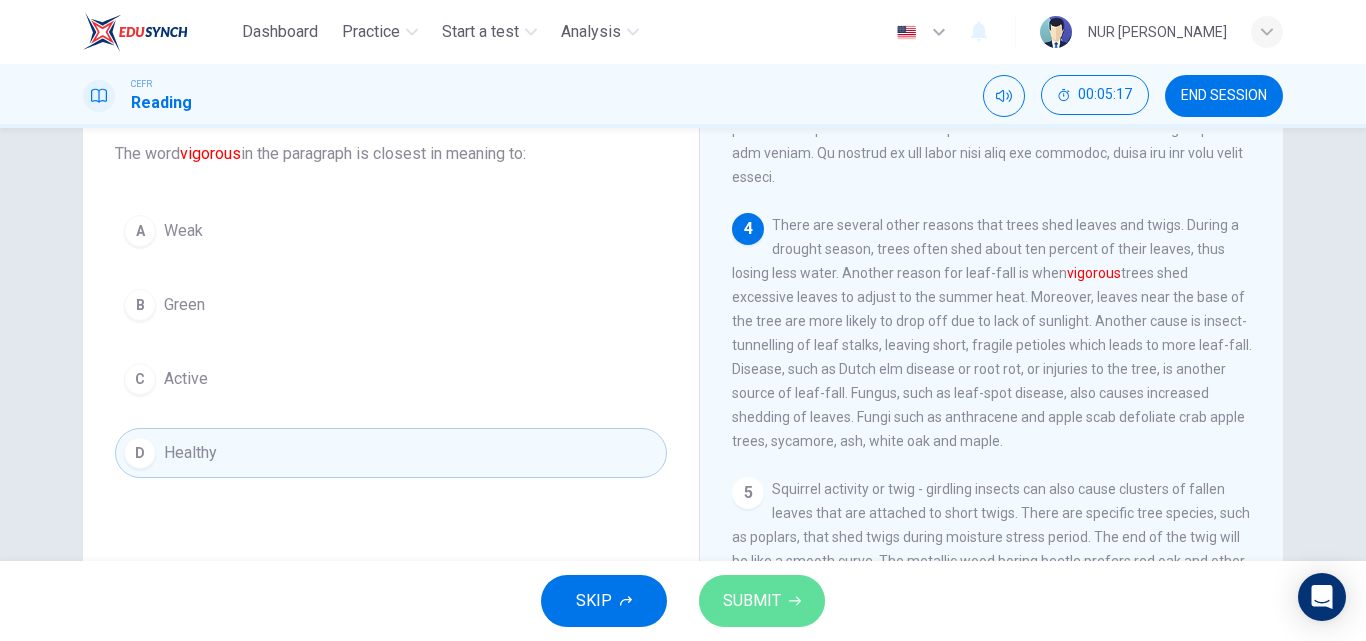 click on "SUBMIT" at bounding box center (752, 601) 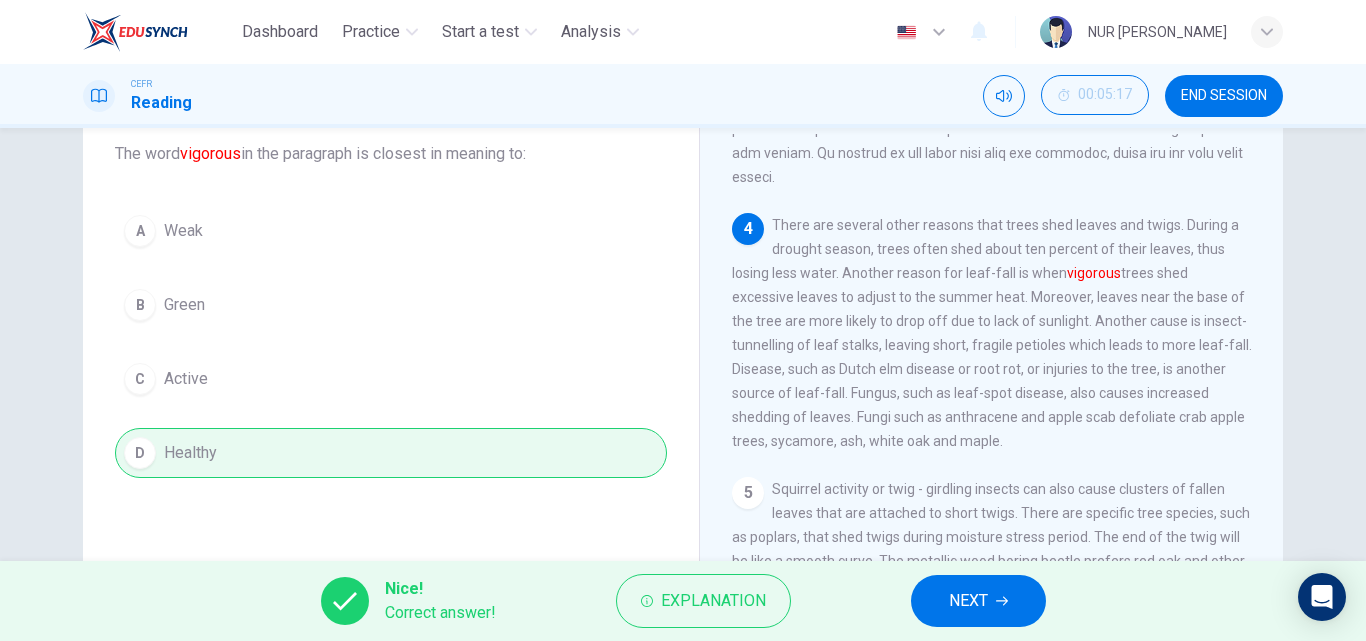 click on "NEXT" at bounding box center (968, 601) 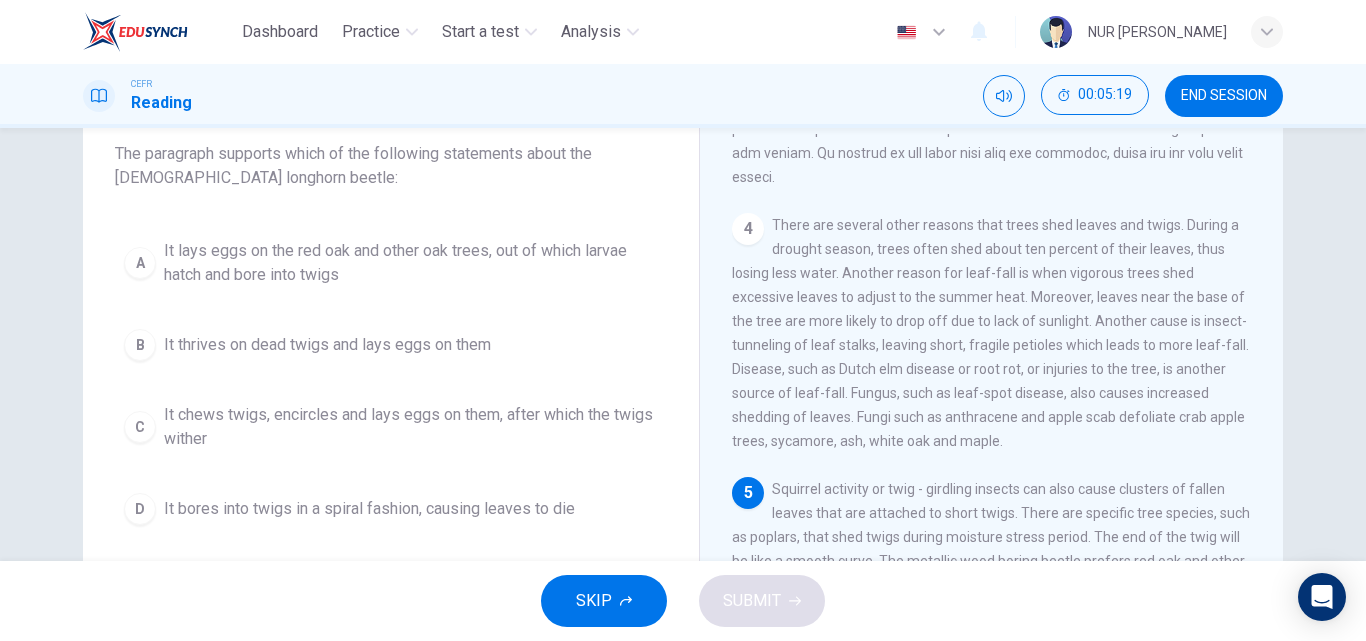 scroll, scrollTop: 713, scrollLeft: 0, axis: vertical 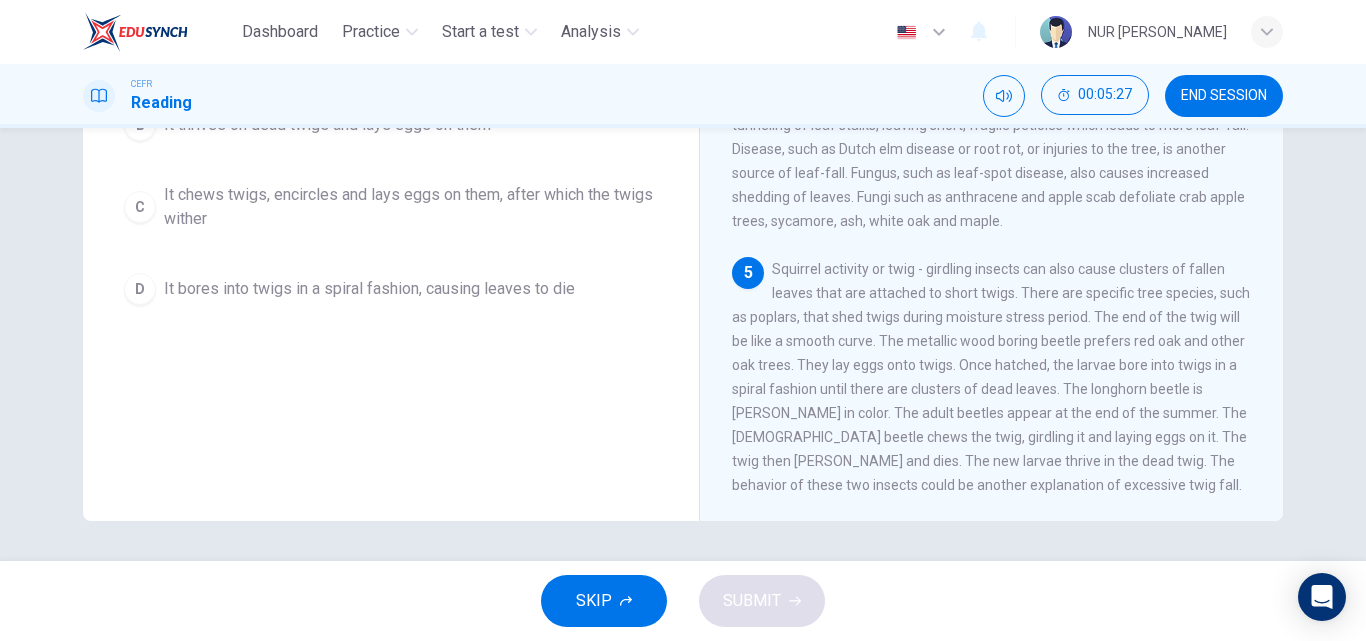 drag, startPoint x: 909, startPoint y: 366, endPoint x: 951, endPoint y: 423, distance: 70.80254 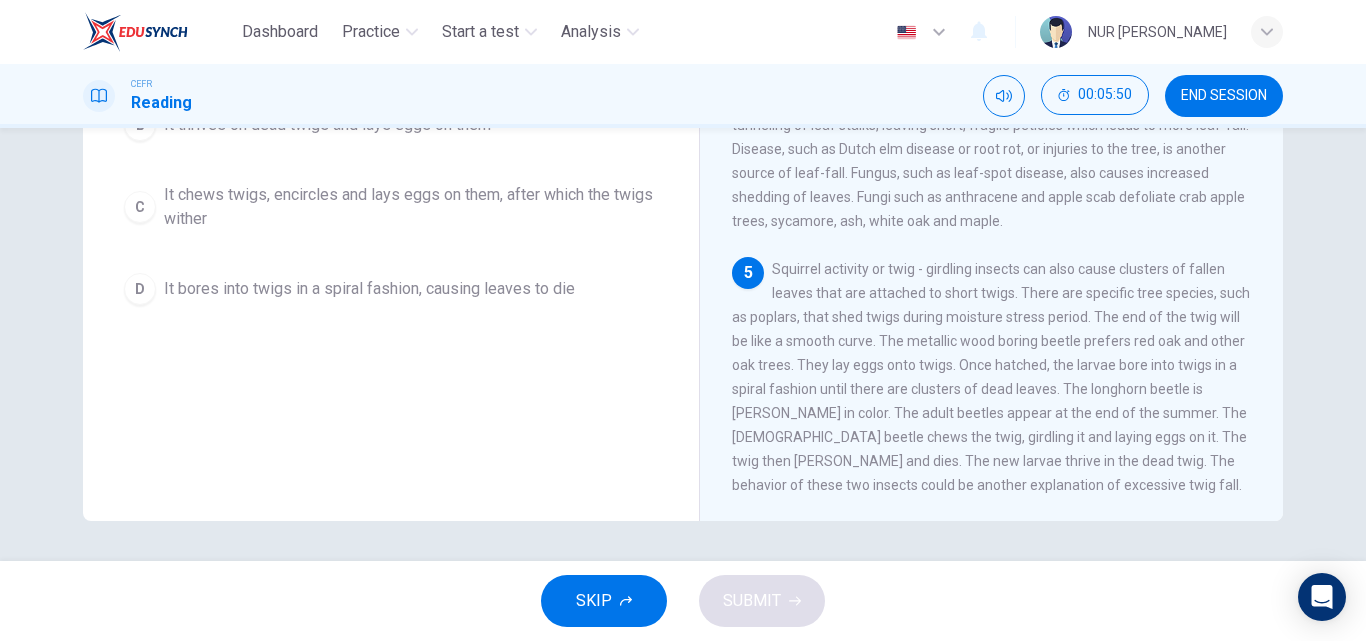 scroll, scrollTop: 713, scrollLeft: 0, axis: vertical 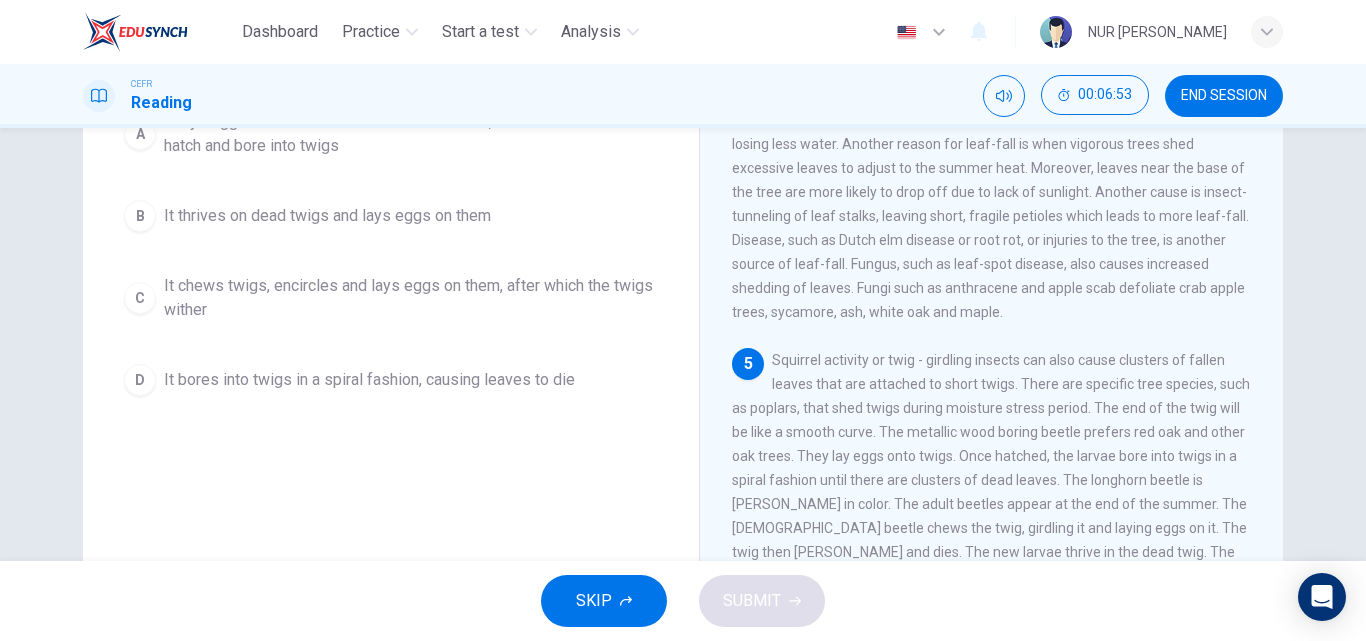click on "It chews twigs, encircles and lays eggs on them, after which the twigs wither" at bounding box center (411, 298) 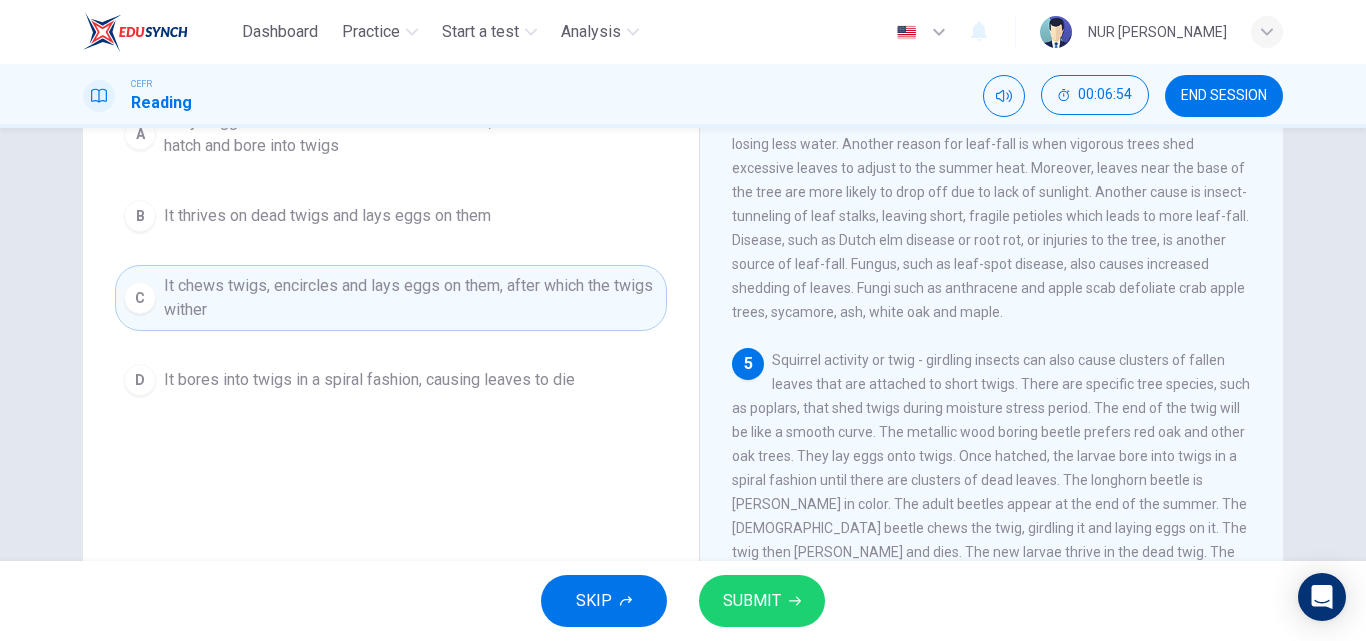 click on "SUBMIT" at bounding box center (762, 601) 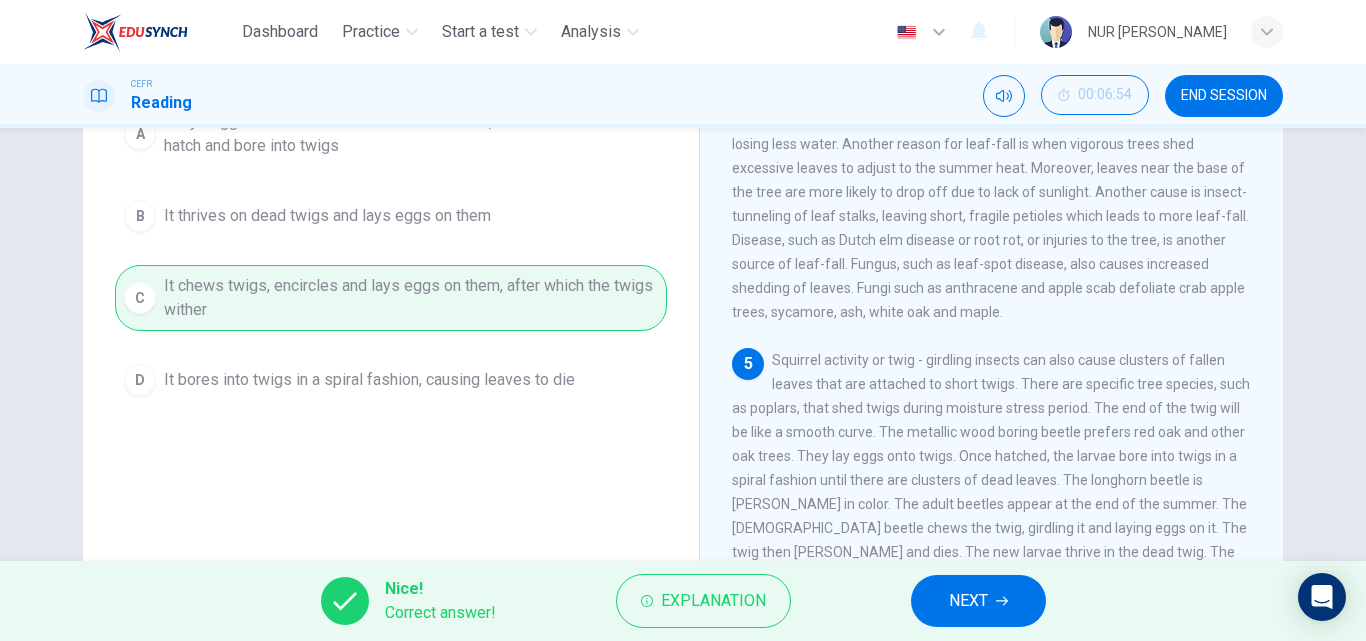 click on "NEXT" at bounding box center (968, 601) 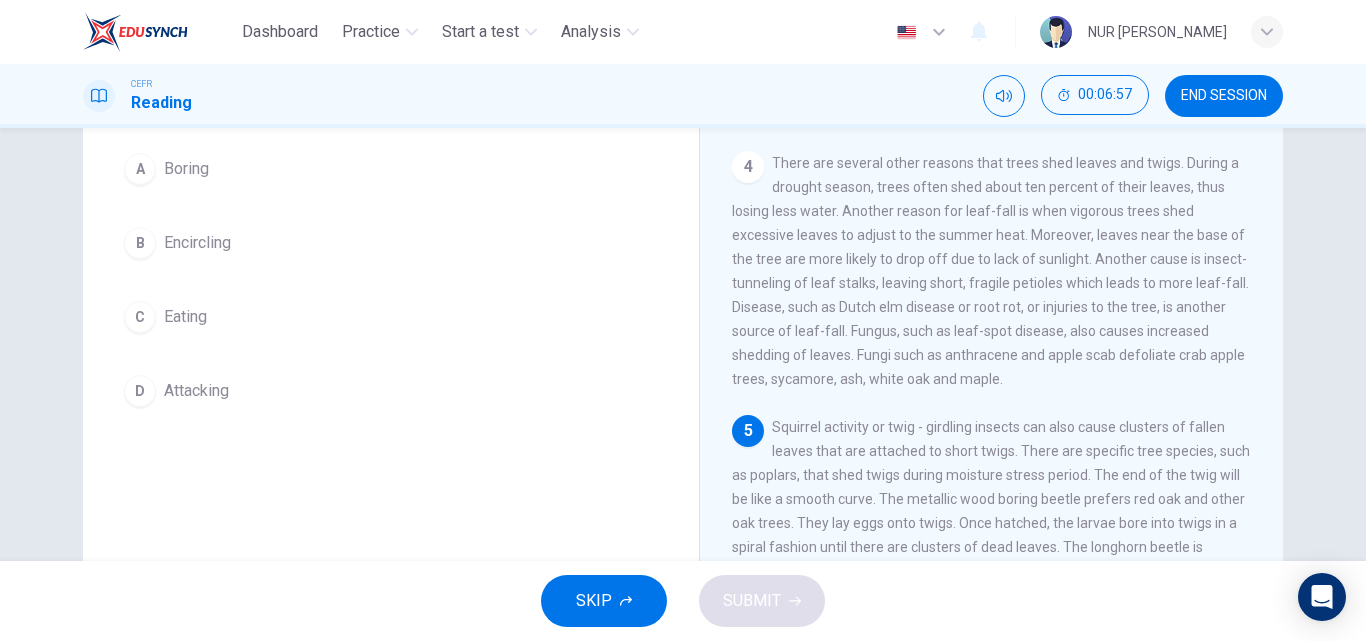 scroll, scrollTop: 202, scrollLeft: 0, axis: vertical 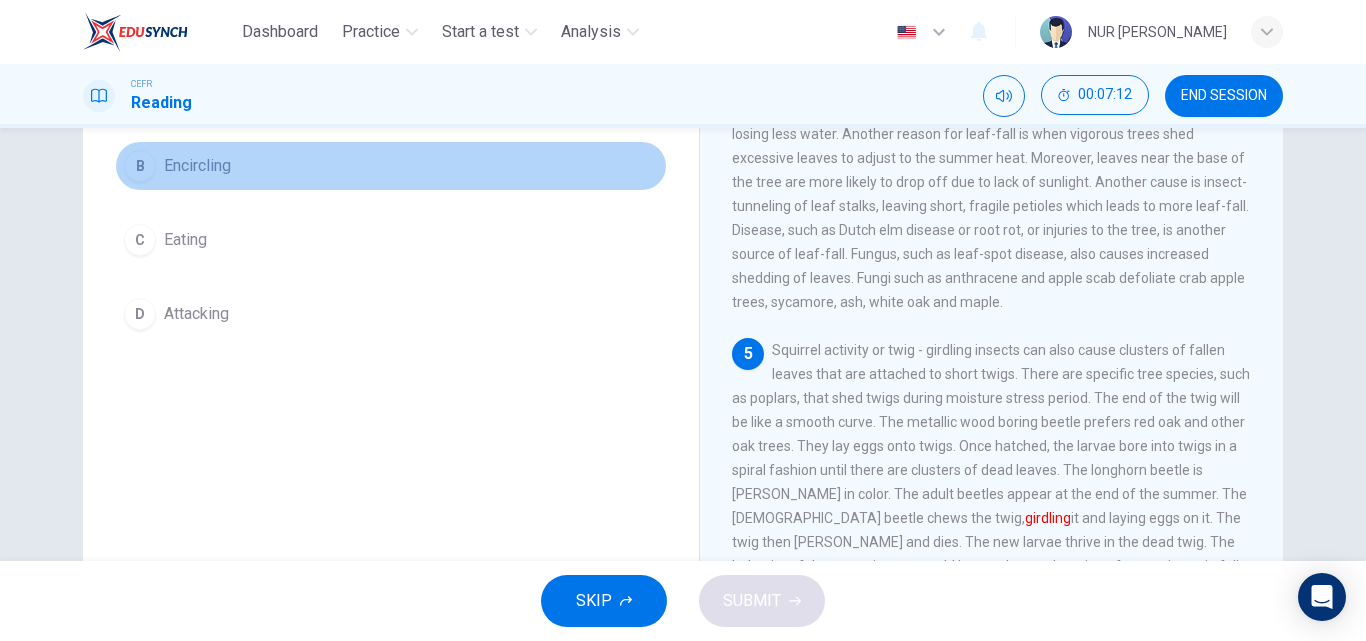 click on "B Encircling" at bounding box center (391, 166) 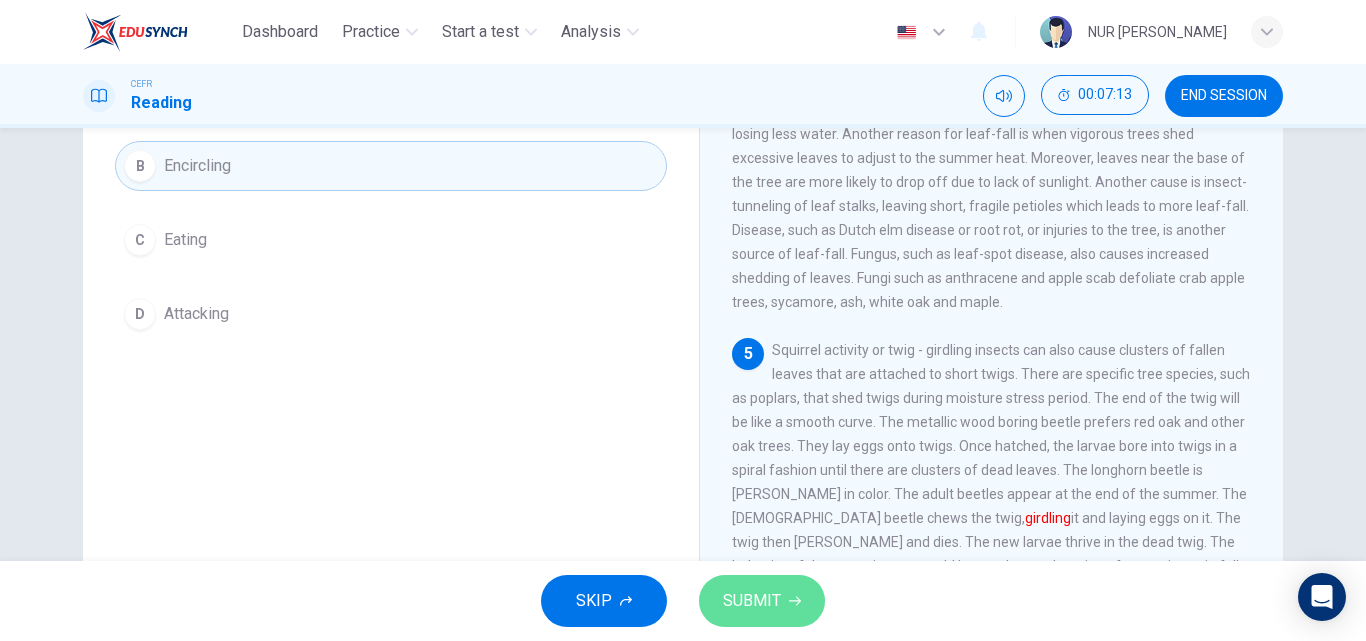 click on "SUBMIT" at bounding box center (752, 601) 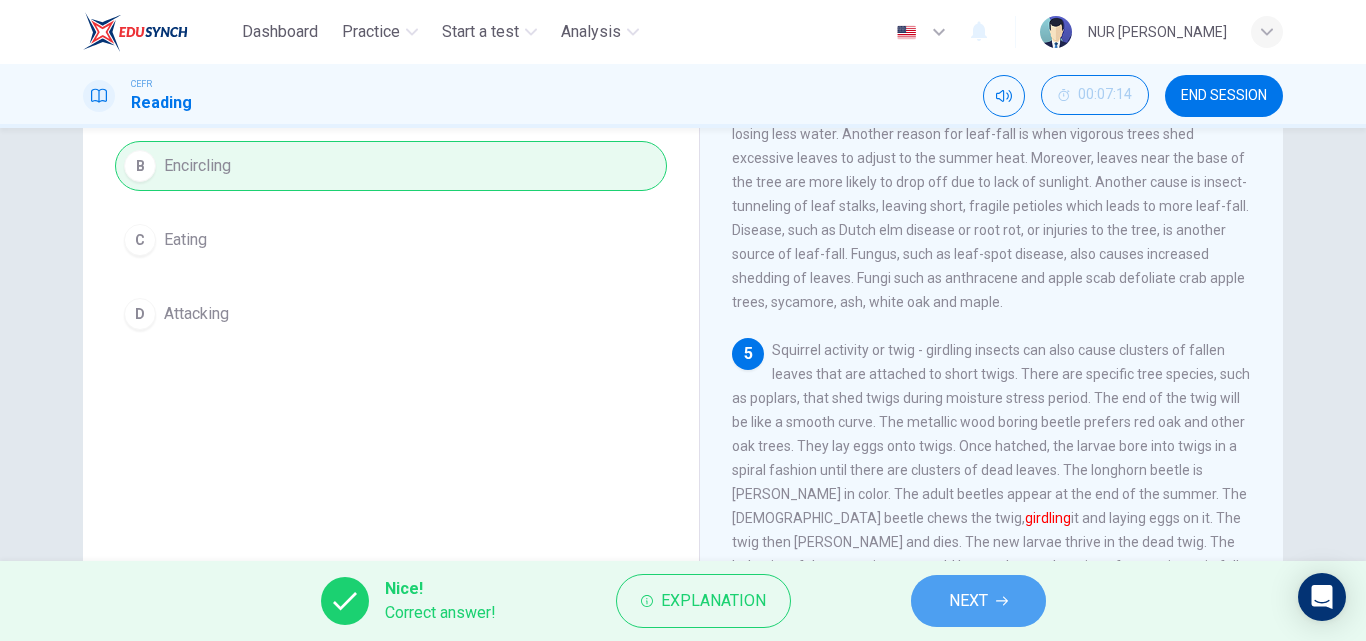 click on "NEXT" at bounding box center (968, 601) 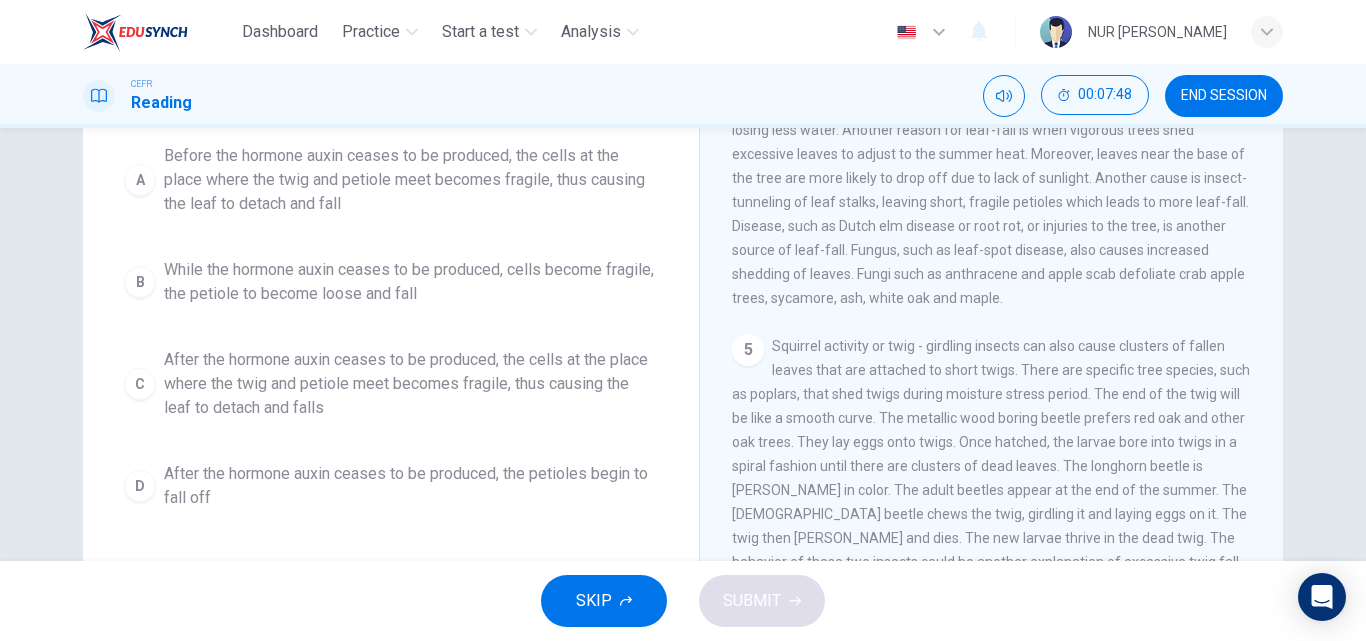 scroll, scrollTop: 267, scrollLeft: 0, axis: vertical 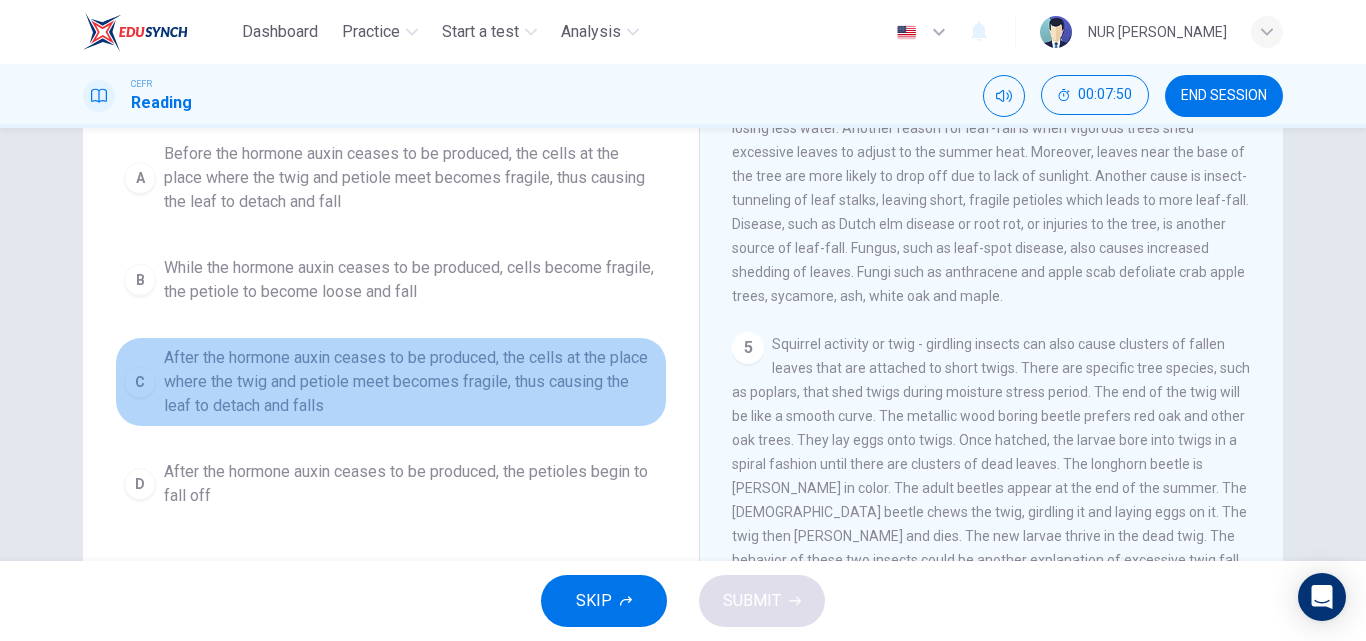 click on "After the hormone auxin ceases to be produced, the cells at the place where the twig and petiole meet becomes fragile, thus causing the leaf to detach and falls" at bounding box center [411, 382] 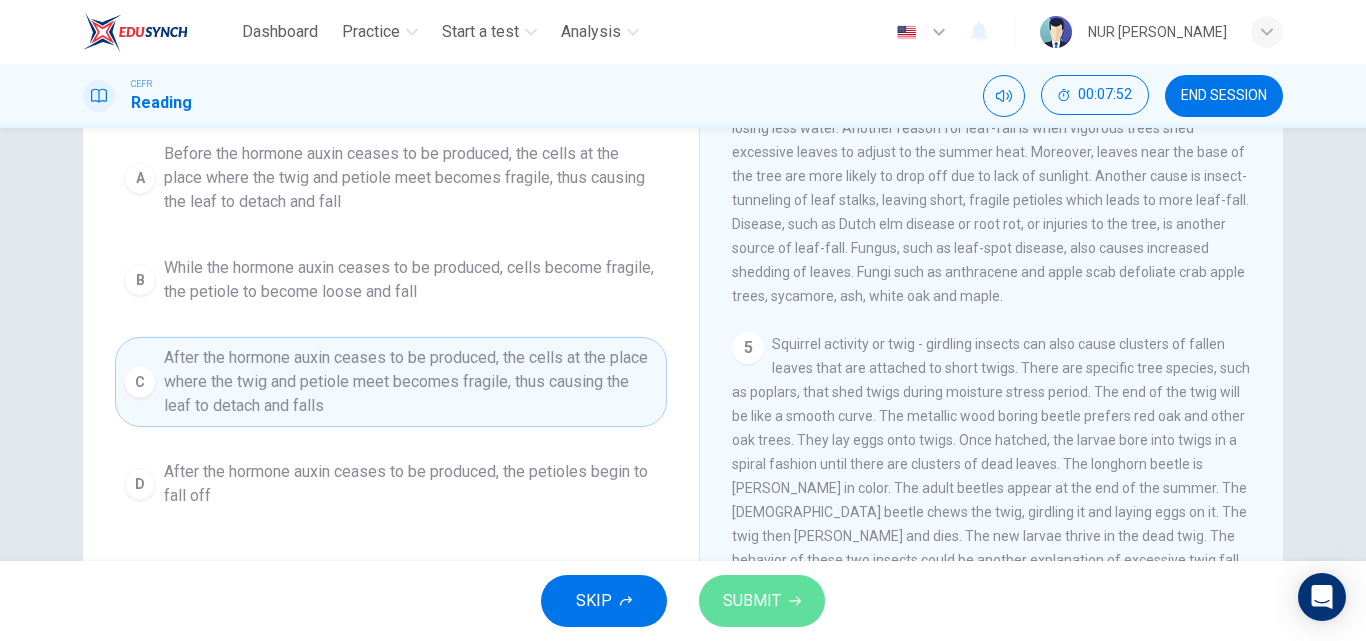 click on "SUBMIT" at bounding box center (752, 601) 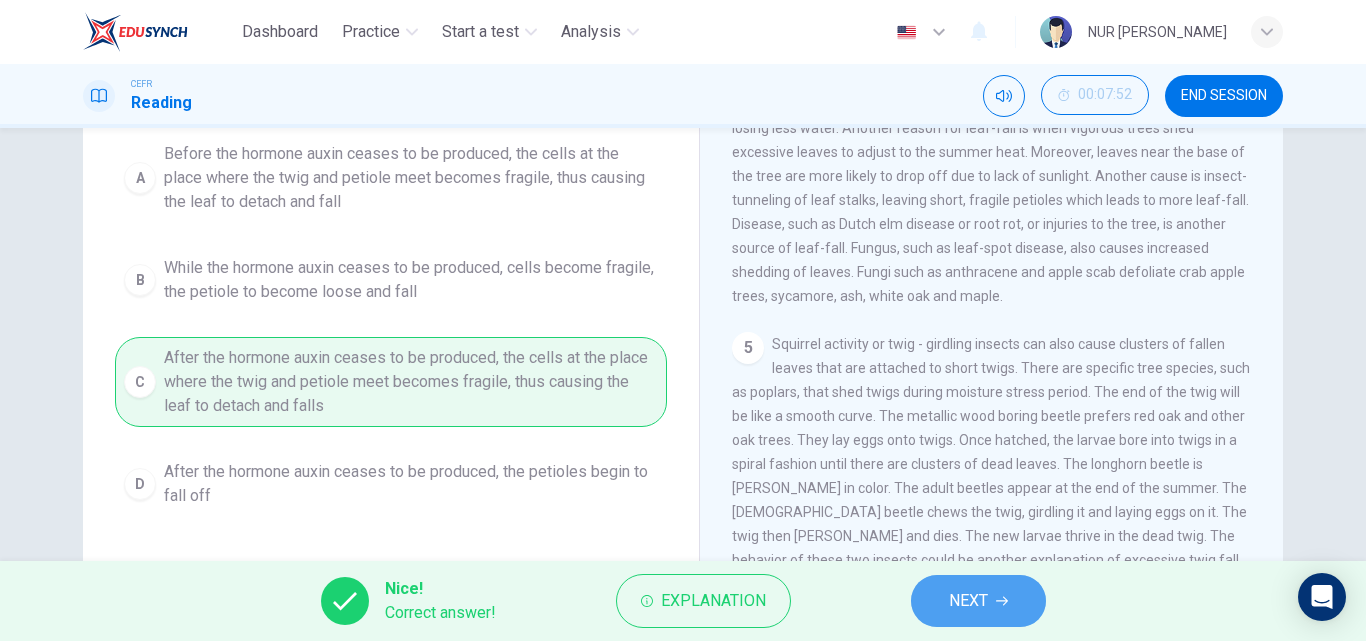 click on "NEXT" at bounding box center [968, 601] 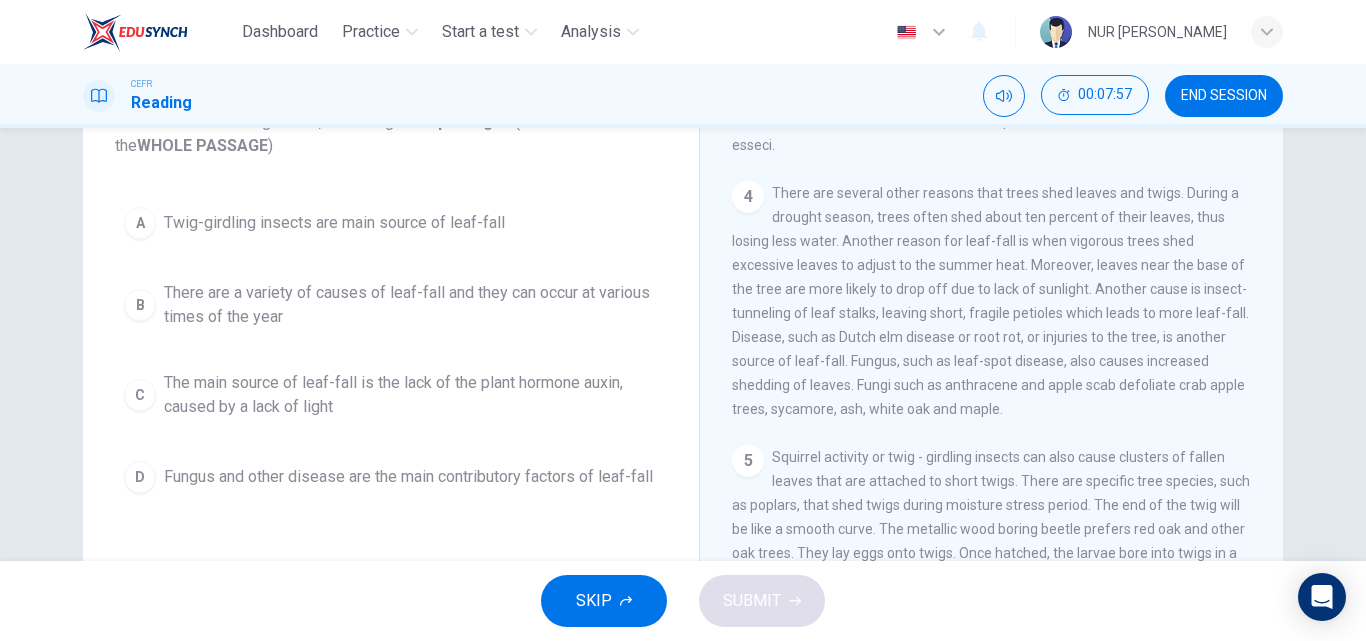 scroll, scrollTop: 163, scrollLeft: 0, axis: vertical 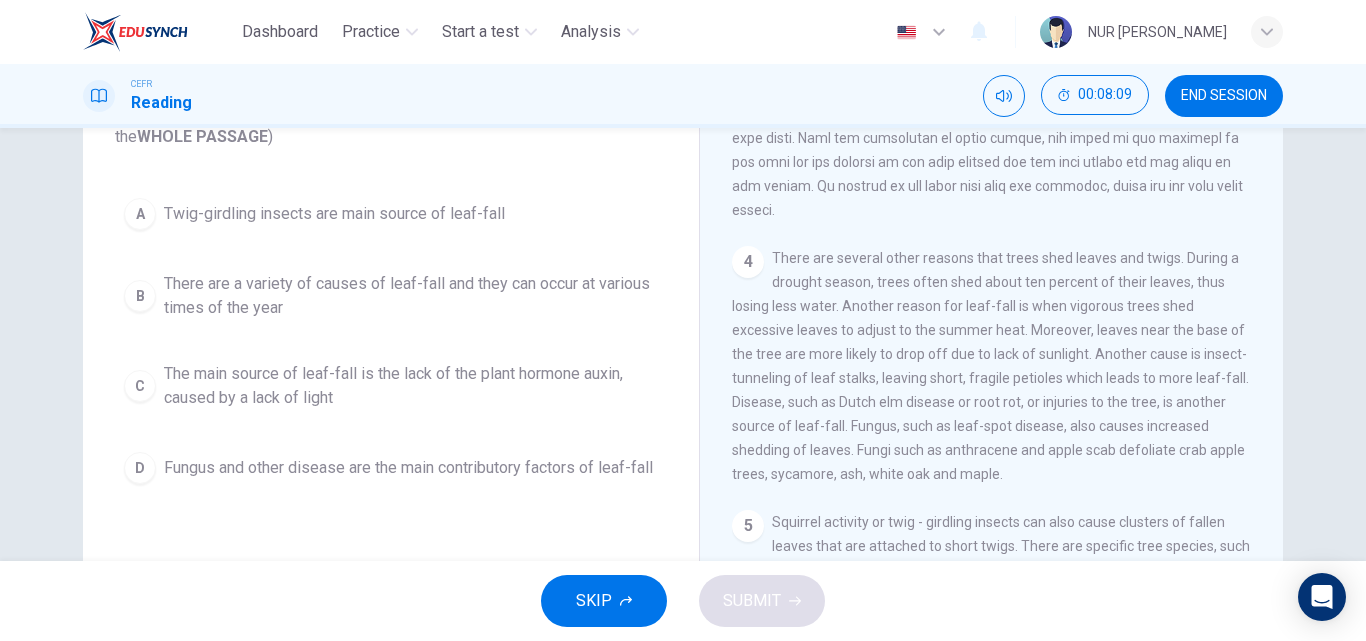 click on "There are a variety of causes of leaf-fall and they can occur at various times of the year" at bounding box center [411, 296] 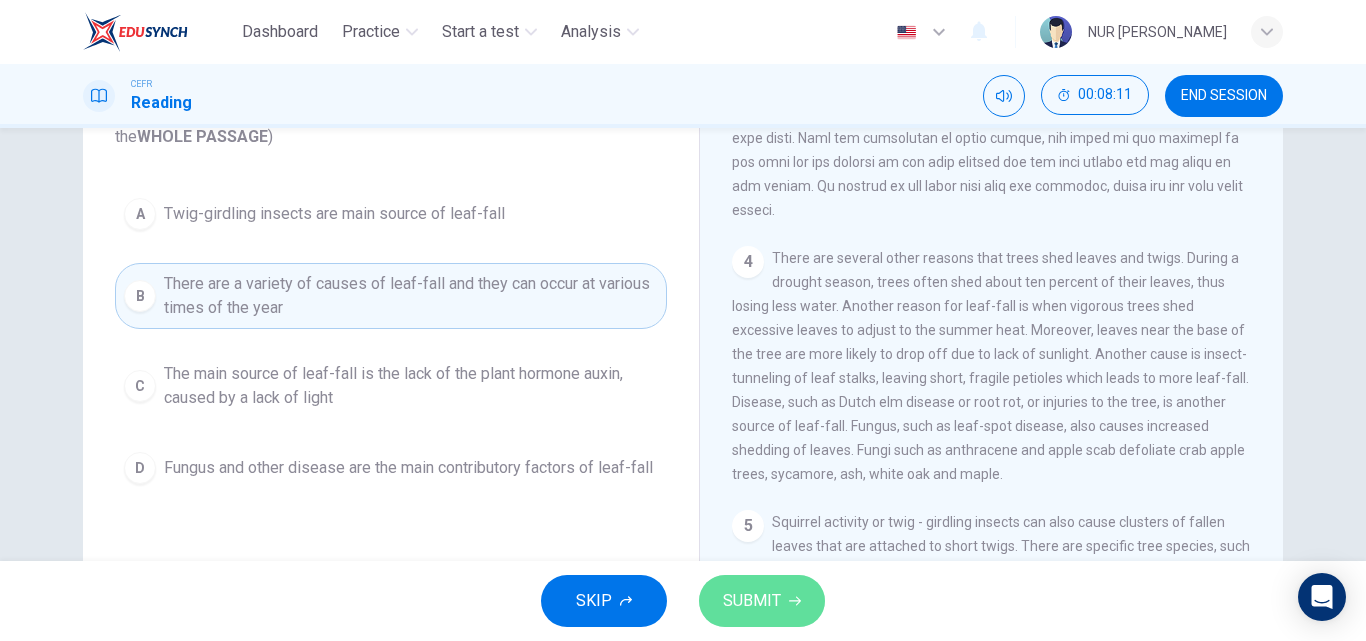 click on "SUBMIT" at bounding box center [752, 601] 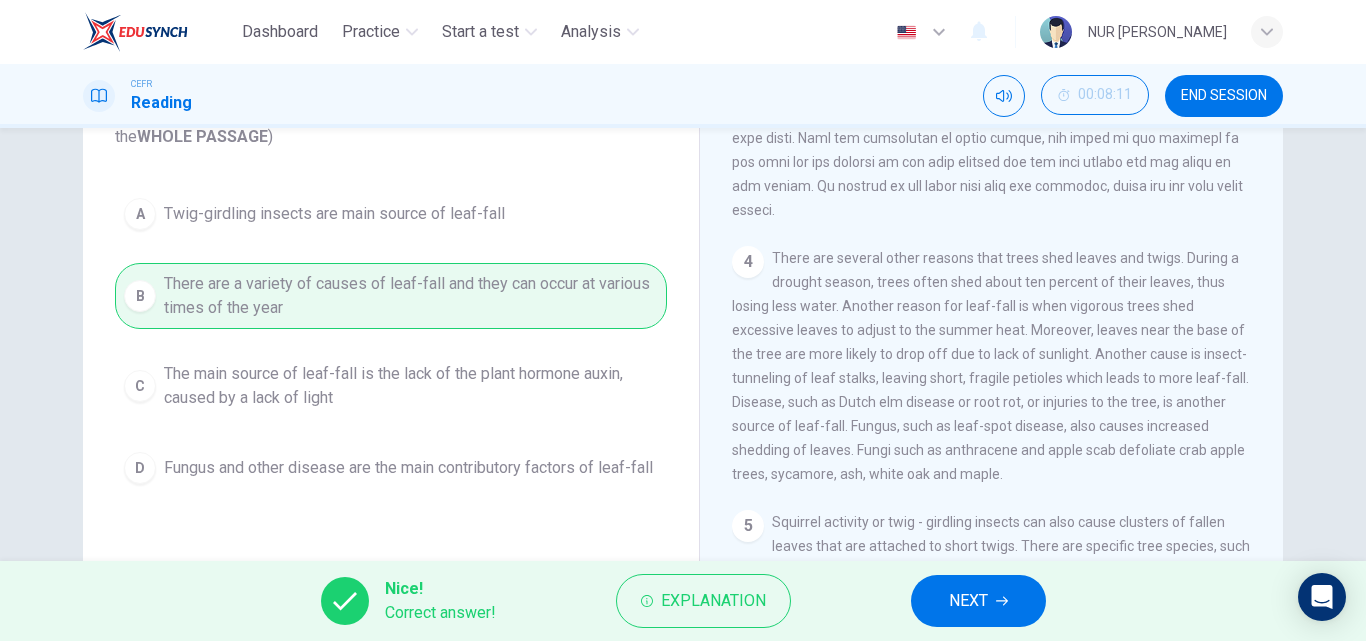 click on "NEXT" at bounding box center [978, 601] 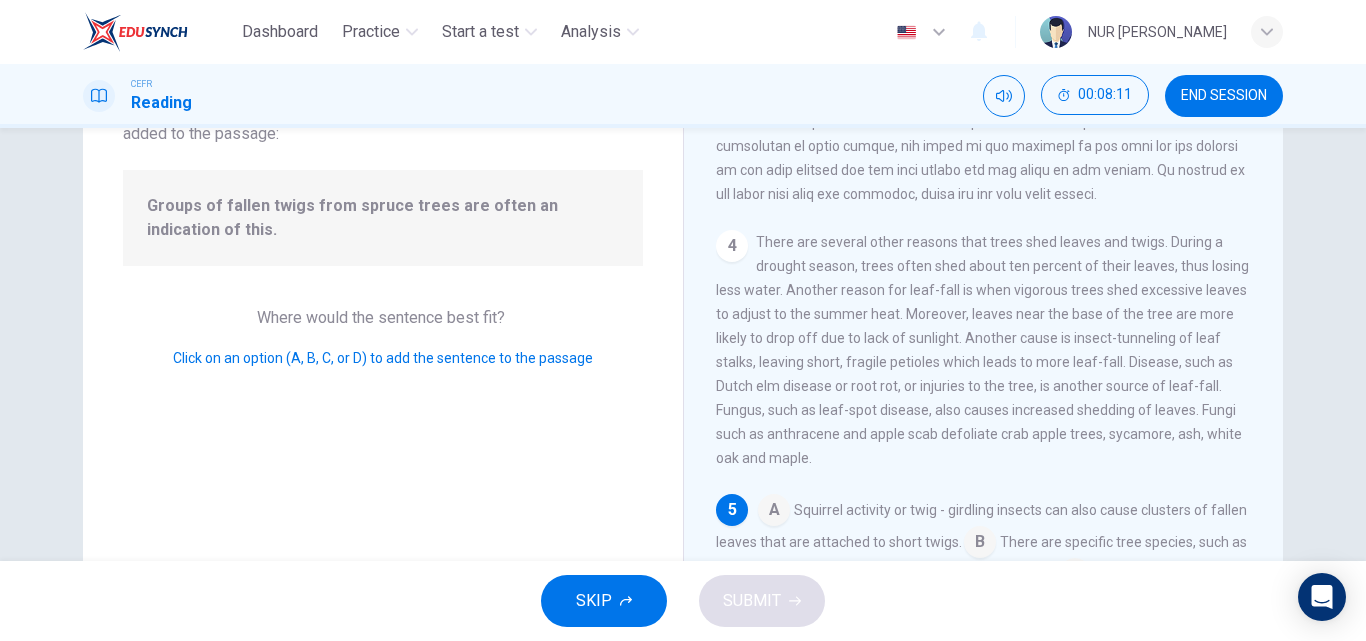 scroll, scrollTop: 717, scrollLeft: 0, axis: vertical 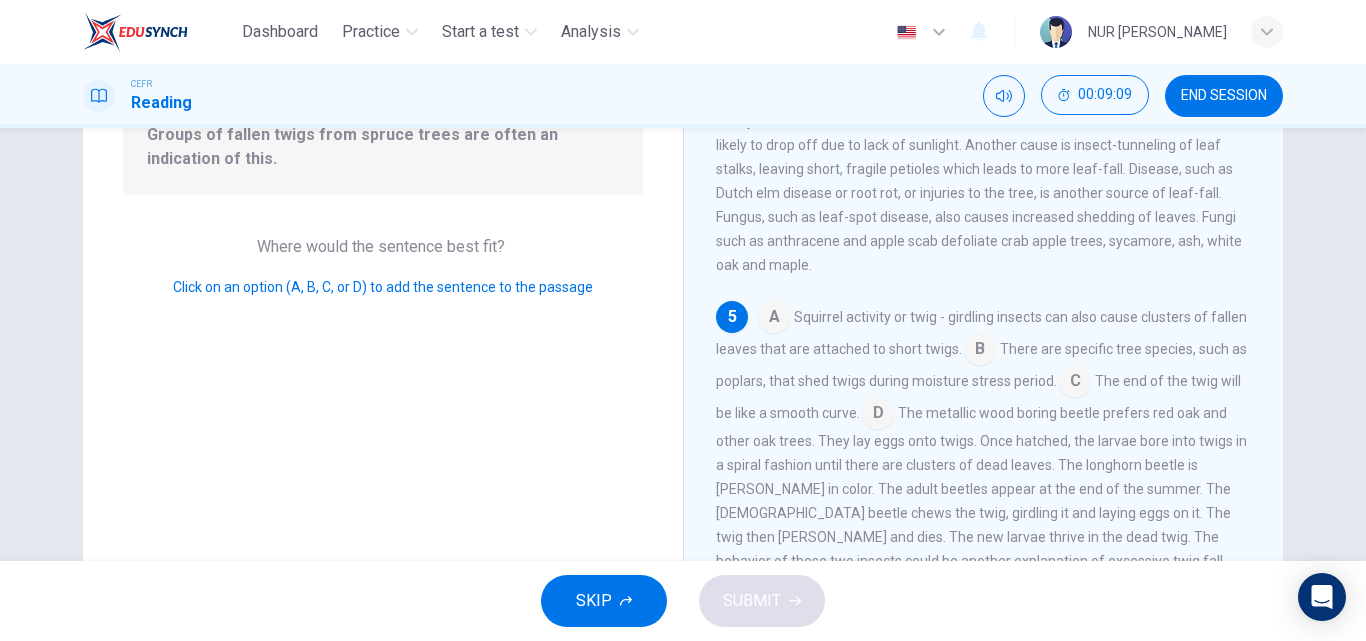click at bounding box center (878, 415) 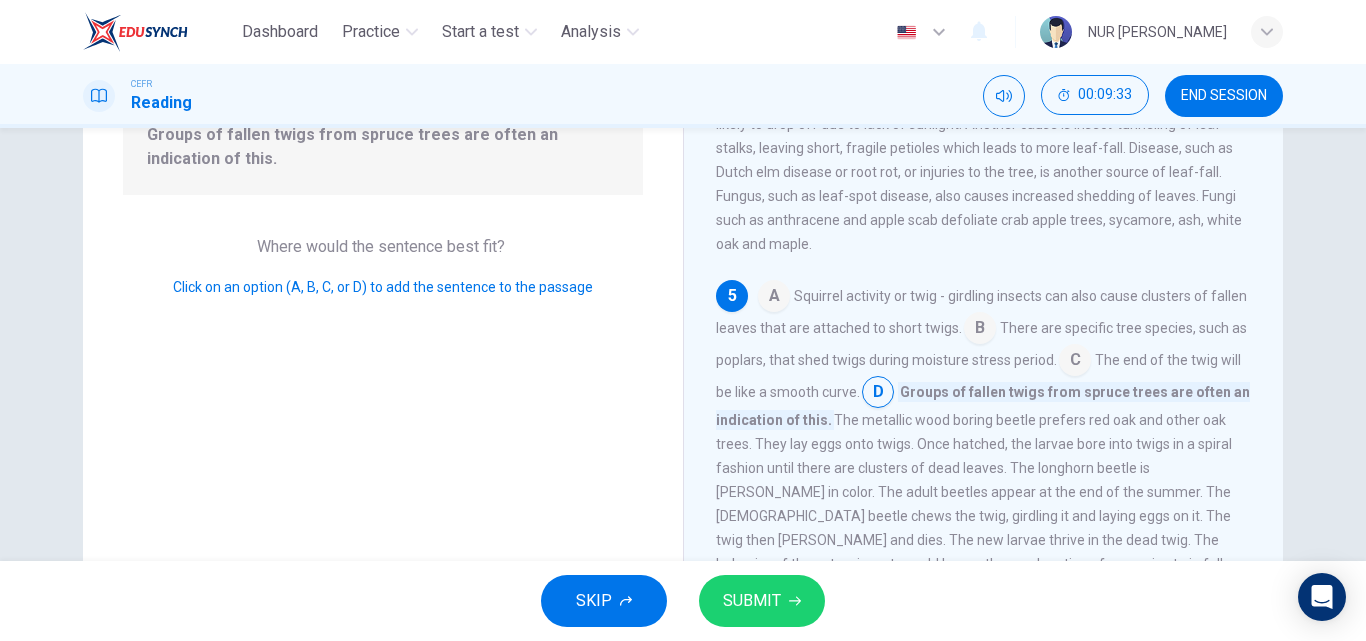 click at bounding box center [1075, 362] 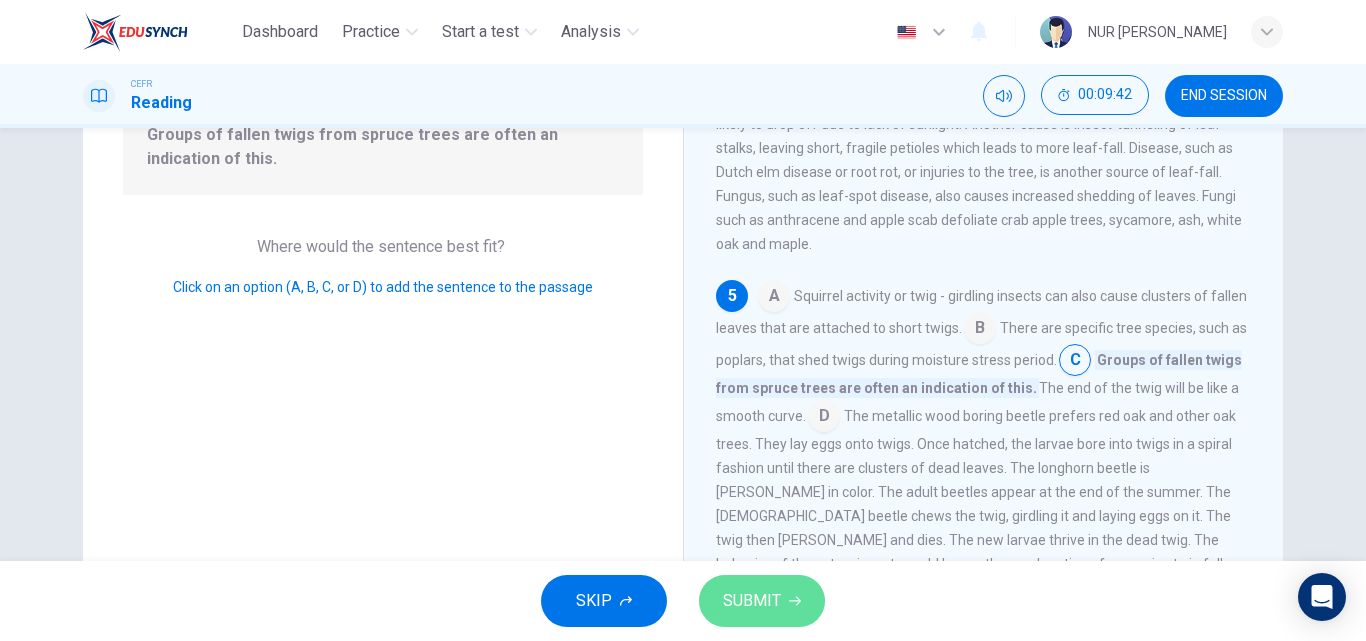 click on "SUBMIT" at bounding box center (752, 601) 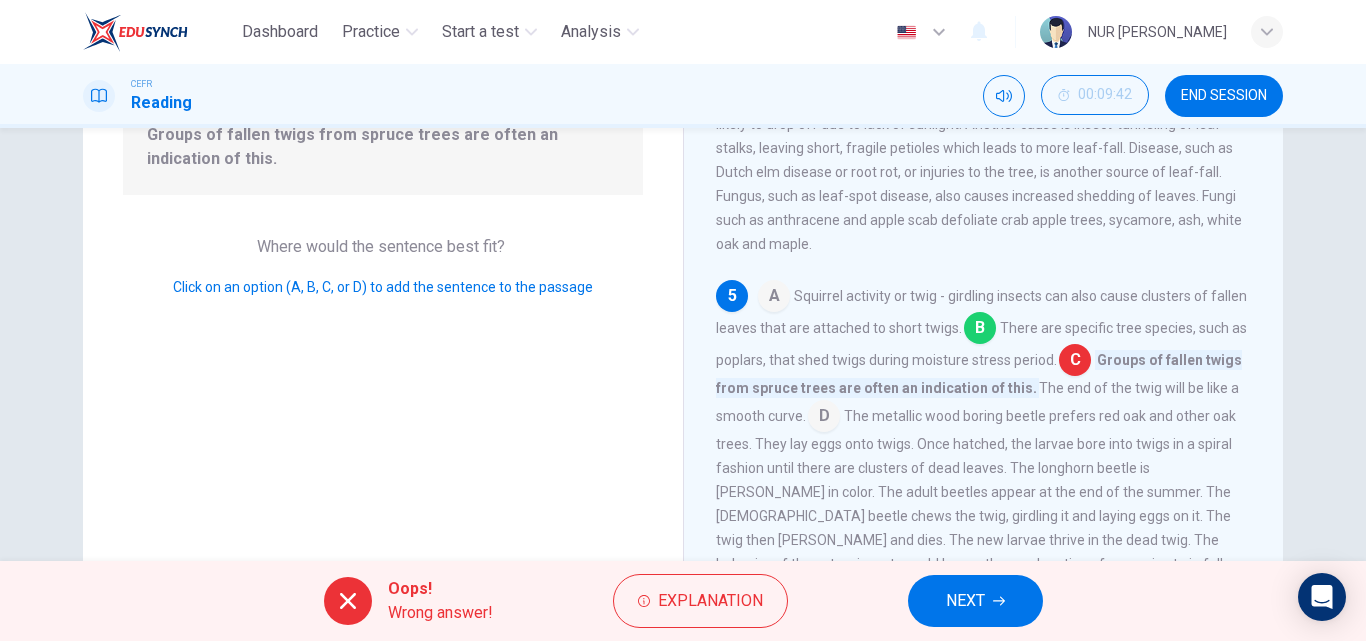 click on "NEXT" at bounding box center [975, 601] 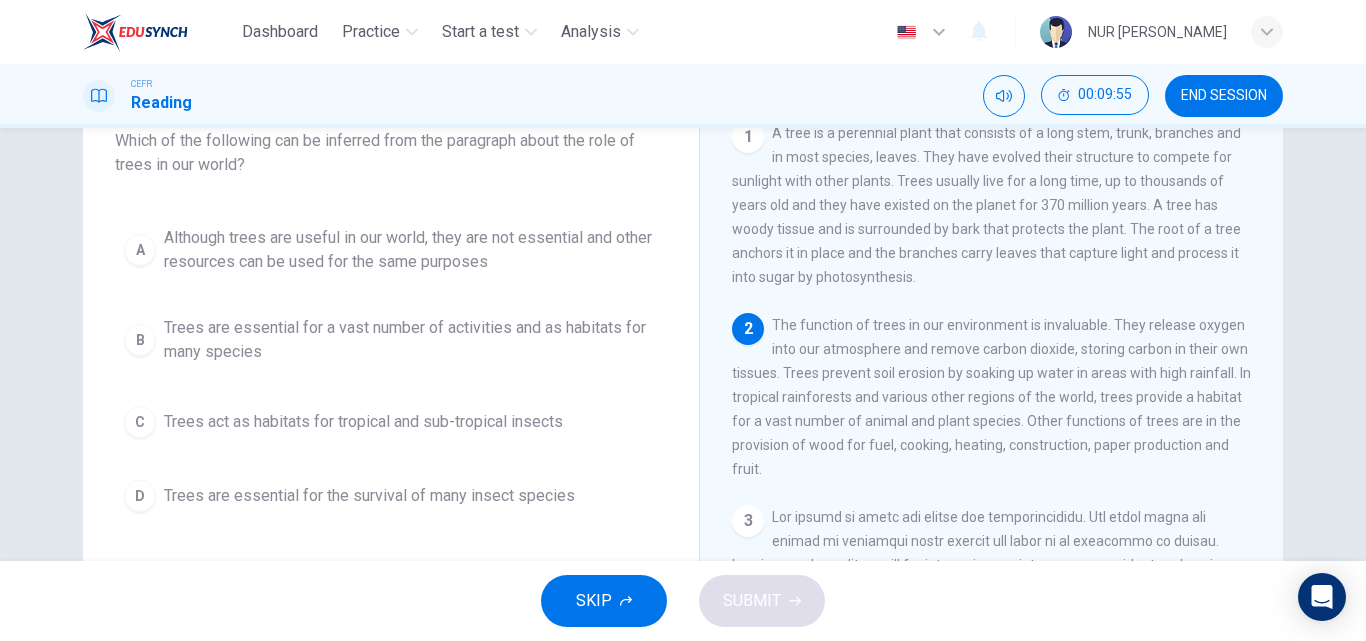 scroll, scrollTop: 136, scrollLeft: 0, axis: vertical 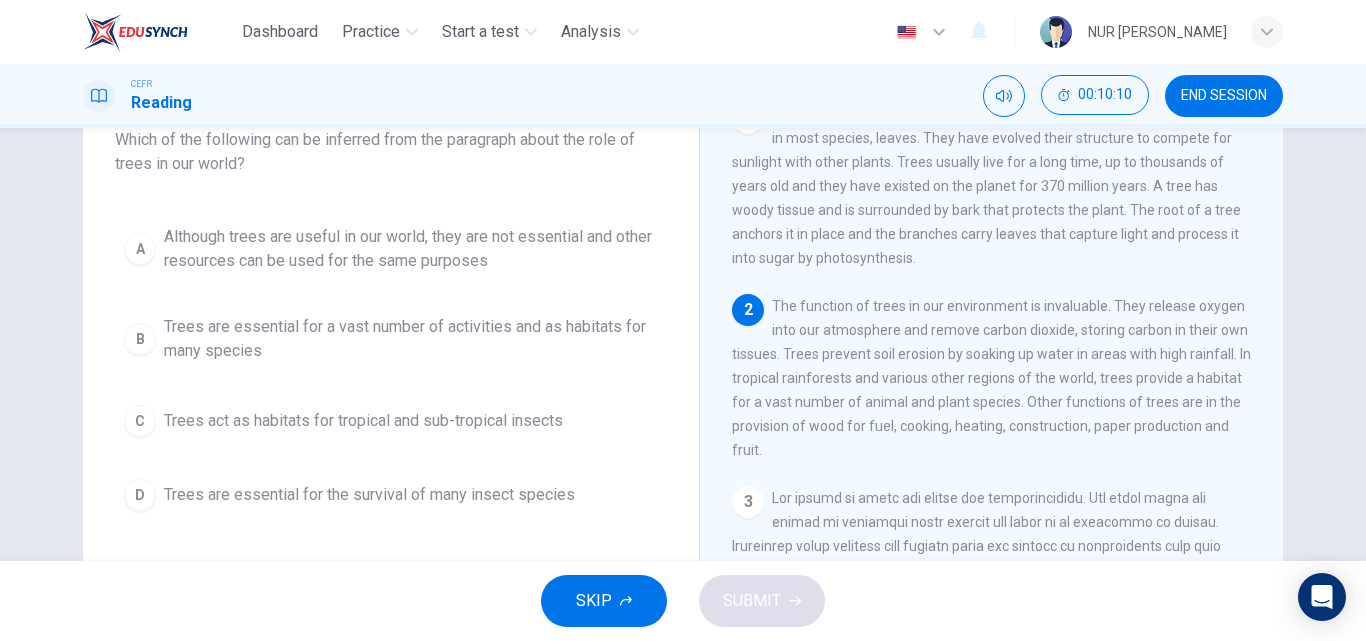 click on "Trees are essential for a vast number of activities and as habitats for many species" at bounding box center (411, 339) 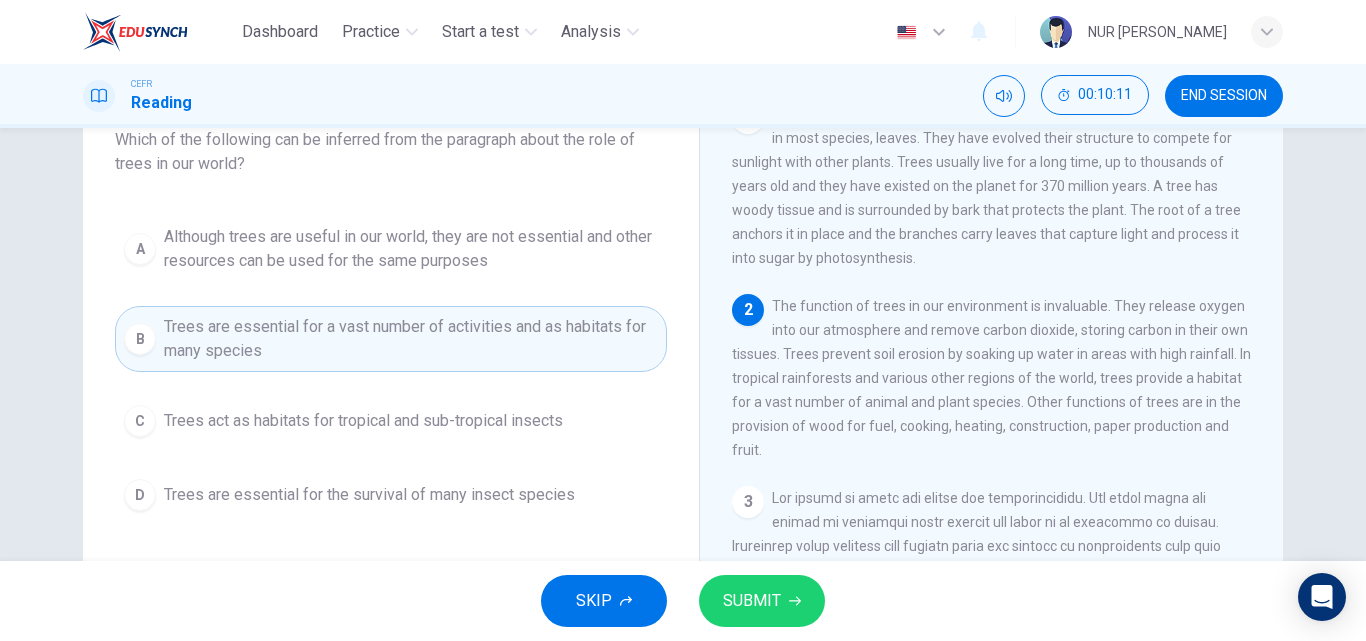 click on "SUBMIT" at bounding box center [752, 601] 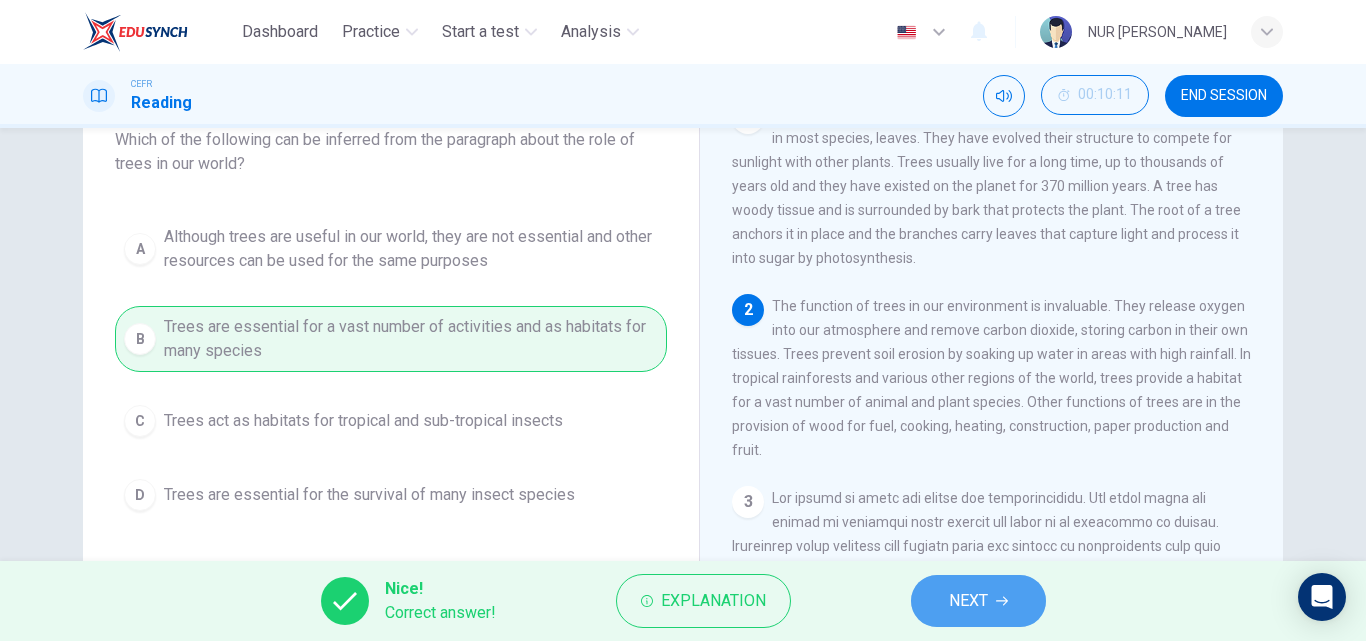 click on "NEXT" at bounding box center (978, 601) 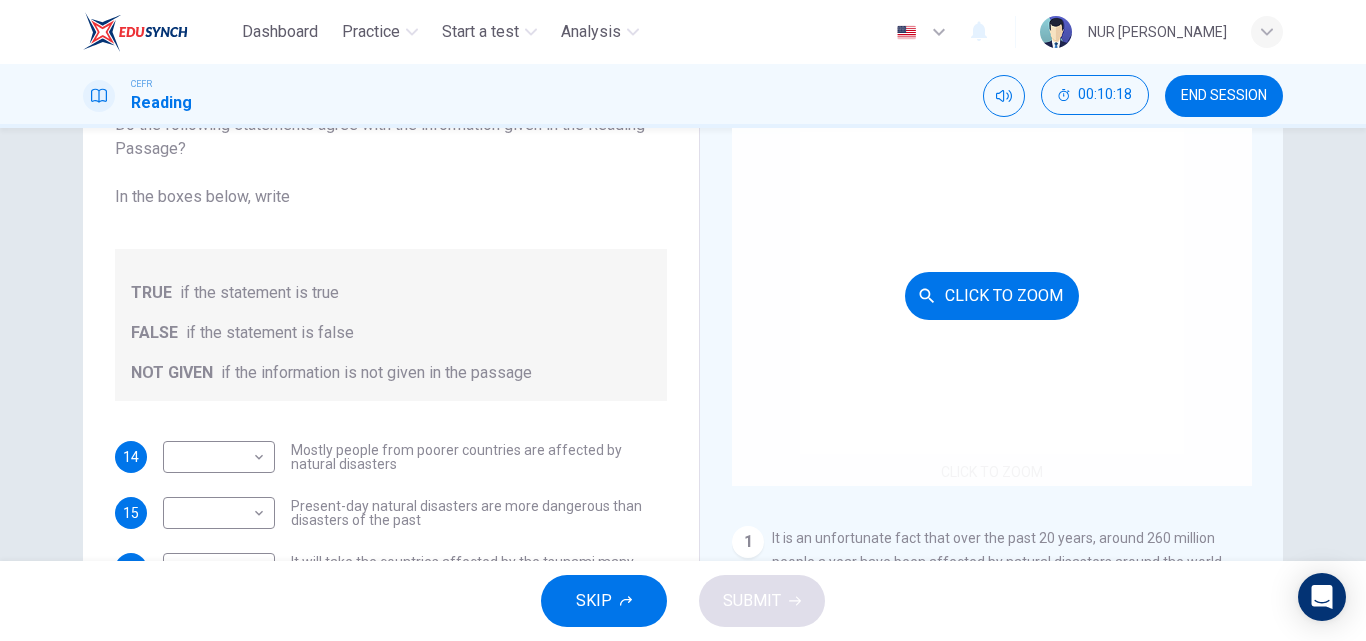 scroll, scrollTop: 133, scrollLeft: 0, axis: vertical 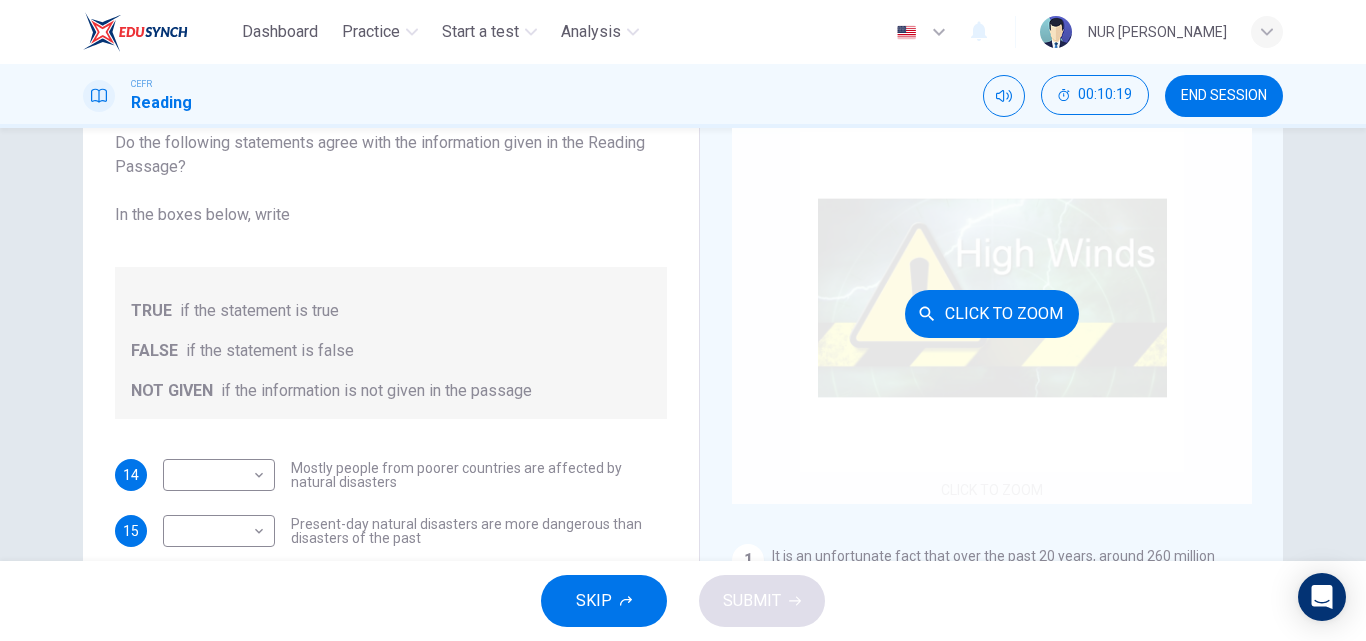 click on "Click to Zoom" at bounding box center [992, 313] 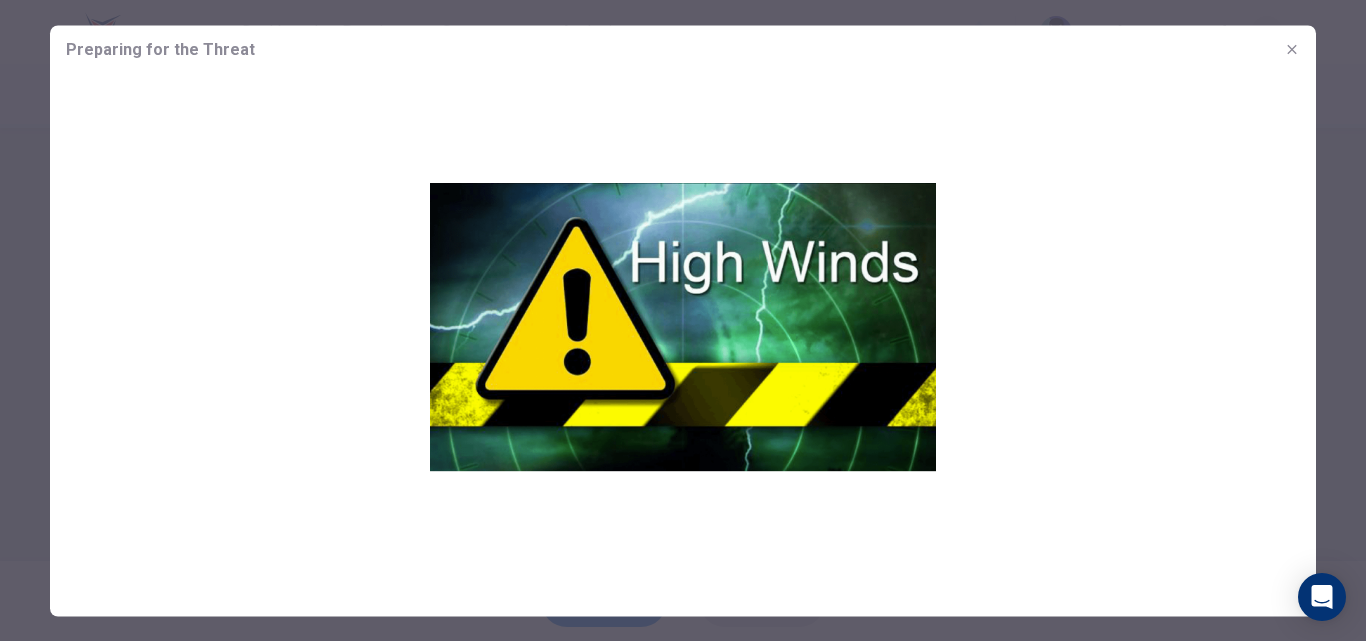 click at bounding box center (1292, 49) 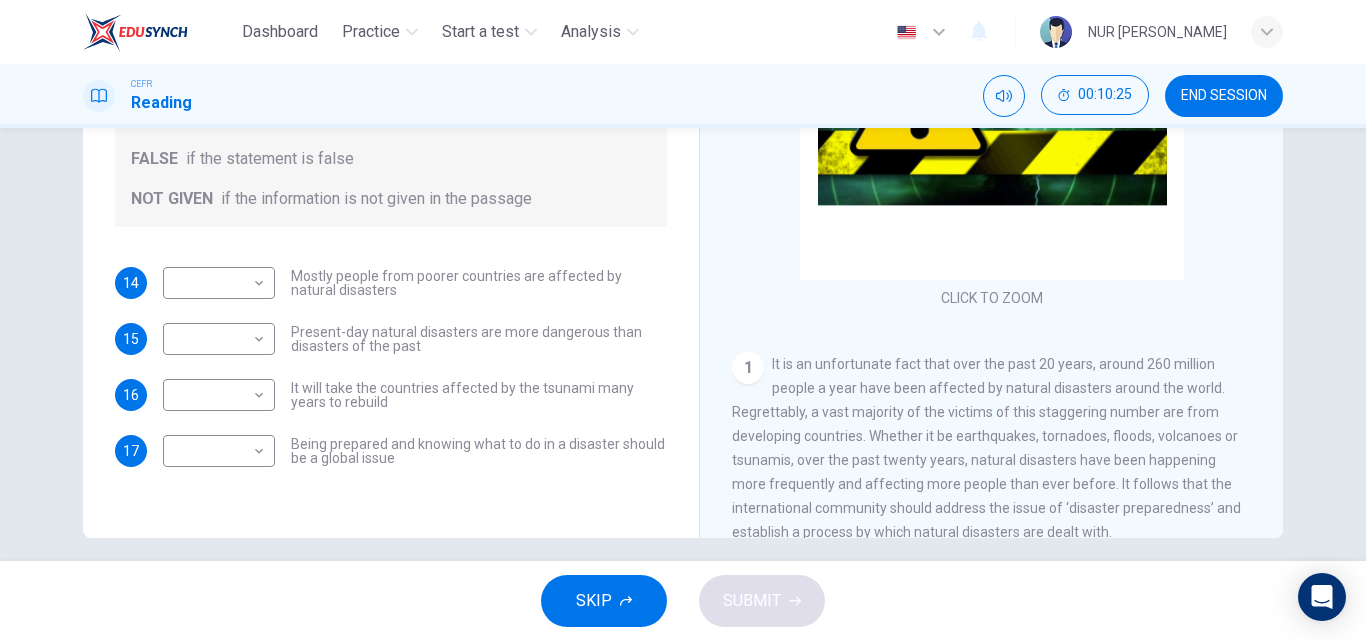 scroll, scrollTop: 342, scrollLeft: 0, axis: vertical 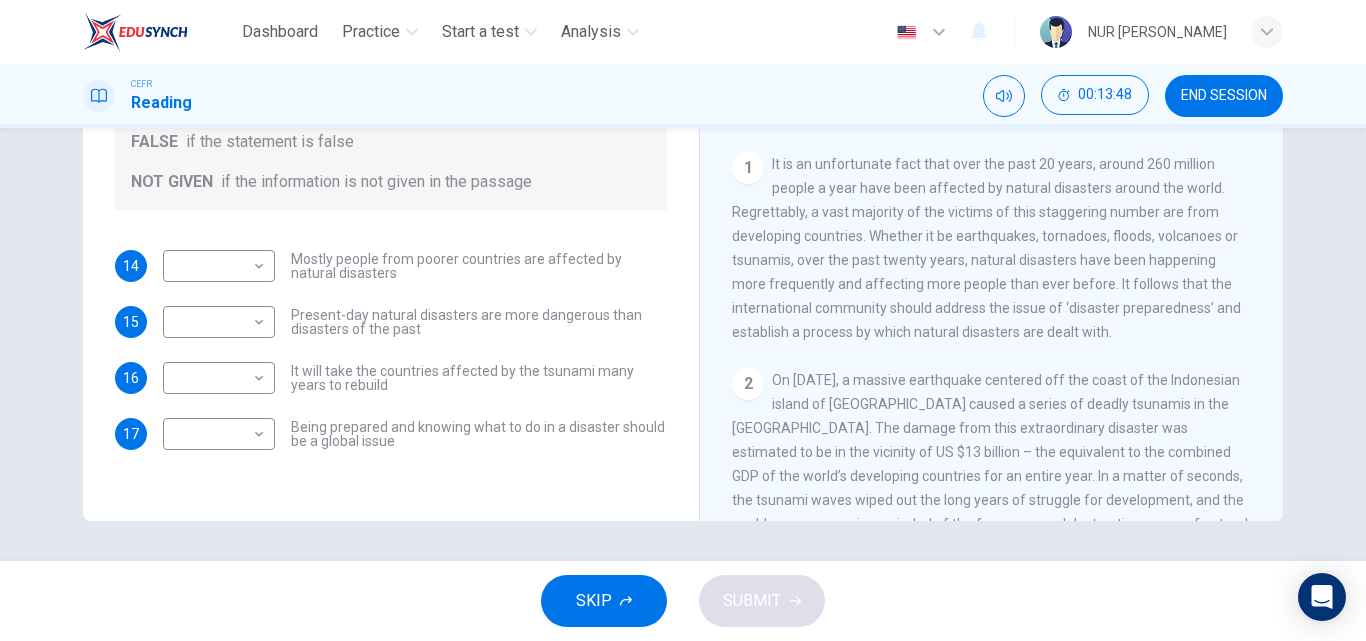 drag, startPoint x: 976, startPoint y: 271, endPoint x: 1017, endPoint y: 304, distance: 52.63079 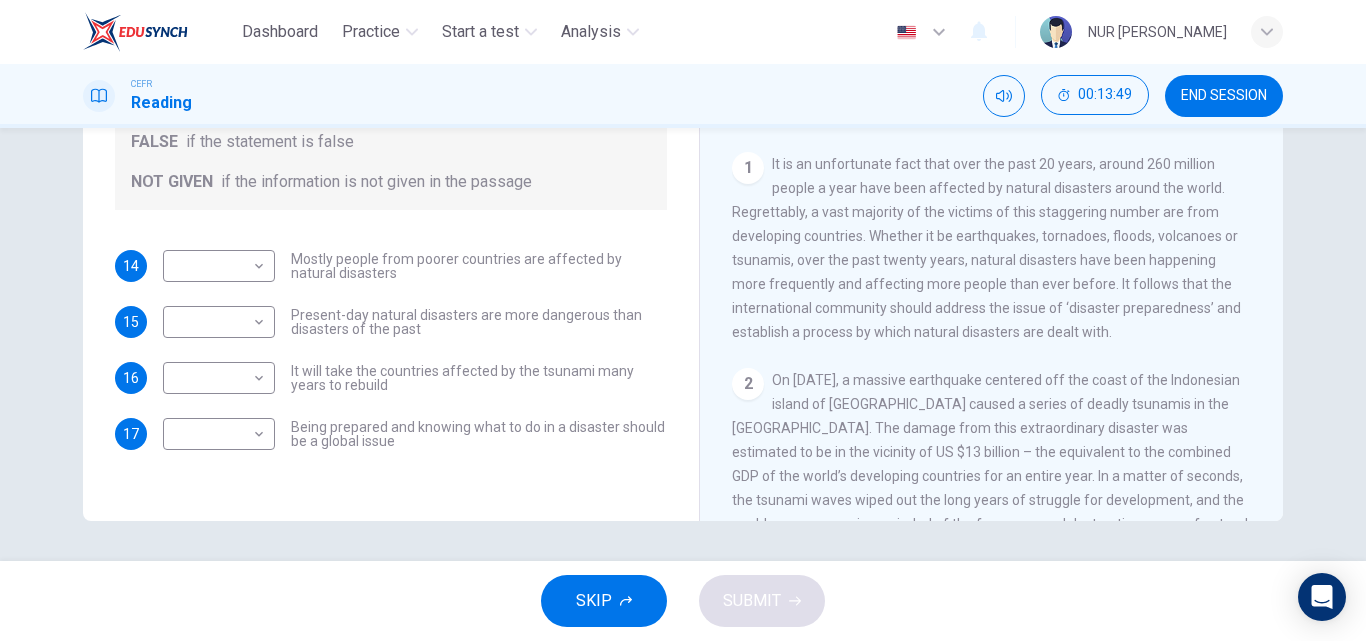 click on "It is an unfortunate fact that over the past 20 years, around 260 million people a year have been affected by natural disasters around the world. Regrettably, a vast majority of the victims of this staggering number are from developing countries. Whether it be earthquakes, tornadoes, floods, volcanoes or tsunamis, over the past twenty years, natural disasters have been happening more frequently and affecting more people than ever before. It follows that the international community should address the issue of ‘disaster preparedness’ and establish a process by which natural disasters are dealt with." at bounding box center (986, 248) 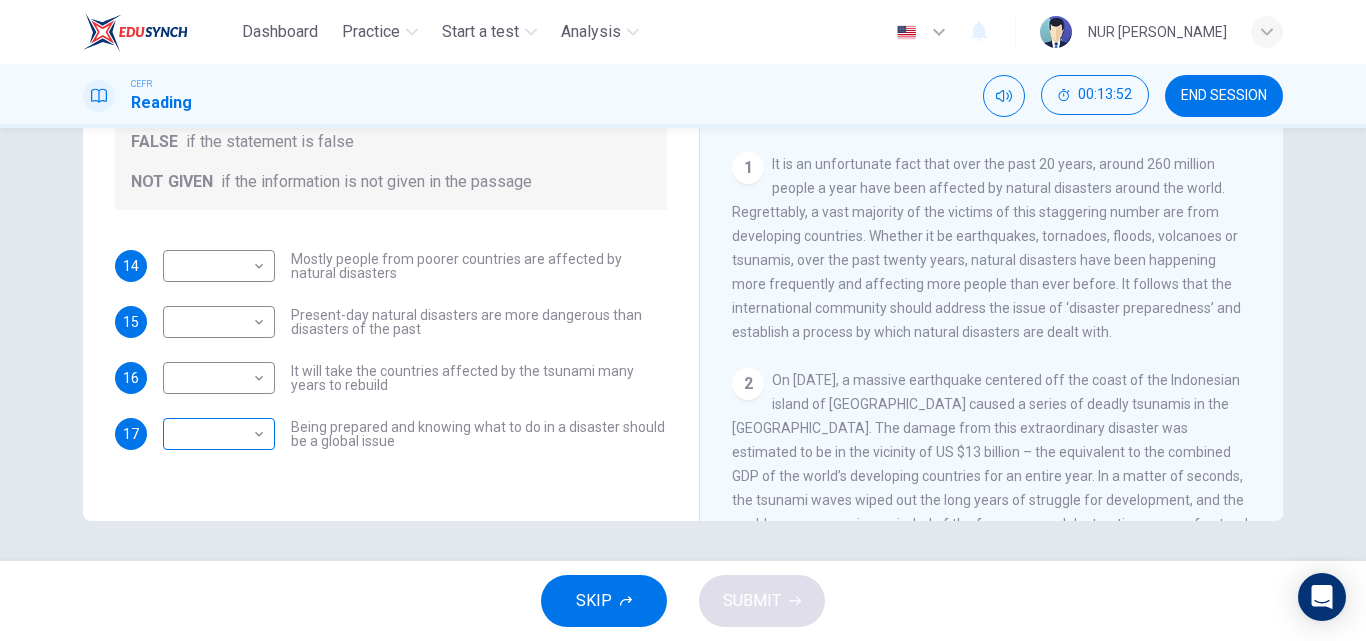 click on "Dashboard Practice Start a test Analysis English en ​ NUR [PERSON_NAME] CEFR Reading 00:13:52 END SESSION Questions 14 - 17 Do the following statements agree with the information given in the Reading Passage?
In the boxes below, write TRUE if the statement is true FALSE if the statement is false NOT GIVEN if the information is not given in the passage 14 ​ ​ Mostly people from poorer countries are affected by natural disasters 15 ​ ​ Present-day natural disasters are more dangerous than disasters of the past 16 ​ ​ It will take the countries affected by the tsunami many years to rebuild 17 ​ ​ Being prepared and knowing what to do in a disaster should be a global issue Preparing for the Threat CLICK TO ZOOM Click to Zoom 1 2 3 4 5 6 SKIP SUBMIT EduSynch - Online Language Proficiency Testing
Dashboard Practice Start a test Analysis Notifications © Copyright  2025" at bounding box center [683, 320] 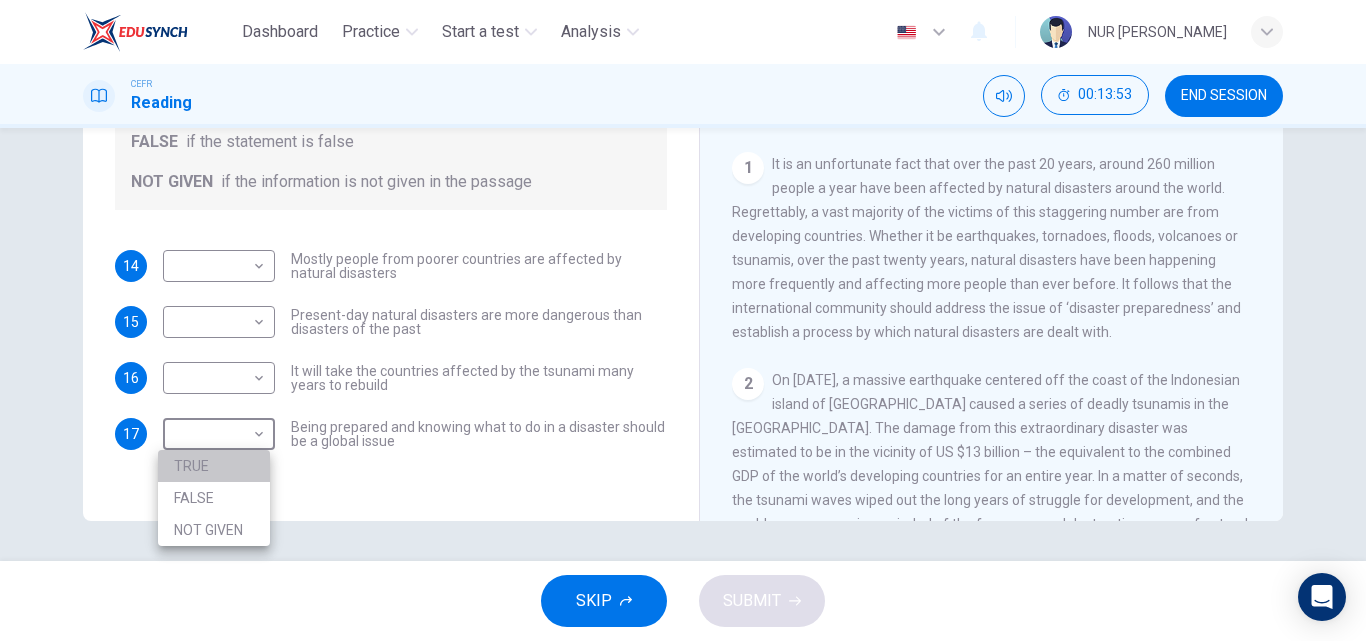 click on "TRUE" at bounding box center [214, 466] 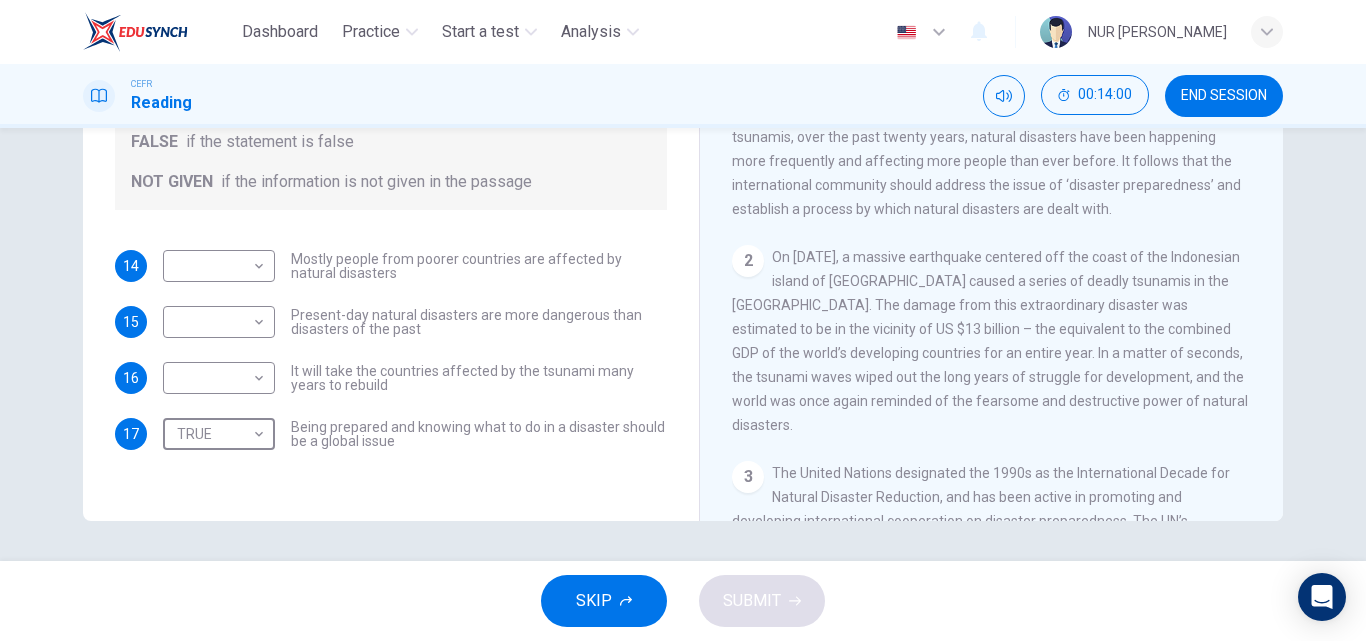 scroll, scrollTop: 311, scrollLeft: 0, axis: vertical 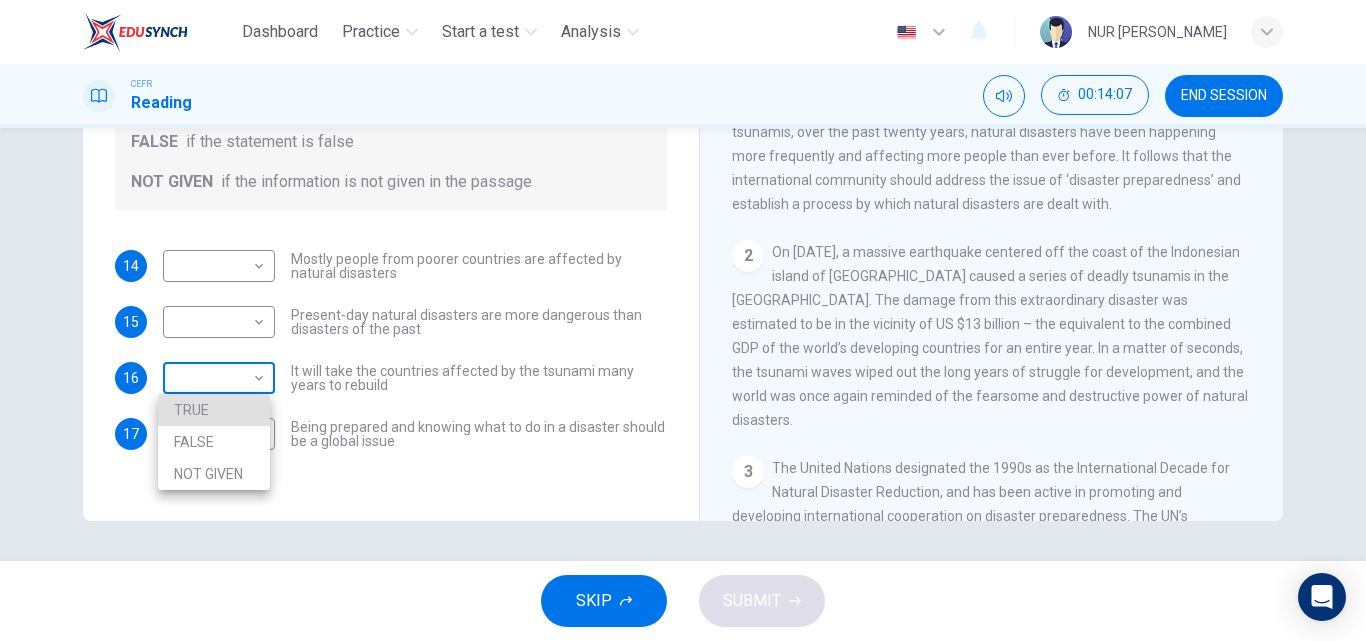 click on "Dashboard Practice Start a test Analysis English en ​ NUR [PERSON_NAME] CEFR Reading 00:14:07 END SESSION Questions 14 - 17 Do the following statements agree with the information given in the Reading Passage?
In the boxes below, write TRUE if the statement is true FALSE if the statement is false NOT GIVEN if the information is not given in the passage 14 ​ ​ Mostly people from poorer countries are affected by natural disasters 15 ​ ​ Present-day natural disasters are more dangerous than disasters of the past 16 ​ ​ It will take the countries affected by the tsunami many years to rebuild 17 TRUE TRUE ​ Being prepared and knowing what to do in a disaster should be a global issue Preparing for the Threat CLICK TO ZOOM Click to Zoom 1 2 3 4 5 6 SKIP SUBMIT EduSynch - Online Language Proficiency Testing
Dashboard Practice Start a test Analysis Notifications © Copyright  2025 TRUE FALSE NOT GIVEN" at bounding box center (683, 320) 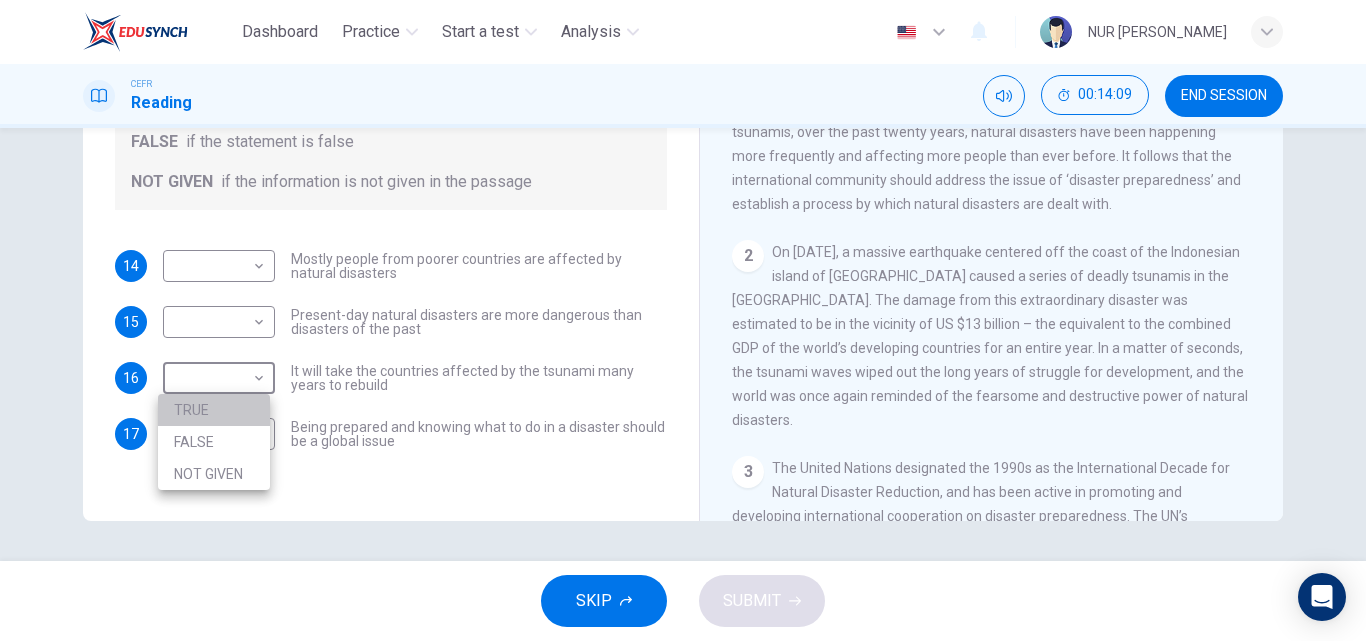 click on "TRUE" at bounding box center (214, 410) 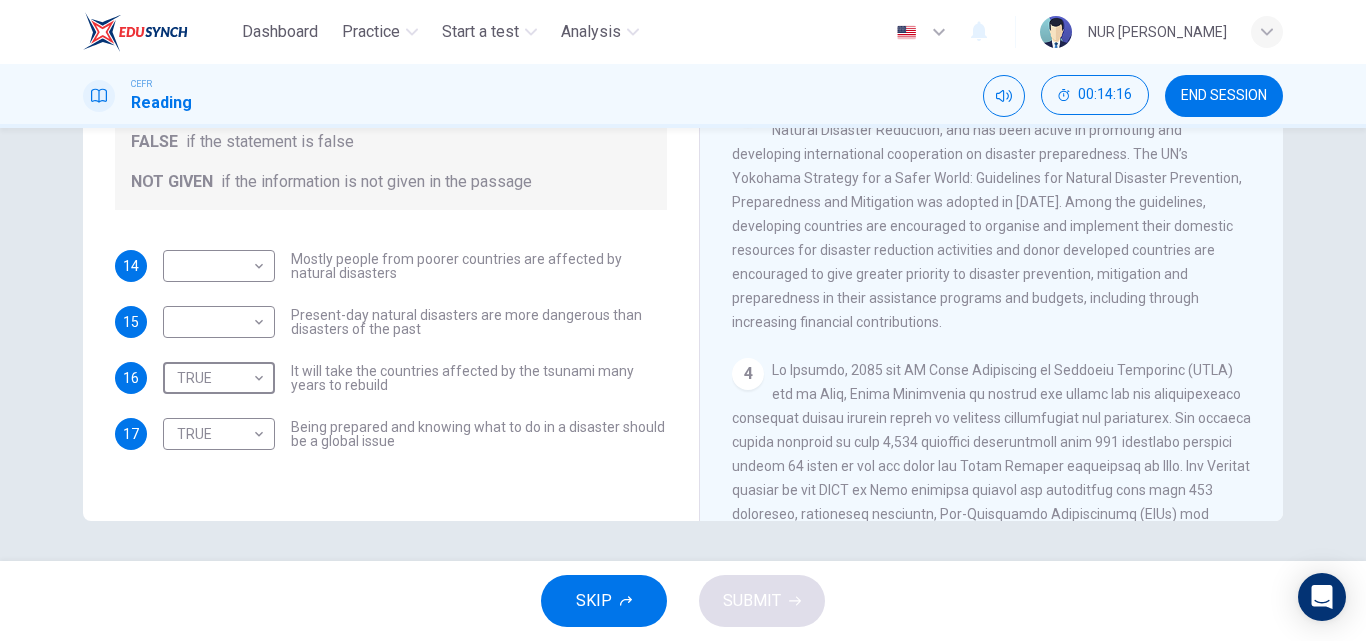 scroll, scrollTop: 674, scrollLeft: 0, axis: vertical 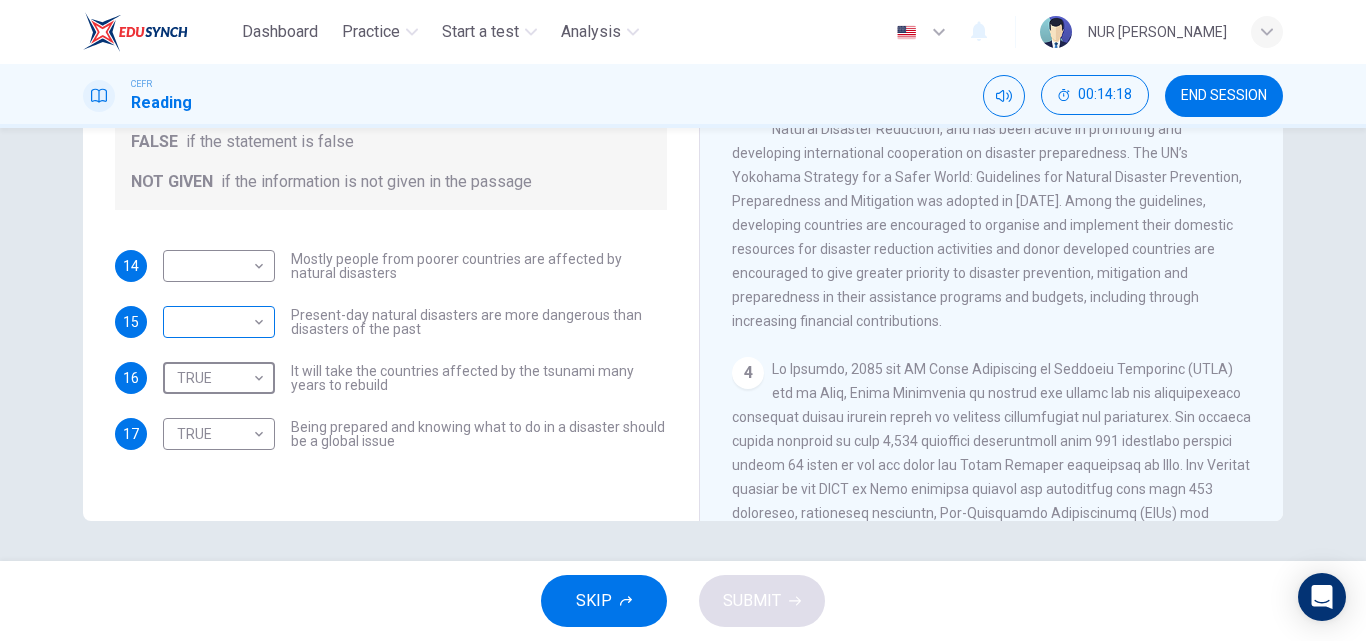 click on "​ ​" at bounding box center [219, 322] 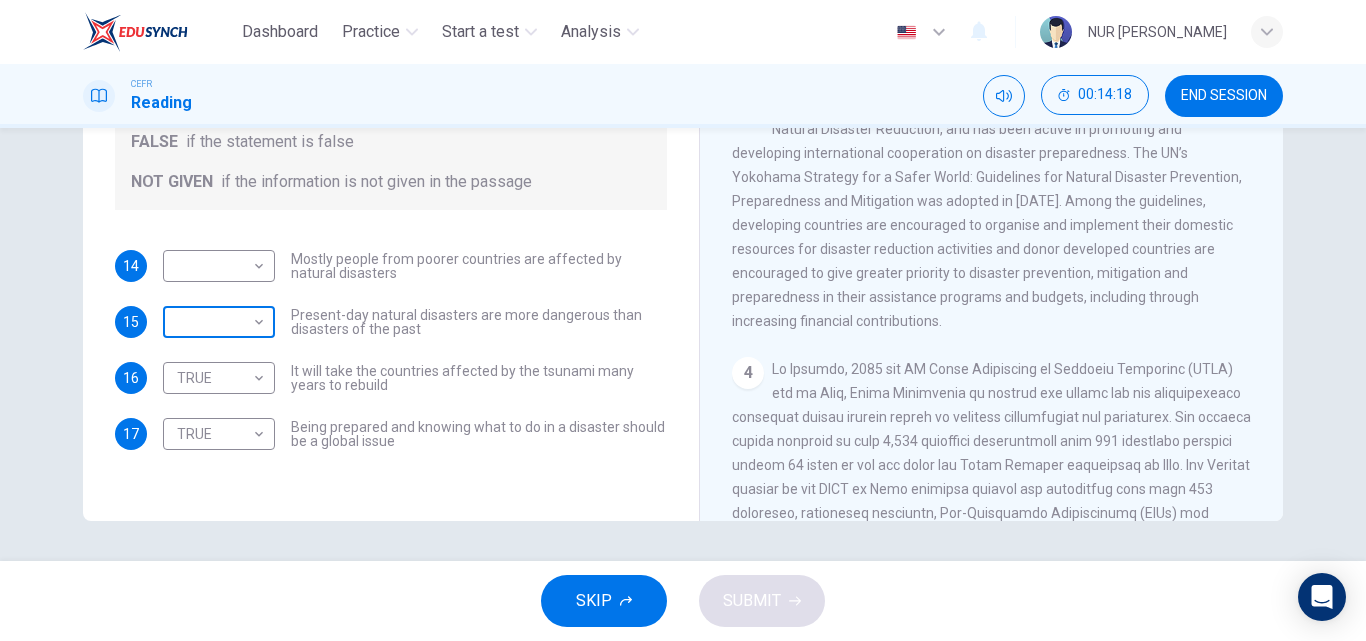 click on "Dashboard Practice Start a test Analysis English en ​ NUR [PERSON_NAME] CEFR Reading 00:14:18 END SESSION Questions 14 - 17 Do the following statements agree with the information given in the Reading Passage?
In the boxes below, write TRUE if the statement is true FALSE if the statement is false NOT GIVEN if the information is not given in the passage 14 ​ ​ Mostly people from poorer countries are affected by natural disasters 15 ​ ​ Present-day natural disasters are more dangerous than disasters of the past 16 TRUE TRUE ​ It will take the countries affected by the tsunami many years to rebuild 17 TRUE TRUE ​ Being prepared and knowing what to do in a disaster should be a global issue Preparing for the Threat CLICK TO ZOOM Click to Zoom 1 2 3 4 5 6 SKIP SUBMIT EduSynch - Online Language Proficiency Testing
Dashboard Practice Start a test Analysis Notifications © Copyright  2025" at bounding box center (683, 320) 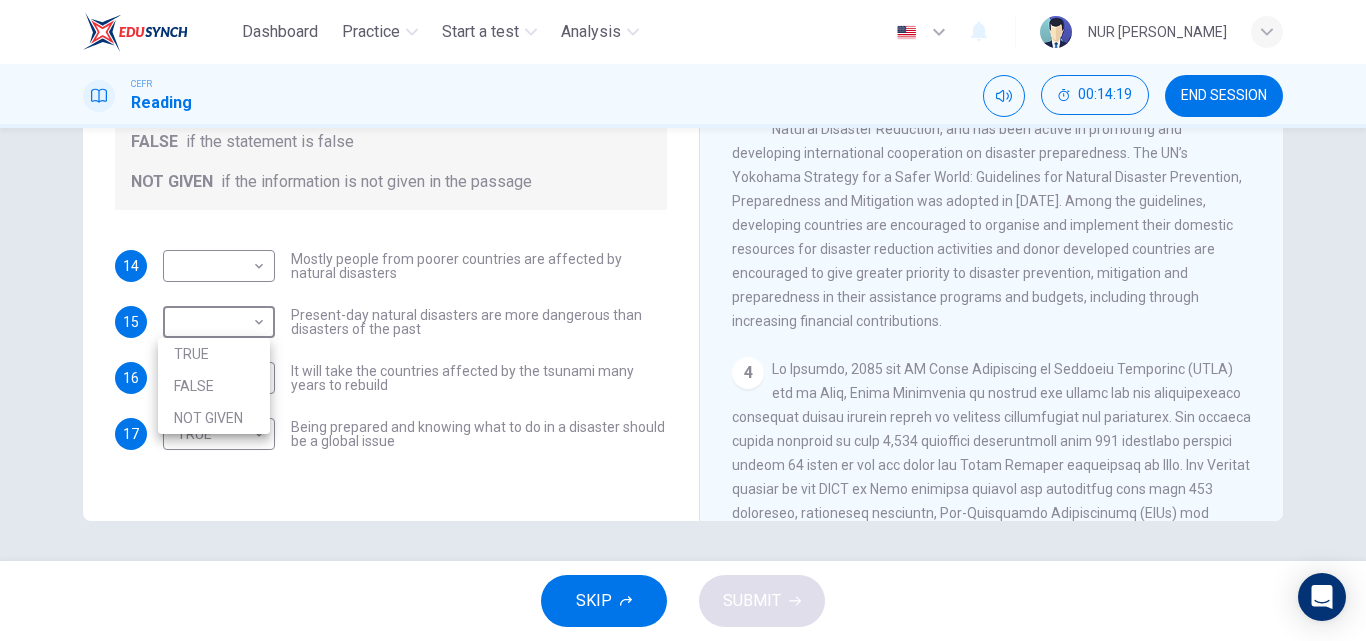 click on "FALSE" at bounding box center [214, 386] 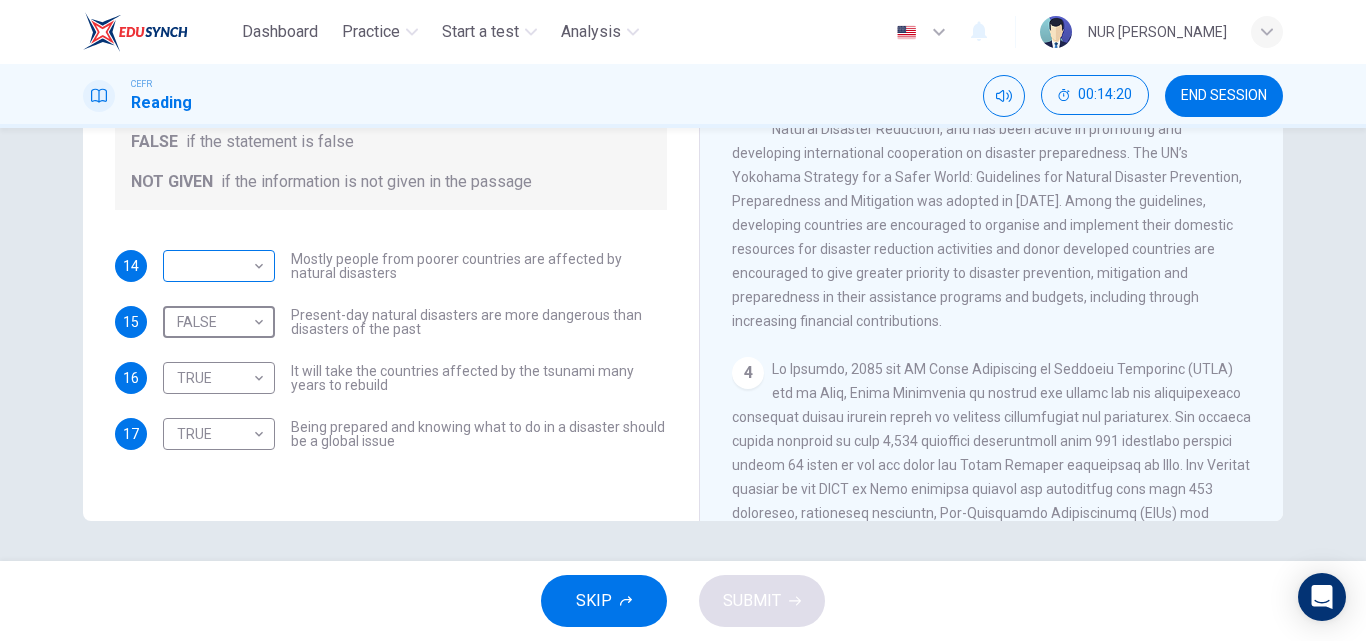 click on "Dashboard Practice Start a test Analysis English en ​ NUR [PERSON_NAME] CEFR Reading 00:14:20 END SESSION Questions 14 - 17 Do the following statements agree with the information given in the Reading Passage?
In the boxes below, write TRUE if the statement is true FALSE if the statement is false NOT GIVEN if the information is not given in the passage 14 ​ ​ Mostly people from poorer countries are affected by natural disasters 15 FALSE FALSE ​ Present-day natural disasters are more dangerous than disasters of the past 16 TRUE TRUE ​ It will take the countries affected by the tsunami many years to rebuild 17 TRUE TRUE ​ Being prepared and knowing what to do in a disaster should be a global issue Preparing for the Threat CLICK TO ZOOM Click to Zoom 1 2 3 4 5 6 SKIP SUBMIT EduSynch - Online Language Proficiency Testing
Dashboard Practice Start a test Analysis Notifications © Copyright  2025" at bounding box center (683, 320) 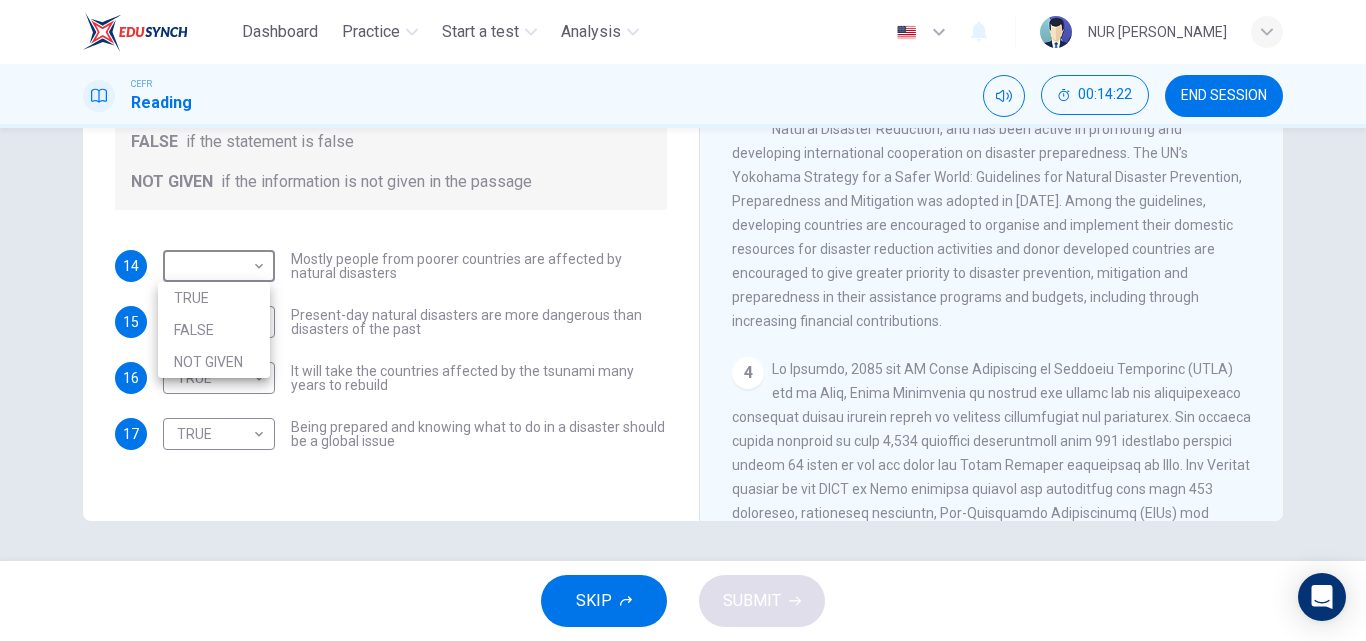 click on "NOT GIVEN" at bounding box center (214, 362) 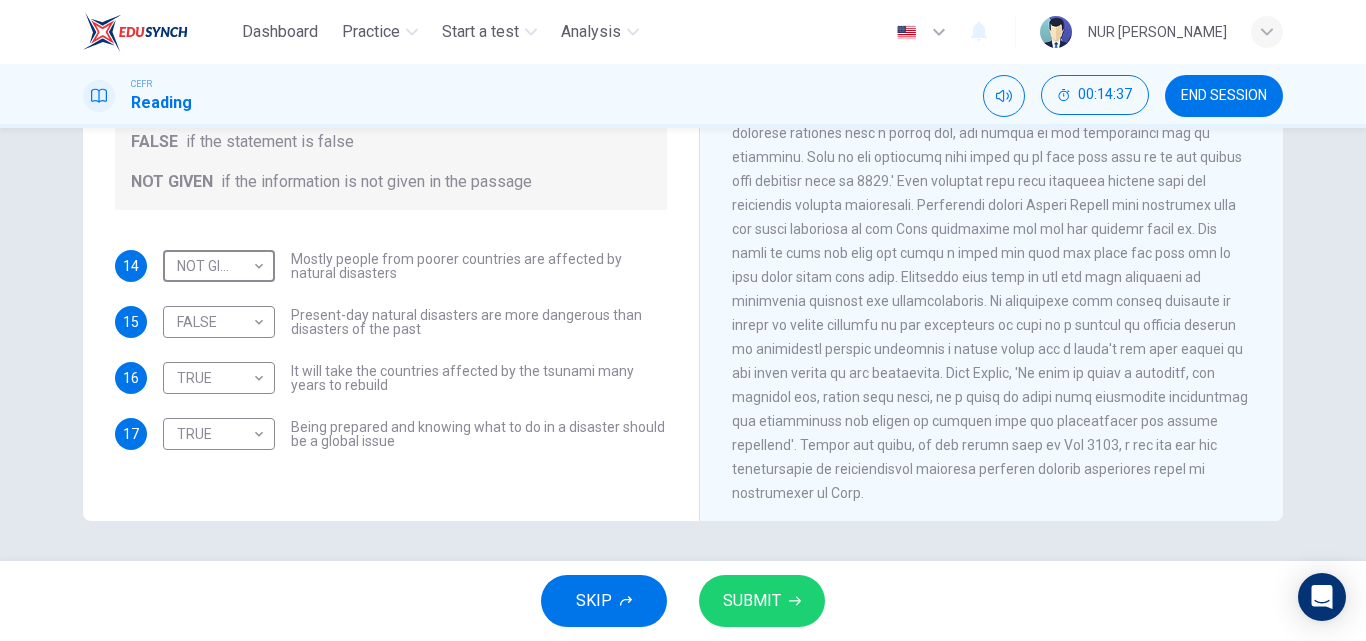 scroll, scrollTop: 1733, scrollLeft: 0, axis: vertical 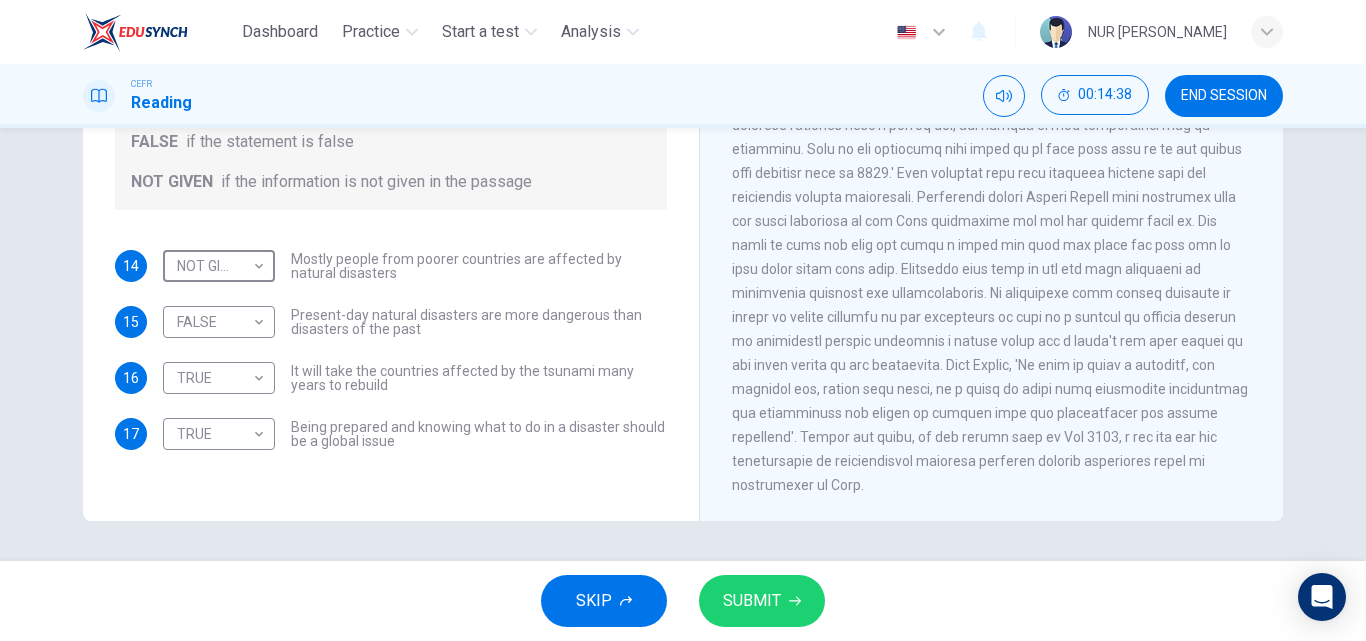 click on "SUBMIT" at bounding box center (762, 601) 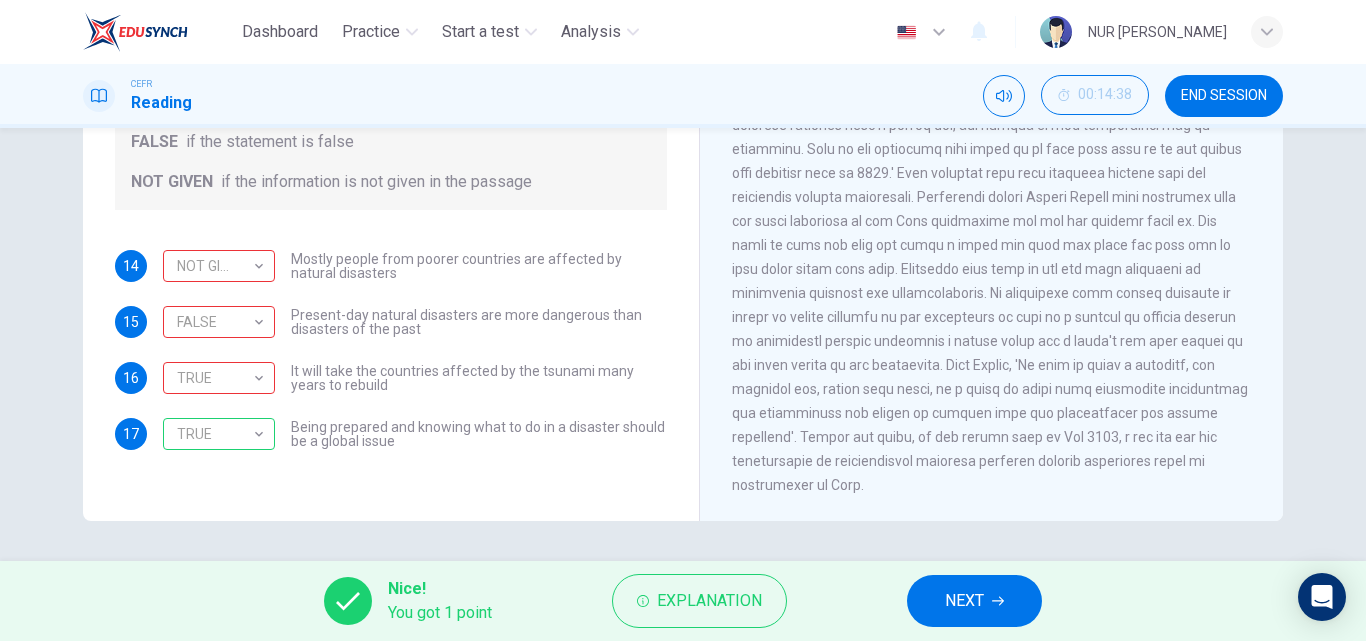 click on "NEXT" at bounding box center (974, 601) 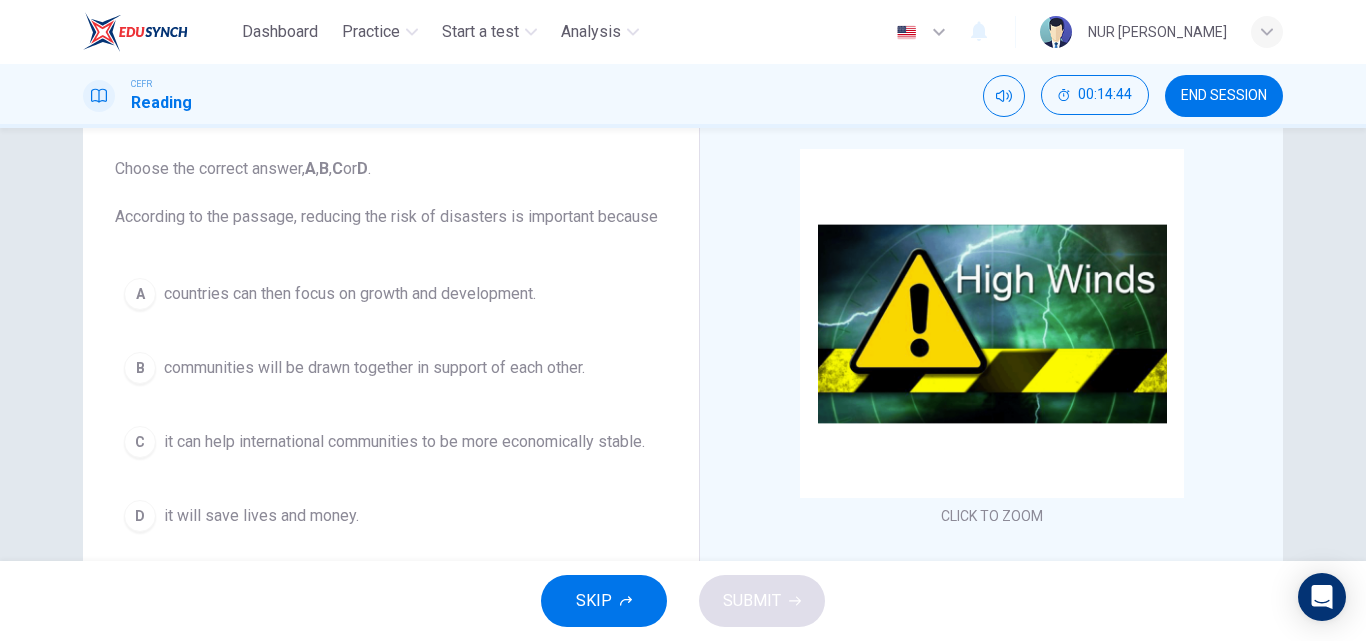 scroll, scrollTop: 105, scrollLeft: 0, axis: vertical 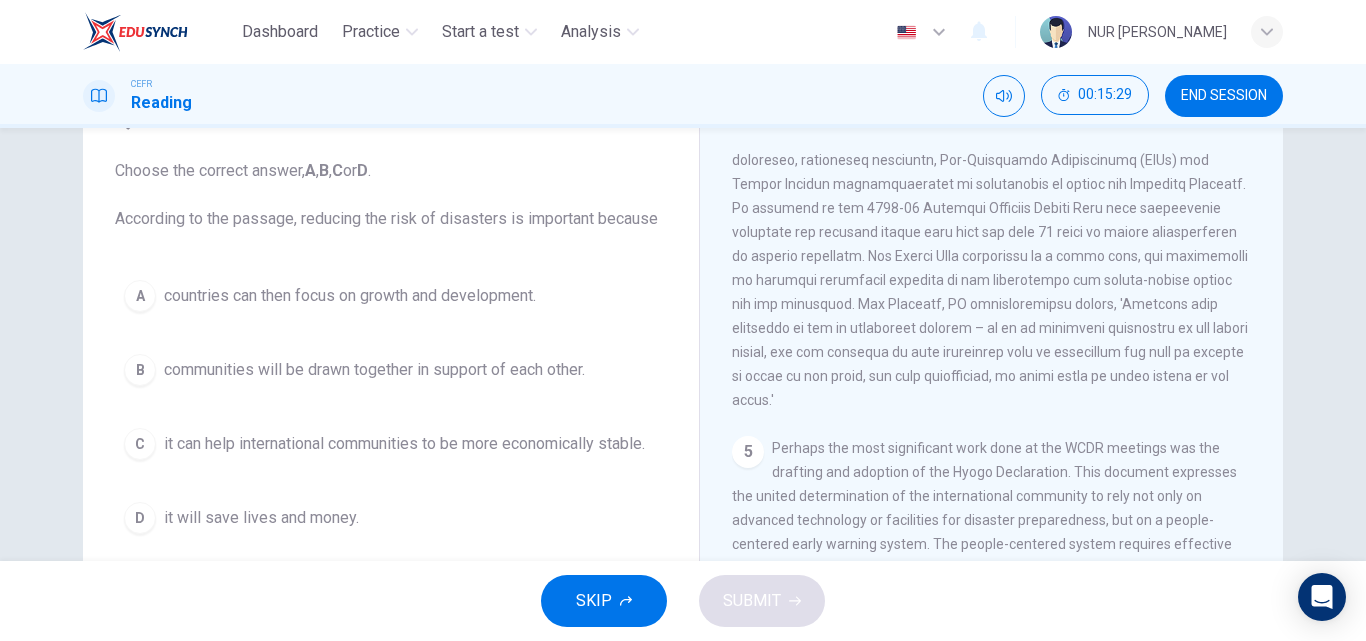 click on "D it will save lives and money." at bounding box center (391, 518) 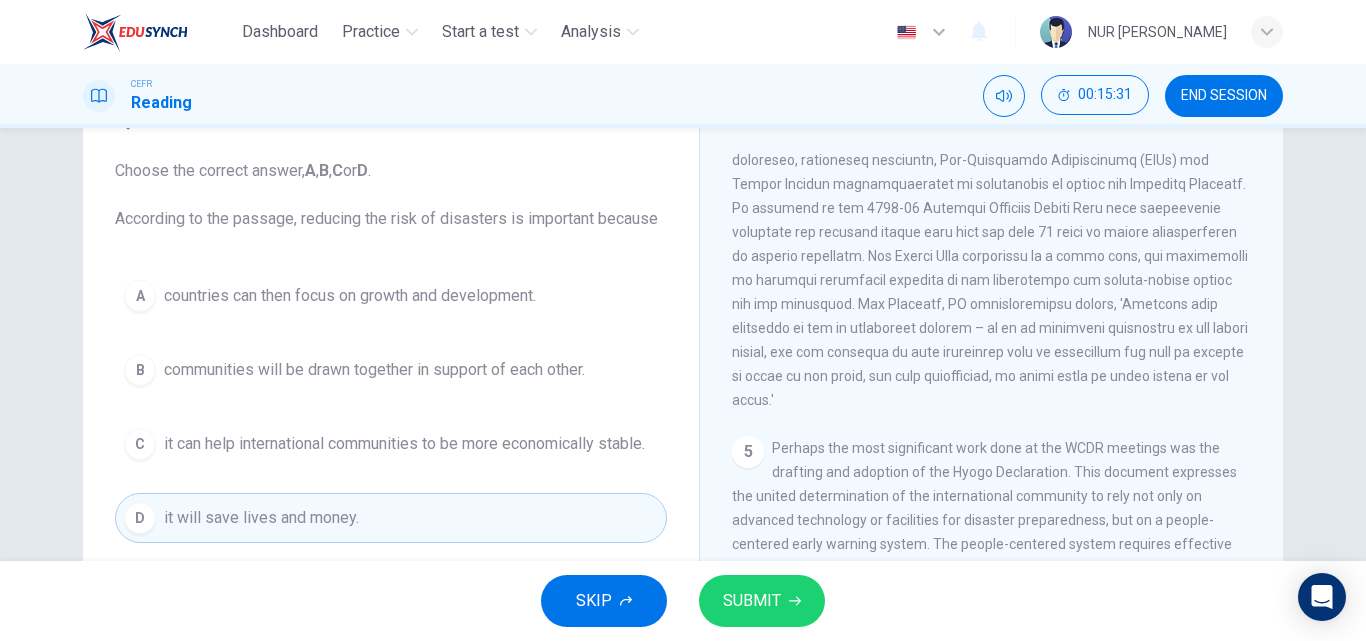 click on "SUBMIT" at bounding box center [752, 601] 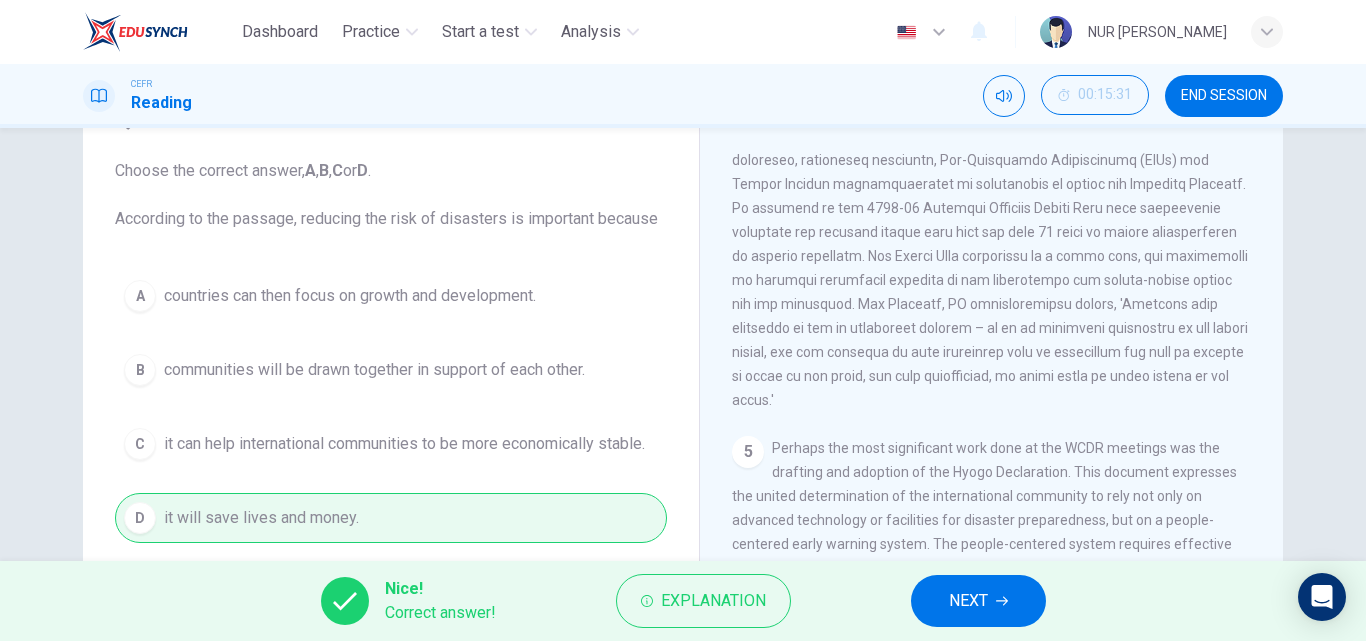 click on "NEXT" at bounding box center [968, 601] 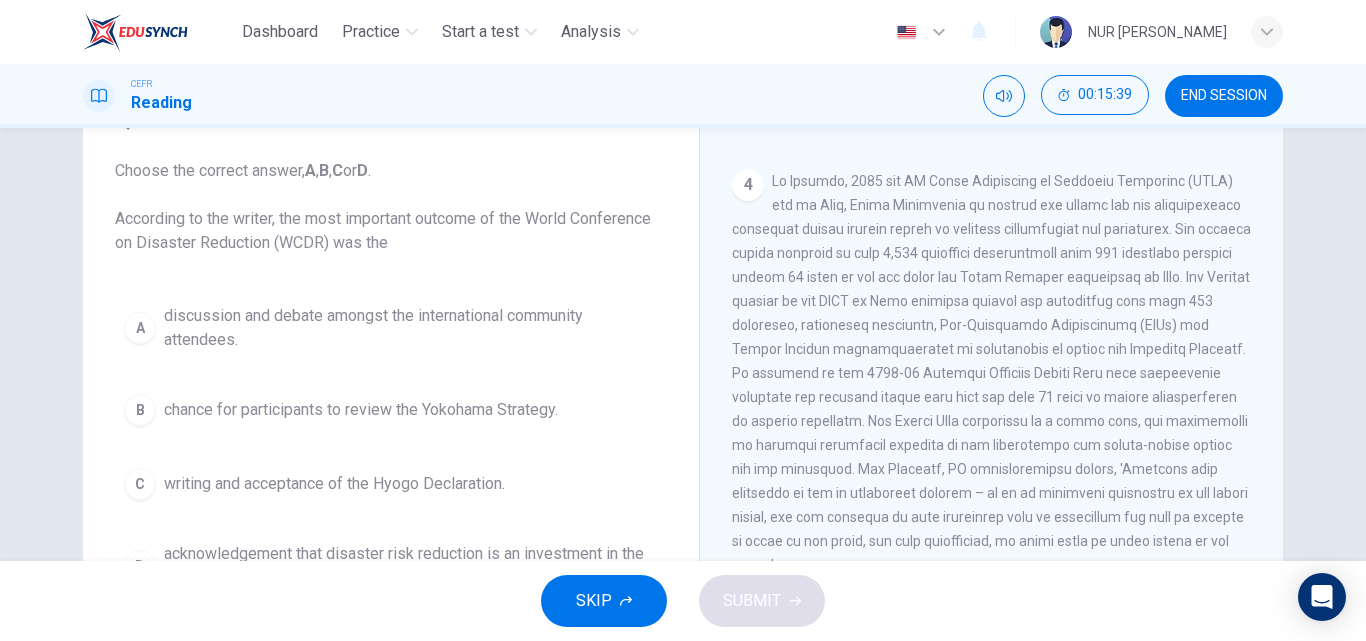 scroll, scrollTop: 1100, scrollLeft: 0, axis: vertical 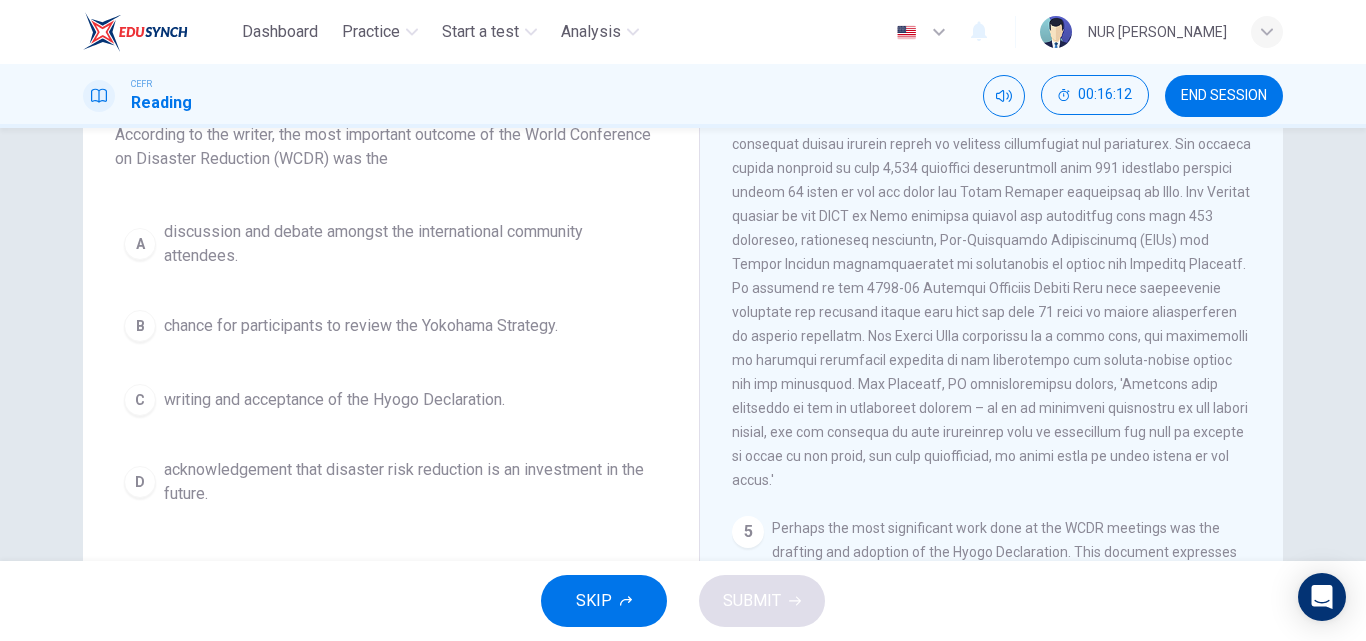 click on "chance for participants to review the Yokohama Strategy." at bounding box center (361, 326) 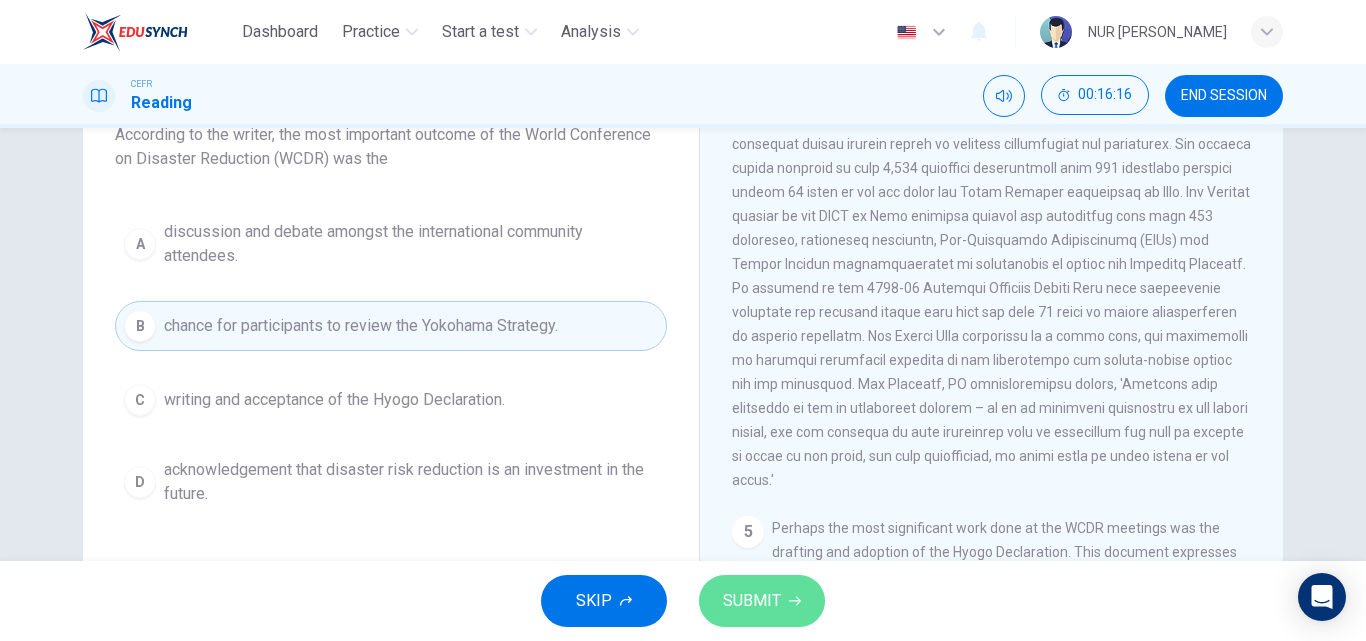 click on "SUBMIT" at bounding box center [762, 601] 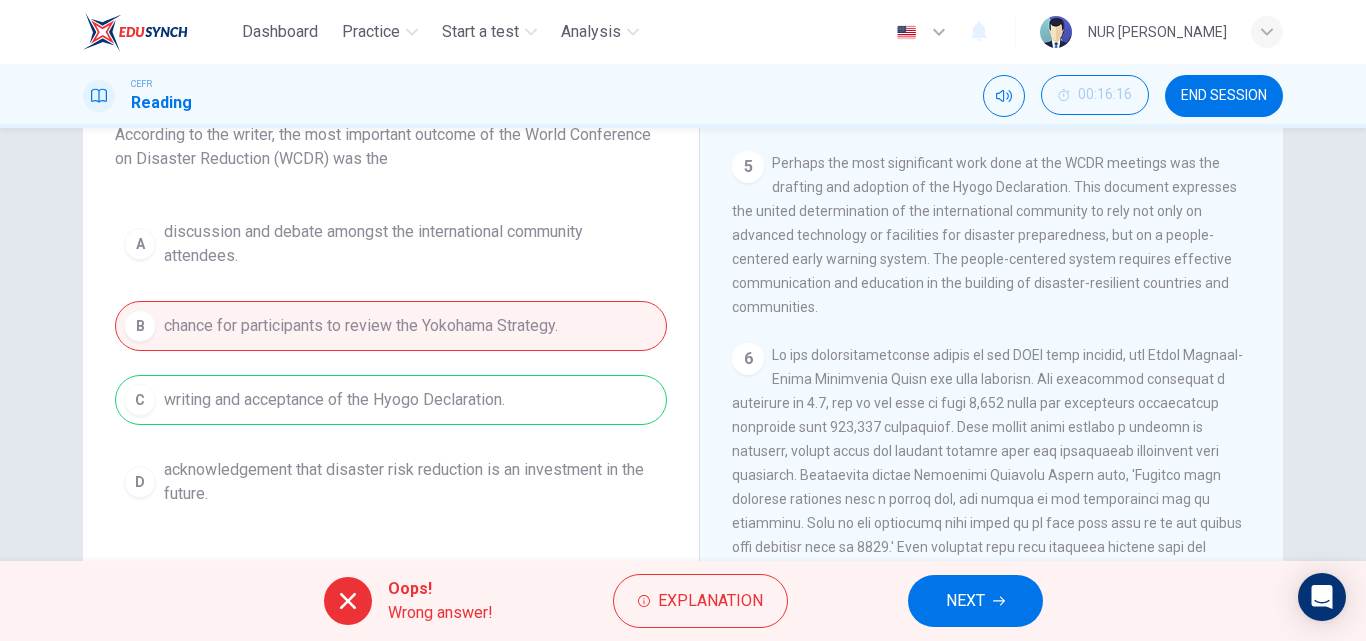 scroll, scrollTop: 1463, scrollLeft: 0, axis: vertical 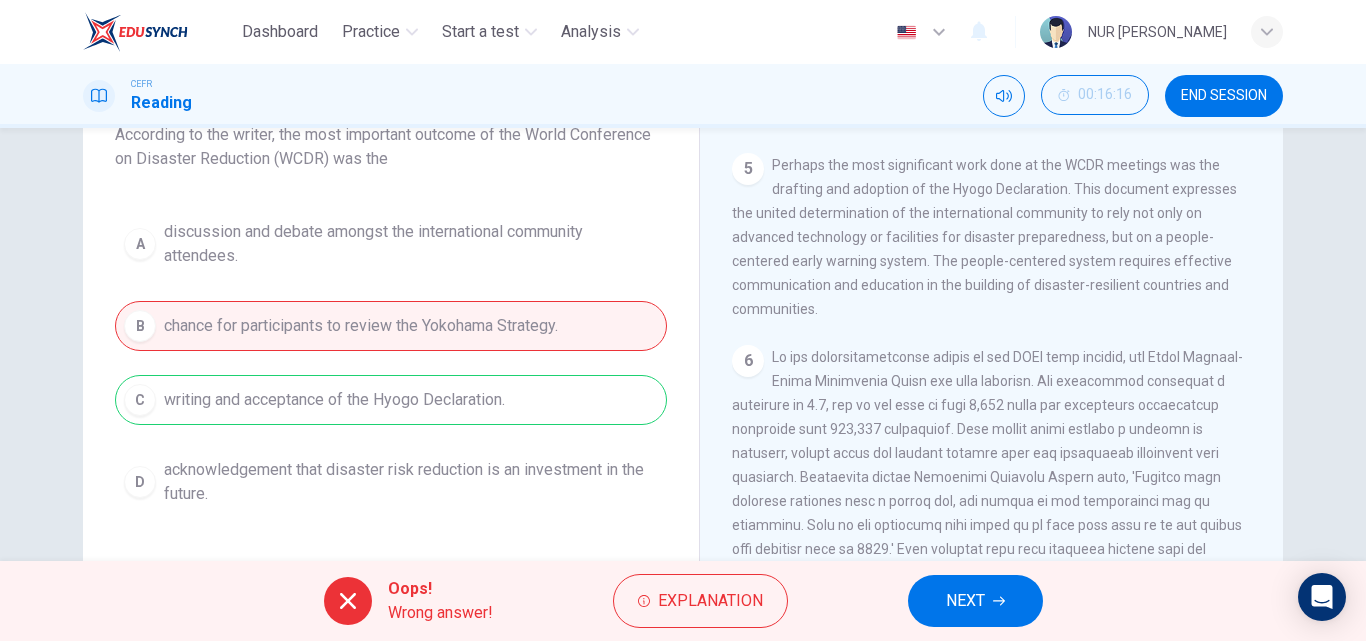 drag, startPoint x: 922, startPoint y: 207, endPoint x: 1086, endPoint y: 226, distance: 165.09694 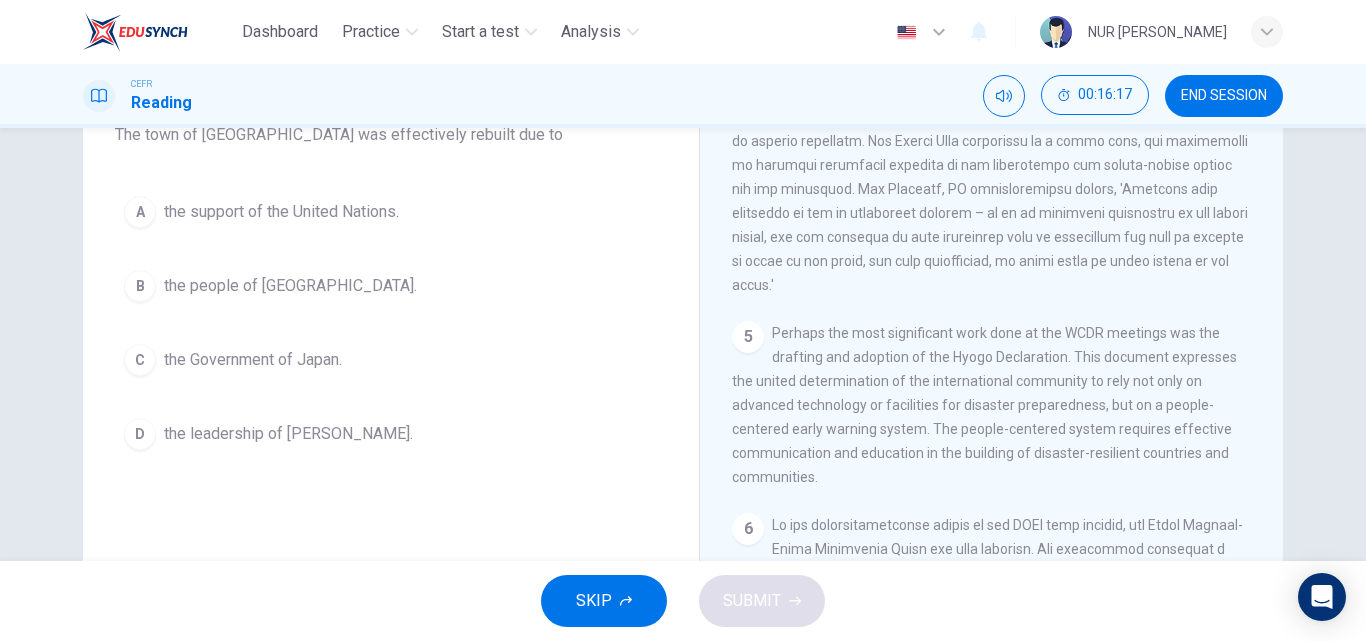 scroll, scrollTop: 1355, scrollLeft: 0, axis: vertical 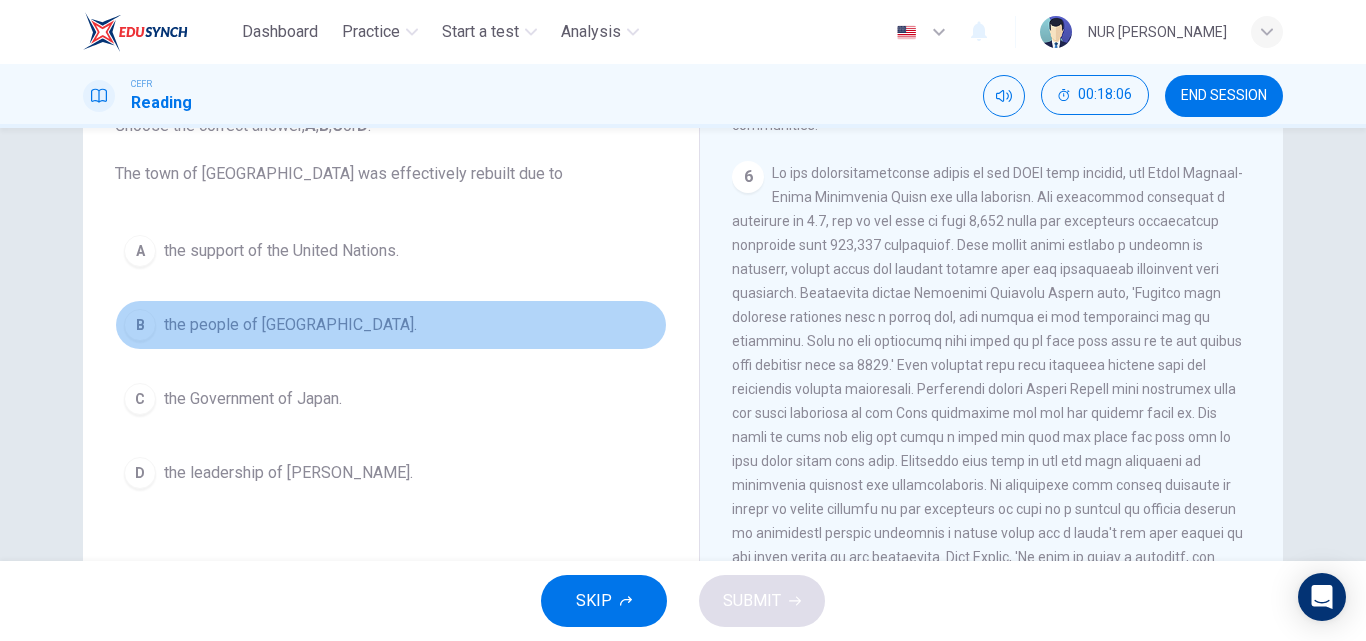 click on "B the people of [GEOGRAPHIC_DATA]." at bounding box center (391, 325) 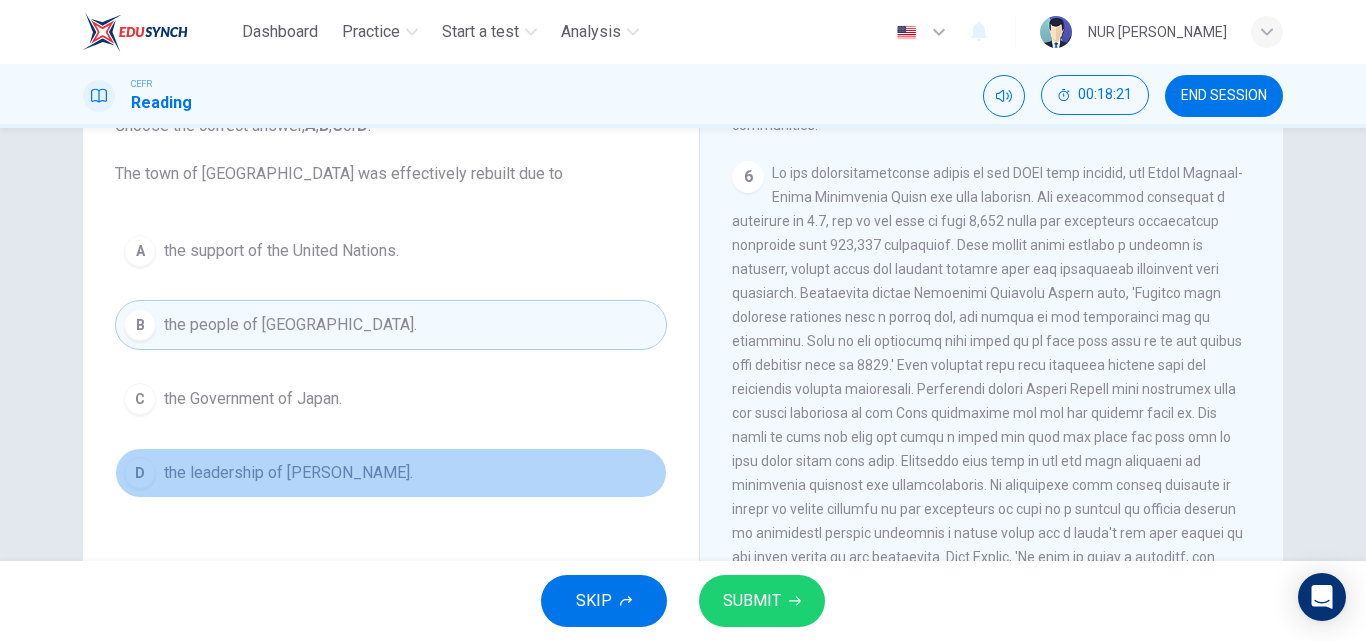 click on "D the leadership of [PERSON_NAME]." at bounding box center [391, 473] 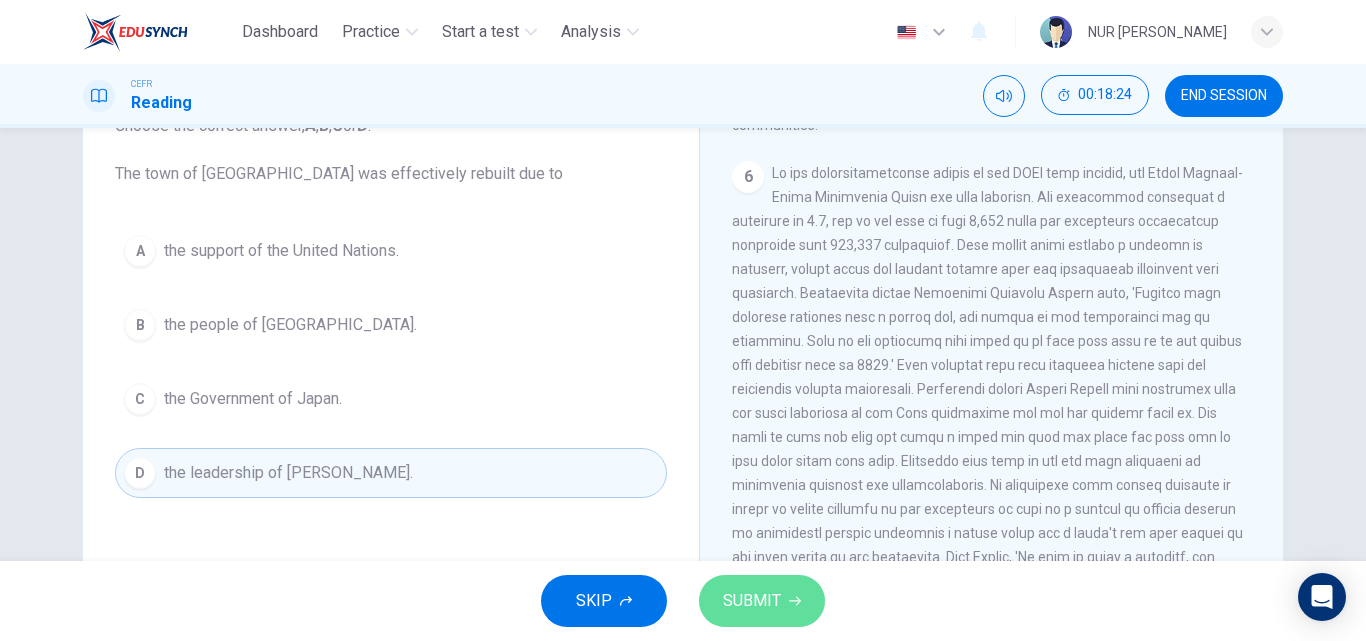 click on "SUBMIT" at bounding box center (752, 601) 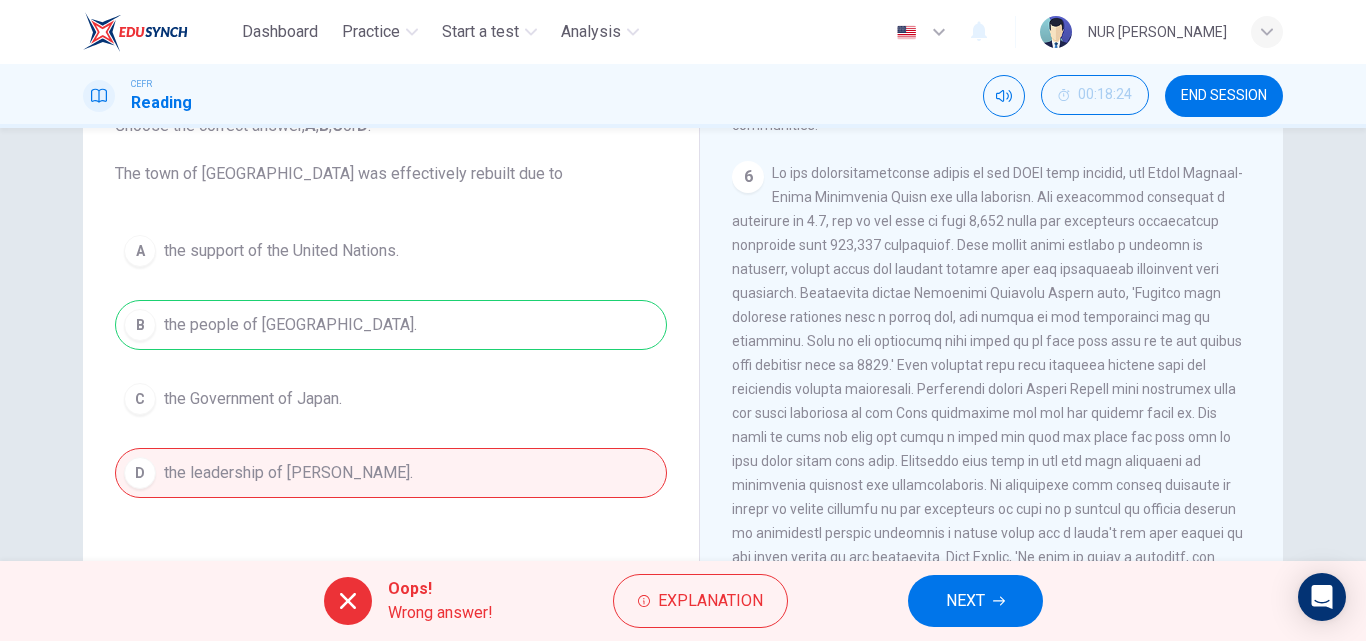 click on "A the support of the United Nations. B the people of [GEOGRAPHIC_DATA] C the Government of Japan. D the leadership of [PERSON_NAME]." at bounding box center (391, 362) 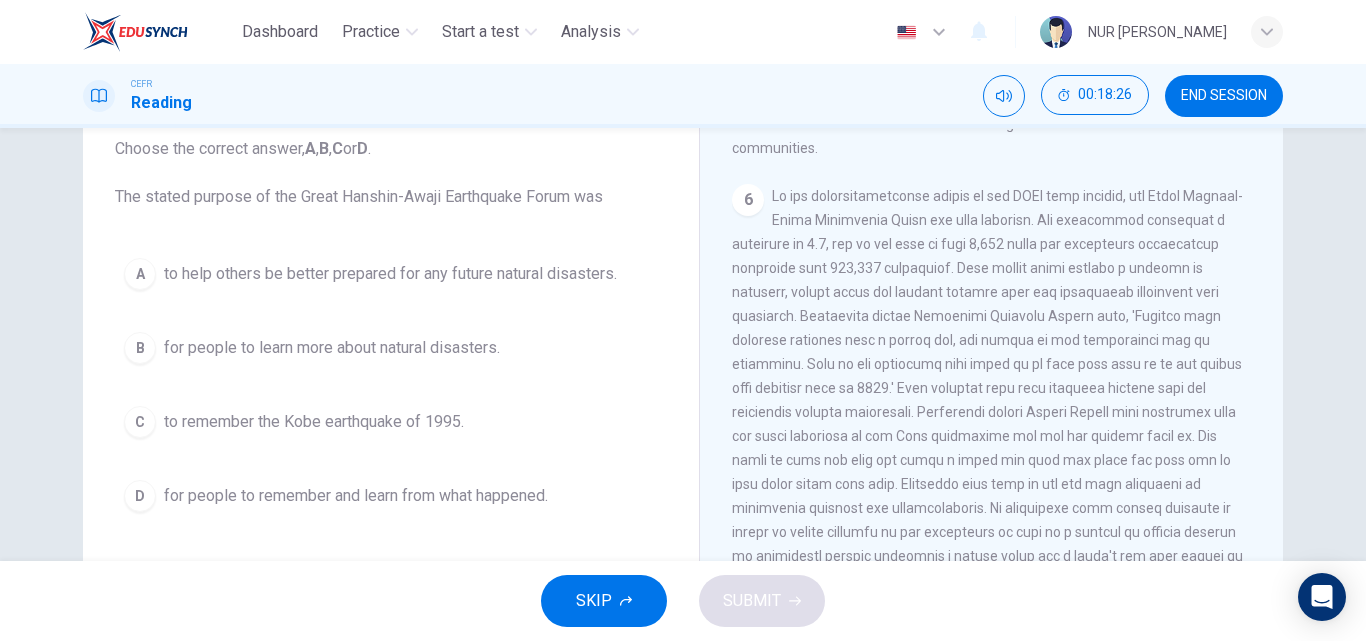 scroll, scrollTop: 125, scrollLeft: 0, axis: vertical 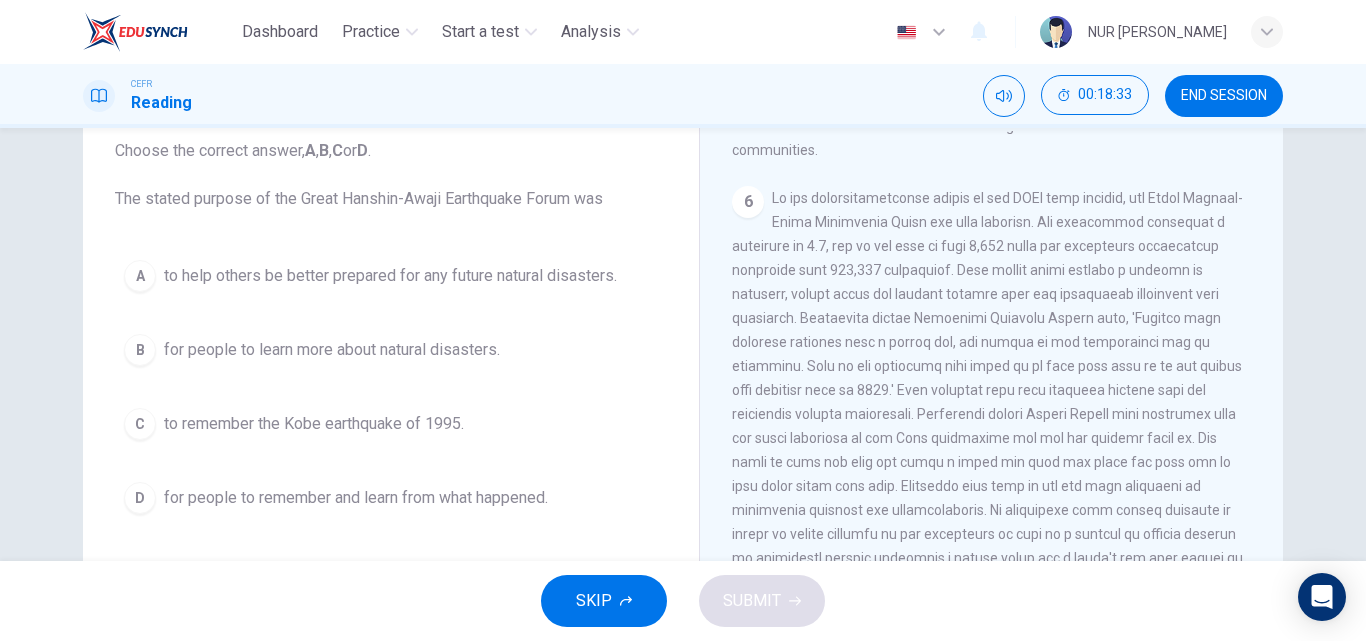 click on "to remember the Kobe earthquake of 1995." at bounding box center [314, 424] 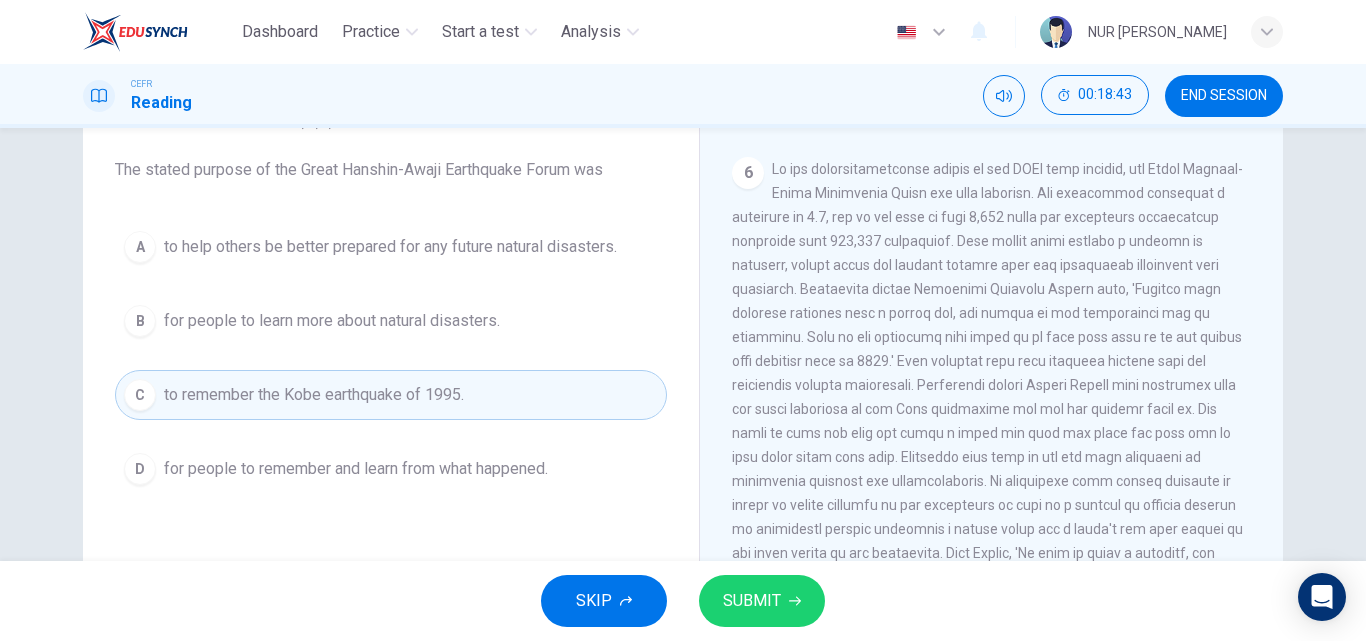 scroll, scrollTop: 156, scrollLeft: 0, axis: vertical 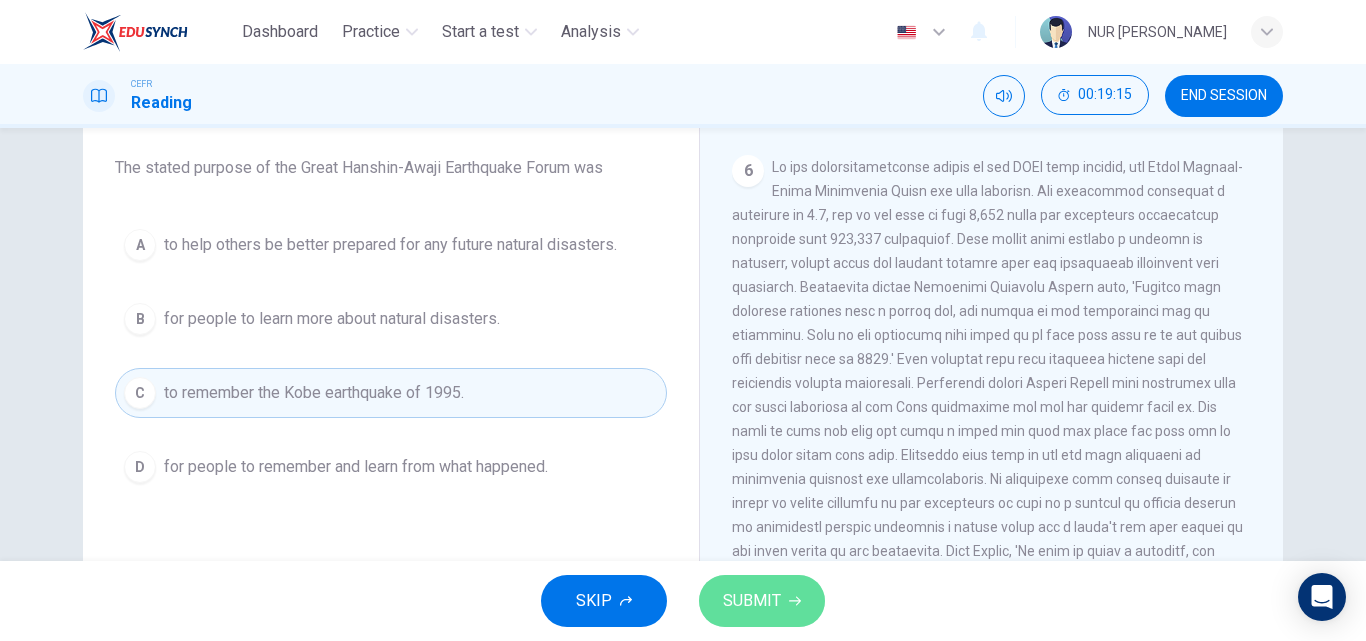 click on "SUBMIT" at bounding box center [762, 601] 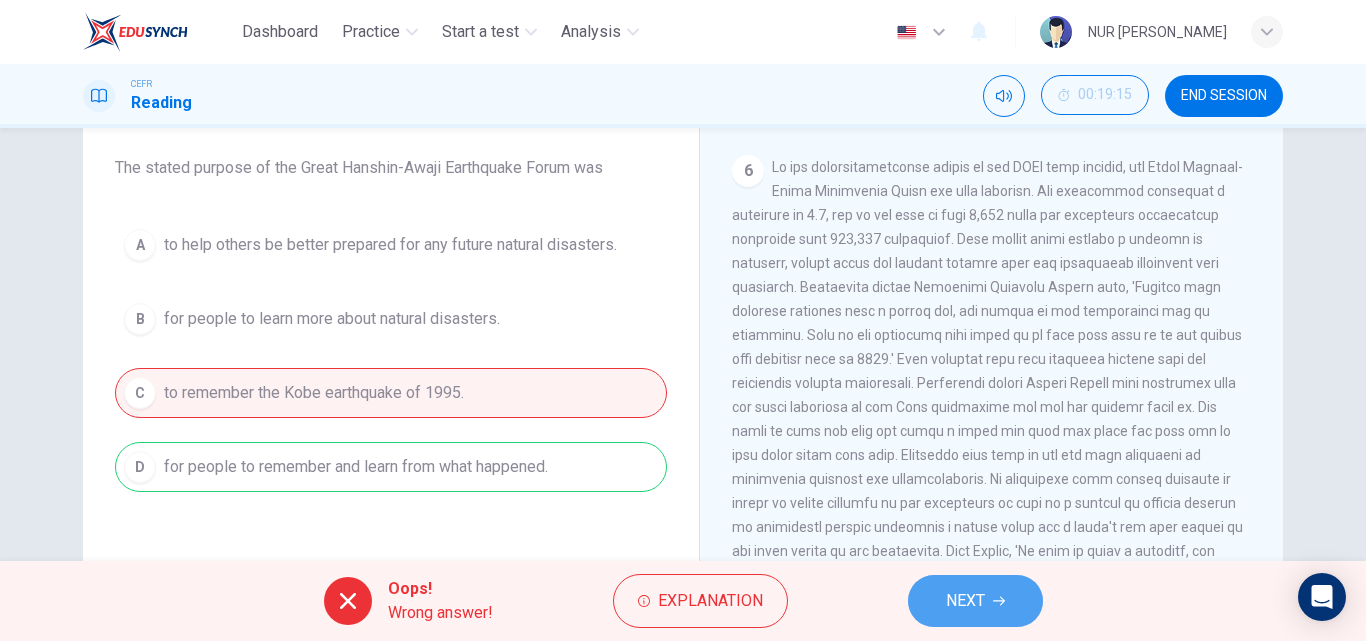 click on "NEXT" at bounding box center (965, 601) 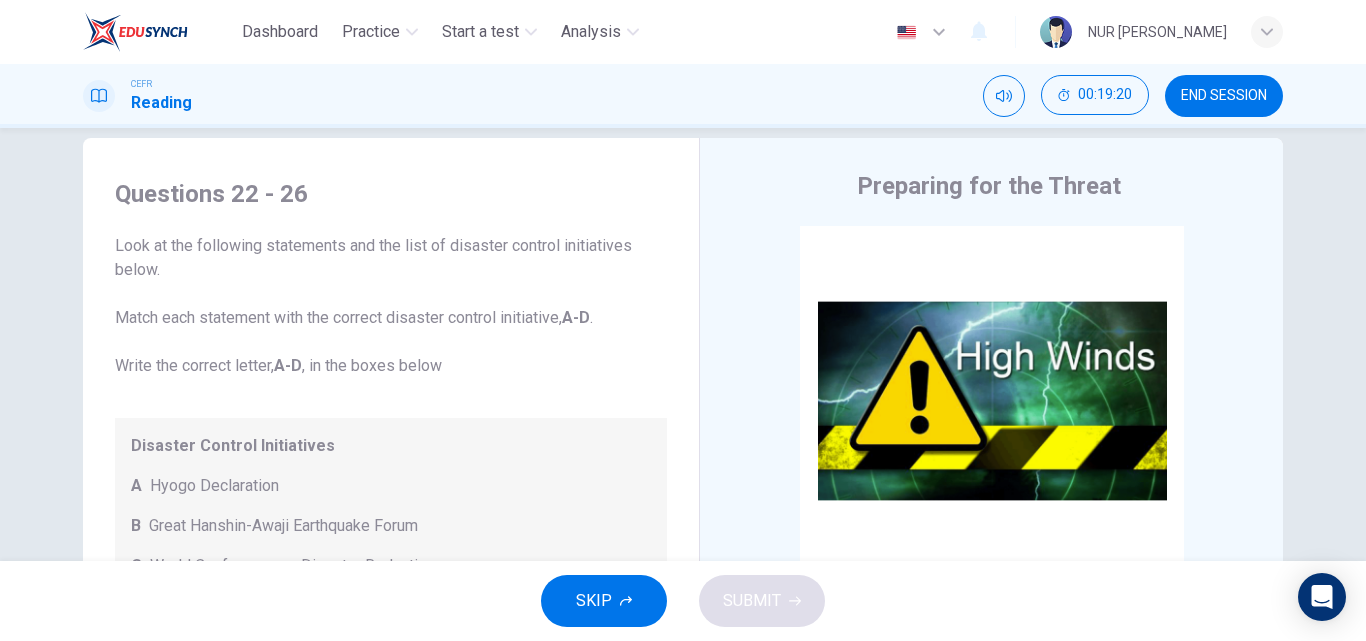 scroll, scrollTop: 29, scrollLeft: 0, axis: vertical 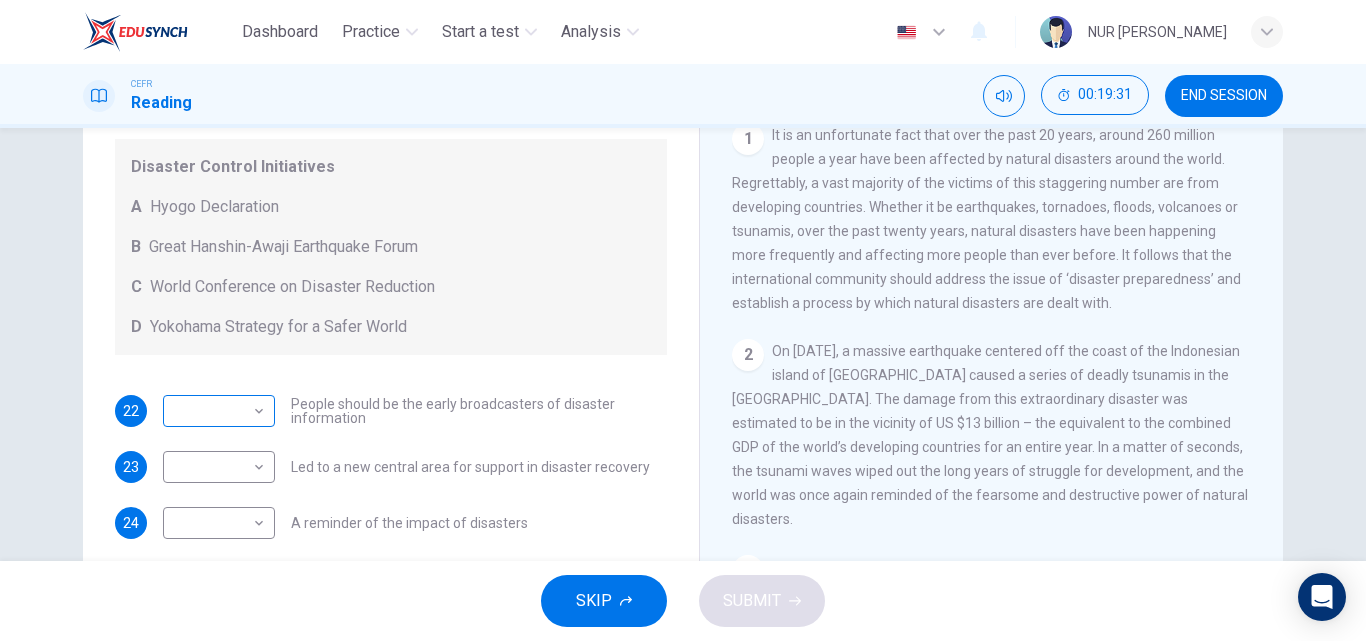 click on "Dashboard Practice Start a test Analysis English en ​ NUR [PERSON_NAME] CEFR Reading 00:19:31 END SESSION Questions 22 - 26 Look at the following statements and the list of disaster control initiatives below.
Match each statement with the correct disaster control initiative,  A-D .
Write the correct letter,  A-D , in the boxes below Disaster Control Initiatives A Hyogo Declaration B Great Hanshin-Awaji Earthquake Forum C World Conference on Disaster Reduction D Yokohama Strategy for a Safer World 22 ​ ​ People should be the early broadcasters of disaster information 23 ​ ​ Led to a new central area for support in disaster recovery 24 ​ ​ A reminder of the impact of disasters 25 ​ ​ In times of disaster, developed countries should do more to help less-developed countries 26 ​ ​ National development and disaster prevention should be considered at the same time Preparing for the Threat CLICK TO ZOOM Click to Zoom 1 2 3 4 5 6 SKIP SUBMIT
Dashboard Practice Start a test 2025" at bounding box center [683, 320] 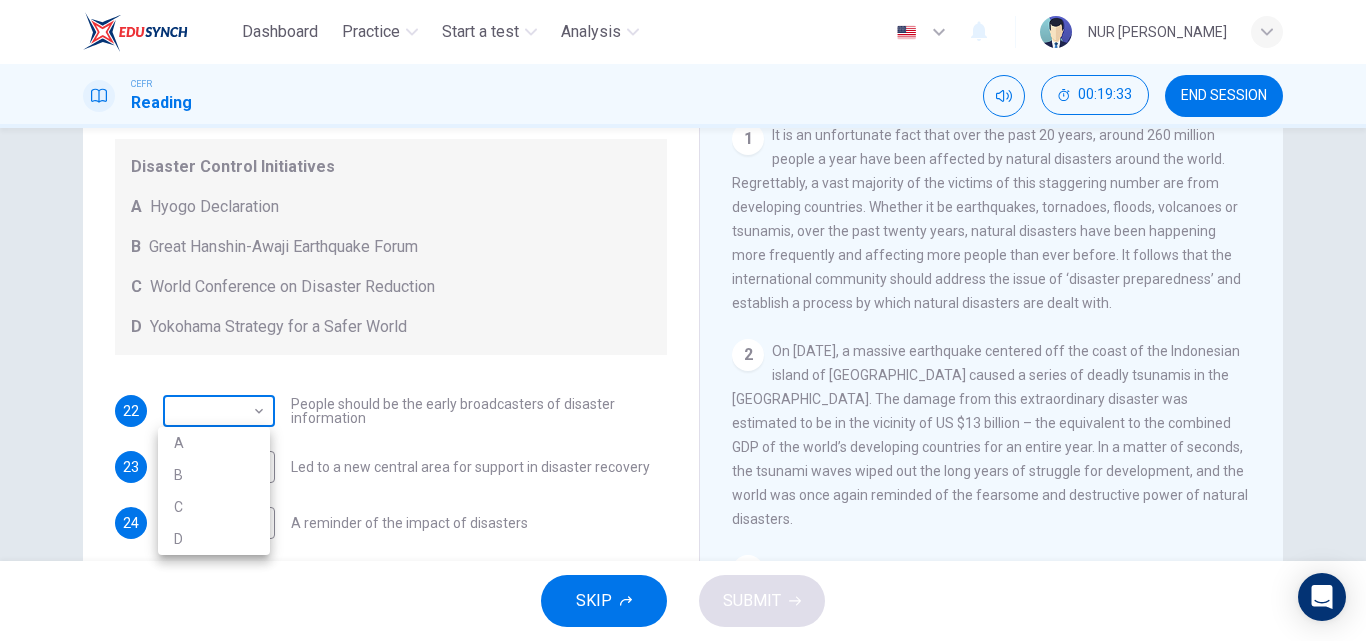 click at bounding box center [683, 320] 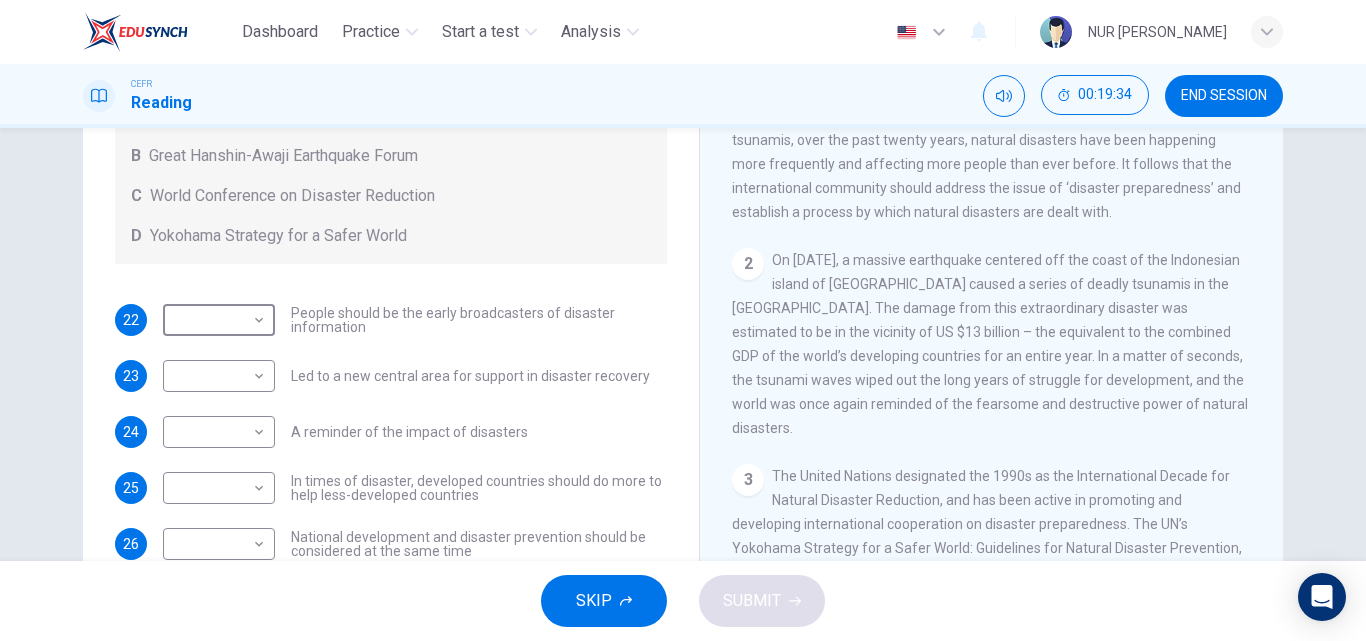 scroll, scrollTop: 264, scrollLeft: 0, axis: vertical 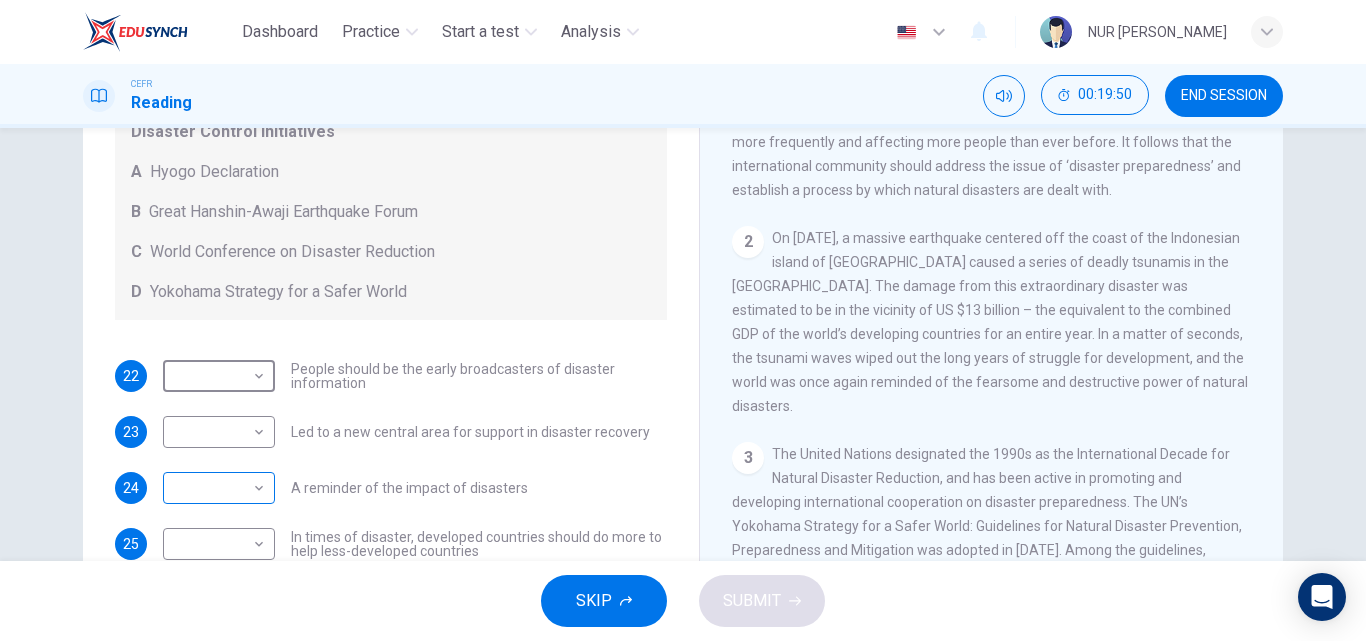 click on "Dashboard Practice Start a test Analysis English en ​ NUR [PERSON_NAME] CEFR Reading 00:19:50 END SESSION Questions 22 - 26 Look at the following statements and the list of disaster control initiatives below.
Match each statement with the correct disaster control initiative,  A-D .
Write the correct letter,  A-D , in the boxes below Disaster Control Initiatives A Hyogo Declaration B Great Hanshin-Awaji Earthquake Forum C World Conference on Disaster Reduction D Yokohama Strategy for a Safer World 22 ​ ​ People should be the early broadcasters of disaster information 23 ​ ​ Led to a new central area for support in disaster recovery 24 ​ ​ A reminder of the impact of disasters 25 ​ ​ In times of disaster, developed countries should do more to help less-developed countries 26 ​ ​ National development and disaster prevention should be considered at the same time Preparing for the Threat CLICK TO ZOOM Click to Zoom 1 2 3 4 5 6 SKIP SUBMIT
Dashboard Practice Start a test 2025" at bounding box center (683, 320) 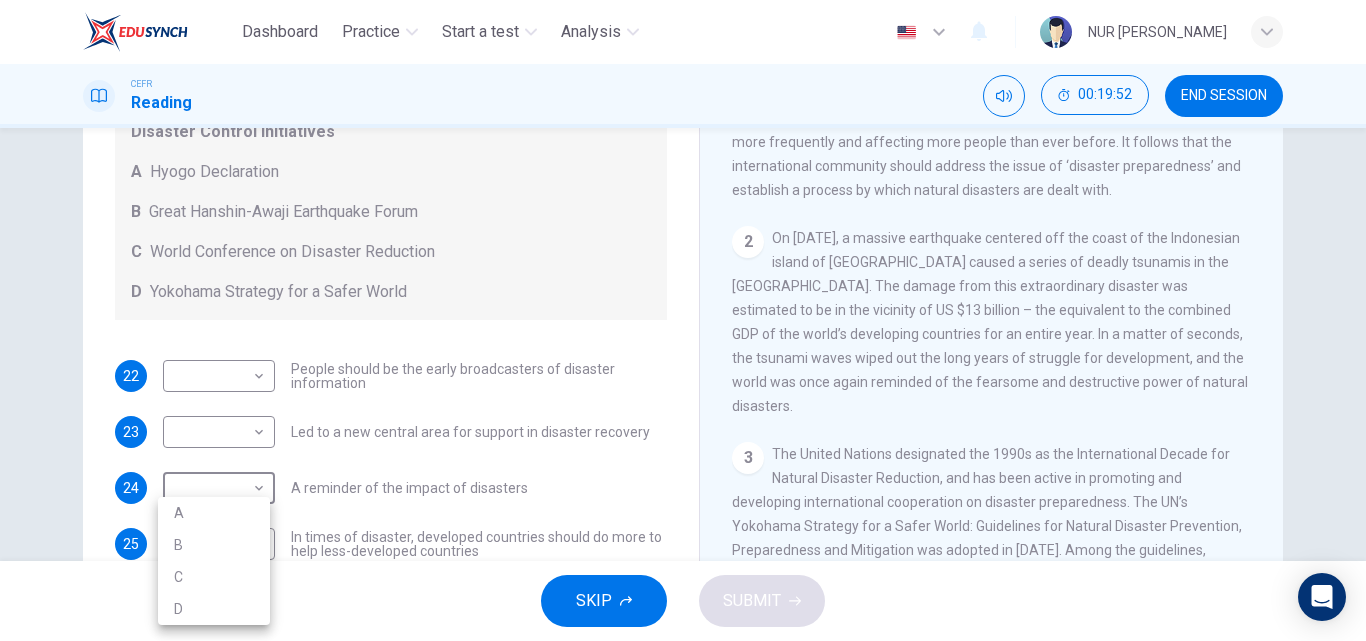 click on "B" at bounding box center (214, 545) 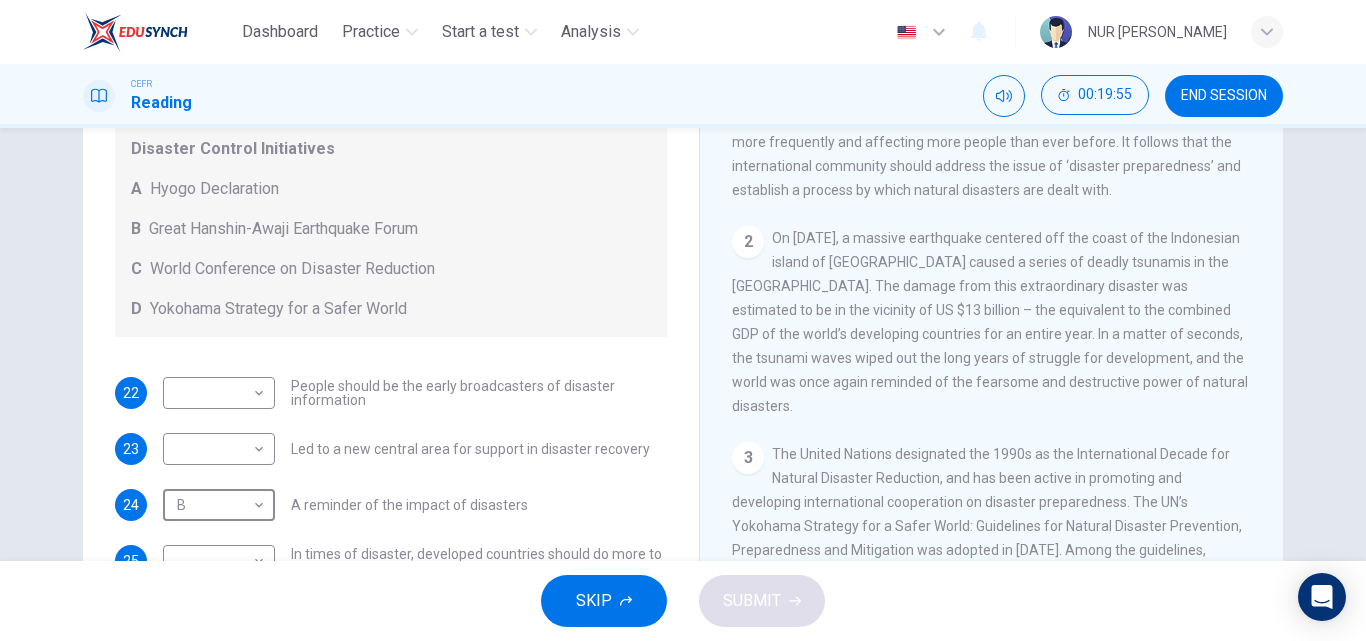 scroll, scrollTop: 41, scrollLeft: 0, axis: vertical 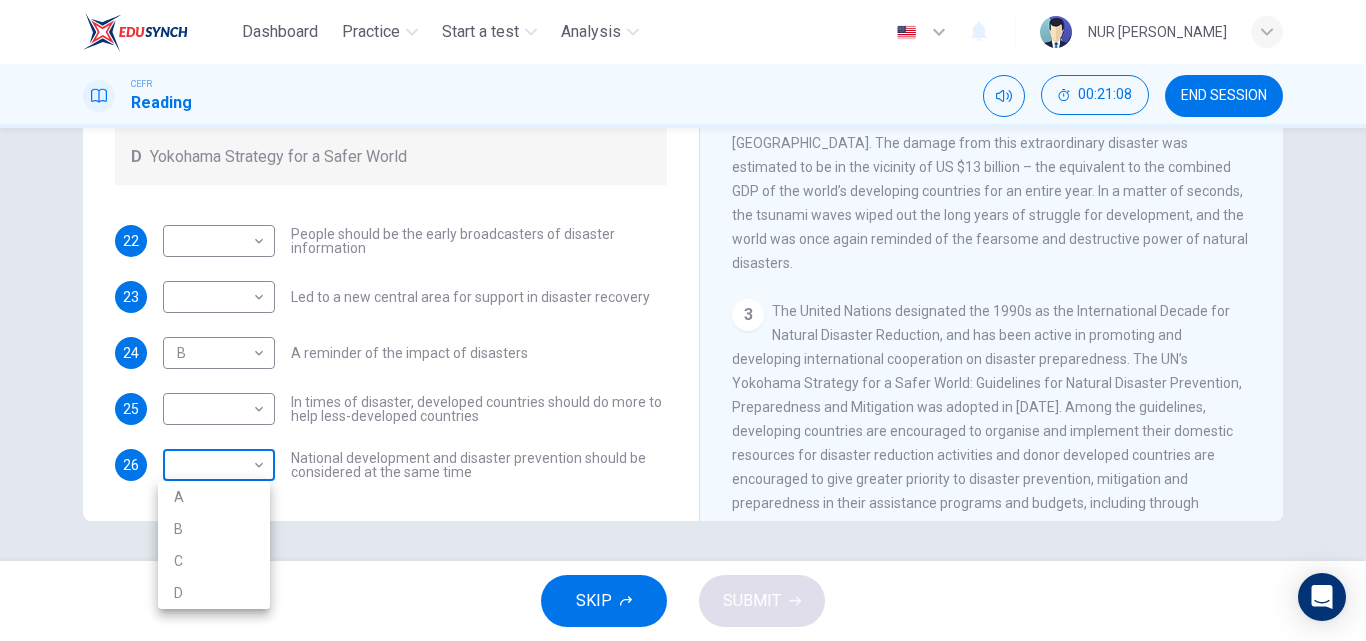 click on "Dashboard Practice Start a test Analysis English en ​ NUR [PERSON_NAME] CEFR Reading 00:21:08 END SESSION Questions 22 - 26 Look at the following statements and the list of disaster control initiatives below.
Match each statement with the correct disaster control initiative,  A-D .
Write the correct letter,  A-D , in the boxes below Disaster Control Initiatives A Hyogo Declaration B Great Hanshin-Awaji Earthquake Forum C World Conference on Disaster Reduction D Yokohama Strategy for a Safer World 22 ​ ​ People should be the early broadcasters of disaster information 23 ​ ​ Led to a new central area for support in disaster recovery 24 B B ​ A reminder of the impact of disasters 25 ​ ​ In times of disaster, developed countries should do more to help less-developed countries 26 ​ ​ National development and disaster prevention should be considered at the same time Preparing for the Threat CLICK TO ZOOM Click to Zoom 1 2 3 4 5 6 SKIP SUBMIT
Dashboard Practice Start a test 2025" at bounding box center (683, 320) 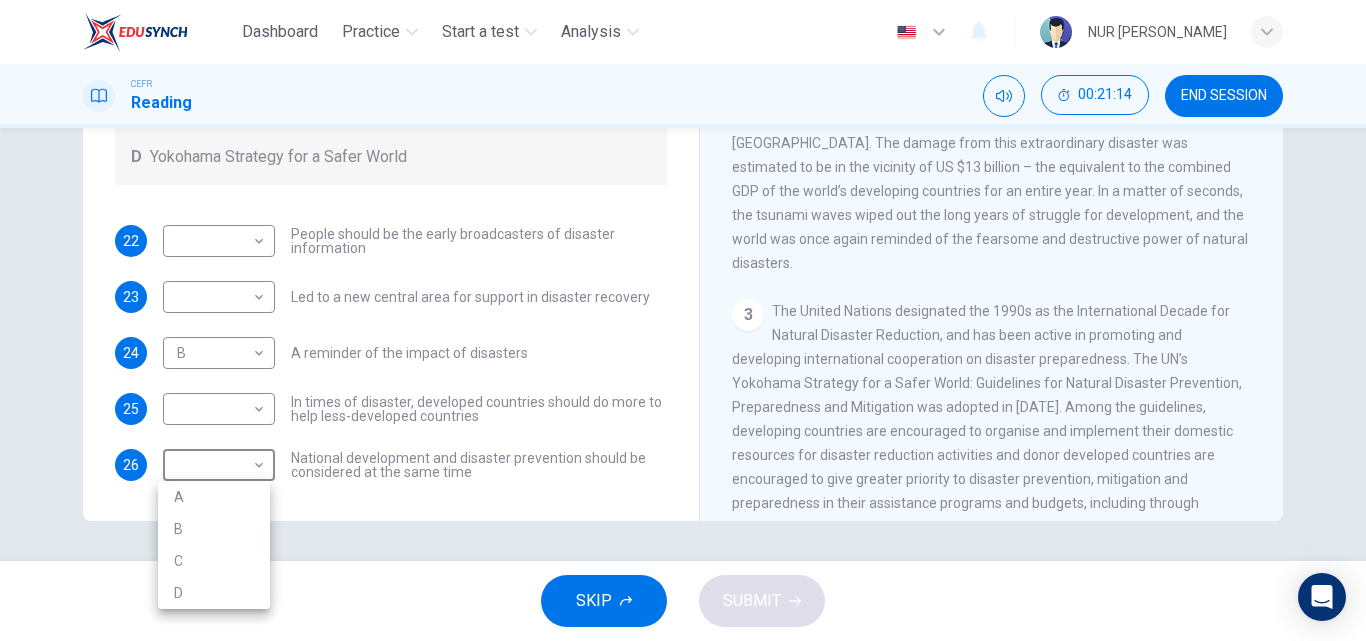 click on "D" at bounding box center (214, 593) 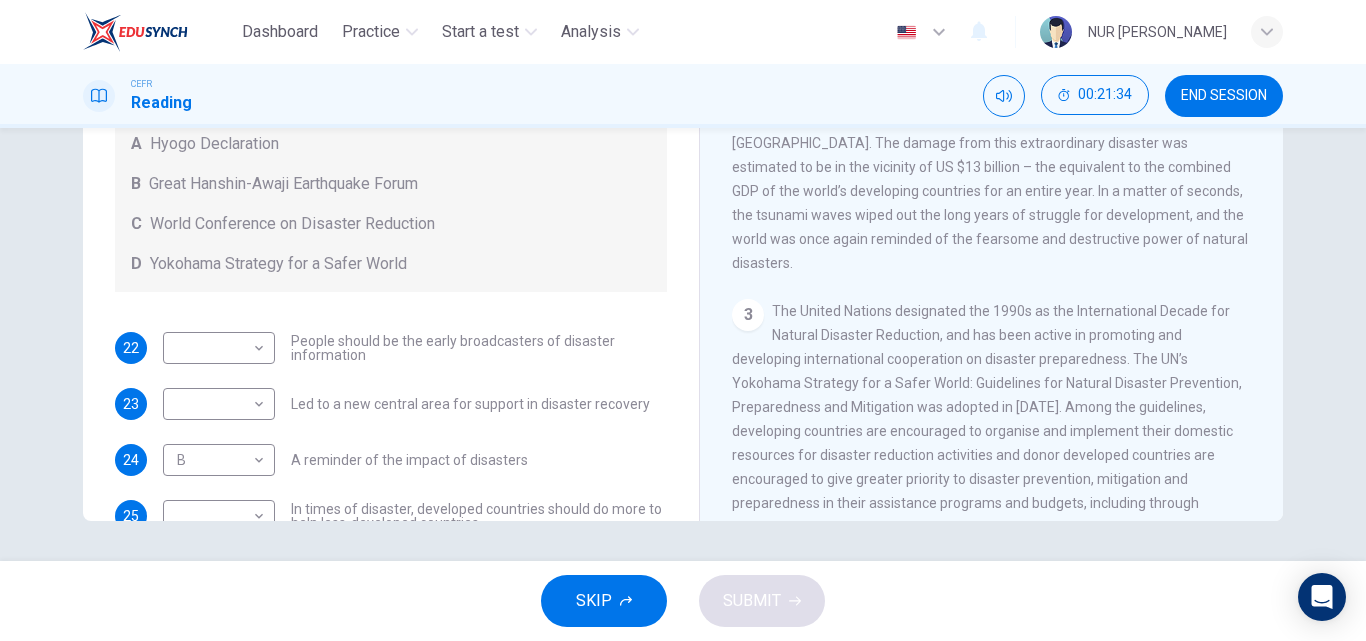scroll, scrollTop: 27, scrollLeft: 0, axis: vertical 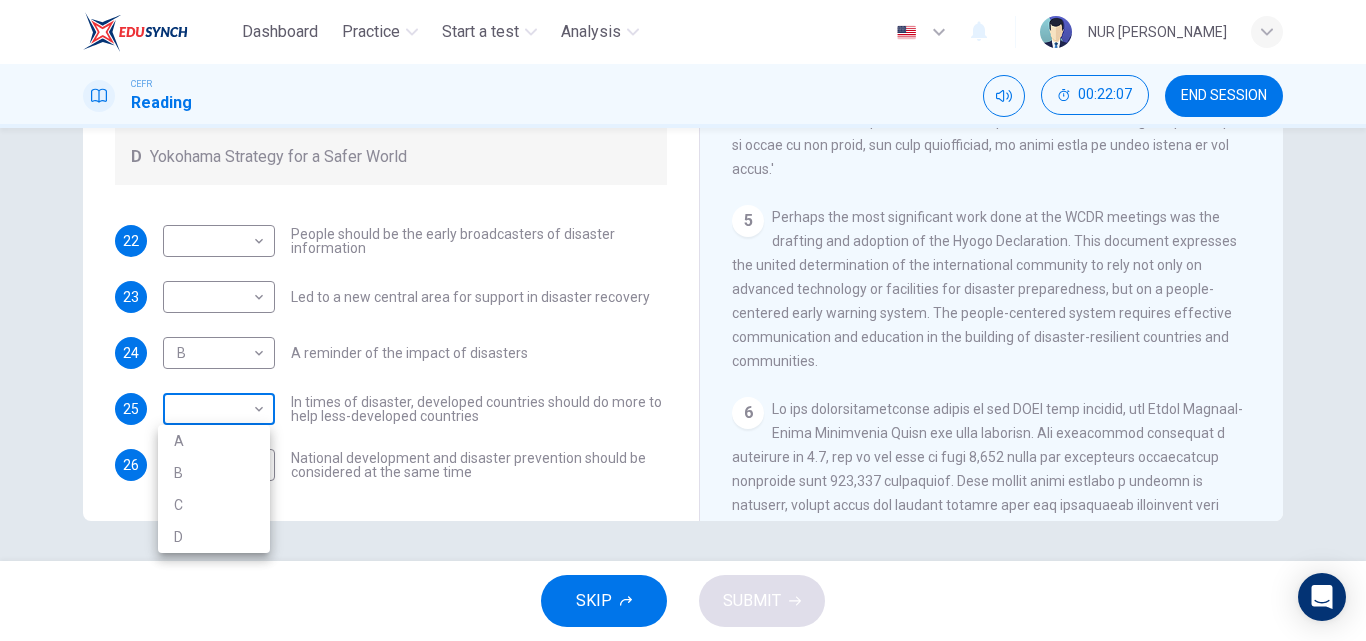 click on "Dashboard Practice Start a test Analysis English en ​ NUR [PERSON_NAME] CEFR Reading 00:22:07 END SESSION Questions 22 - 26 Look at the following statements and the list of disaster control initiatives below.
Match each statement with the correct disaster control initiative,  A-D .
Write the correct letter,  A-D , in the boxes below Disaster Control Initiatives A Hyogo Declaration B Great Hanshin-Awaji Earthquake Forum C World Conference on Disaster Reduction D Yokohama Strategy for a Safer World 22 ​ ​ People should be the early broadcasters of disaster information 23 ​ ​ Led to a new central area for support in disaster recovery 24 B B ​ A reminder of the impact of disasters 25 ​ ​ In times of disaster, developed countries should do more to help less-developed countries 26 D D ​ National development and disaster prevention should be considered at the same time Preparing for the Threat CLICK TO ZOOM Click to Zoom 1 2 3 4 5 6 SKIP SUBMIT
Dashboard Practice Start a test 2025" at bounding box center (683, 320) 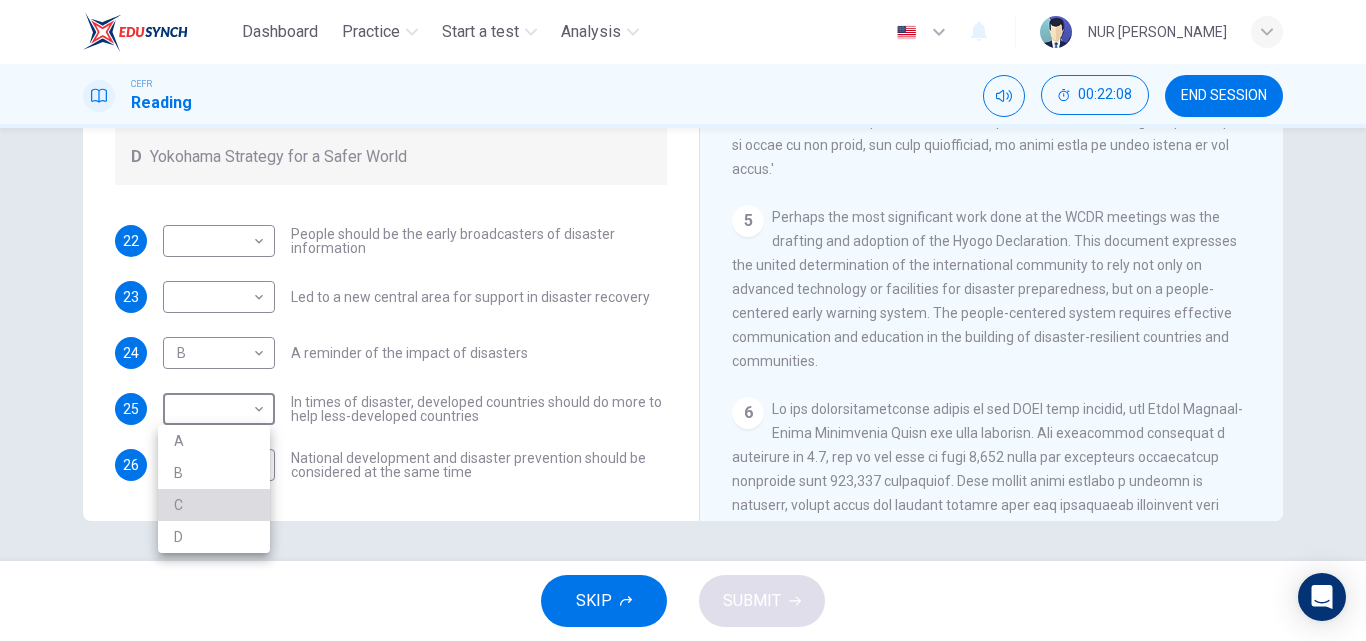 click on "C" at bounding box center (214, 505) 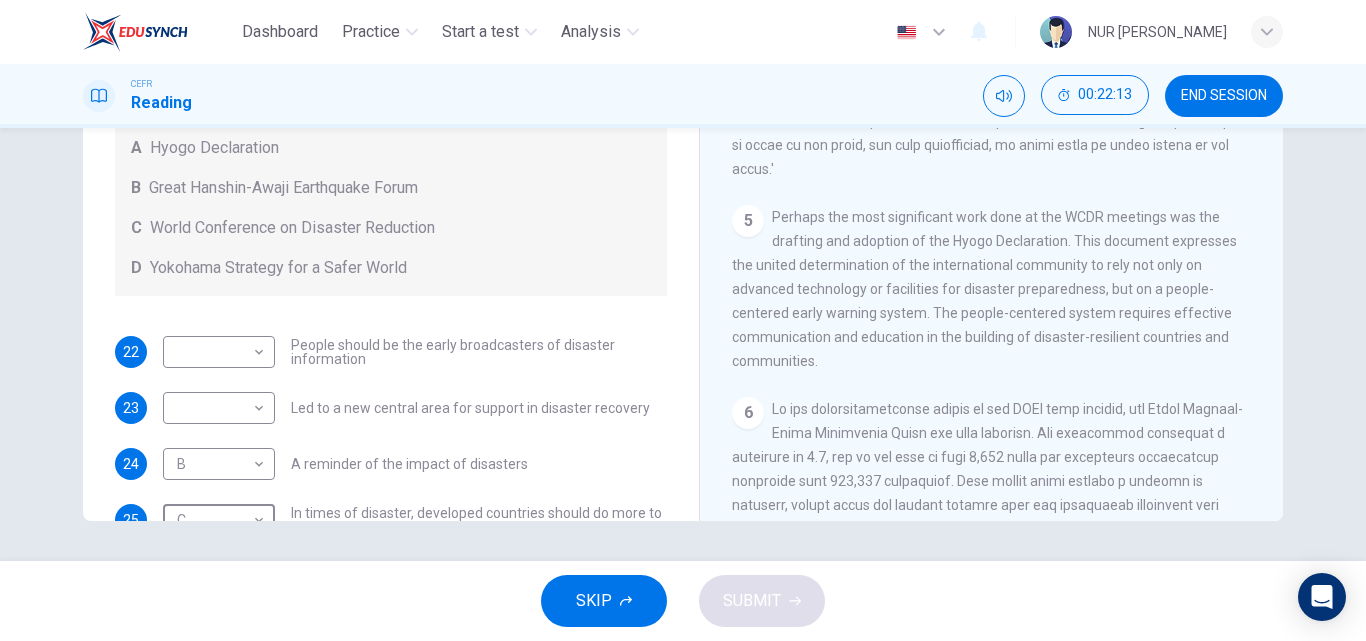 scroll, scrollTop: 0, scrollLeft: 0, axis: both 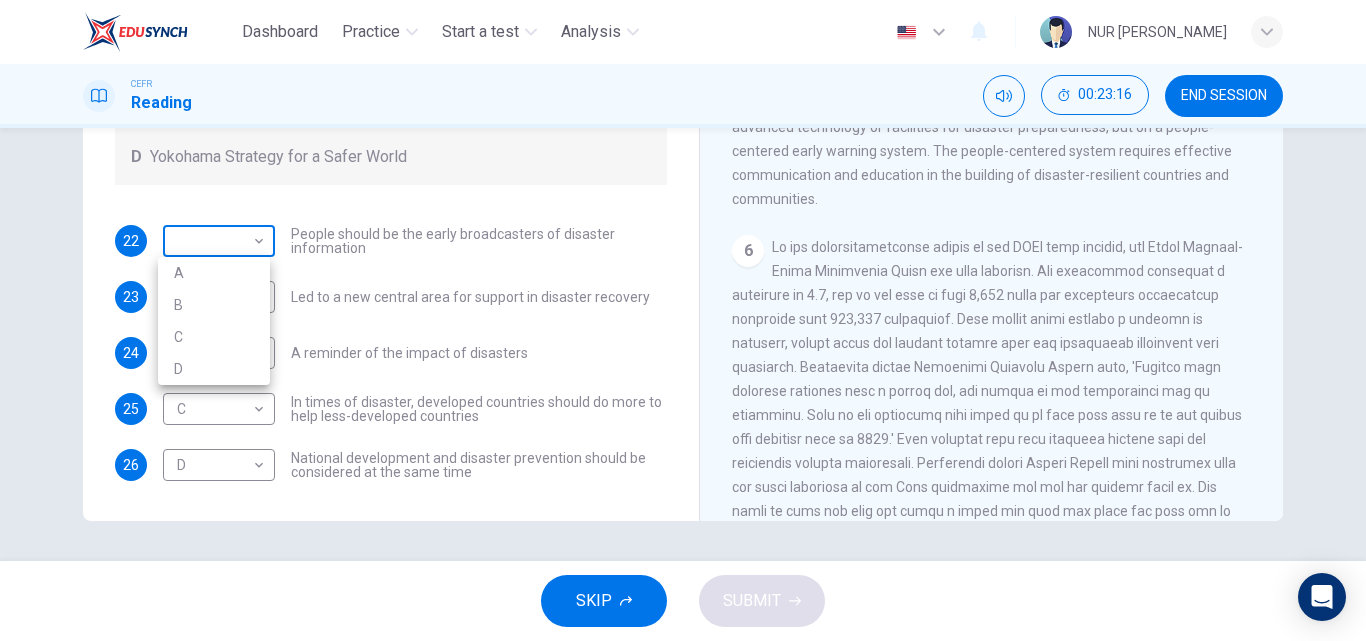 click on "Dashboard Practice Start a test Analysis English en ​ NUR [PERSON_NAME] CEFR Reading 00:23:16 END SESSION Questions 22 - 26 Look at the following statements and the list of disaster control initiatives below.
Match each statement with the correct disaster control initiative,  A-D .
Write the correct letter,  A-D , in the boxes below Disaster Control Initiatives A Hyogo Declaration B Great Hanshin-Awaji Earthquake Forum C World Conference on Disaster Reduction D Yokohama Strategy for a Safer World 22 ​ ​ People should be the early broadcasters of disaster information 23 ​ ​ Led to a new central area for support in disaster recovery 24 B B ​ A reminder of the impact of disasters 25 C C ​ In times of disaster, developed countries should do more to help less-developed countries 26 D D ​ National development and disaster prevention should be considered at the same time Preparing for the Threat CLICK TO ZOOM Click to Zoom 1 2 3 4 5 6 SKIP SUBMIT
Dashboard Practice Start a test 2025" at bounding box center (683, 320) 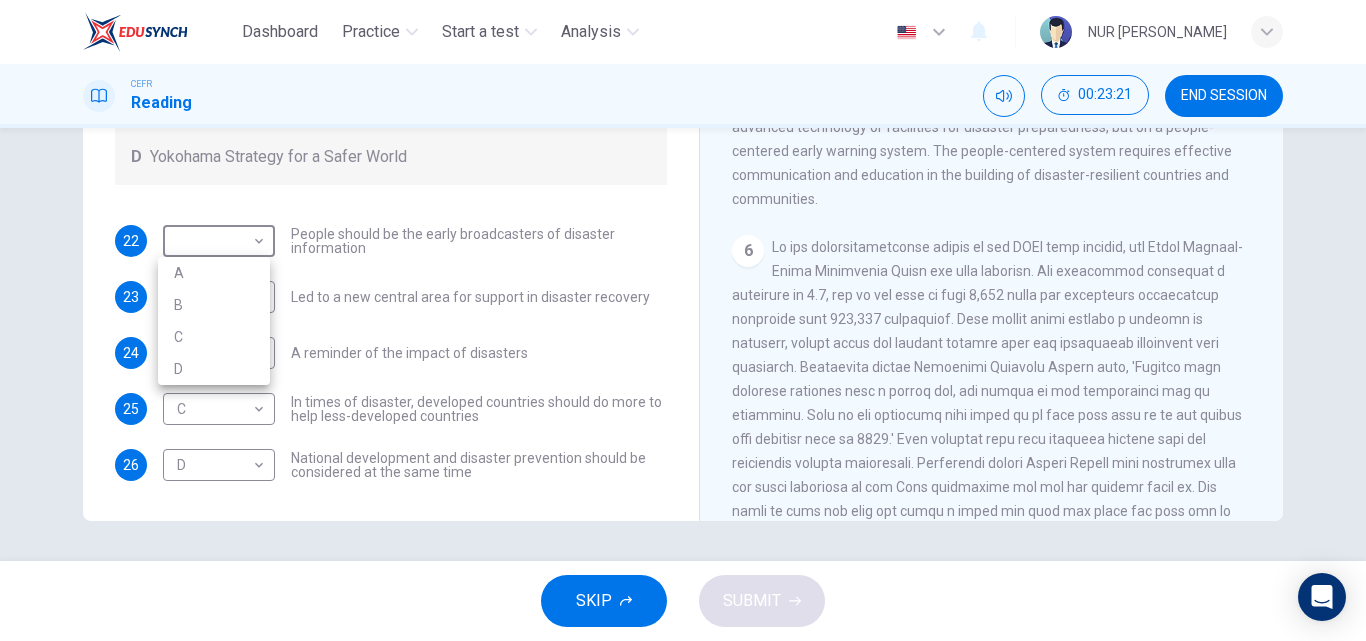 click at bounding box center [683, 320] 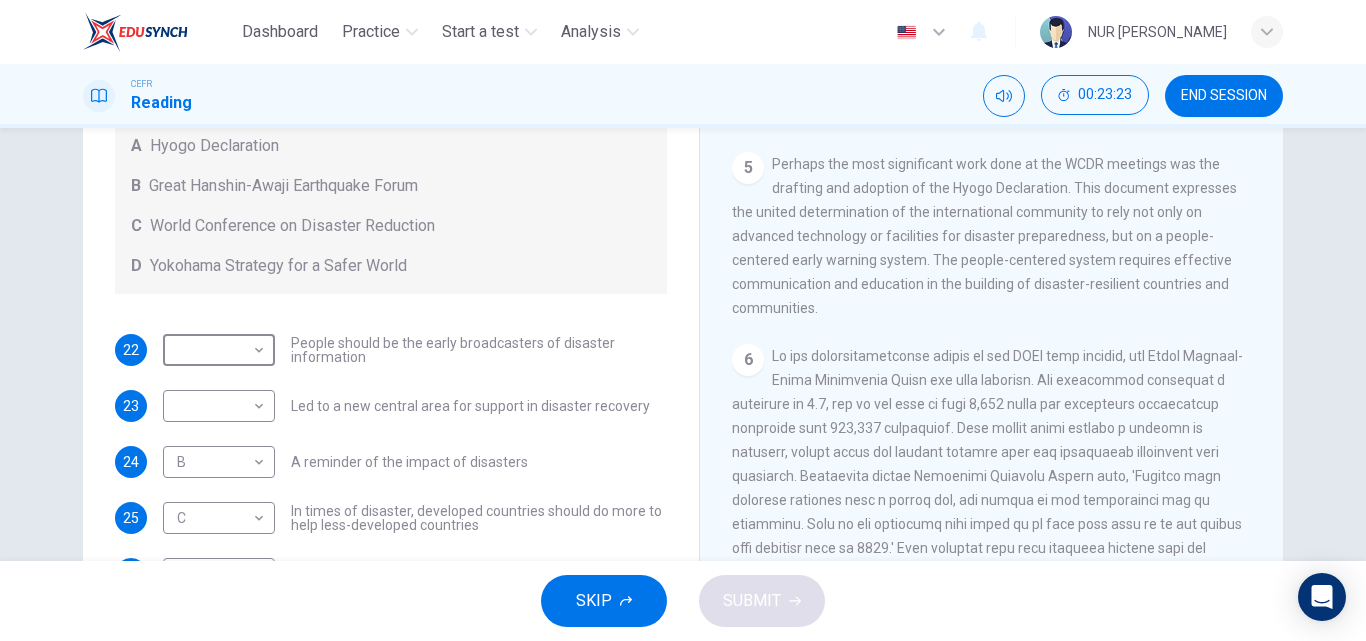 scroll, scrollTop: 234, scrollLeft: 0, axis: vertical 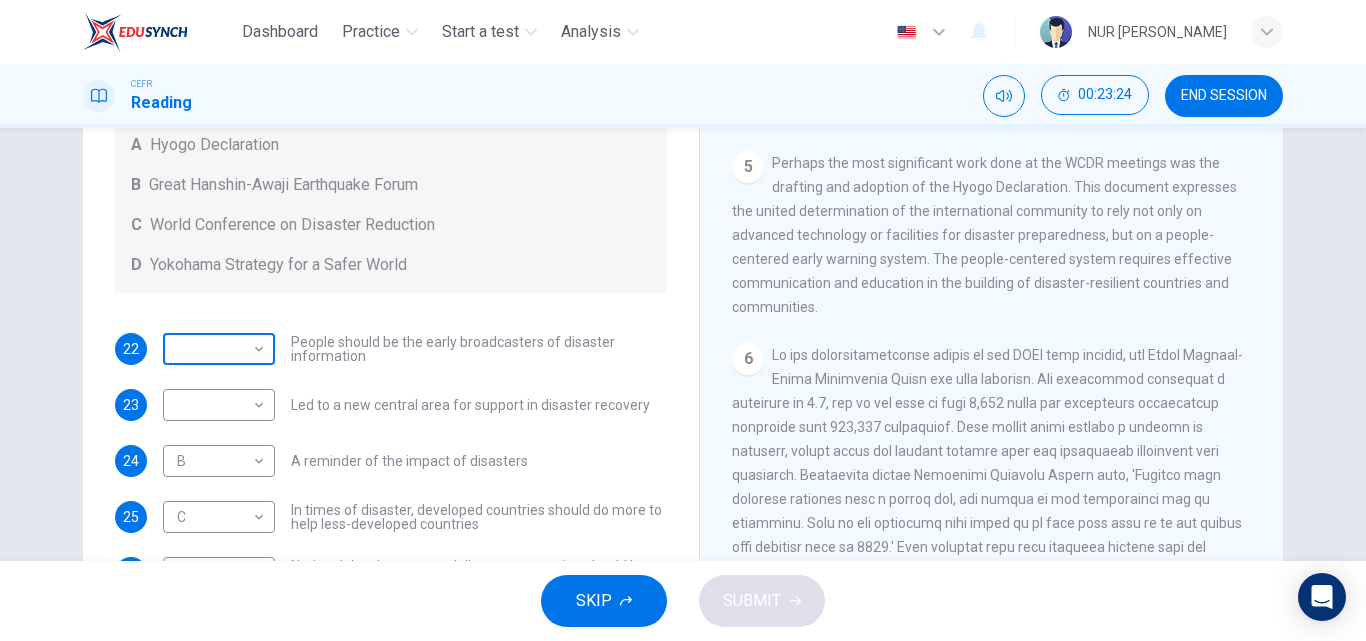 click on "Dashboard Practice Start a test Analysis English en ​ NUR [PERSON_NAME] CEFR Reading 00:23:24 END SESSION Questions 22 - 26 Look at the following statements and the list of disaster control initiatives below.
Match each statement with the correct disaster control initiative,  A-D .
Write the correct letter,  A-D , in the boxes below Disaster Control Initiatives A Hyogo Declaration B Great Hanshin-Awaji Earthquake Forum C World Conference on Disaster Reduction D Yokohama Strategy for a Safer World 22 ​ ​ People should be the early broadcasters of disaster information 23 ​ ​ Led to a new central area for support in disaster recovery 24 B B ​ A reminder of the impact of disasters 25 C C ​ In times of disaster, developed countries should do more to help less-developed countries 26 D D ​ National development and disaster prevention should be considered at the same time Preparing for the Threat CLICK TO ZOOM Click to Zoom 1 2 3 4 5 6 SKIP SUBMIT
Dashboard Practice Start a test 2025" at bounding box center [683, 320] 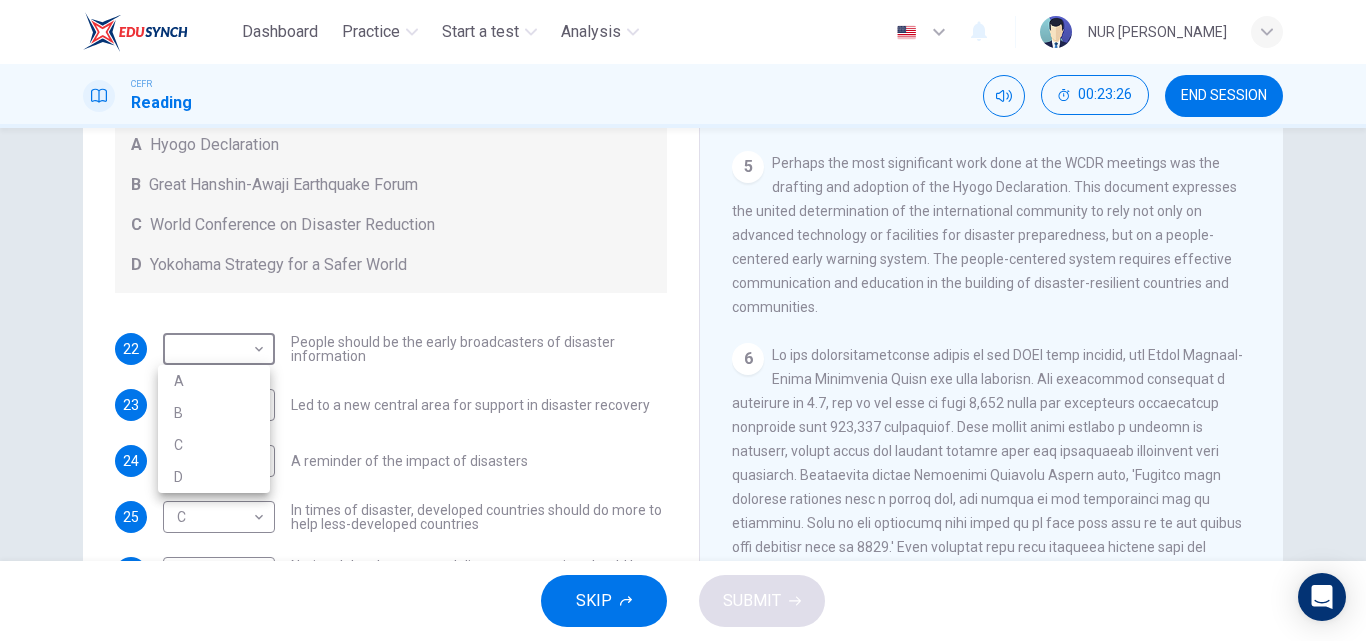 click on "B" at bounding box center [214, 413] 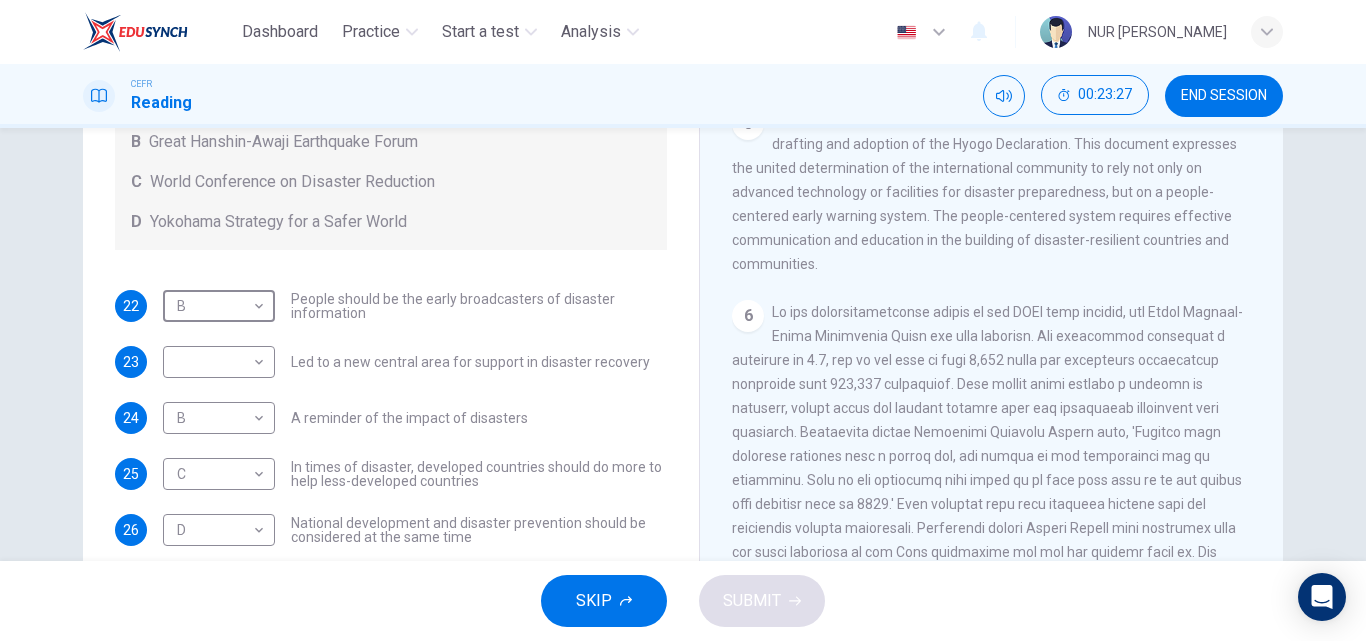 scroll, scrollTop: 278, scrollLeft: 0, axis: vertical 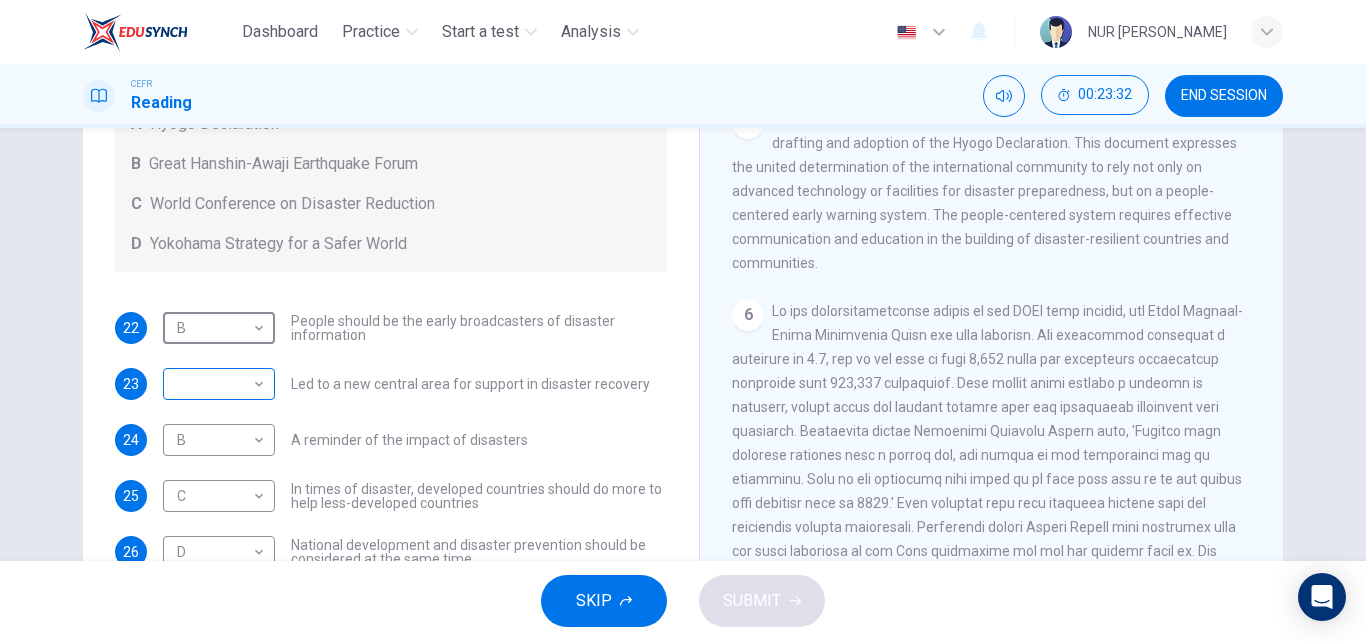 click on "Dashboard Practice Start a test Analysis English en ​ NUR [PERSON_NAME] CEFR Reading 00:23:32 END SESSION Questions 22 - 26 Look at the following statements and the list of disaster control initiatives below.
Match each statement with the correct disaster control initiative,  A-D .
Write the correct letter,  A-D , in the boxes below Disaster Control Initiatives A Hyogo Declaration B Great Hanshin-Awaji Earthquake Forum C World Conference on Disaster Reduction D Yokohama Strategy for a Safer World 22 B B ​ People should be the early broadcasters of disaster information 23 ​ ​ Led to a new central area for support in disaster recovery 24 B B ​ A reminder of the impact of disasters 25 C C ​ In times of disaster, developed countries should do more to help less-developed countries 26 D D ​ National development and disaster prevention should be considered at the same time Preparing for the Threat CLICK TO ZOOM Click to Zoom 1 2 3 4 5 6 SKIP SUBMIT
Dashboard Practice Start a test 2025" at bounding box center [683, 320] 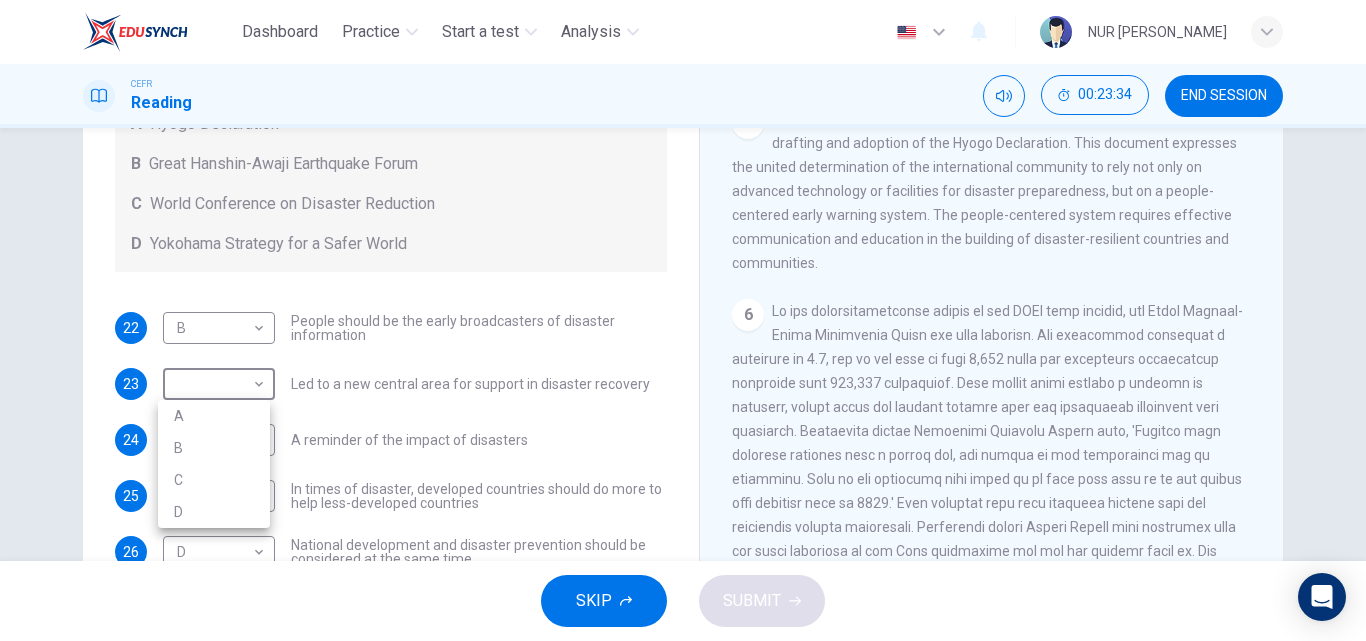 click on "A" at bounding box center (214, 416) 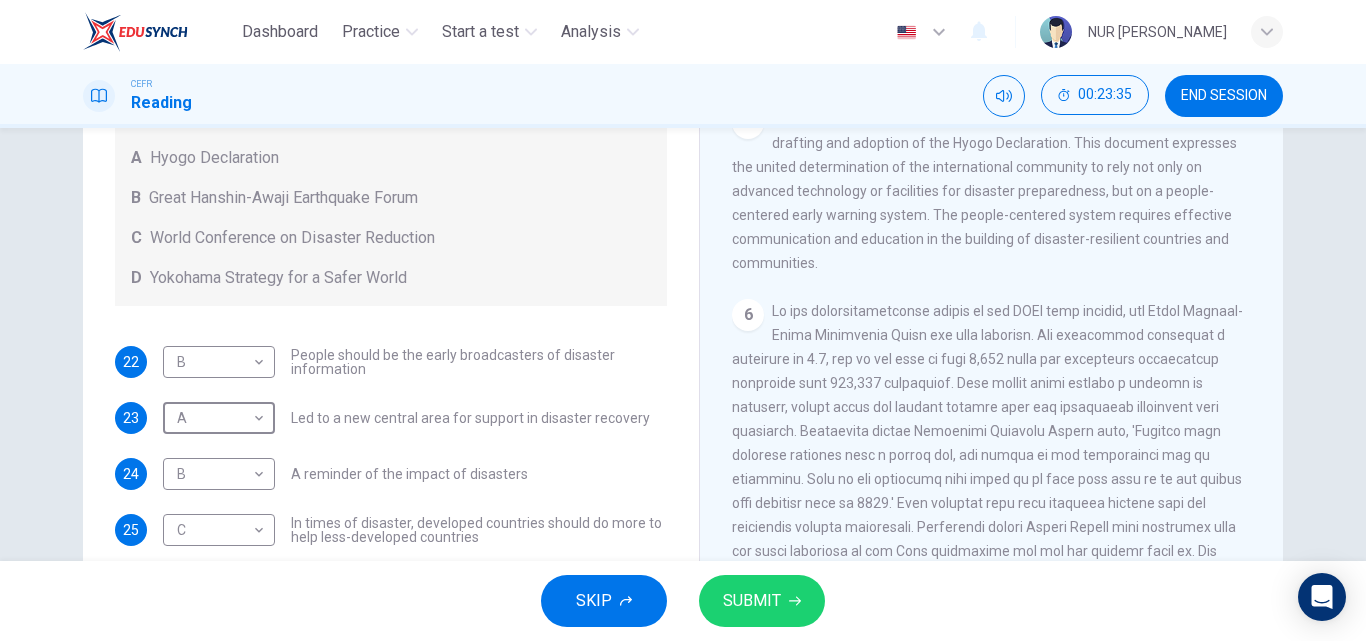 scroll, scrollTop: 137, scrollLeft: 0, axis: vertical 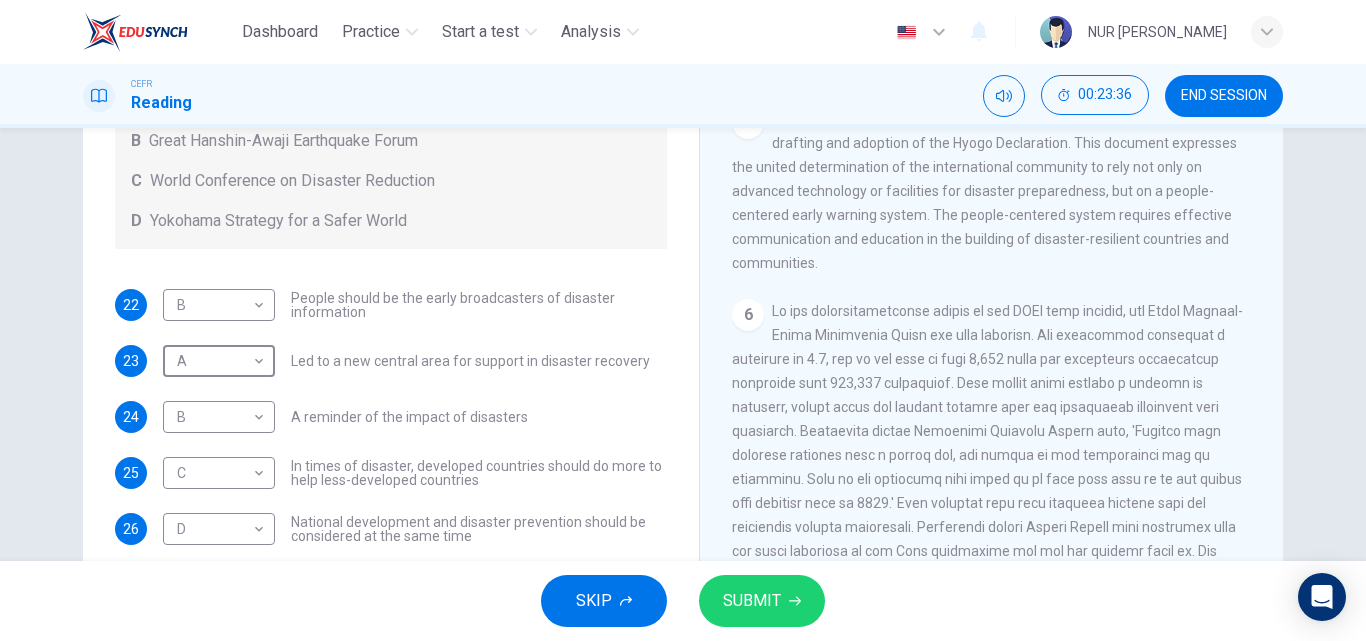 click on "SUBMIT" at bounding box center (752, 601) 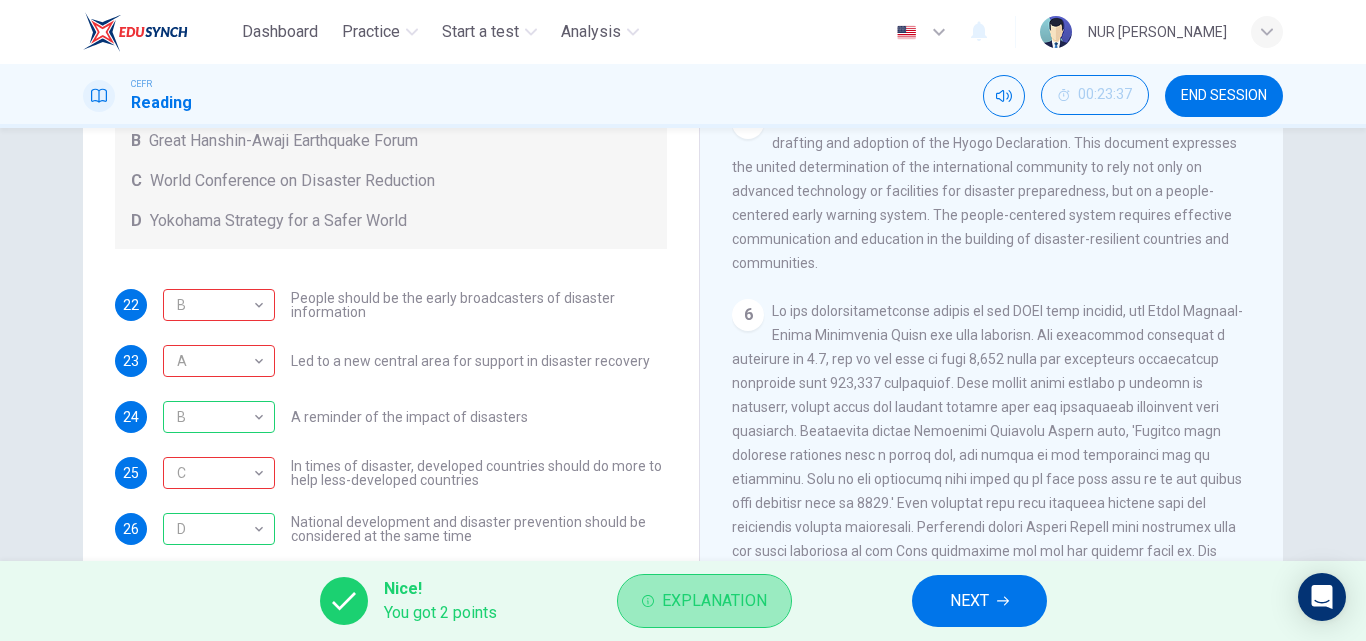 click on "Explanation" at bounding box center (714, 601) 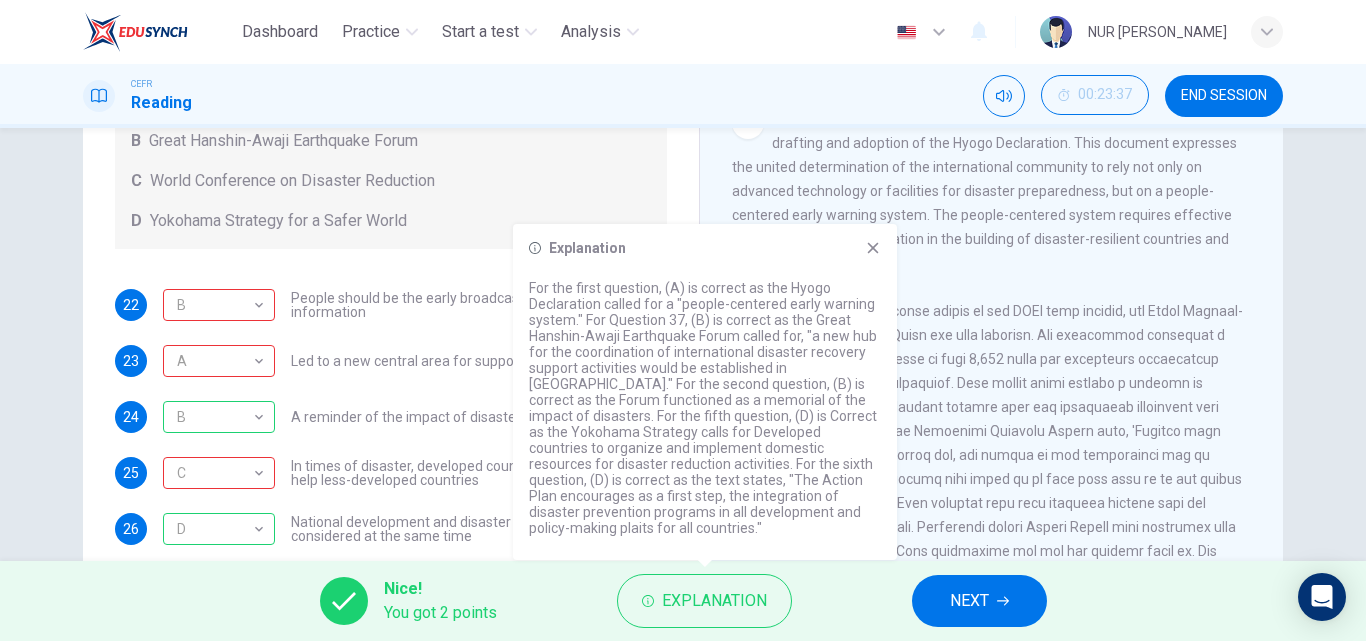 click 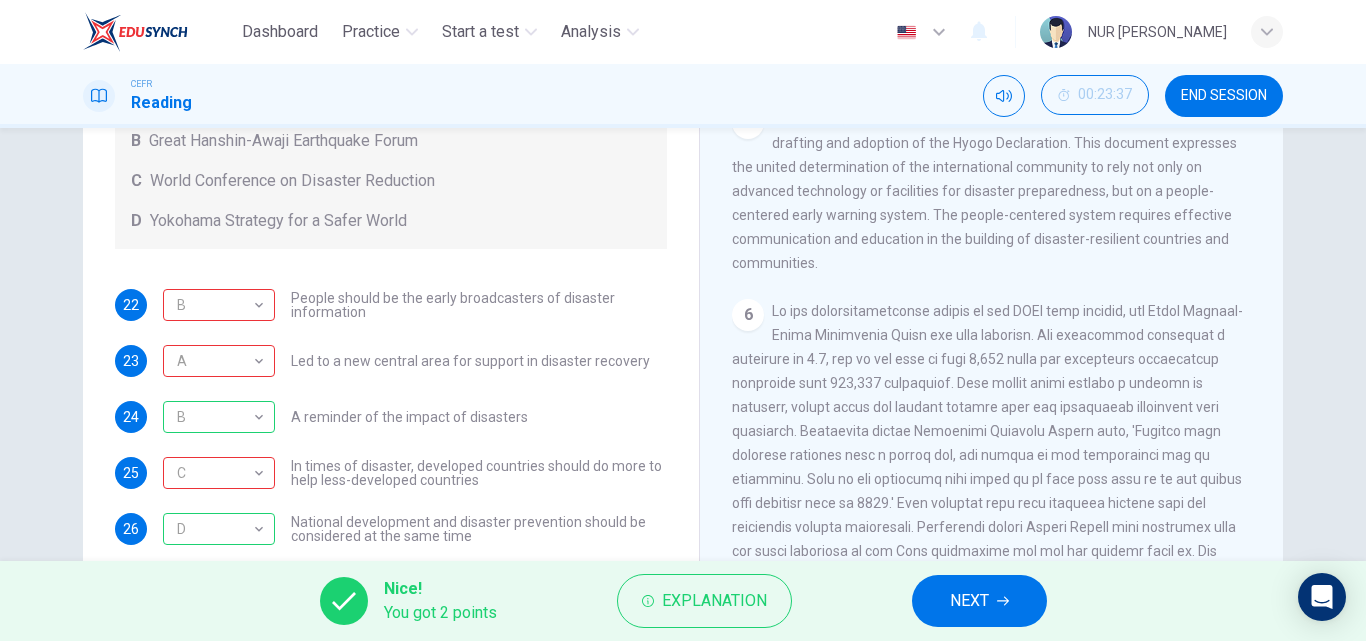 click on "NEXT" at bounding box center (979, 601) 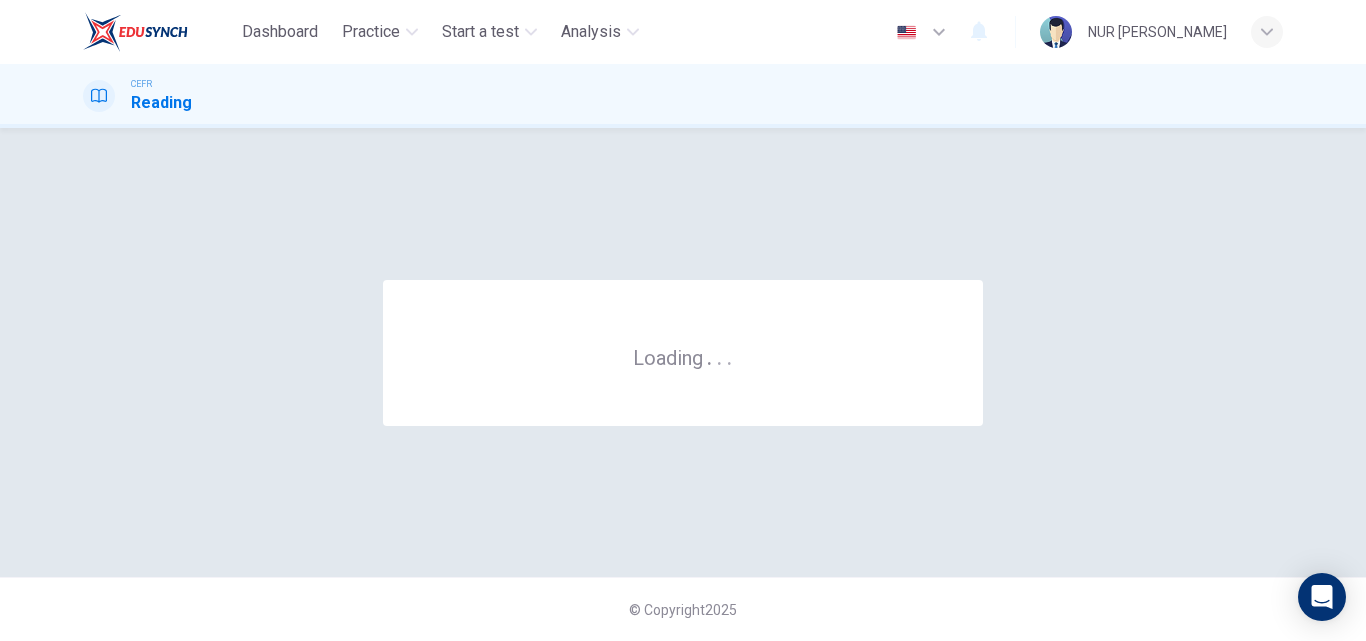 scroll, scrollTop: 0, scrollLeft: 0, axis: both 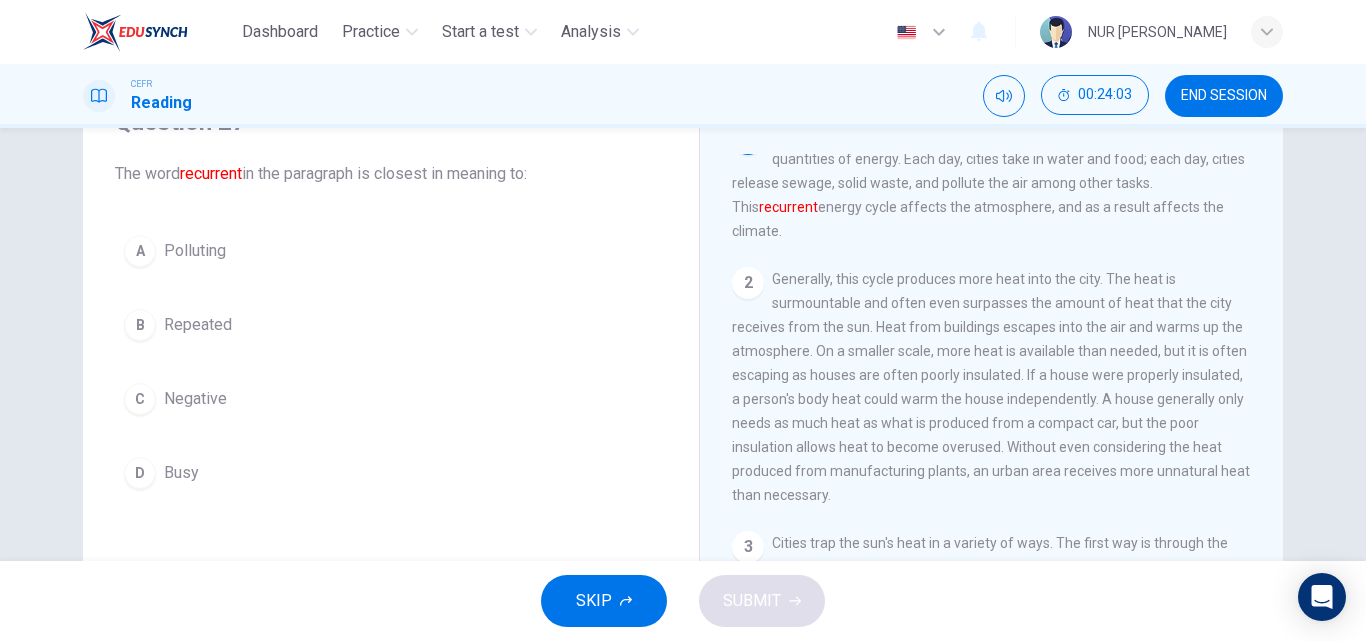 click on "B Repeated" at bounding box center [391, 325] 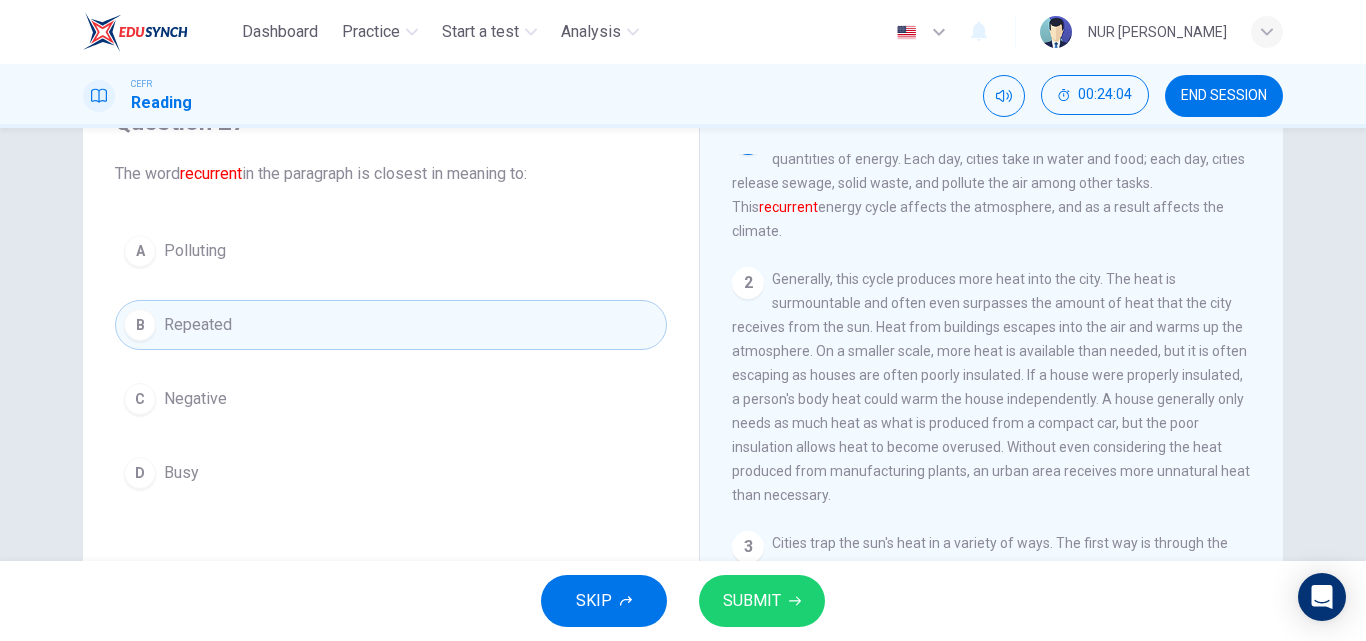click on "SUBMIT" at bounding box center [752, 601] 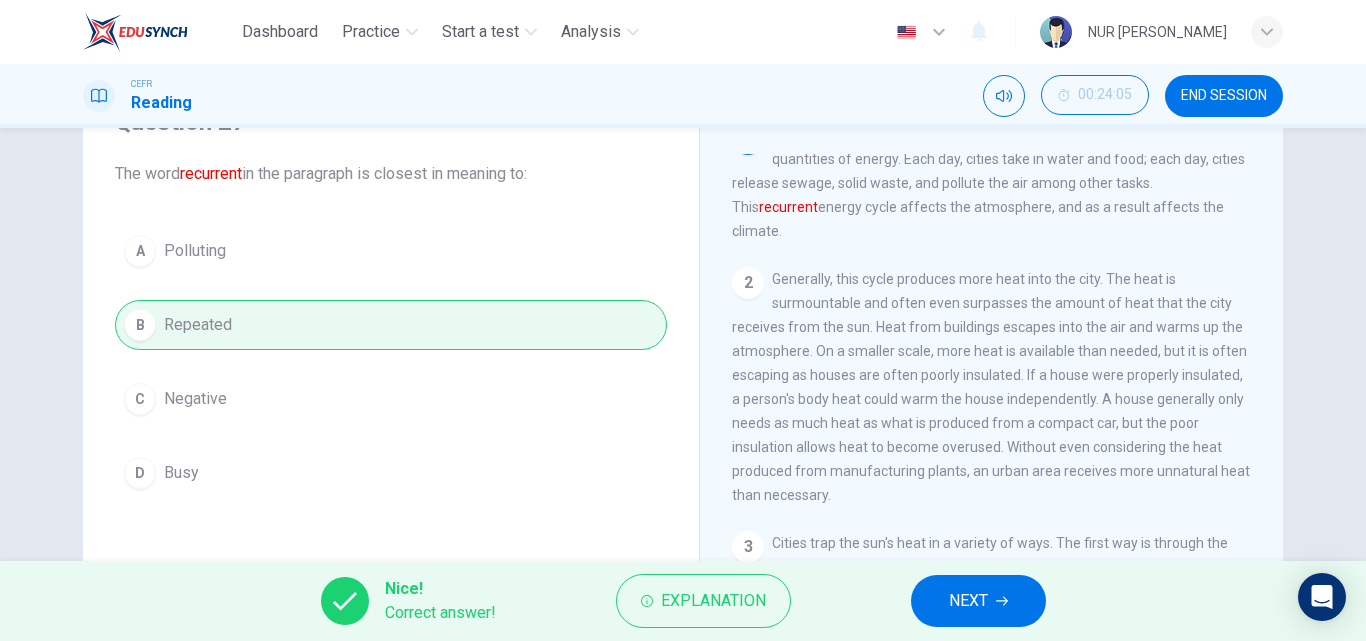 click on "NEXT" at bounding box center [978, 601] 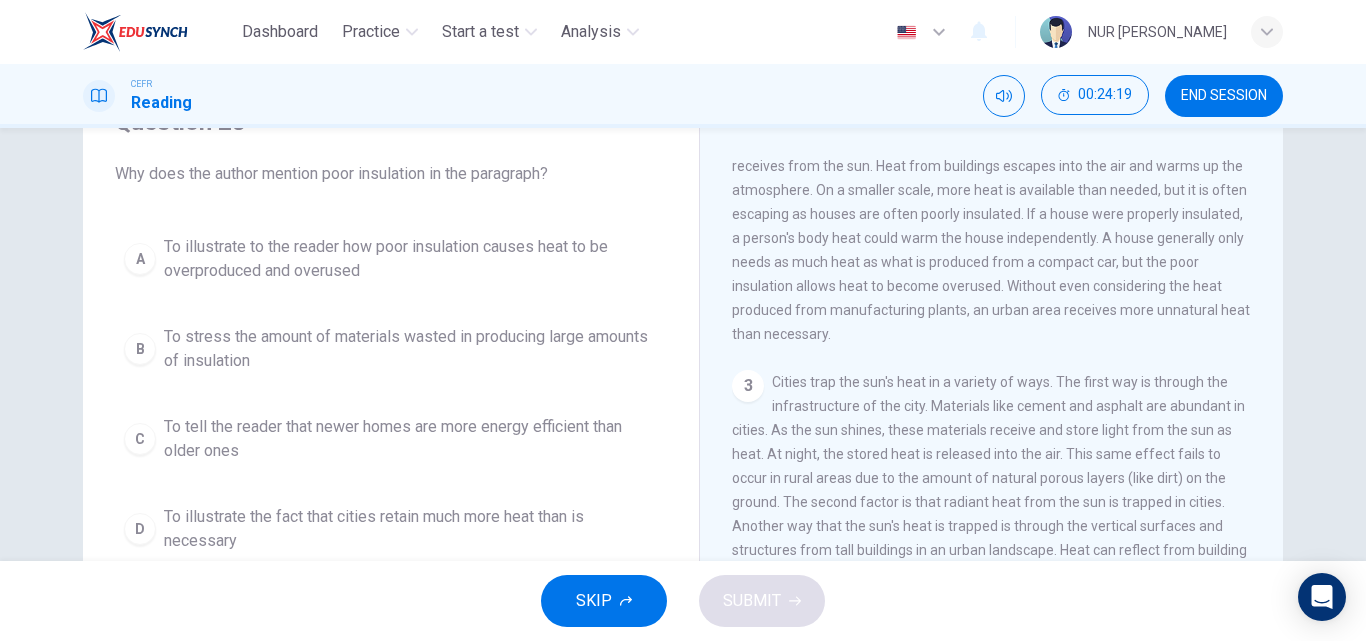 scroll, scrollTop: 167, scrollLeft: 0, axis: vertical 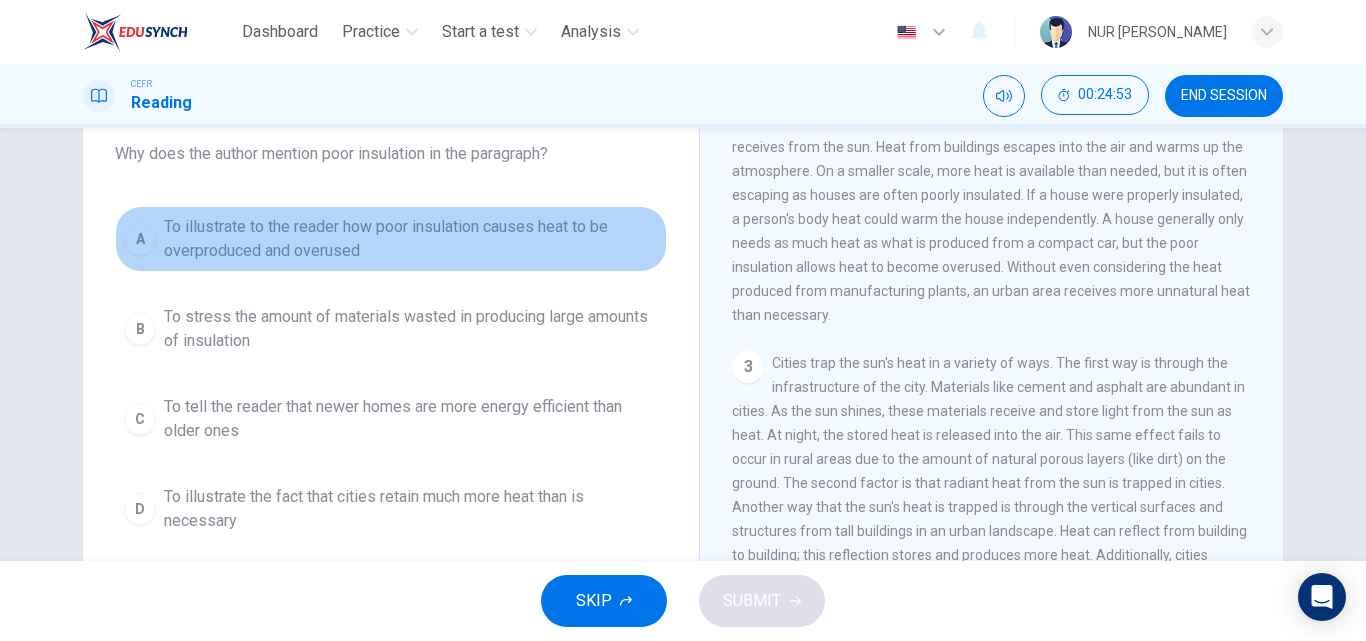 click on "To illustrate to the reader how poor insulation causes heat to be overproduced and overused" at bounding box center (411, 239) 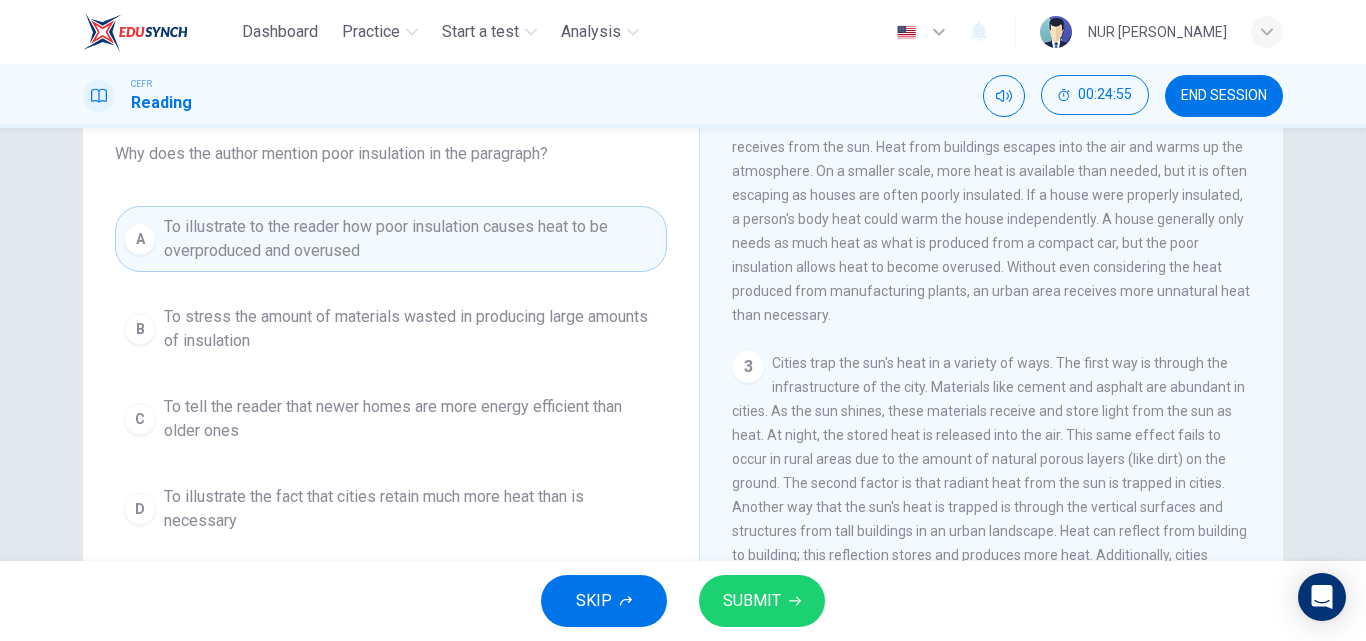 click on "SUBMIT" at bounding box center [752, 601] 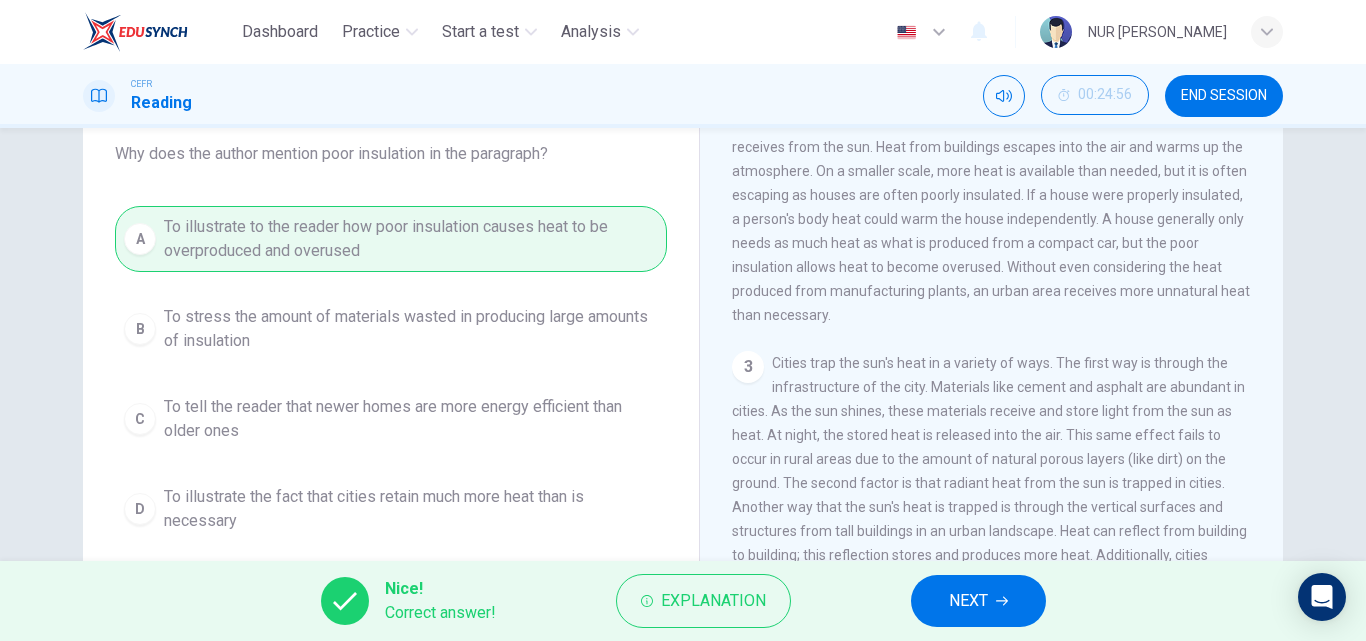 click on "NEXT" at bounding box center [968, 601] 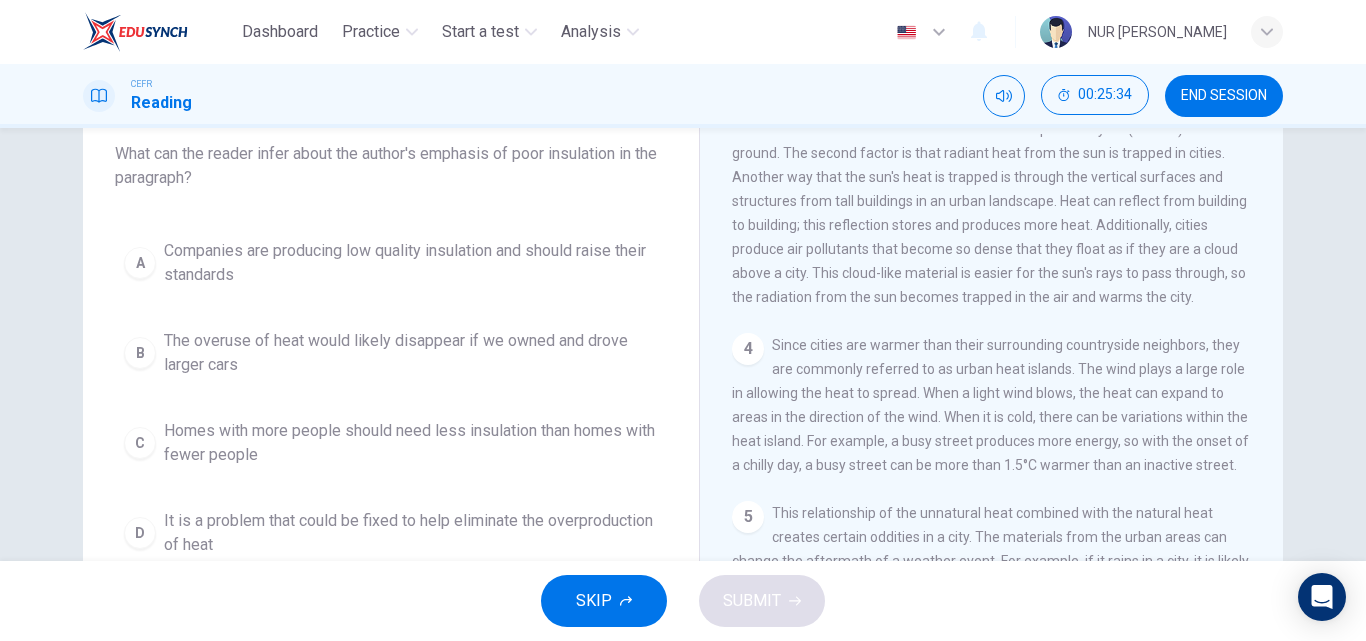 scroll, scrollTop: 588, scrollLeft: 0, axis: vertical 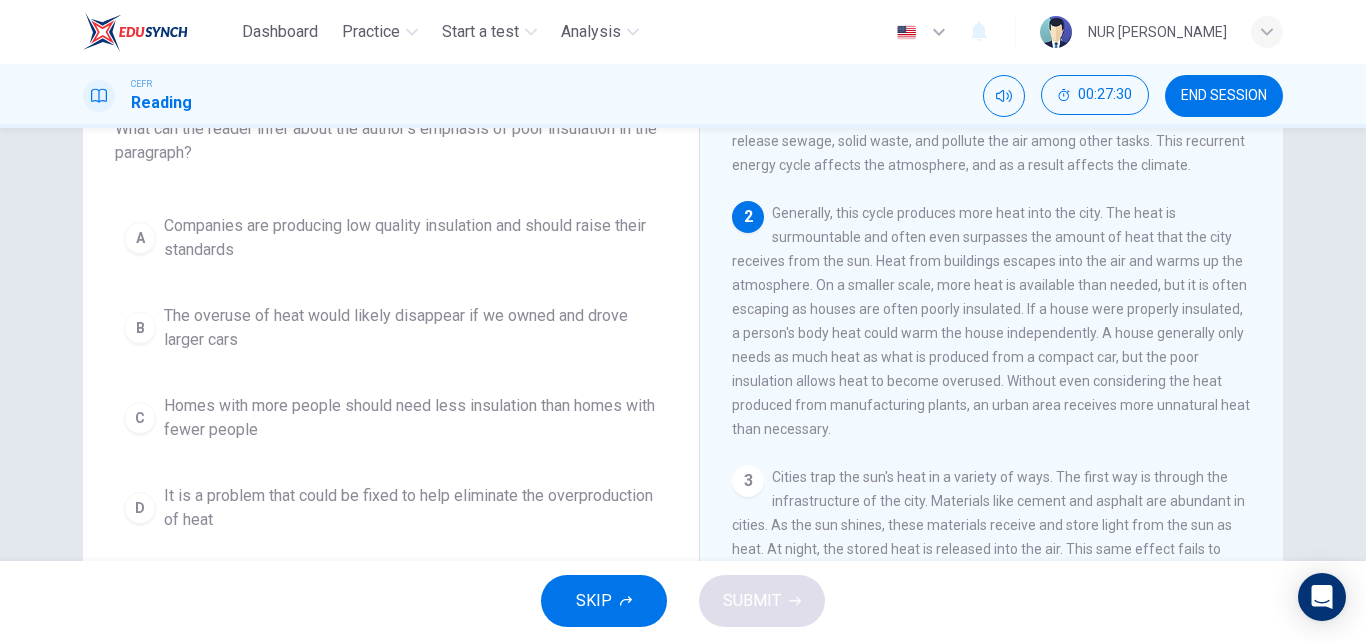 click on "It is a problem that could be fixed to help eliminate the overproduction of heat" at bounding box center (411, 508) 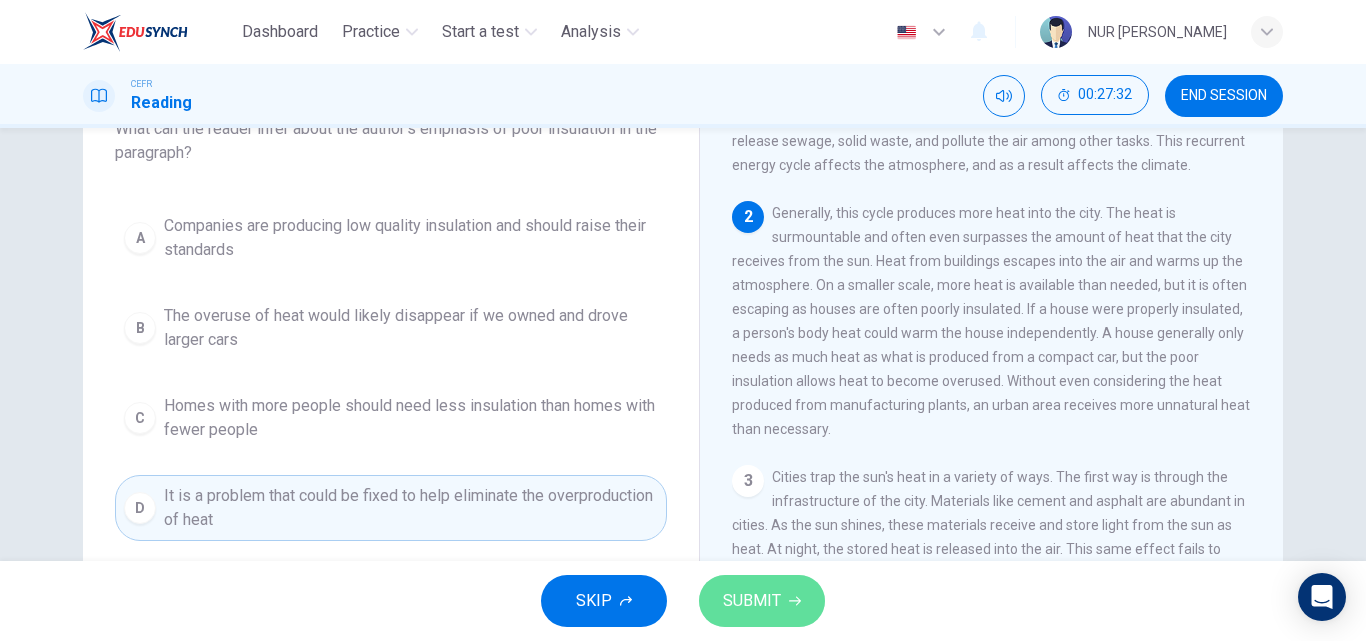 click on "SUBMIT" at bounding box center [752, 601] 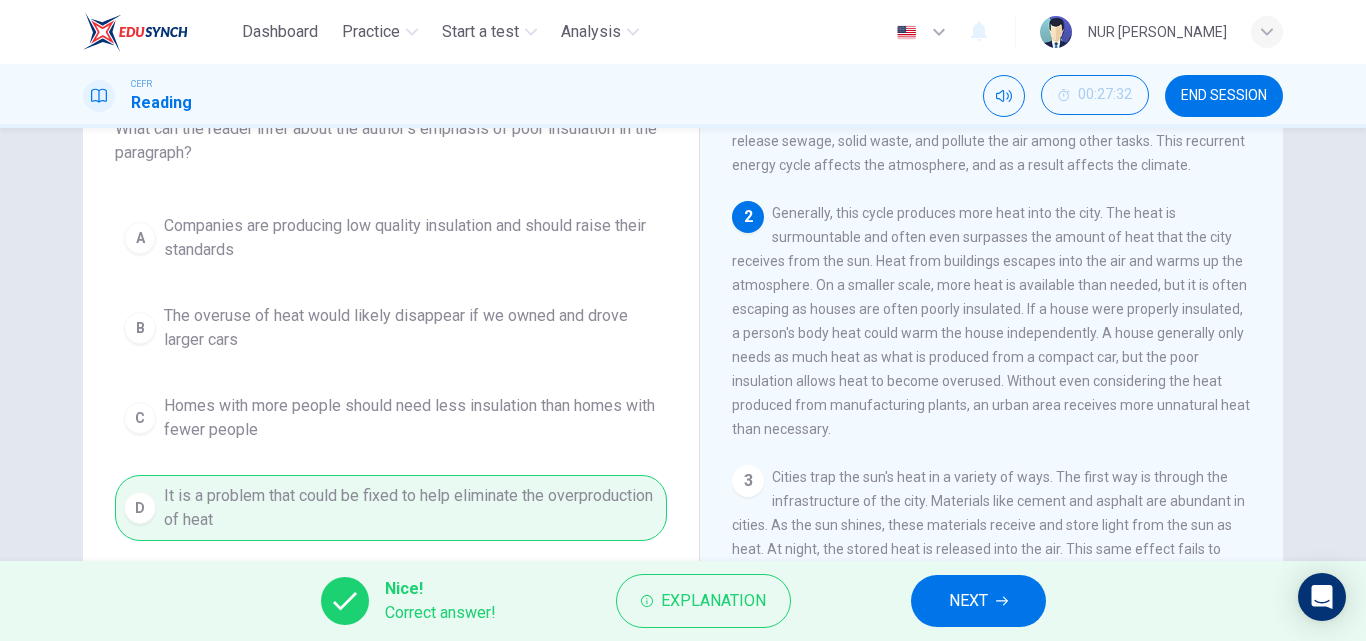 click on "NEXT" at bounding box center (968, 601) 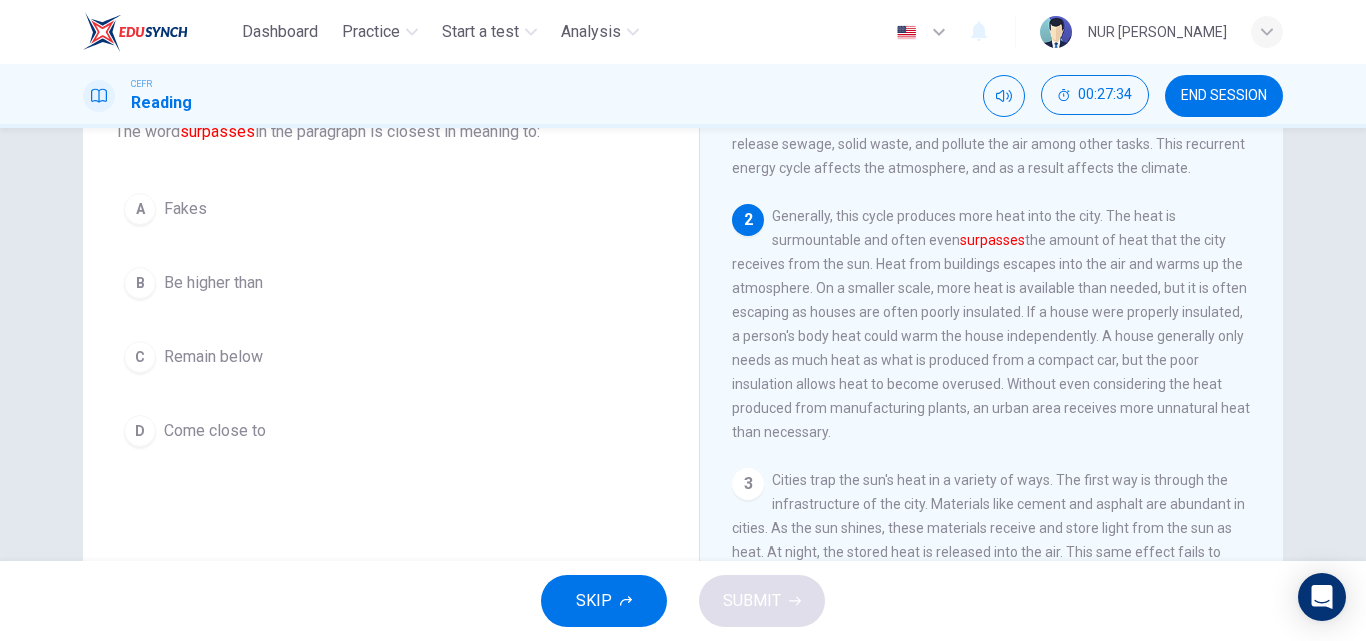 scroll, scrollTop: 145, scrollLeft: 0, axis: vertical 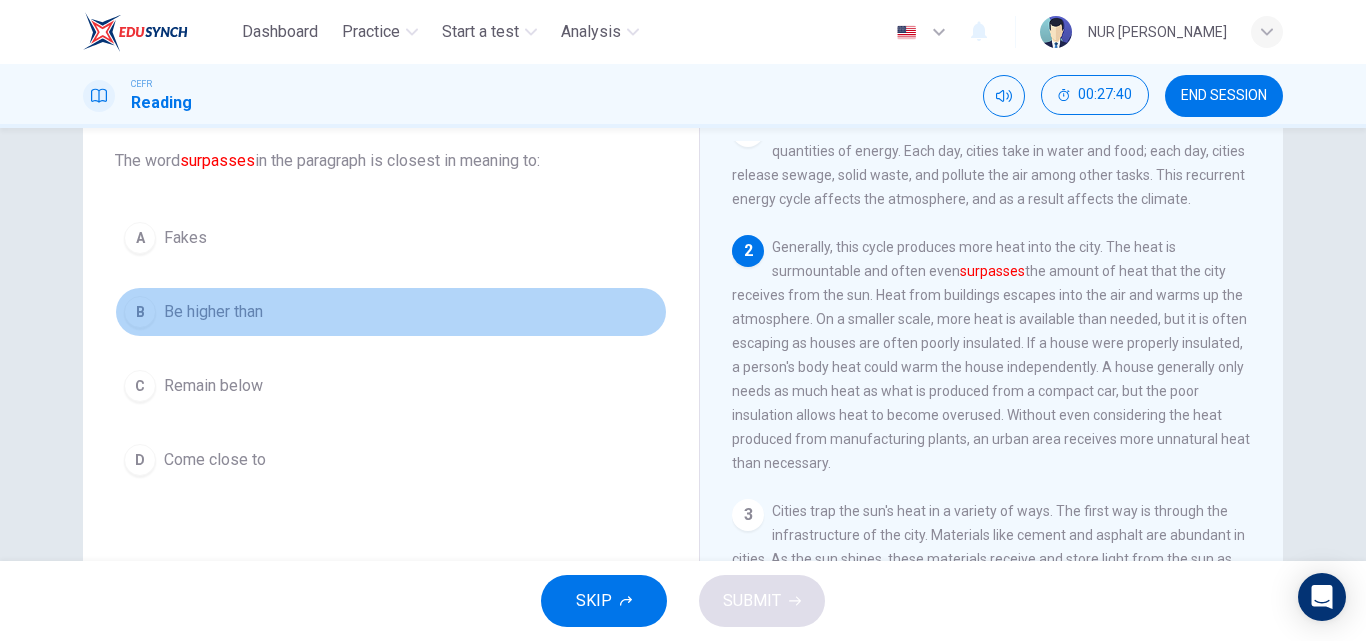 click on "B Be higher than" at bounding box center [391, 312] 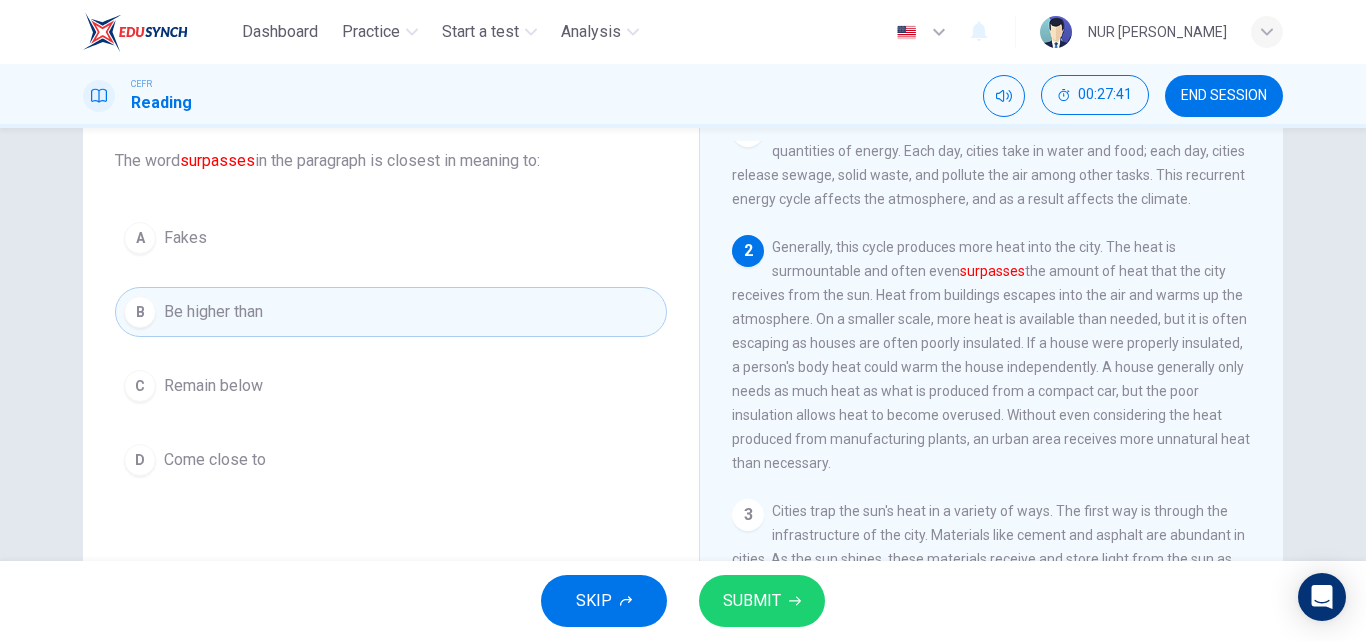 click on "SUBMIT" at bounding box center (752, 601) 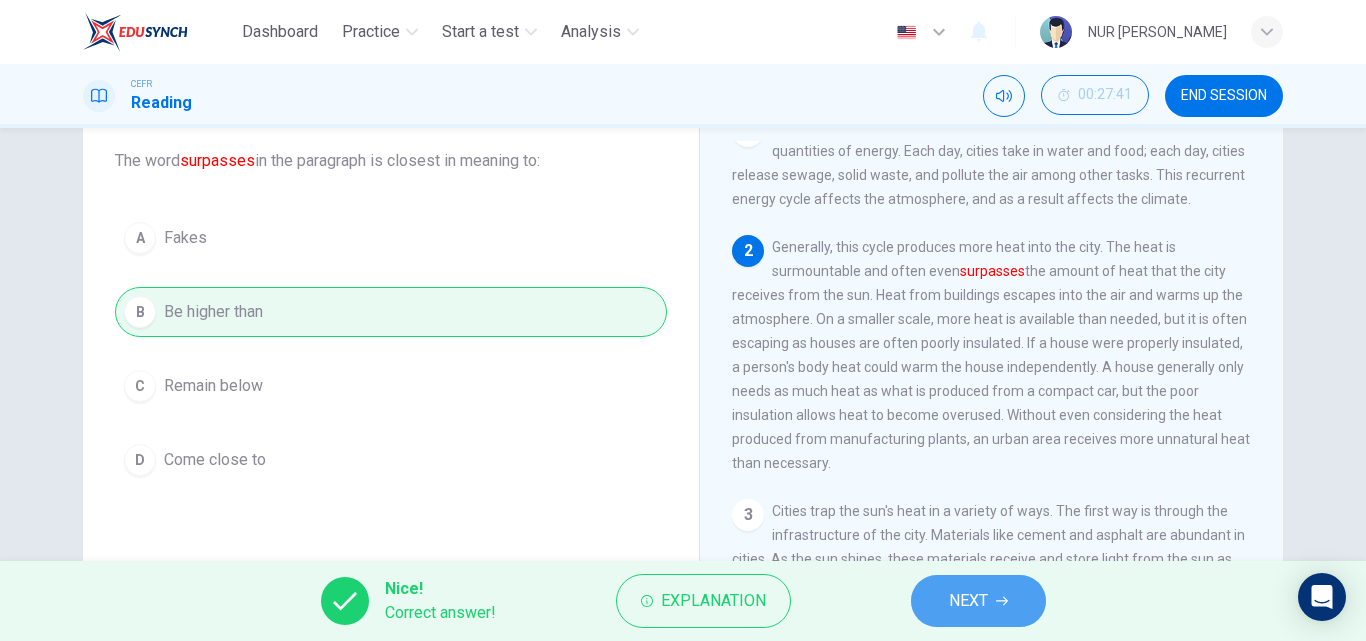 click on "NEXT" at bounding box center (978, 601) 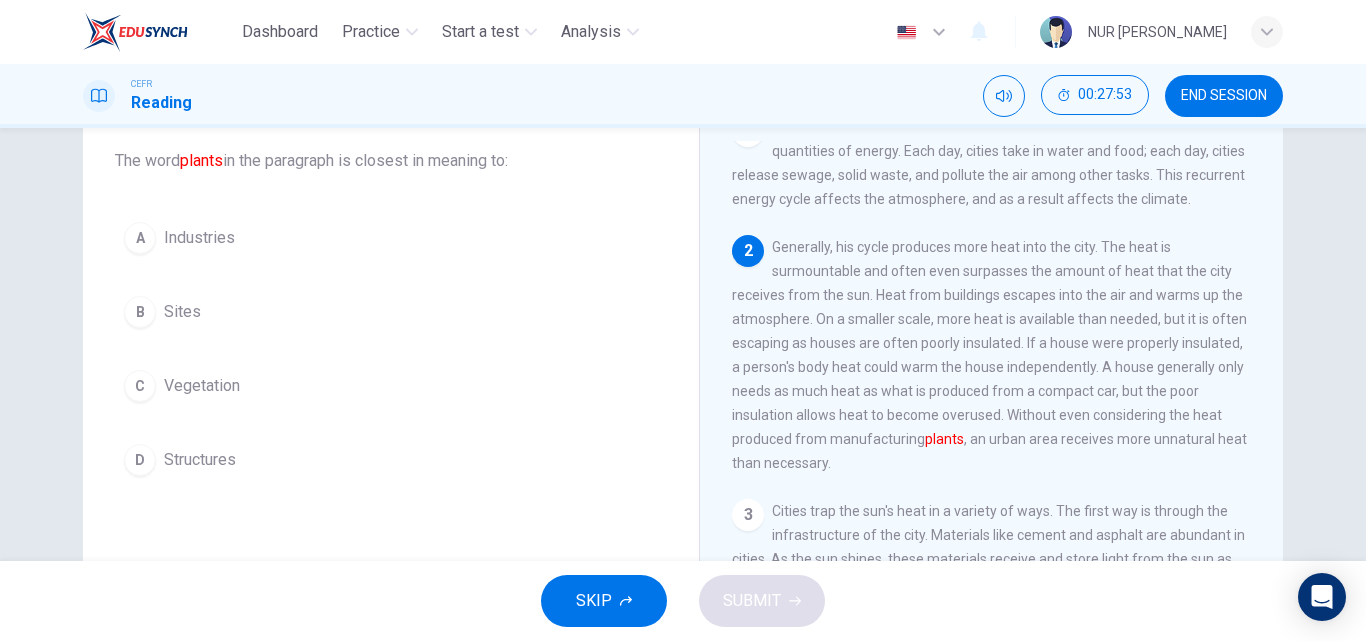 click on "C Vegetation" at bounding box center (391, 386) 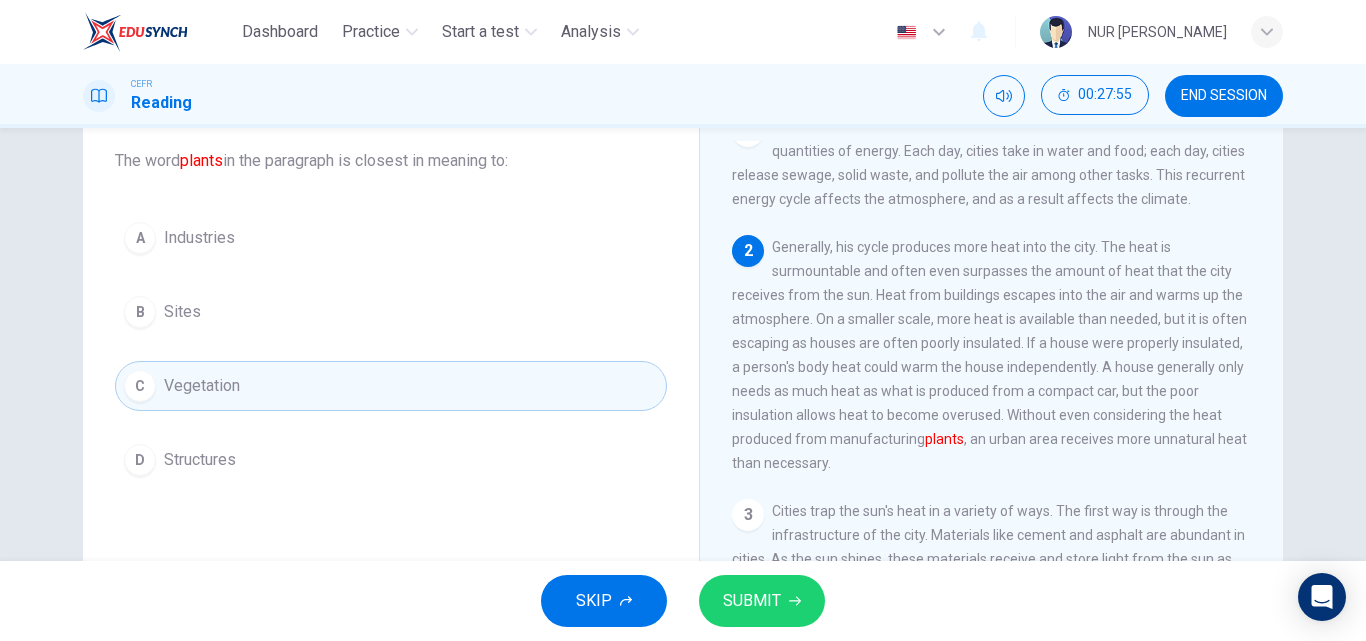 click on "SUBMIT" at bounding box center (752, 601) 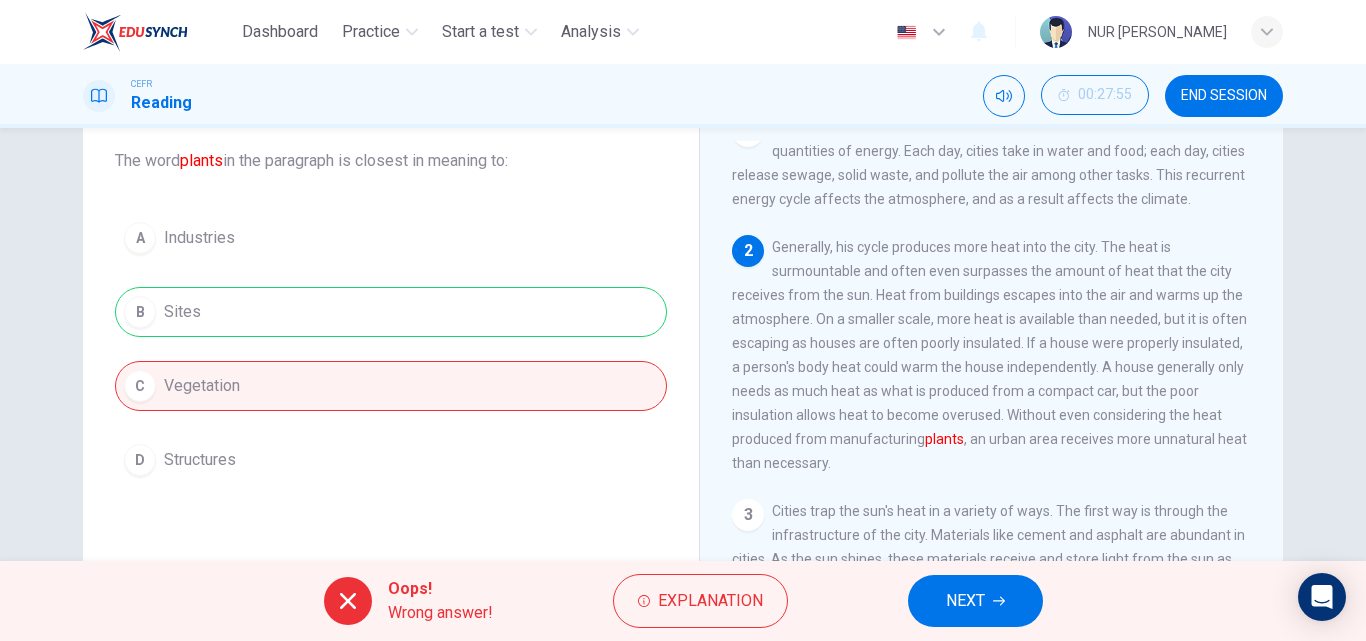 click on "NEXT" at bounding box center [975, 601] 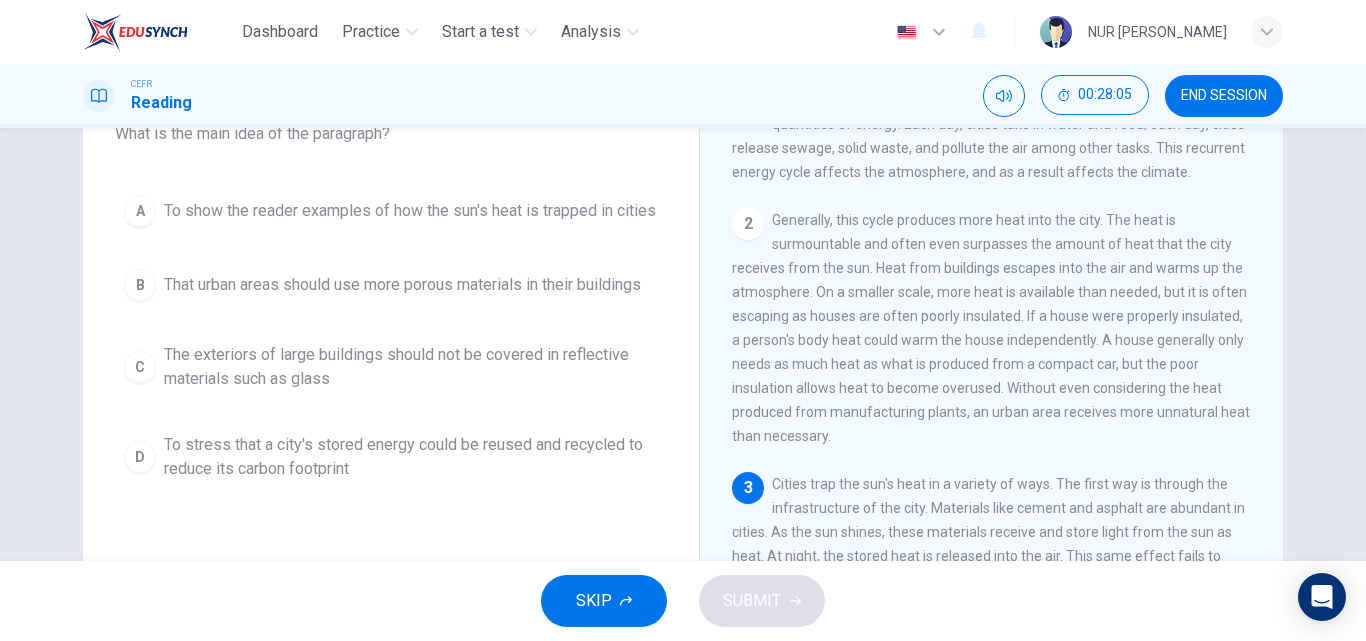 scroll, scrollTop: 143, scrollLeft: 0, axis: vertical 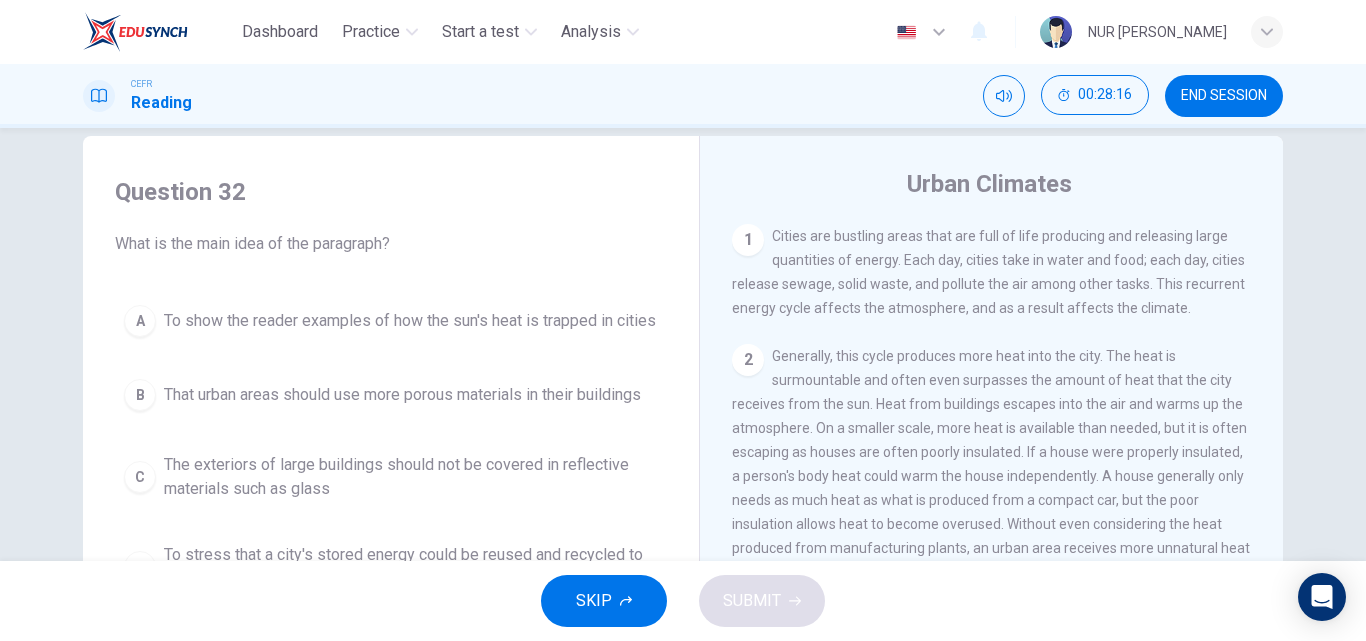 click on "To show the reader examples of how the sun's heat is trapped in cities" at bounding box center (410, 321) 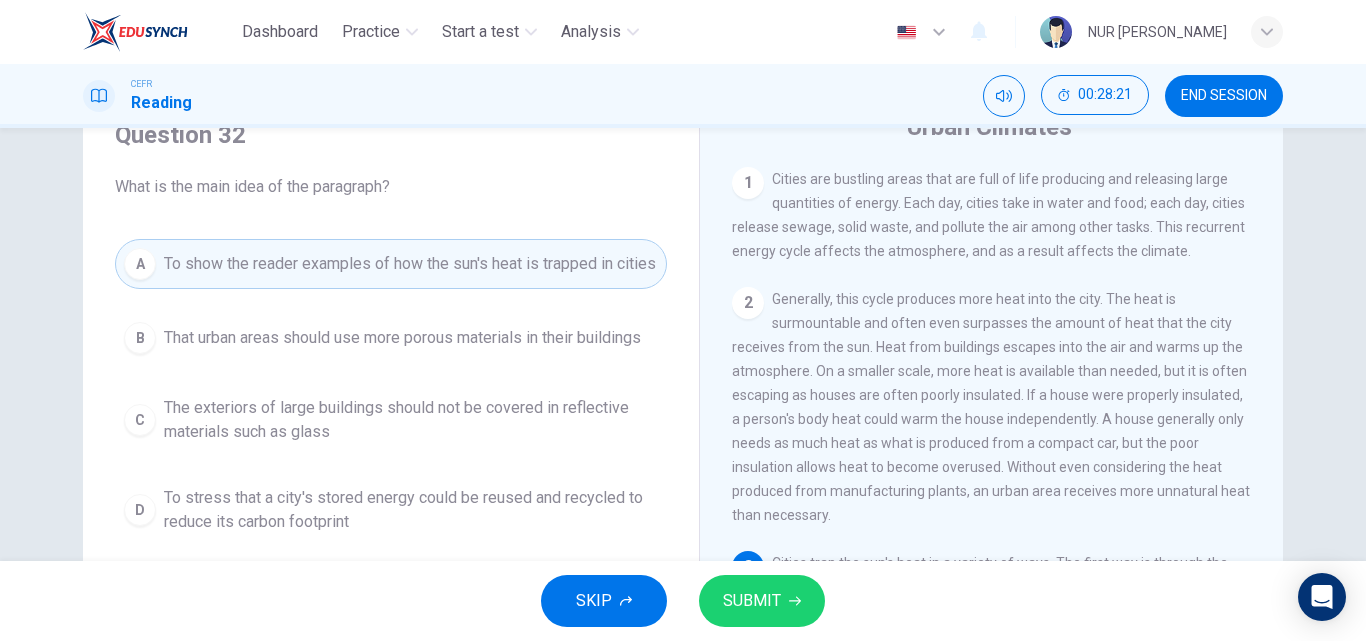 scroll, scrollTop: 118, scrollLeft: 0, axis: vertical 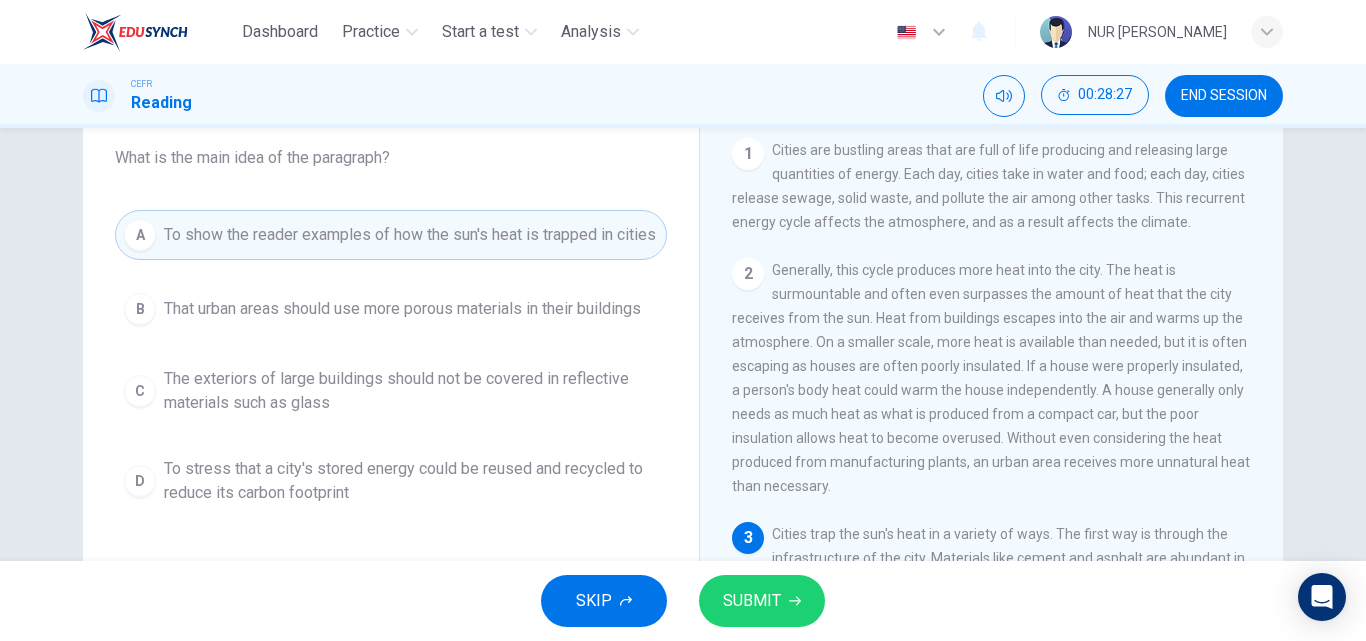 click on "To stress that a city's stored energy could be reused and recycled to reduce its carbon footprint" at bounding box center [411, 481] 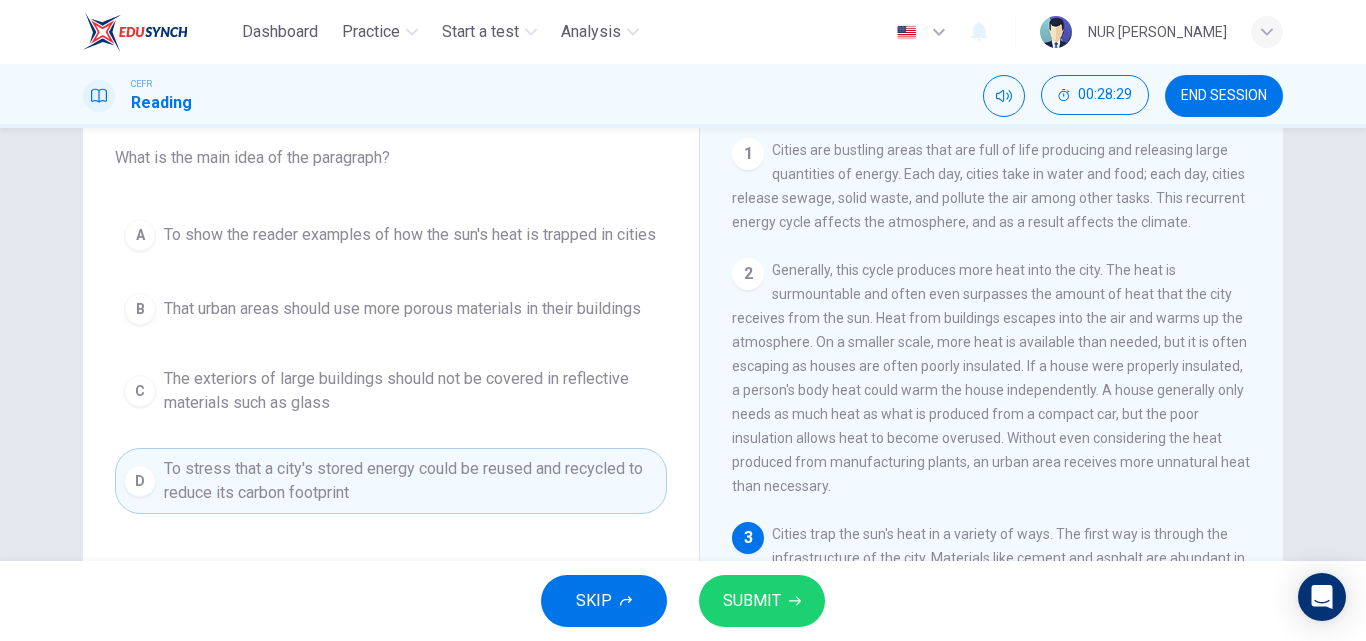 click on "SUBMIT" at bounding box center [752, 601] 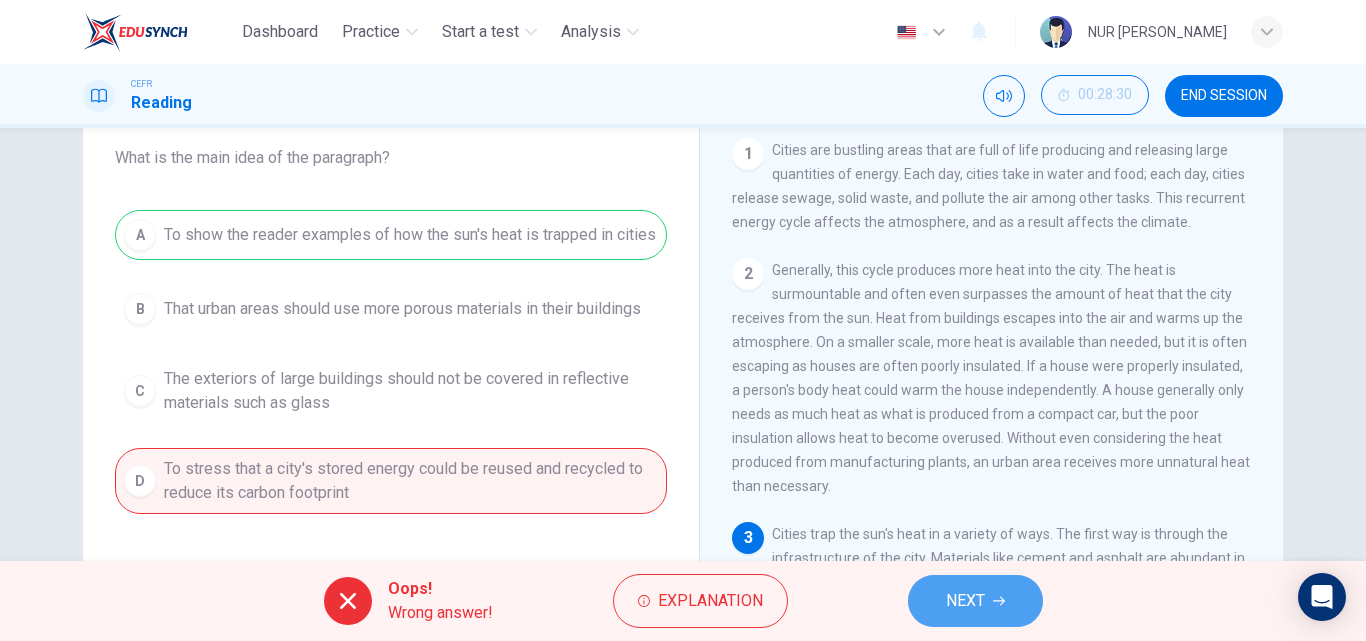 click on "NEXT" at bounding box center [975, 601] 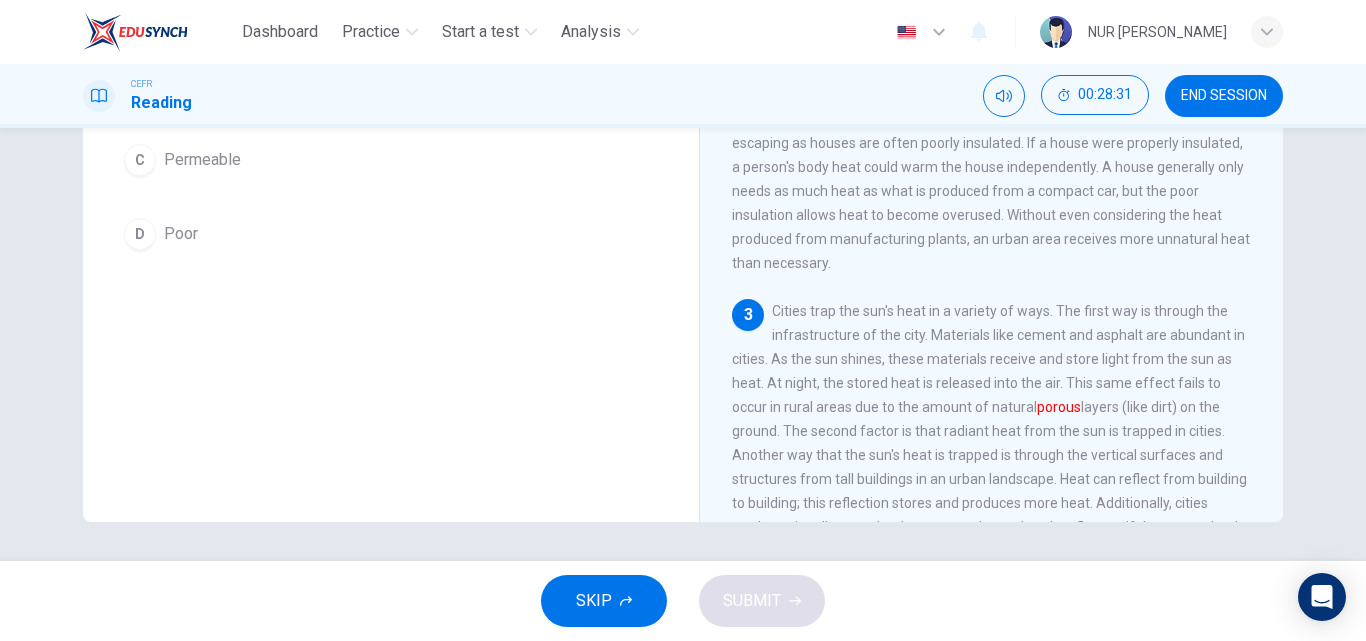 scroll, scrollTop: 342, scrollLeft: 0, axis: vertical 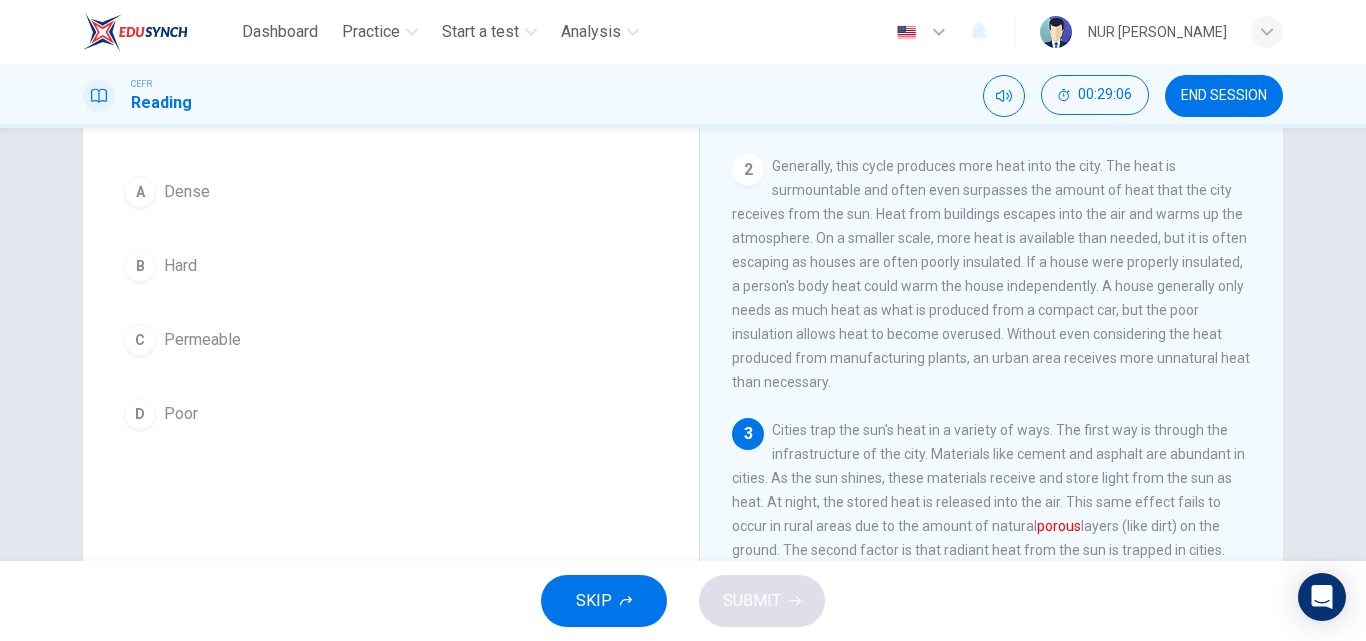 click on "C Permeable" at bounding box center [391, 340] 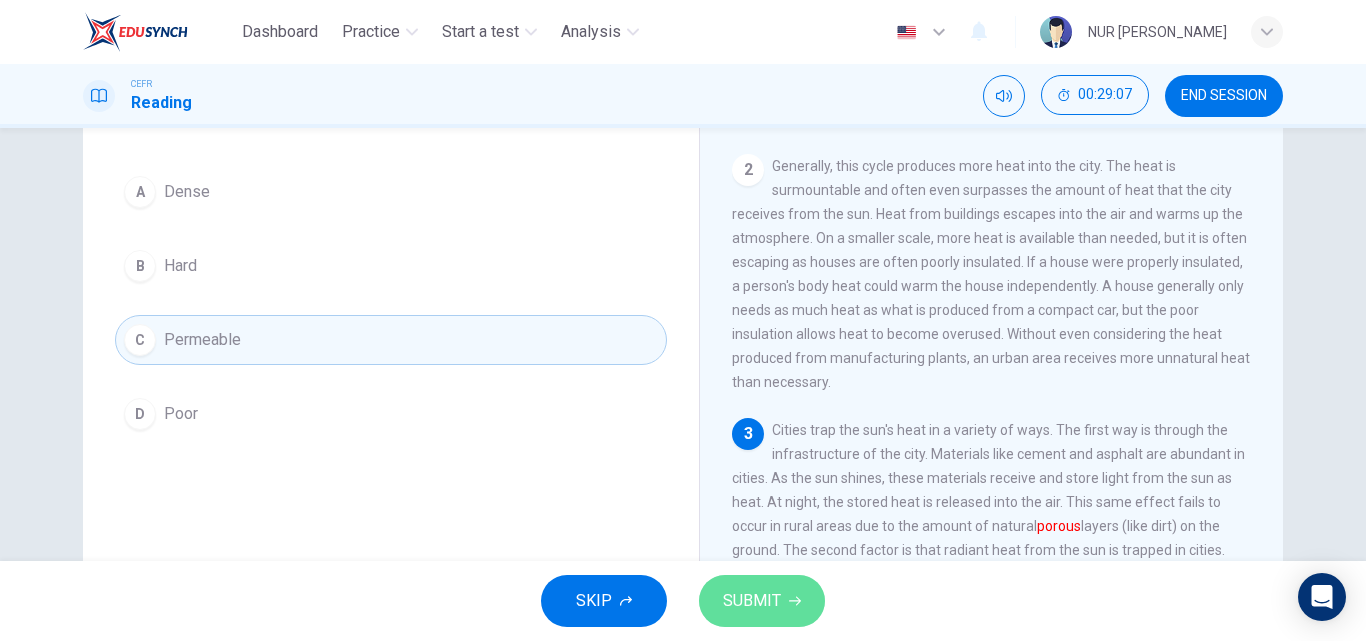 click on "SUBMIT" at bounding box center [752, 601] 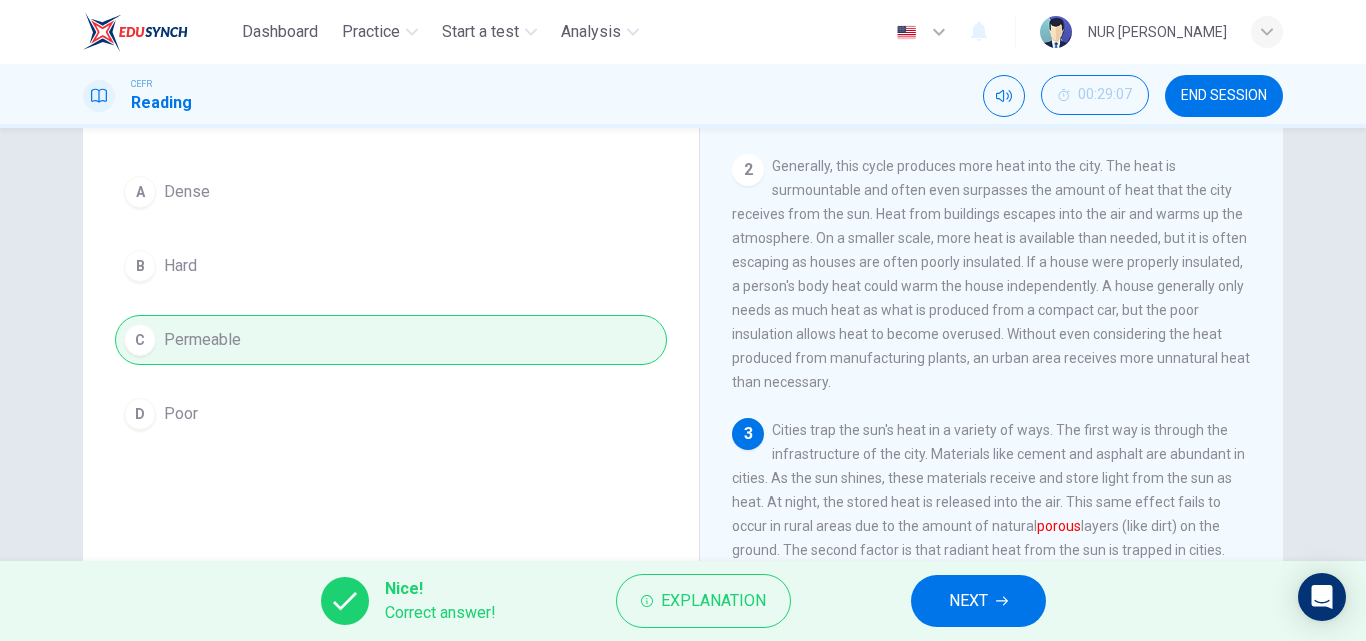 click on "NEXT" at bounding box center [978, 601] 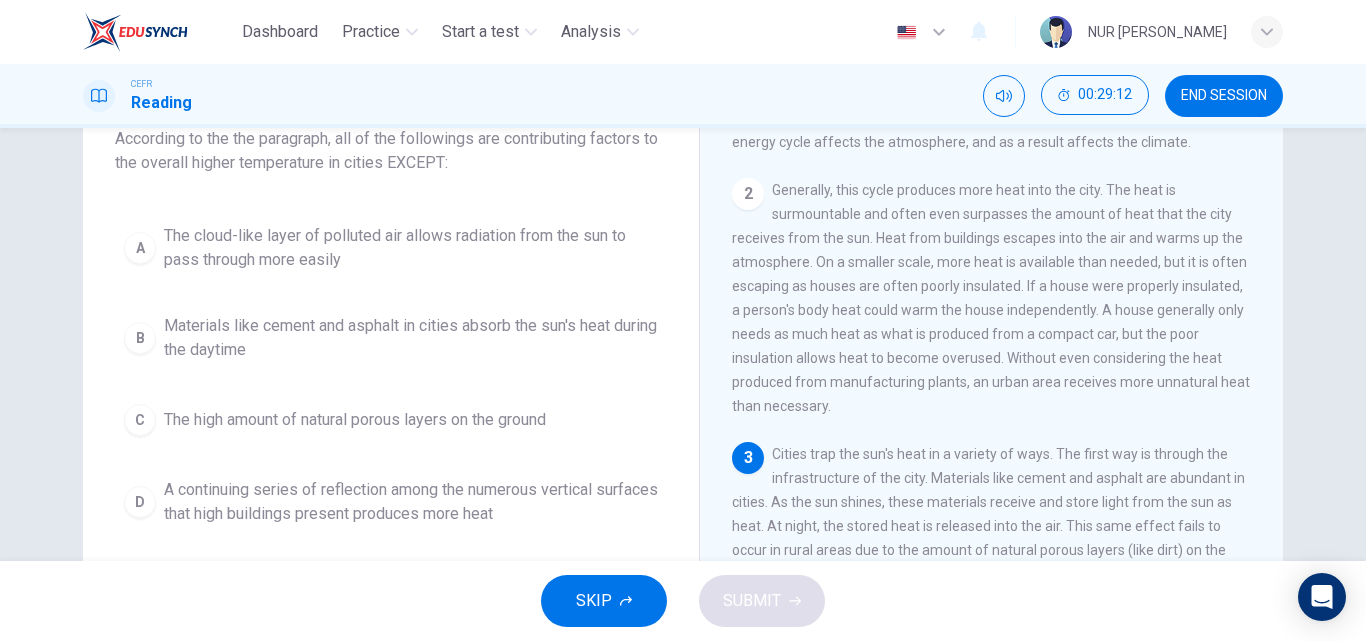 scroll, scrollTop: 135, scrollLeft: 0, axis: vertical 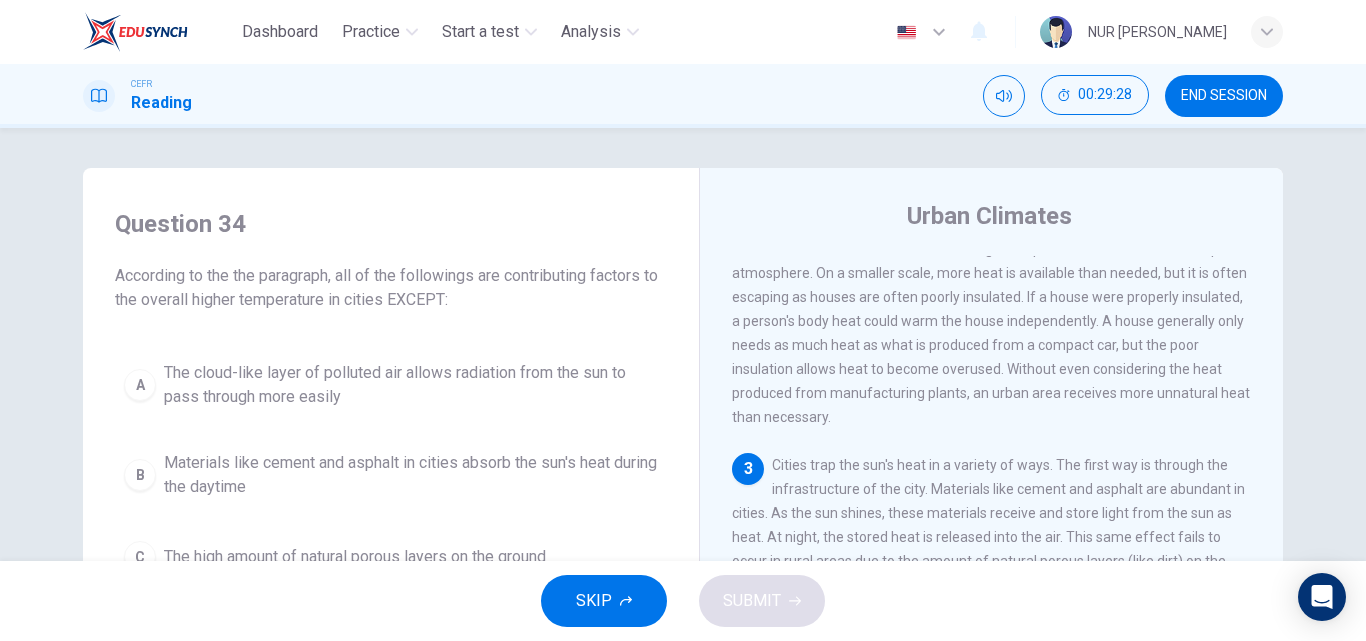 click on "The cloud-like layer of polluted air allows radiation from the sun to pass through more easily" at bounding box center (411, 385) 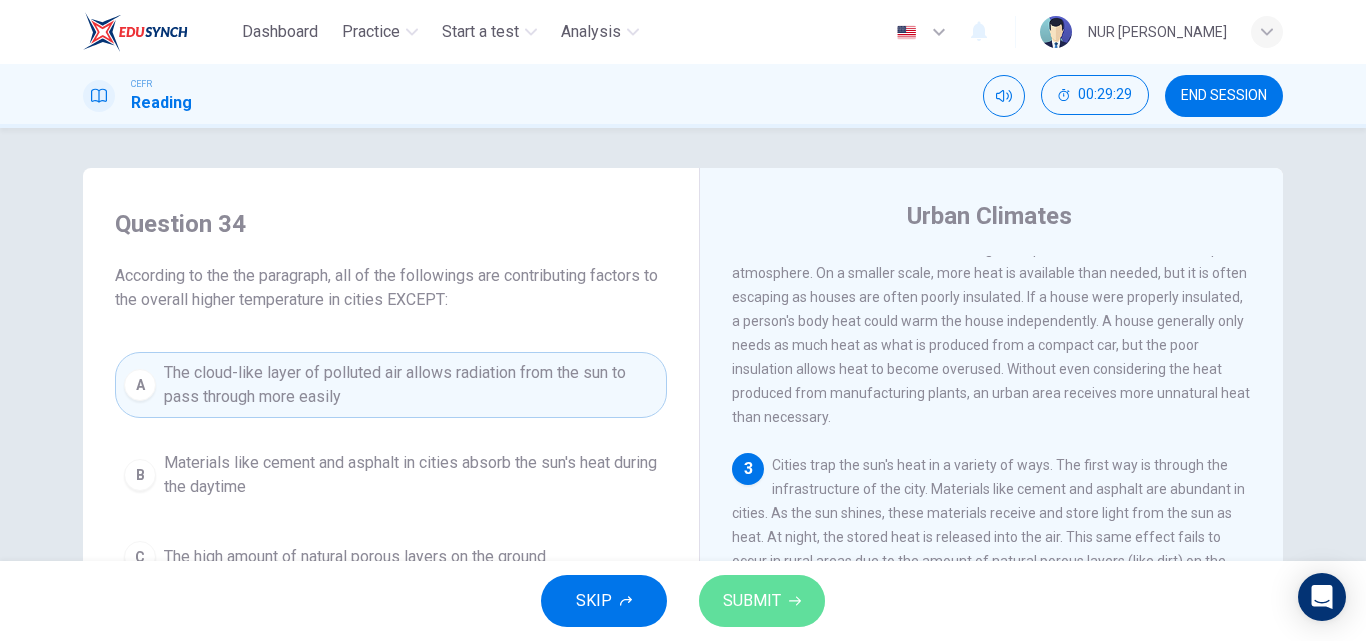 click on "SUBMIT" at bounding box center [752, 601] 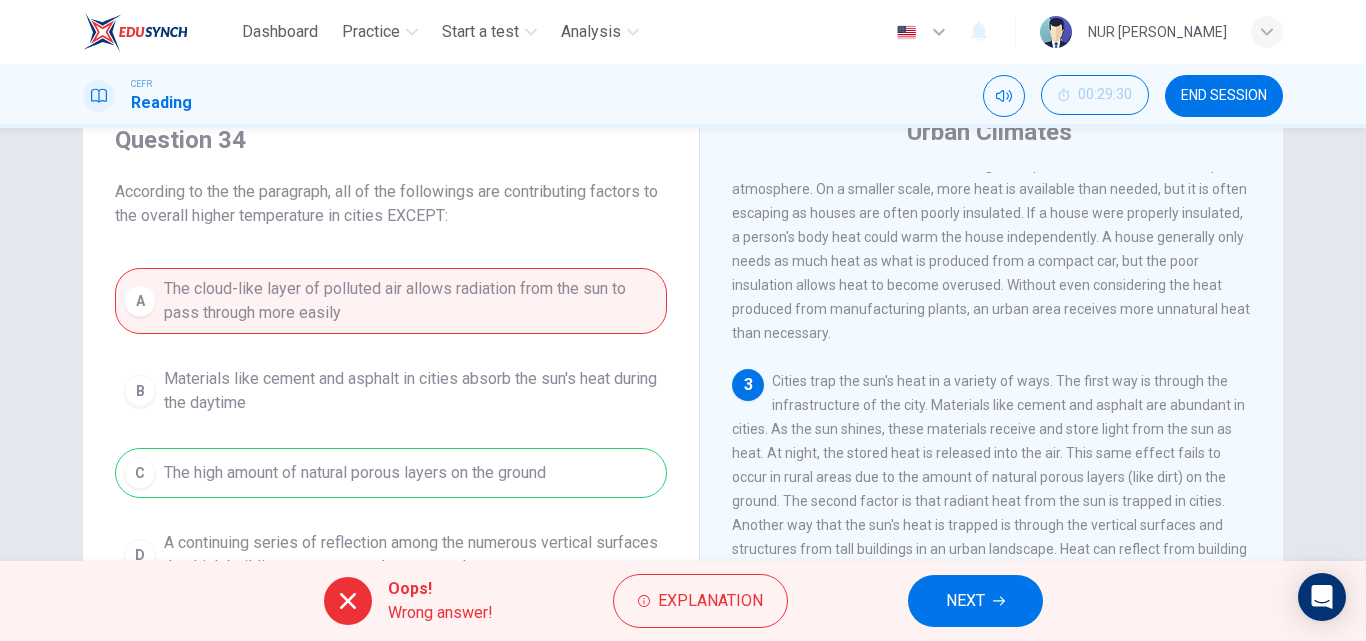 scroll, scrollTop: 92, scrollLeft: 0, axis: vertical 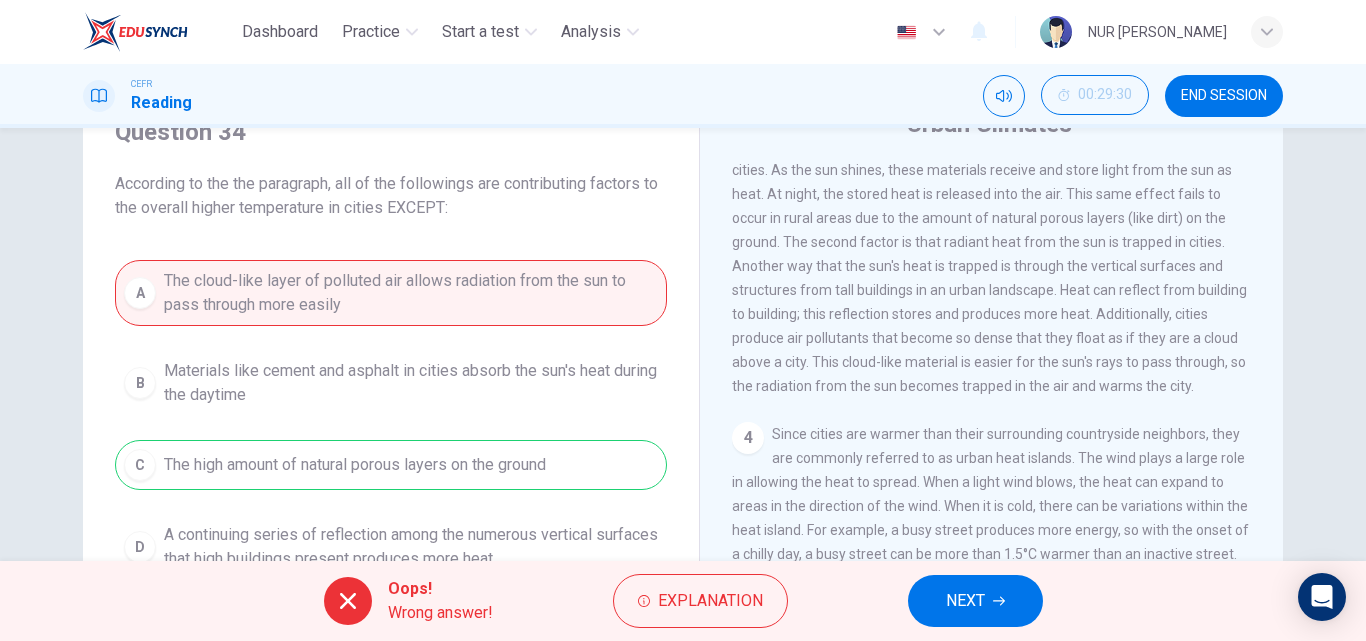 drag, startPoint x: 971, startPoint y: 389, endPoint x: 1057, endPoint y: 461, distance: 112.1606 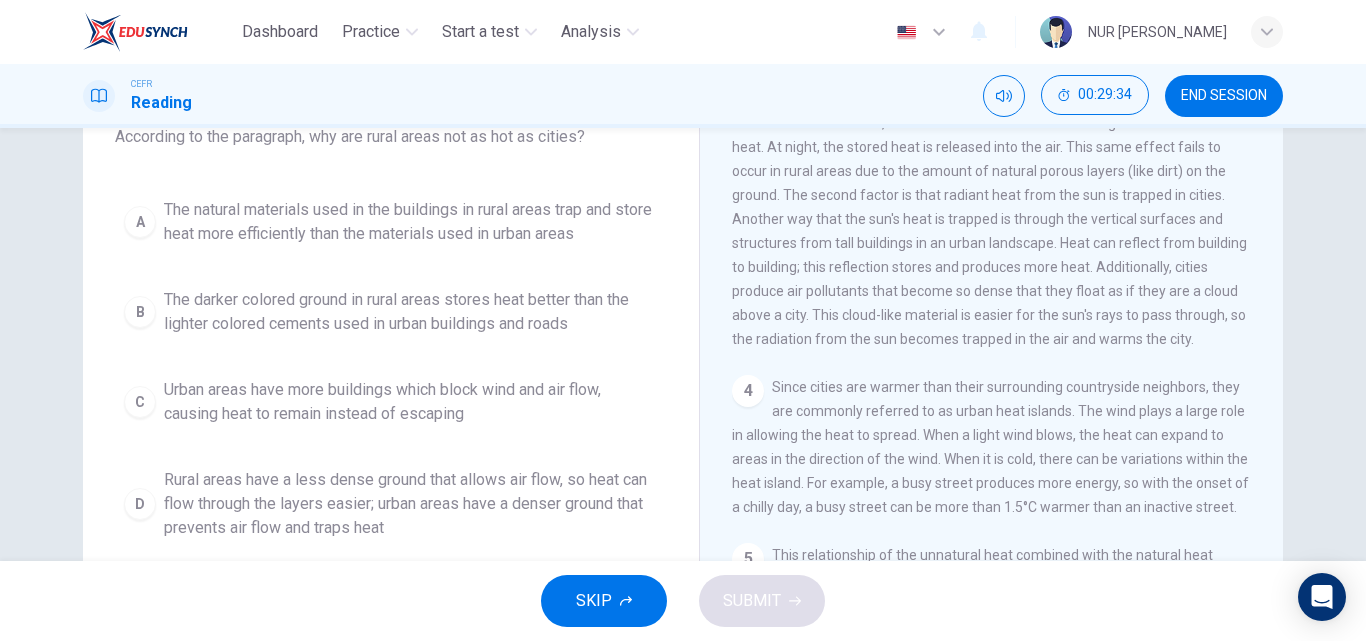 scroll, scrollTop: 141, scrollLeft: 0, axis: vertical 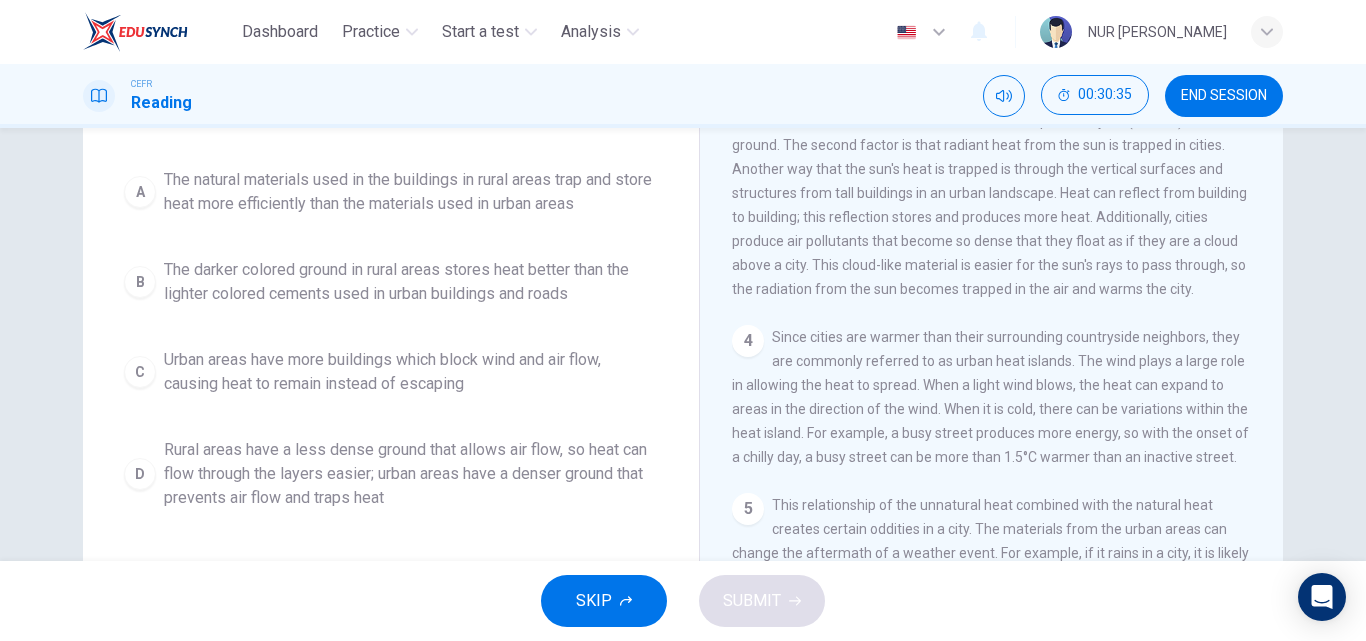 click on "Urban areas have more buildings which block wind and air flow, causing heat to remain instead of escaping" at bounding box center (411, 372) 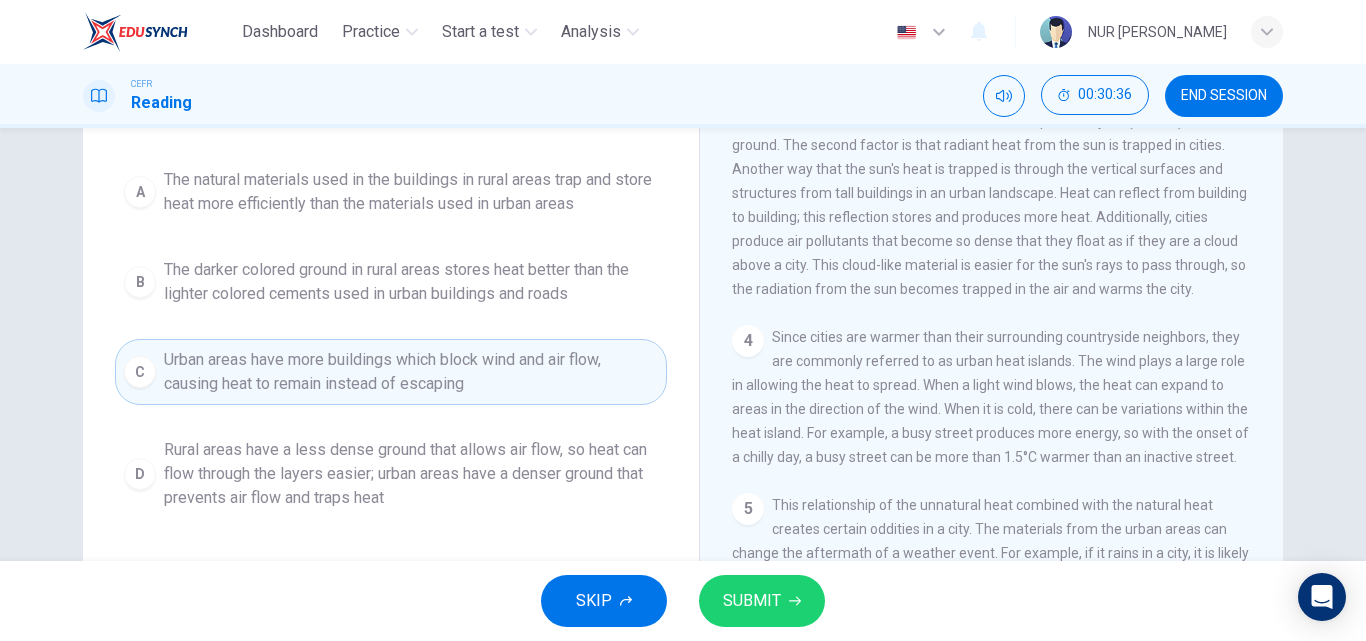 click on "SUBMIT" at bounding box center (752, 601) 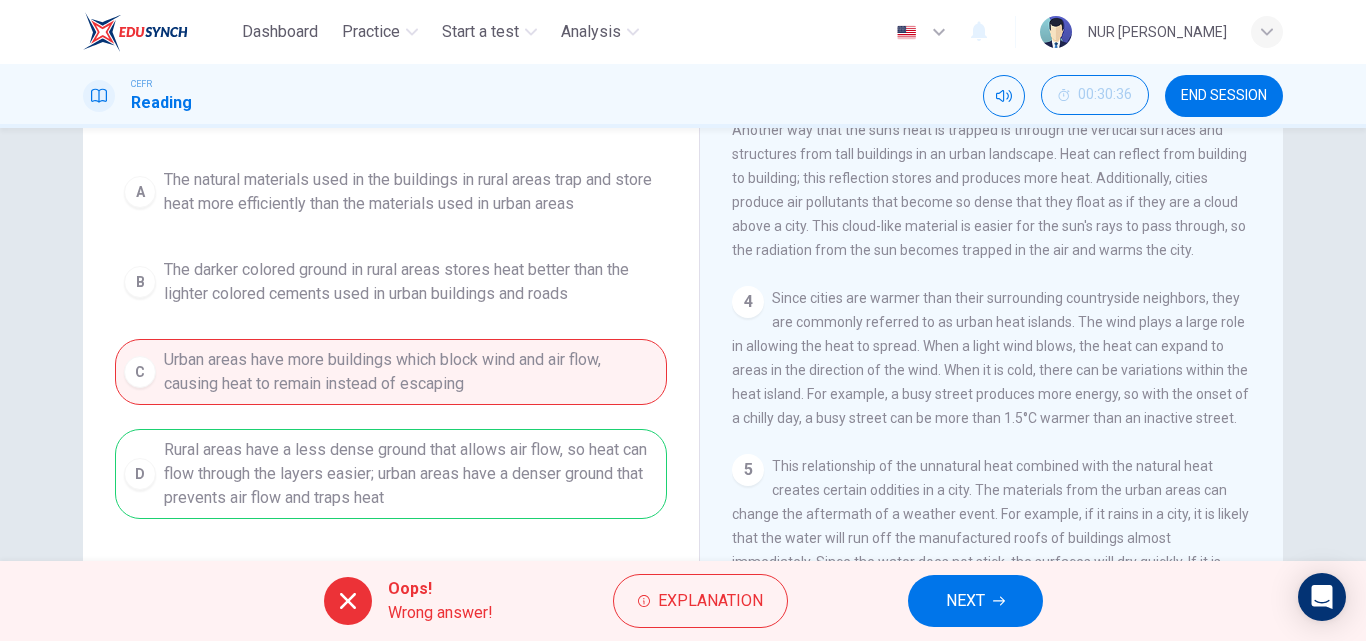 scroll, scrollTop: 588, scrollLeft: 0, axis: vertical 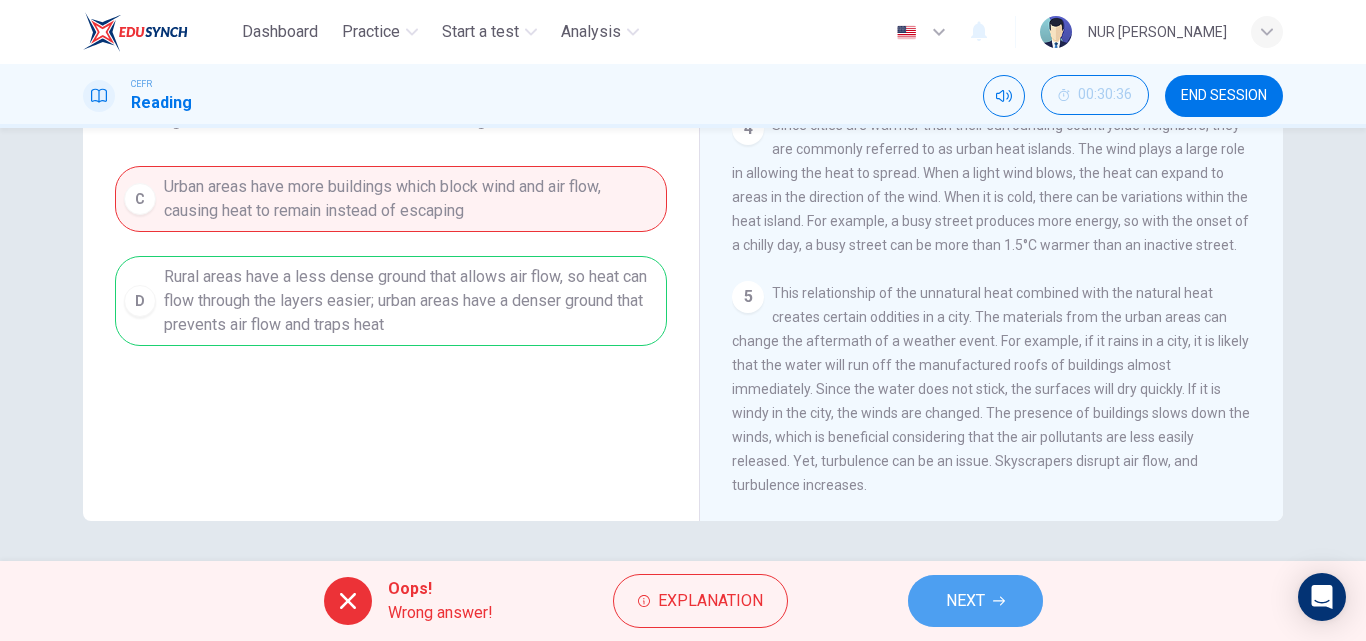 click on "NEXT" at bounding box center (975, 601) 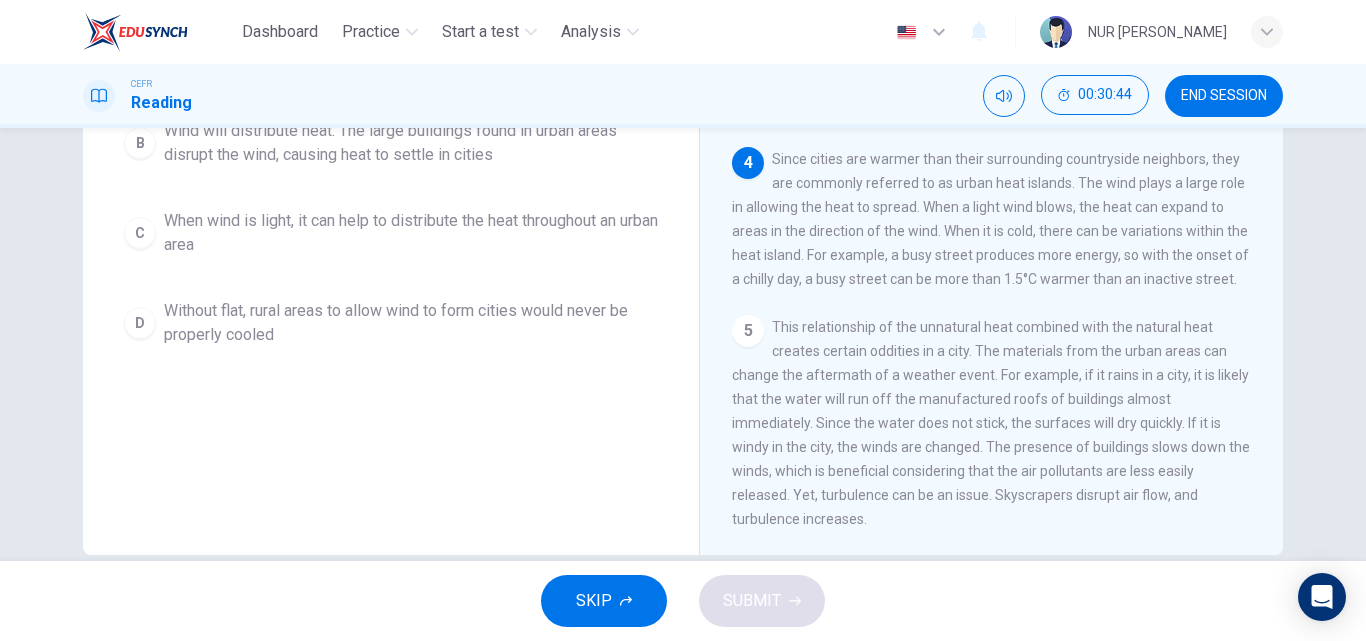 scroll, scrollTop: 342, scrollLeft: 0, axis: vertical 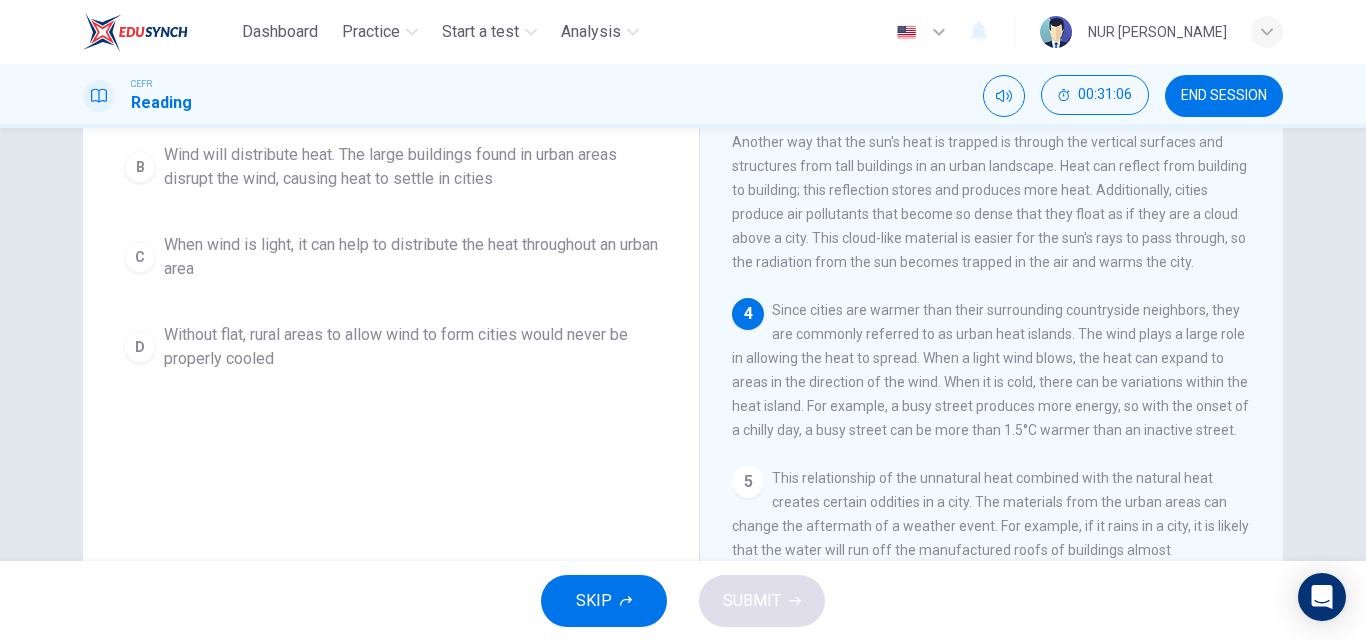 click on "Wind will distribute heat. The large buildings found in urban areas disrupt the wind, causing heat to settle in cities" at bounding box center (411, 167) 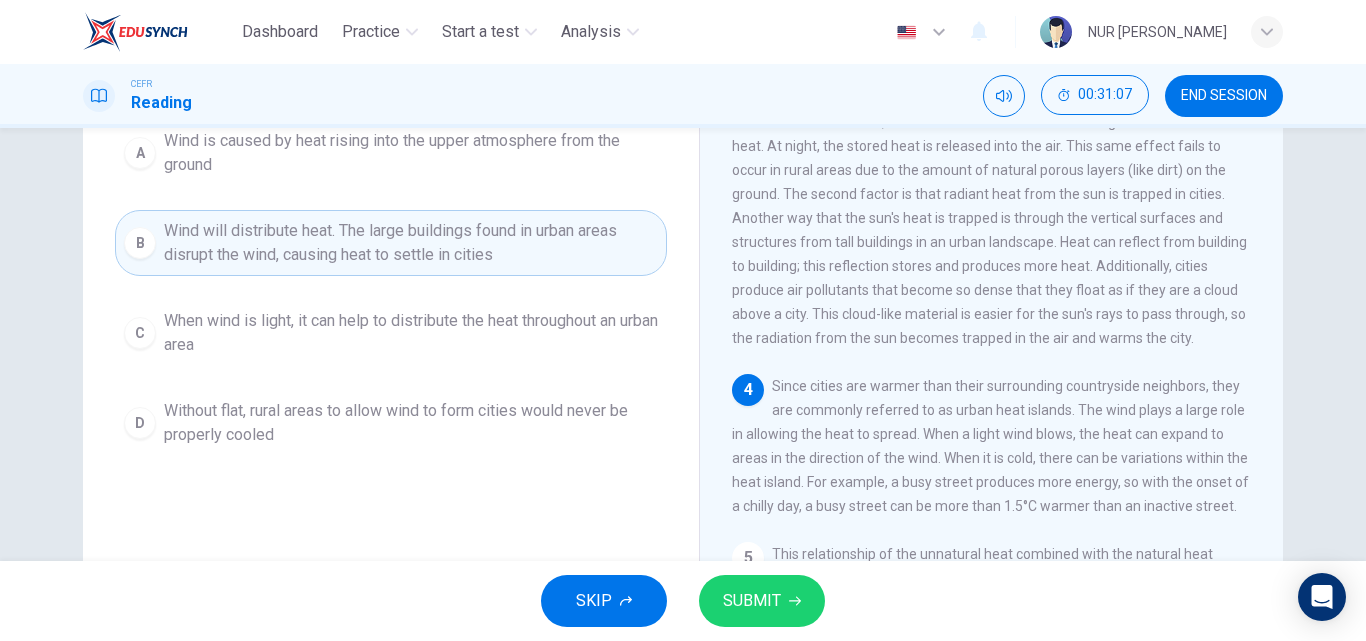 scroll, scrollTop: 158, scrollLeft: 0, axis: vertical 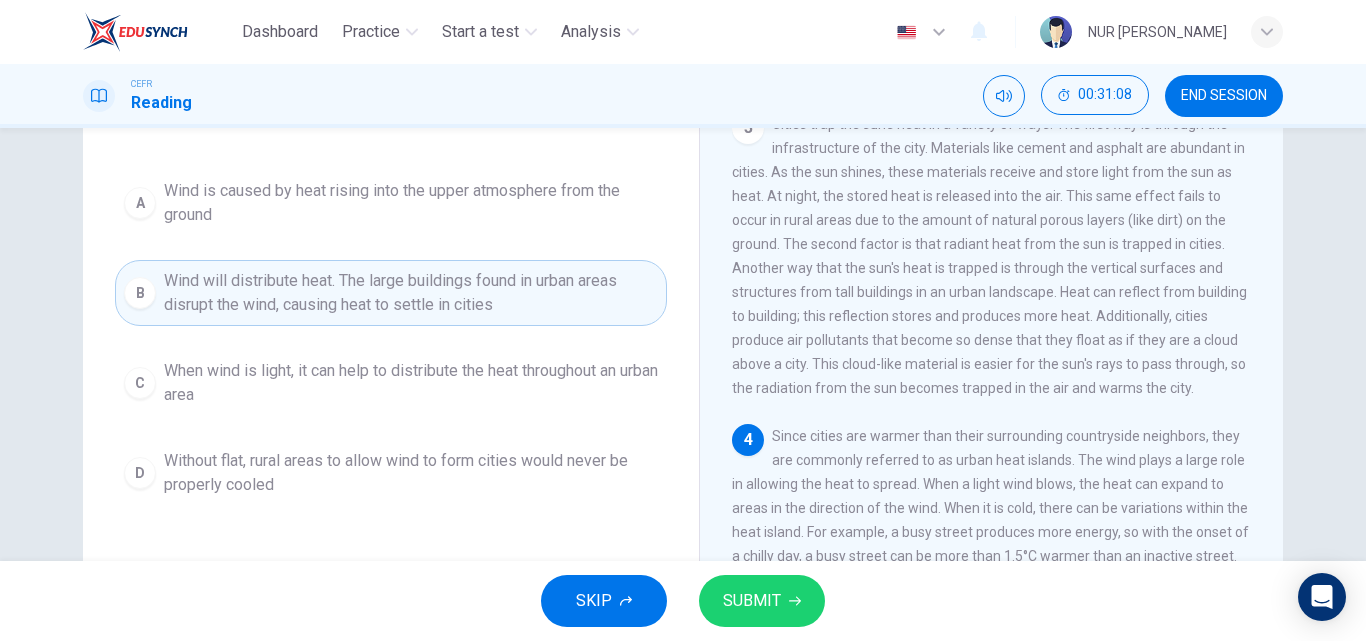 click on "SUBMIT" at bounding box center (762, 601) 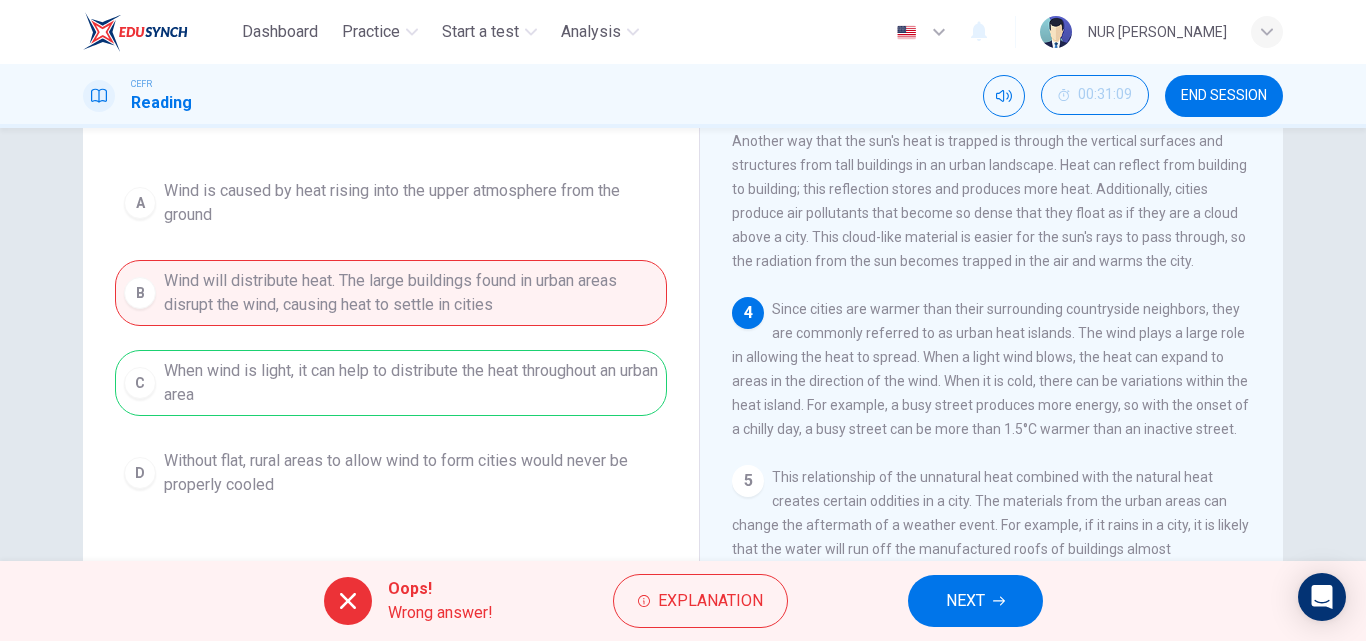scroll, scrollTop: 511, scrollLeft: 0, axis: vertical 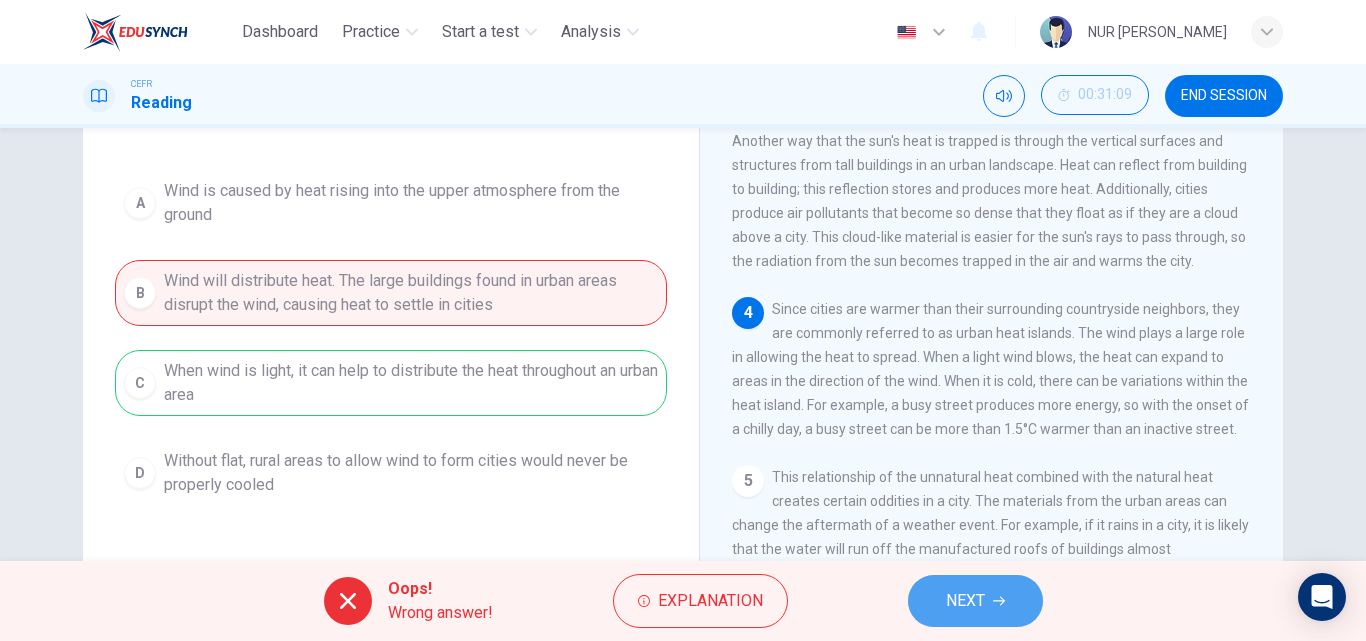 click on "NEXT" at bounding box center (965, 601) 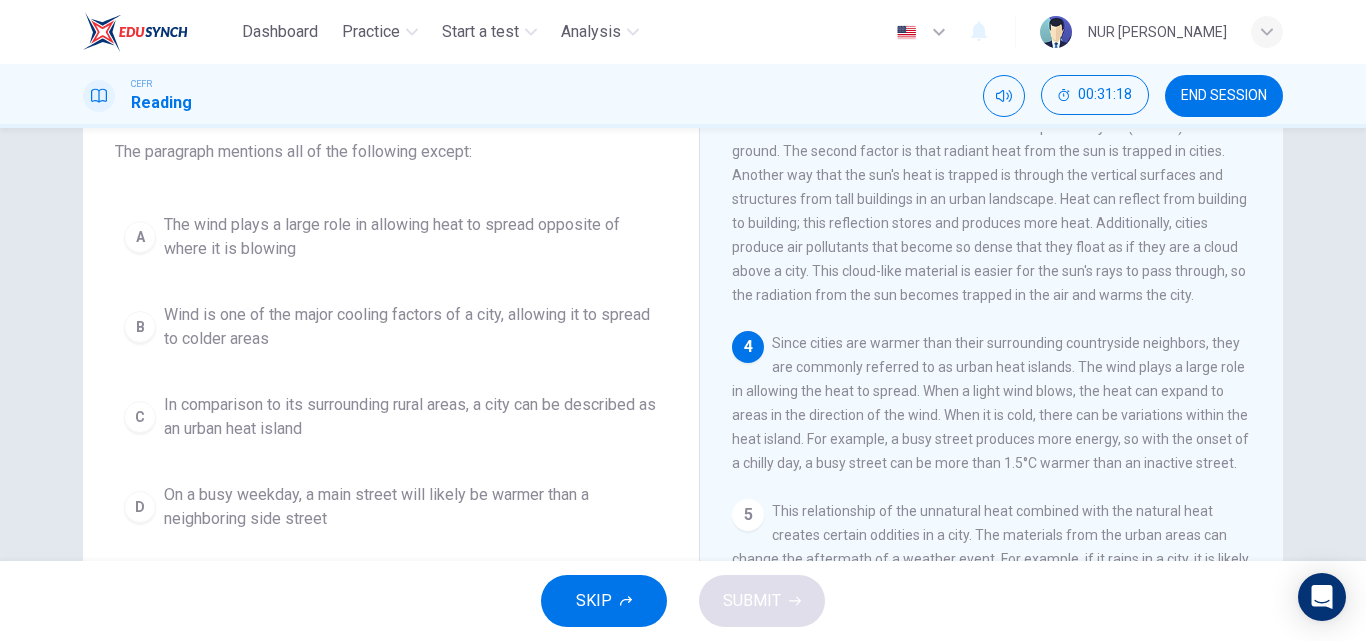 scroll, scrollTop: 127, scrollLeft: 0, axis: vertical 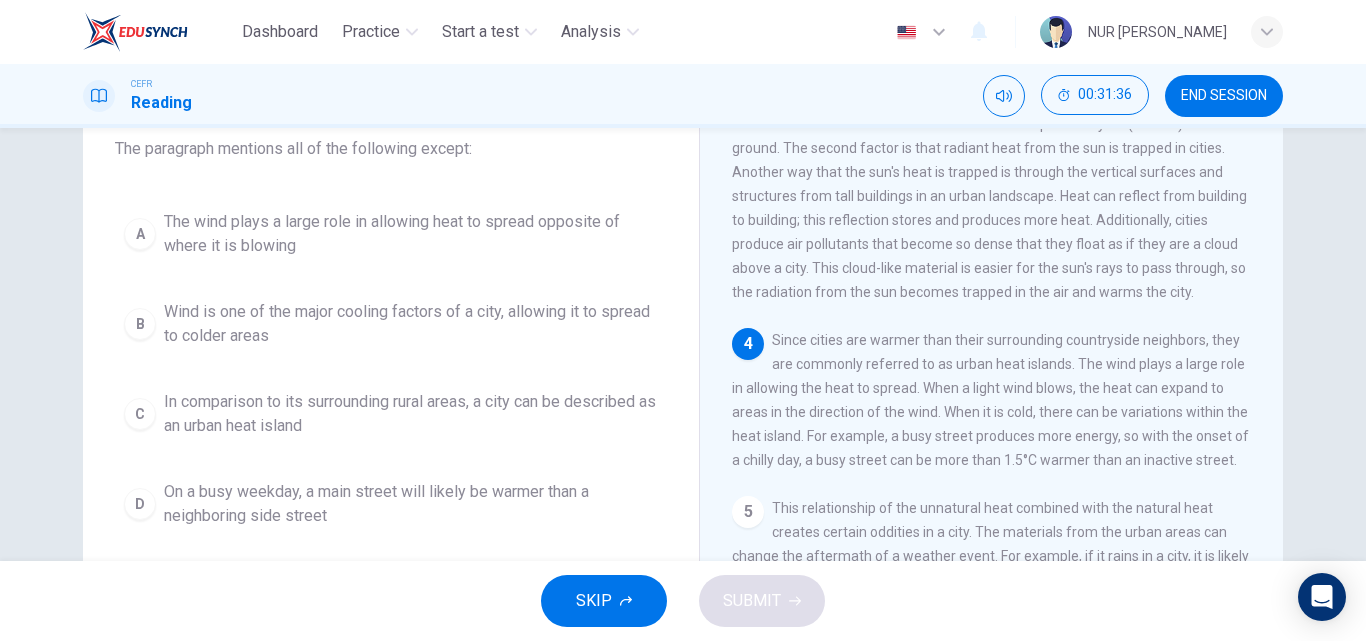 click on "Wind is one of the major cooling factors of a city, allowing it to spread to colder areas" at bounding box center (411, 324) 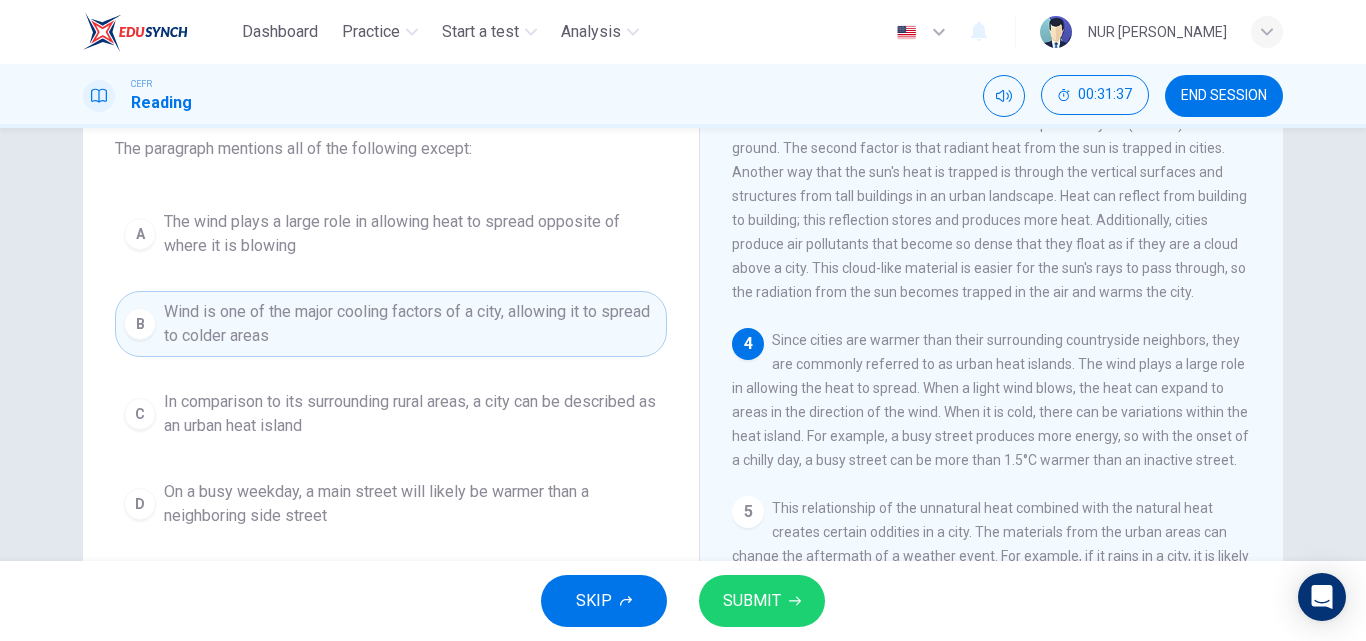 click on "SUBMIT" at bounding box center (752, 601) 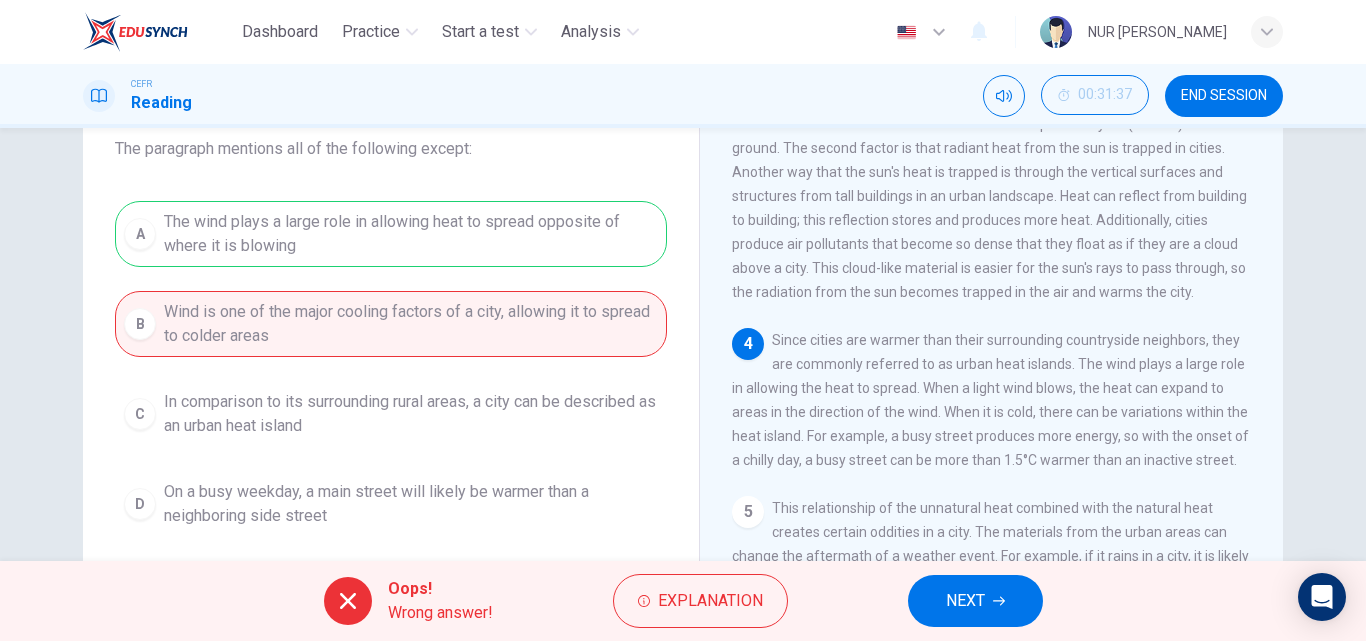 click on "NEXT" at bounding box center [975, 601] 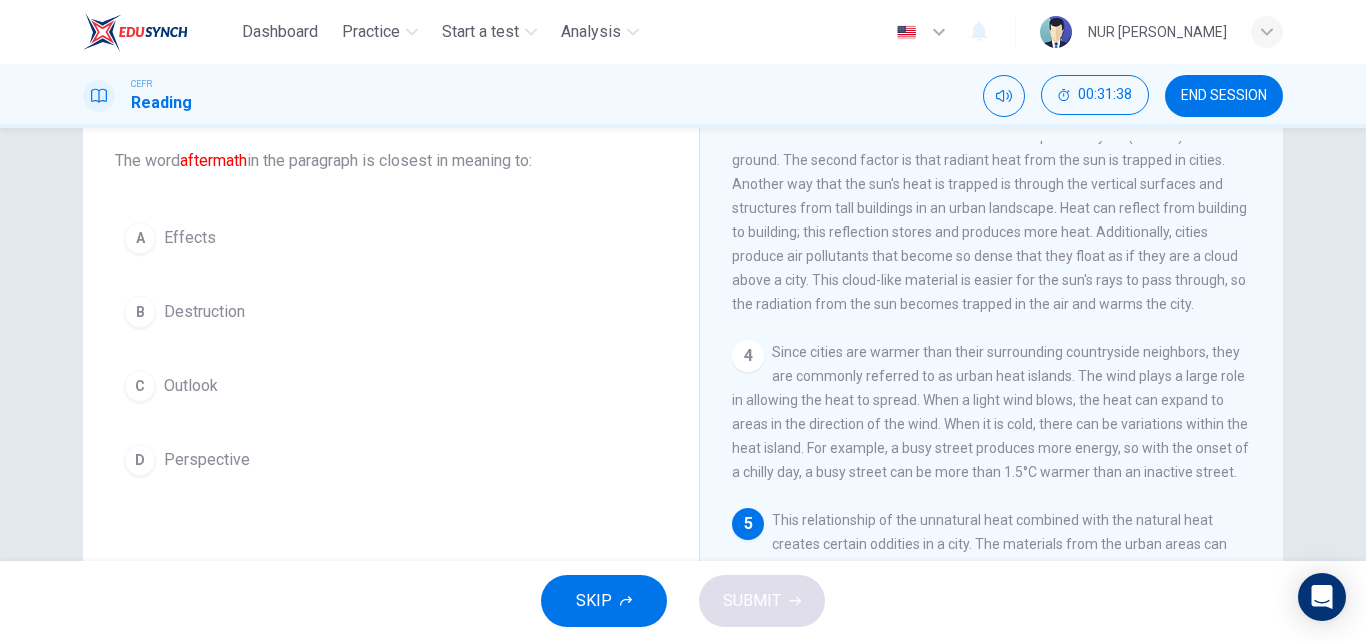scroll, scrollTop: 109, scrollLeft: 0, axis: vertical 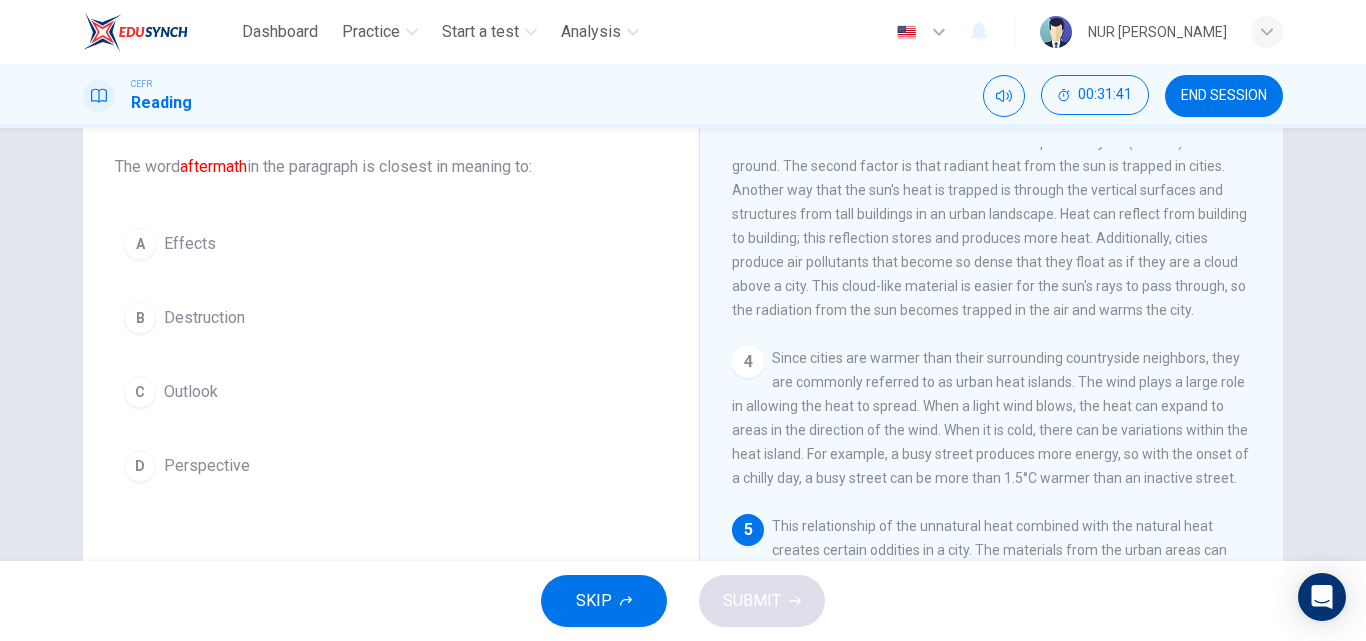 click on "Question 38 The word  aftermath  in the paragraph is closest in meaning to: A Effects B Destruction C Outlook D Perspective" at bounding box center [391, 295] 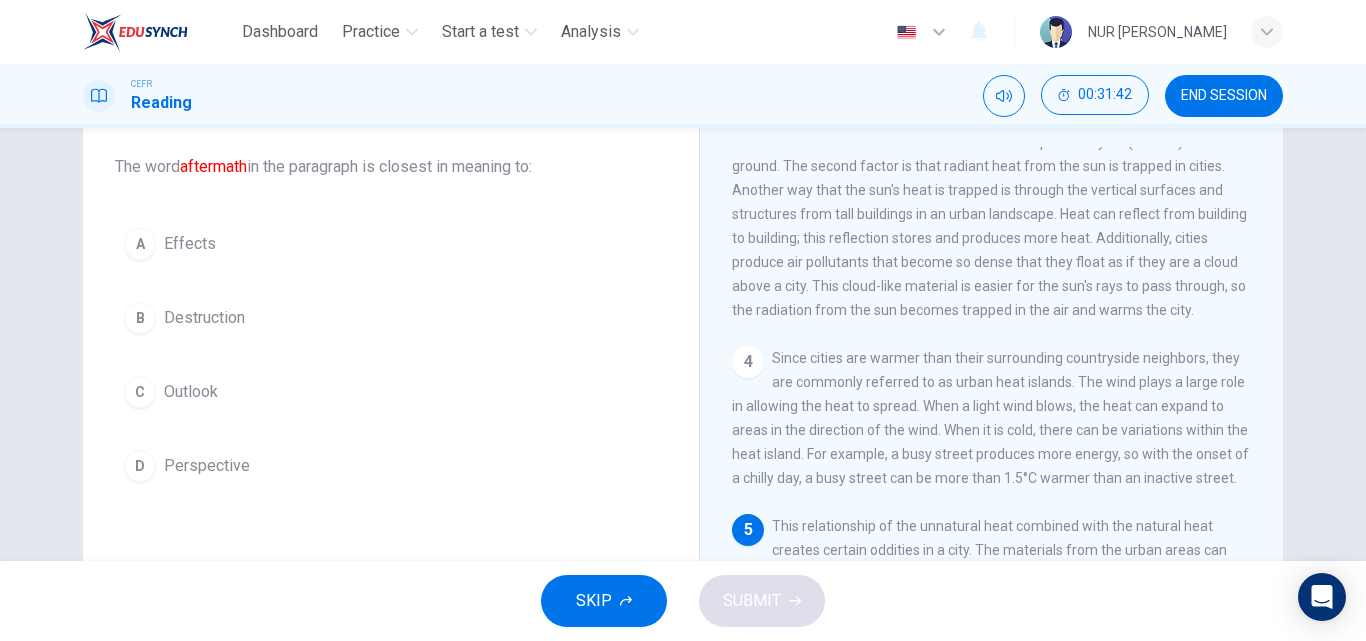 click on "A Effects" at bounding box center [391, 244] 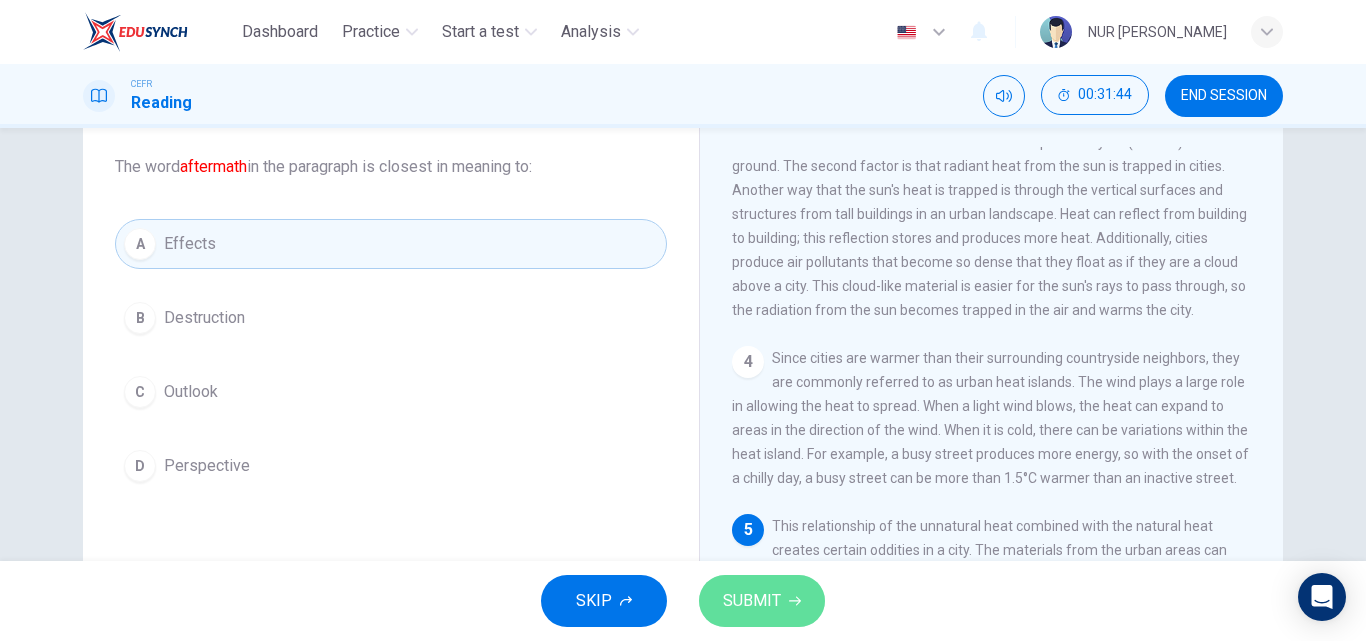click on "SUBMIT" at bounding box center (752, 601) 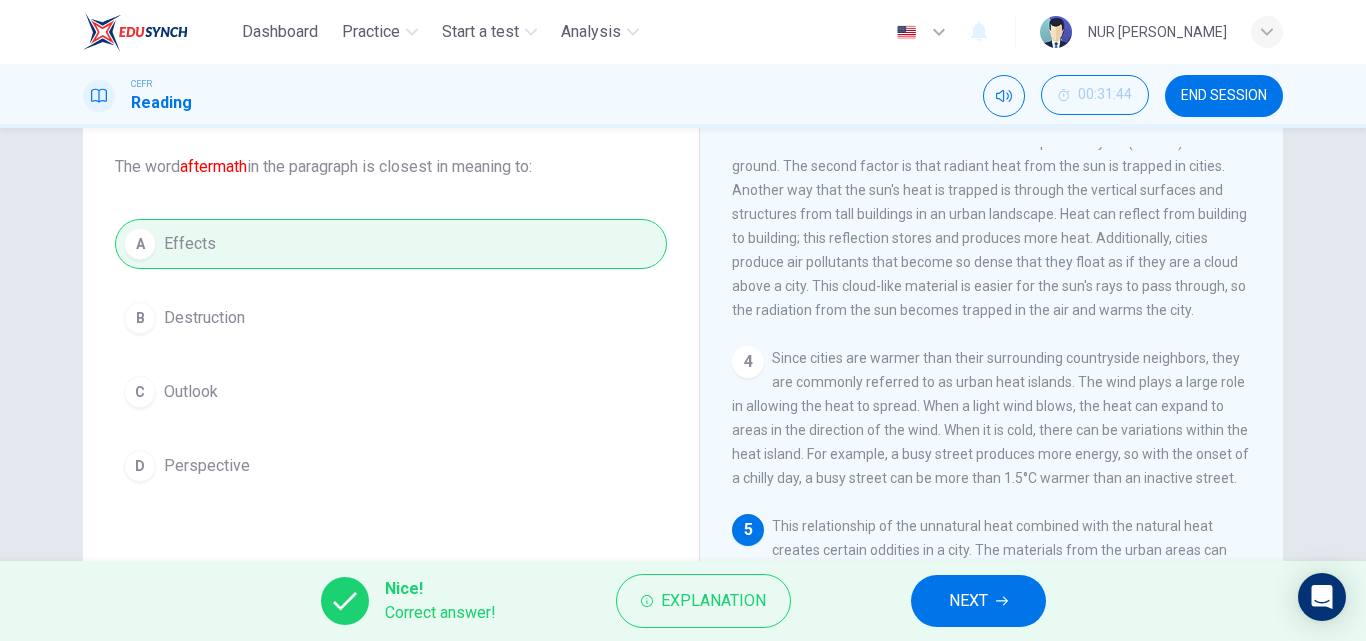 click on "NEXT" at bounding box center (978, 601) 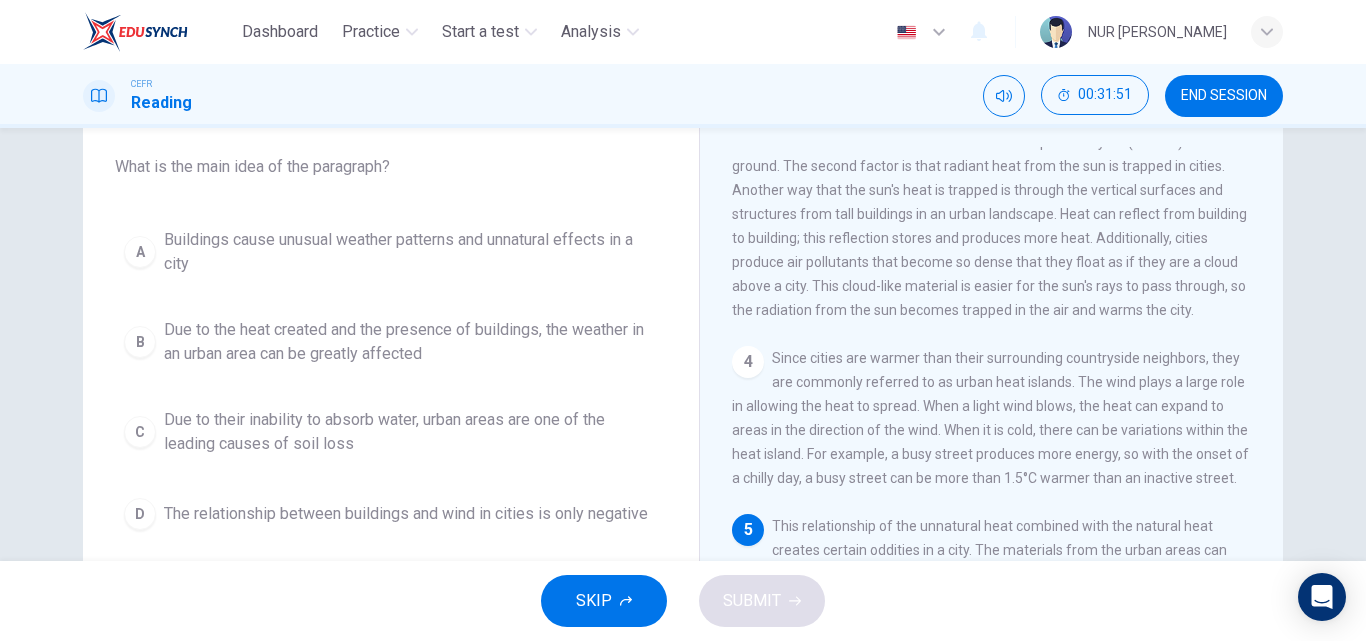 click on "Due to the heat created and the presence of buildings, the weather in an urban area can be greatly affected" at bounding box center (411, 342) 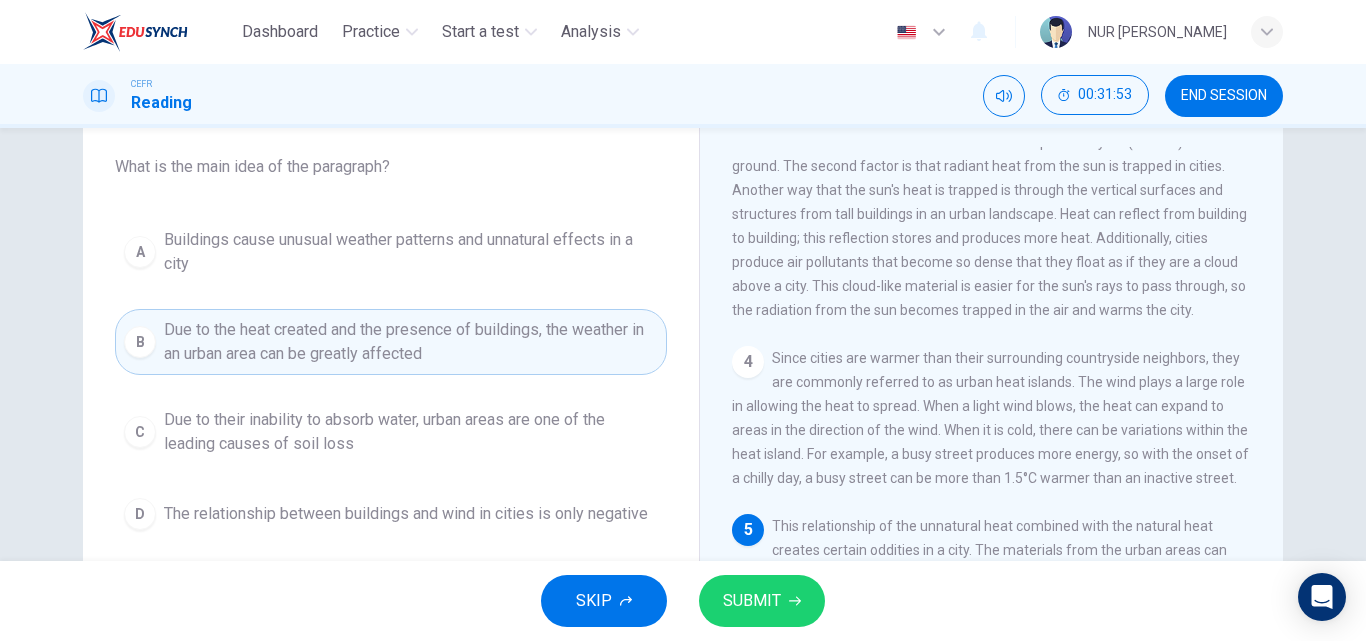 click on "SUBMIT" at bounding box center (752, 601) 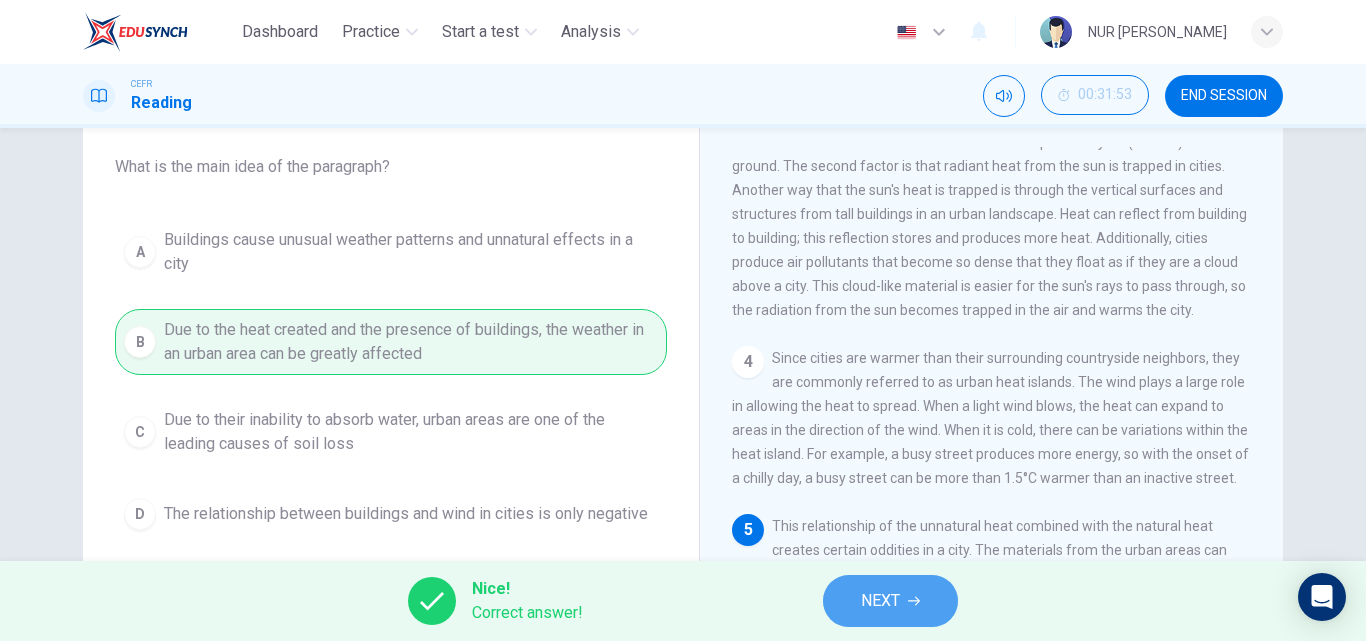 click on "NEXT" at bounding box center [890, 601] 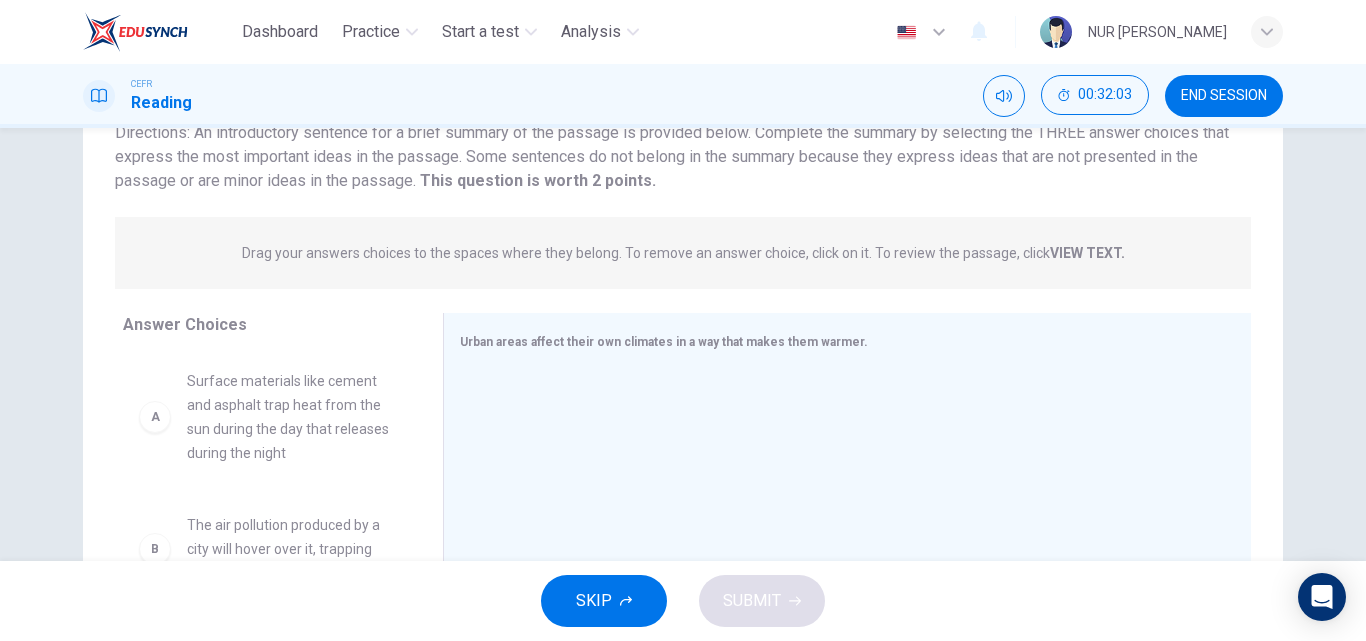 scroll, scrollTop: 167, scrollLeft: 0, axis: vertical 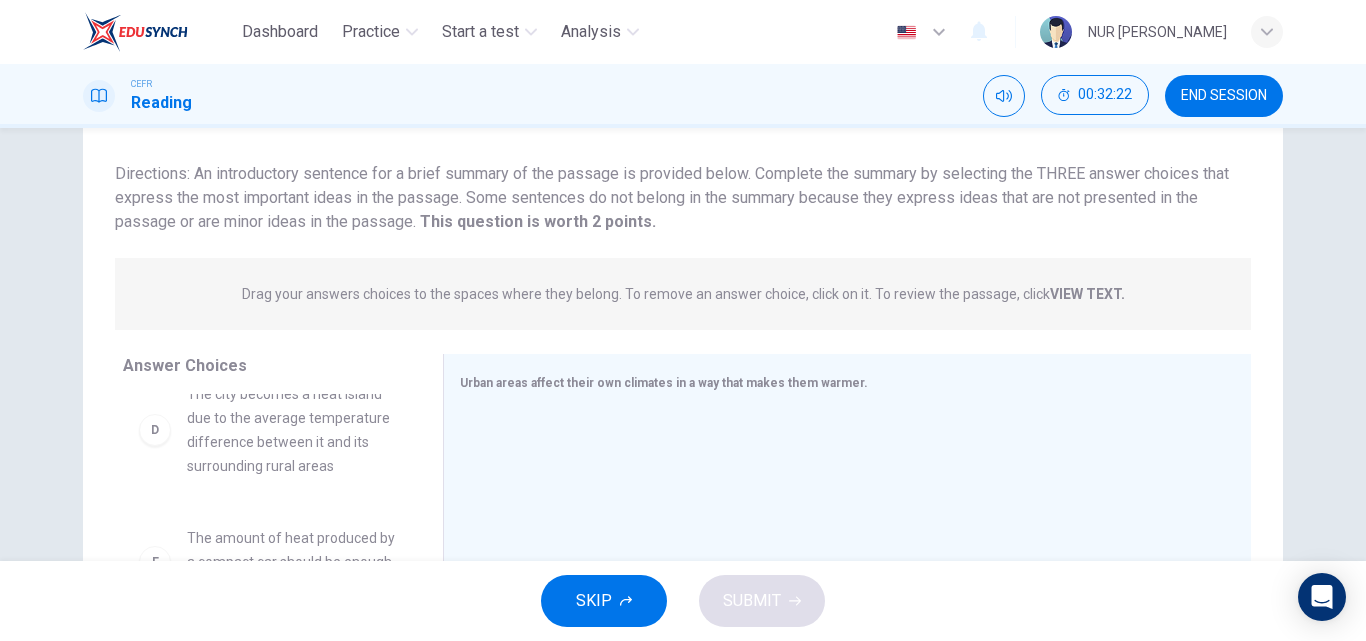 click on "VIEW TEXT." at bounding box center (1087, 294) 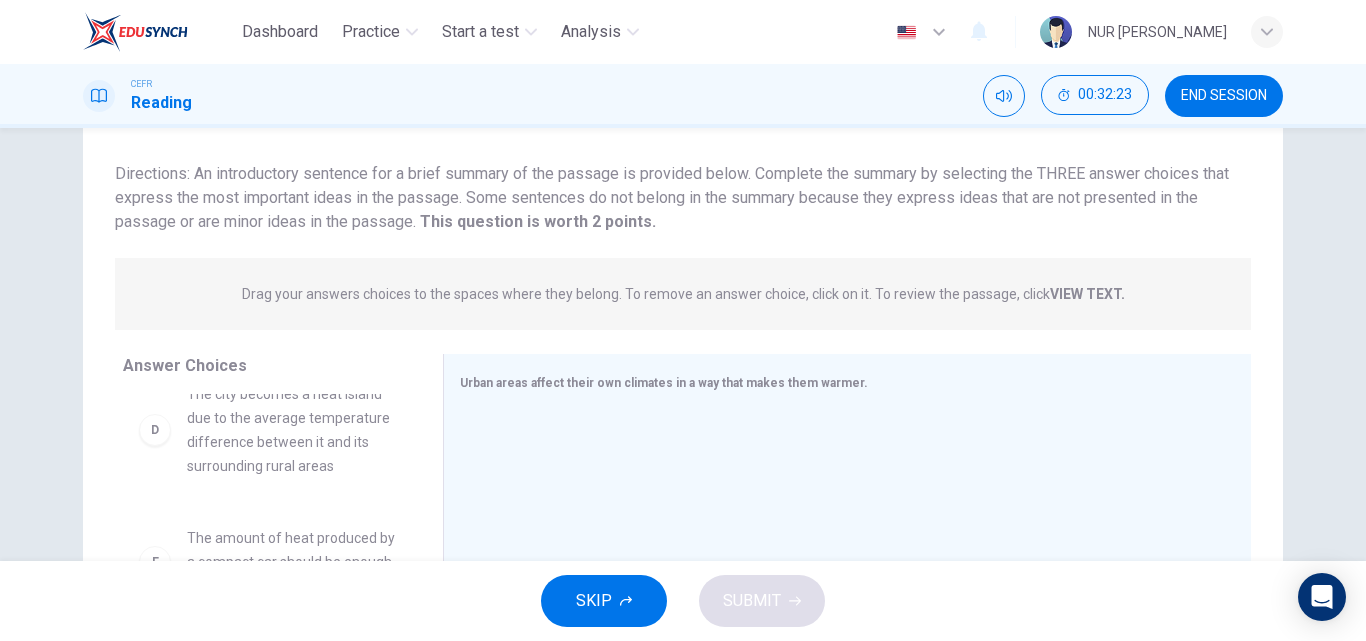 click on "Drag your answers choices to the spaces where they belong. To remove an answer choice, click on it. To review the passage, click   VIEW TEXT." at bounding box center (683, 294) 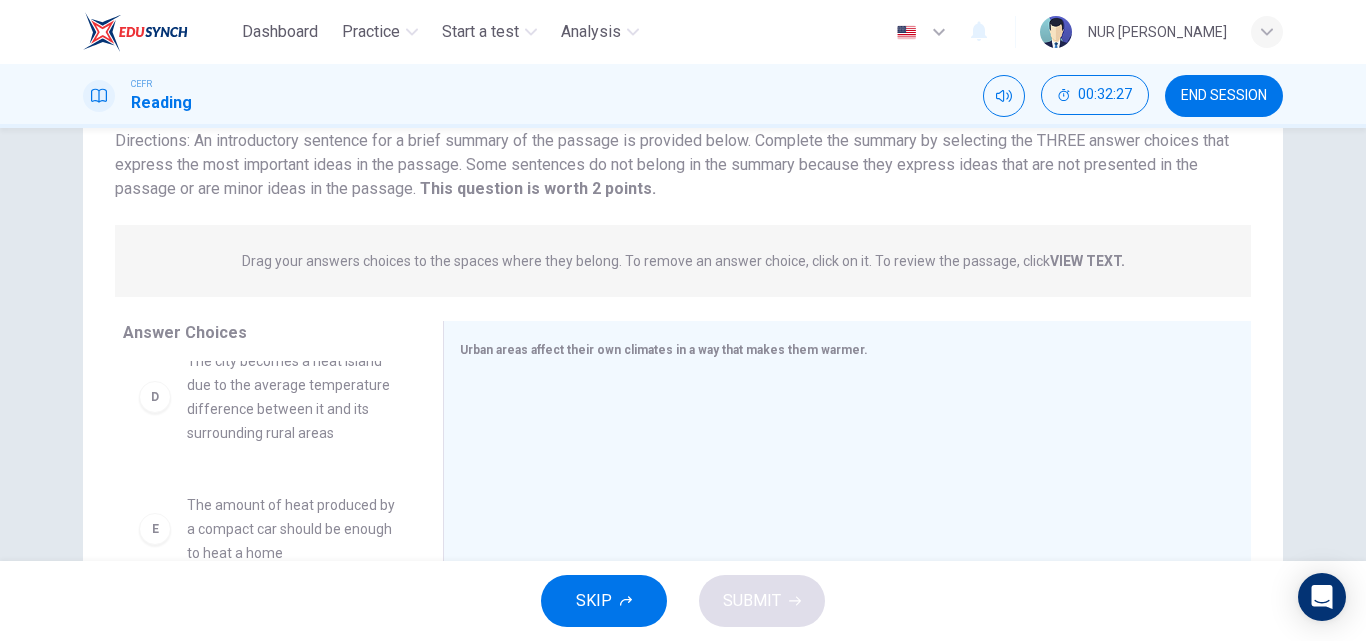 scroll, scrollTop: 342, scrollLeft: 0, axis: vertical 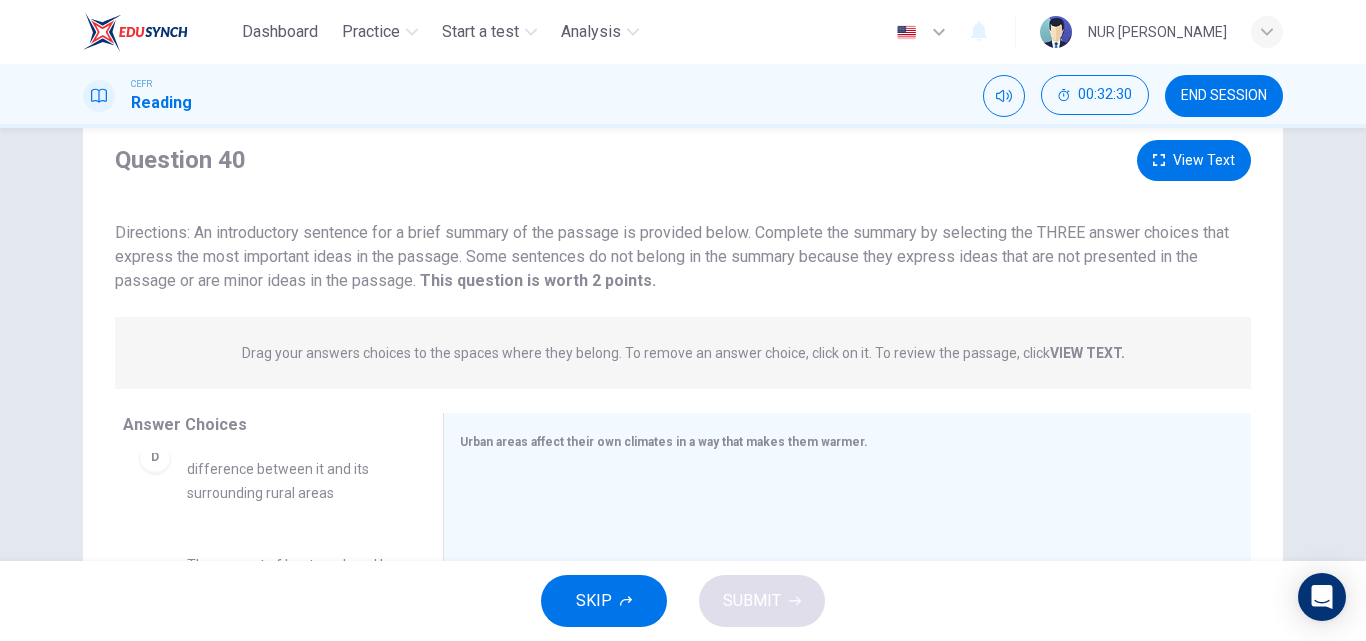 click on "Drag your answers choices to the spaces where they belong. To remove an answer choice, click on it. To review the passage, click   VIEW TEXT. Click on the answer choices below to select your answers. To remove an answer choice, go to the Answers tab and click on it. To review the passage, click the PASSAGE tab." at bounding box center (683, 353) 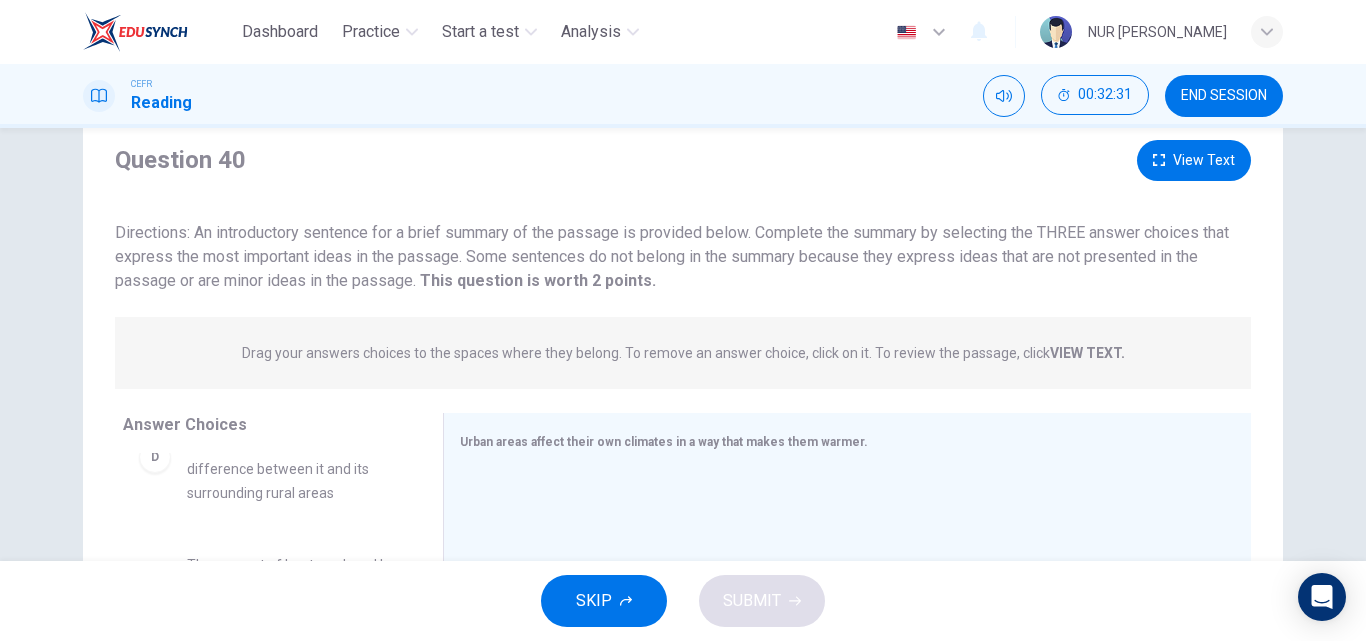 click on "VIEW TEXT." at bounding box center (1087, 353) 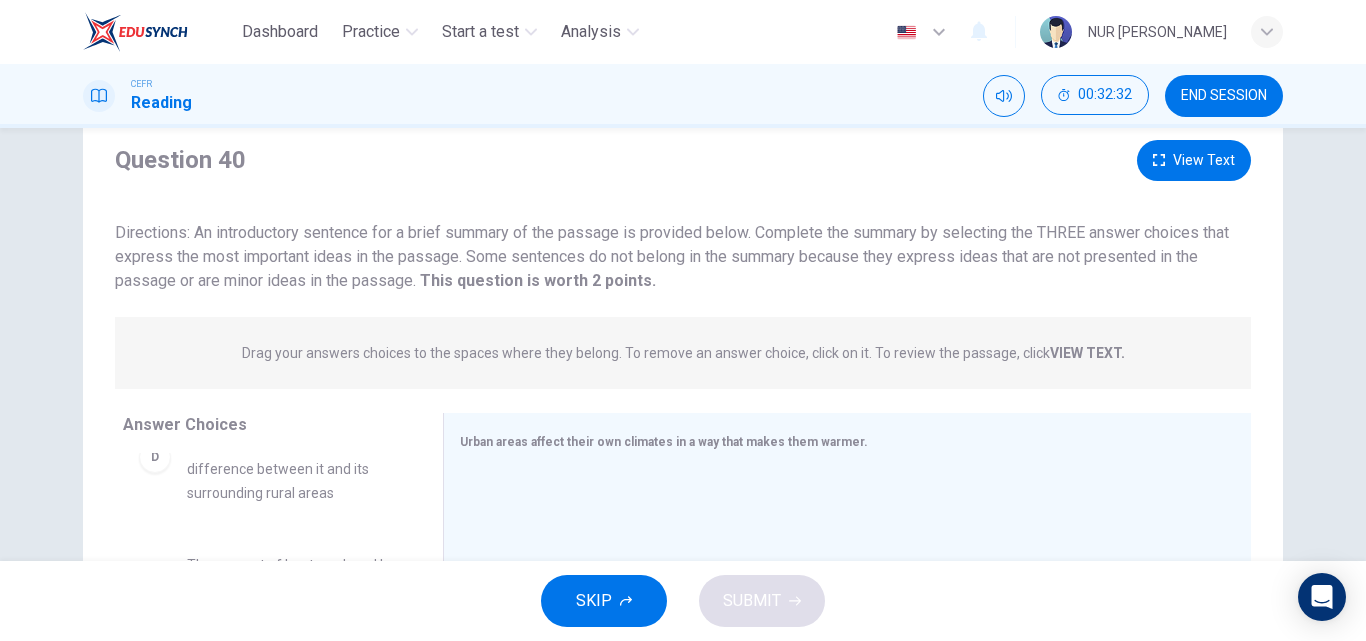 click on "VIEW TEXT." at bounding box center (1087, 353) 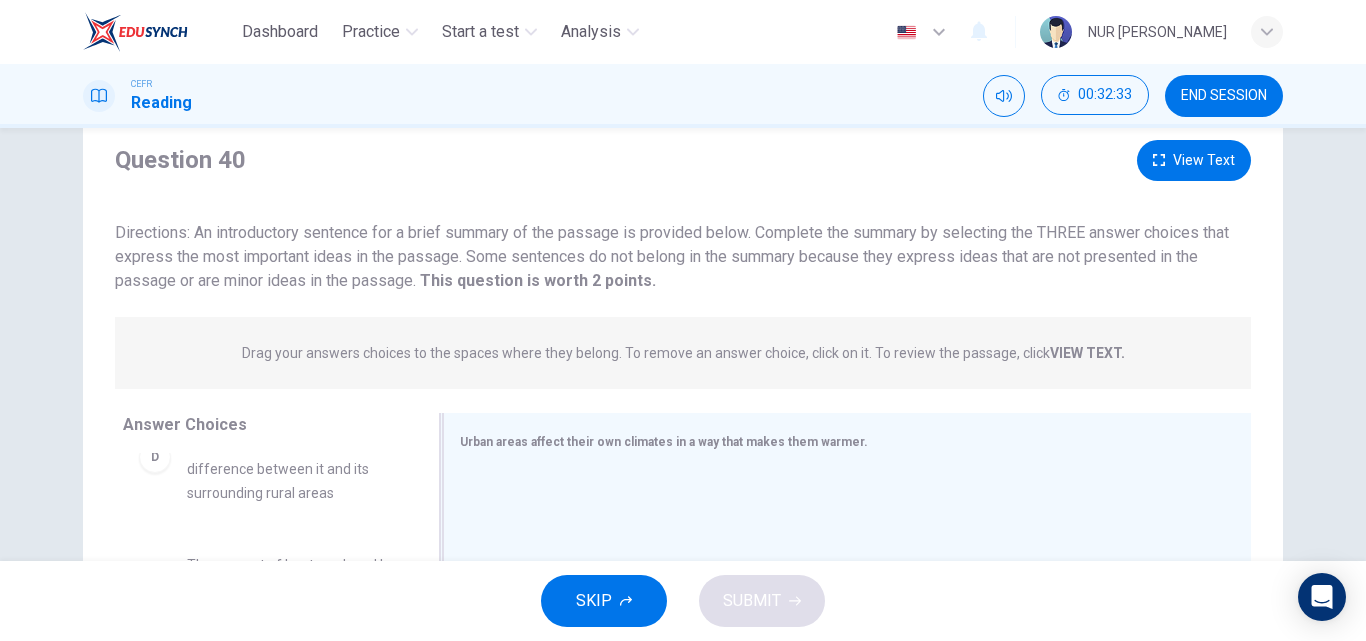 drag, startPoint x: 1067, startPoint y: 357, endPoint x: 703, endPoint y: 550, distance: 412.00122 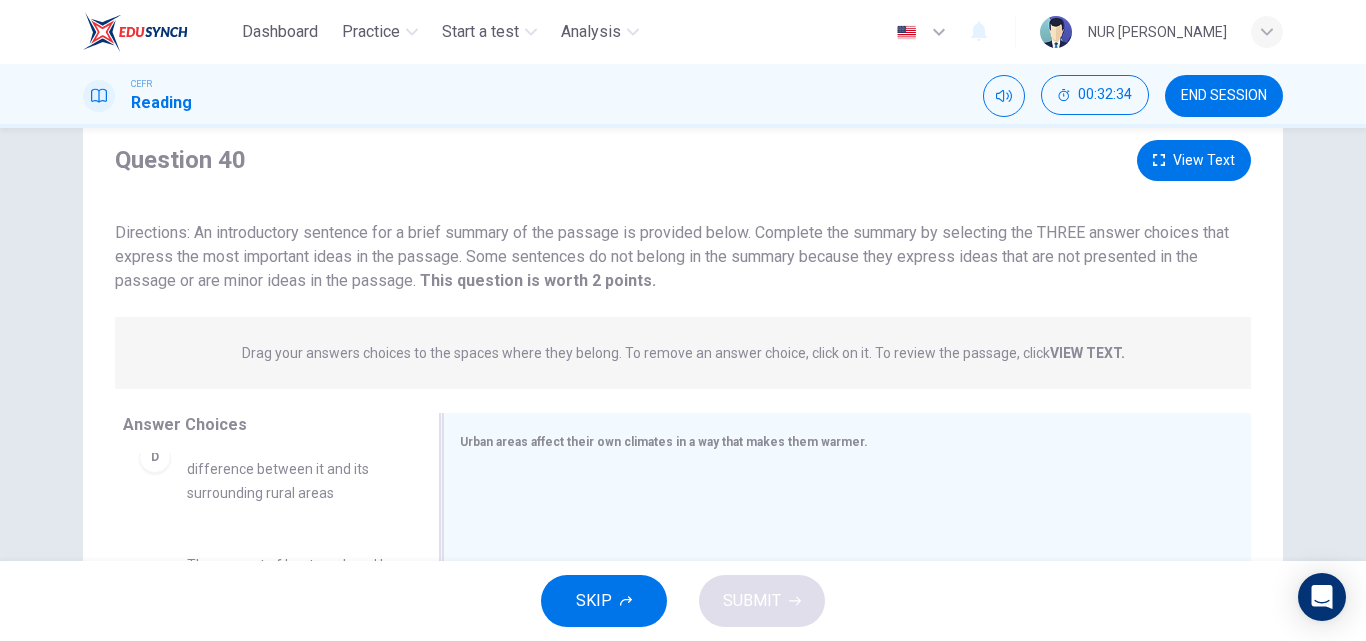 drag, startPoint x: 758, startPoint y: 410, endPoint x: 755, endPoint y: 435, distance: 25.179358 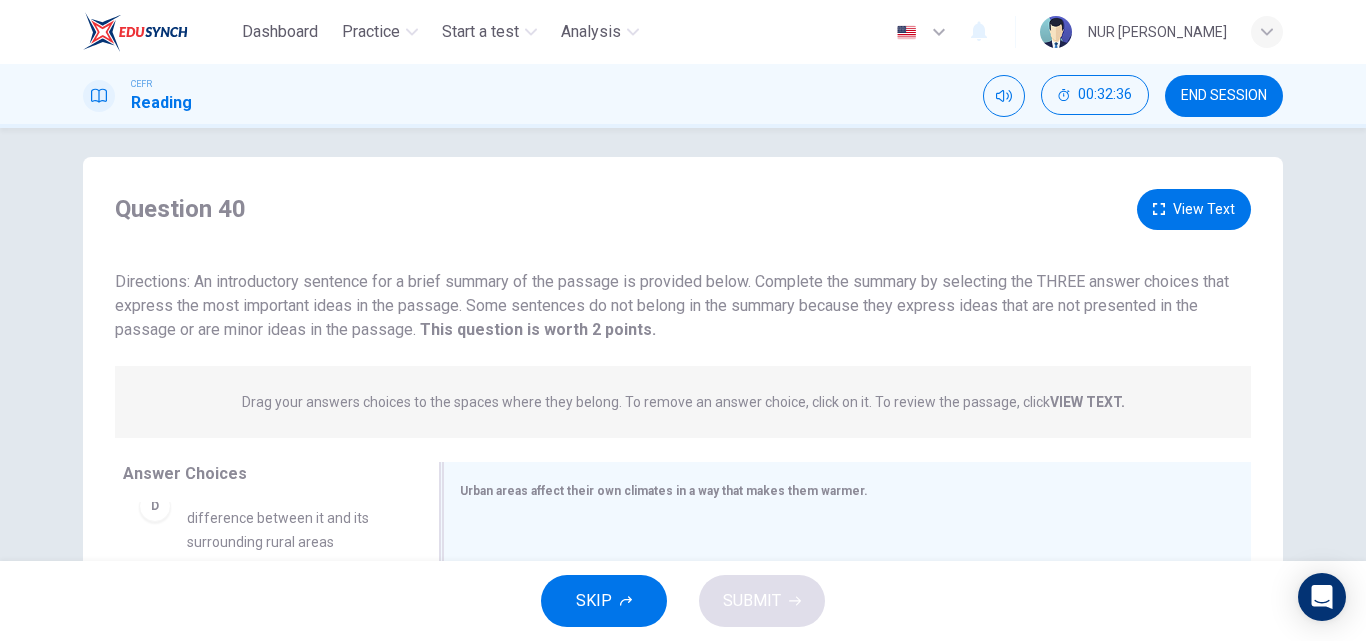 scroll, scrollTop: 10, scrollLeft: 0, axis: vertical 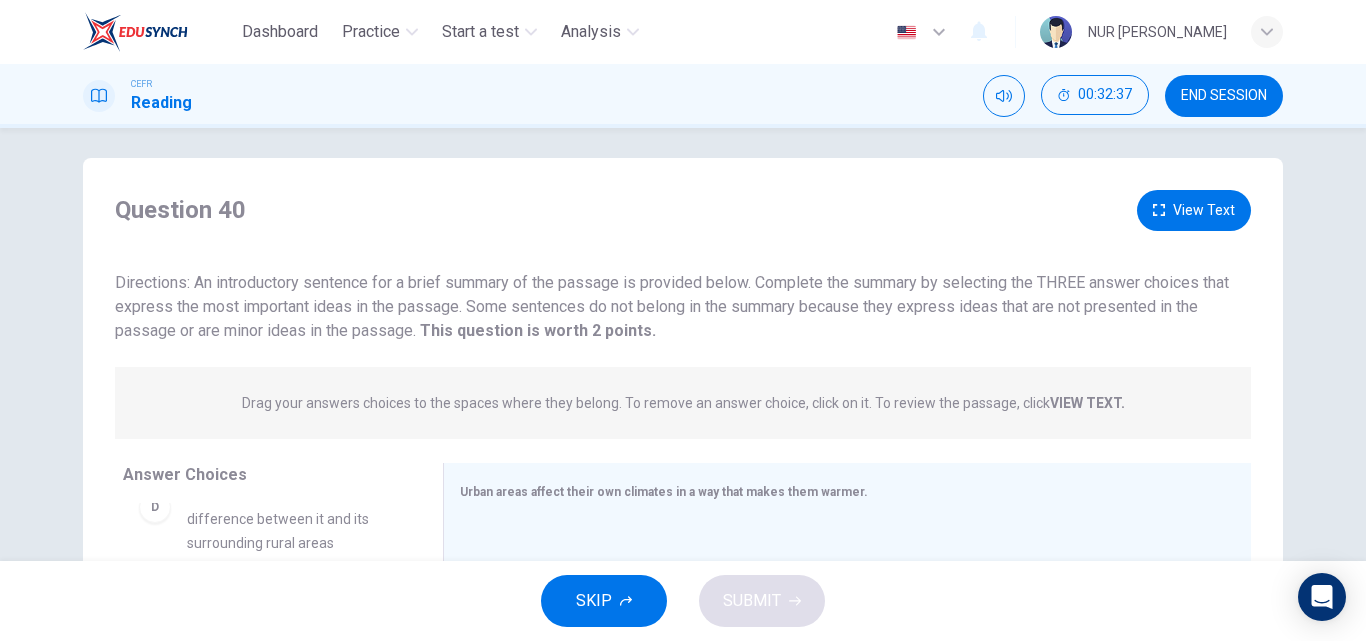 drag, startPoint x: 557, startPoint y: 264, endPoint x: 575, endPoint y: 334, distance: 72.277245 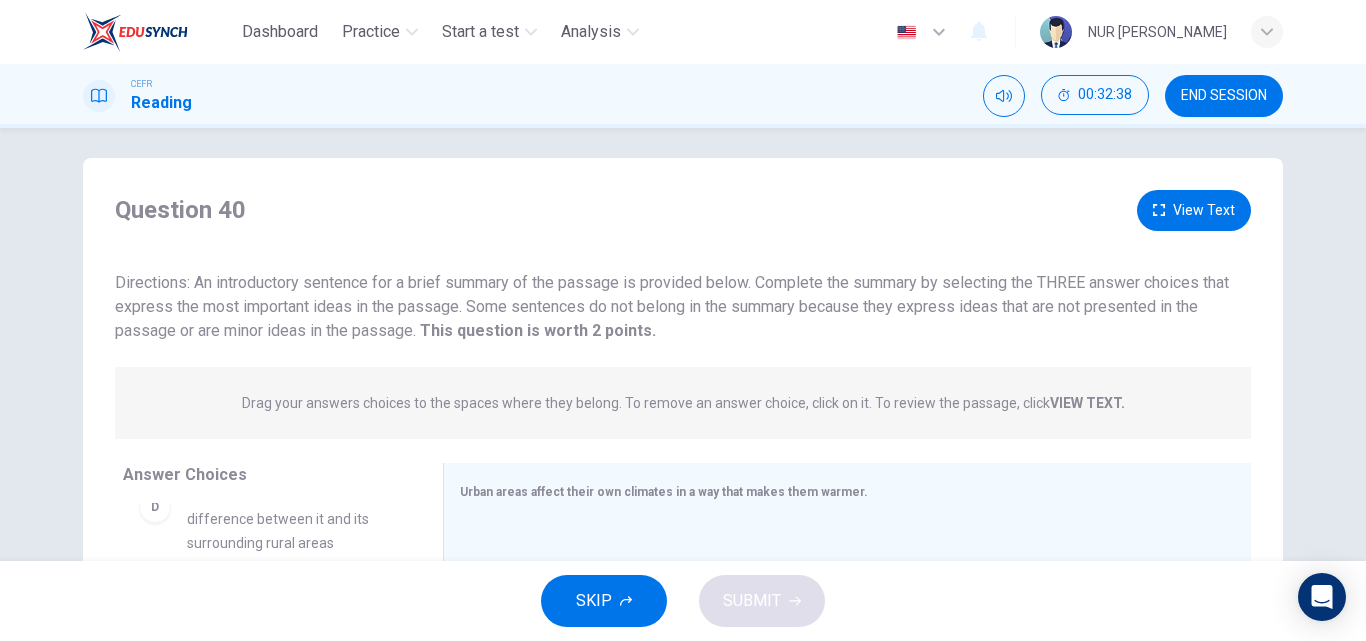 click on "View Text" at bounding box center (1194, 210) 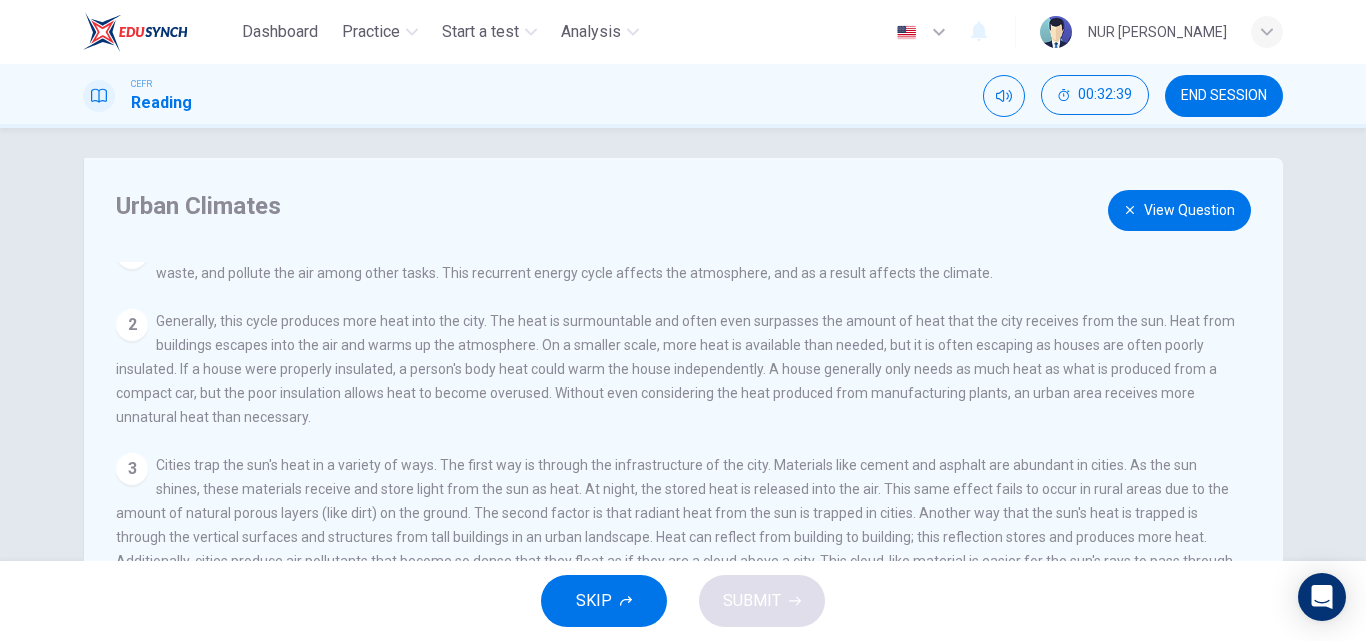 scroll, scrollTop: 45, scrollLeft: 0, axis: vertical 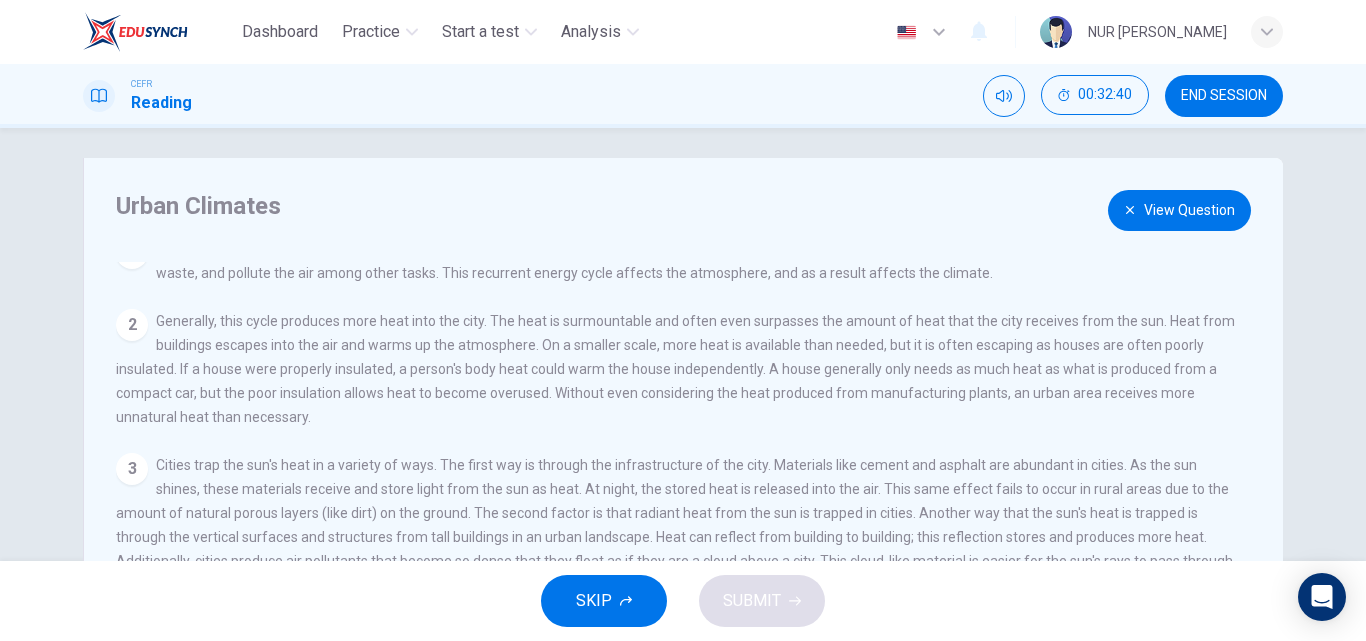 click on "View Question" at bounding box center [1179, 210] 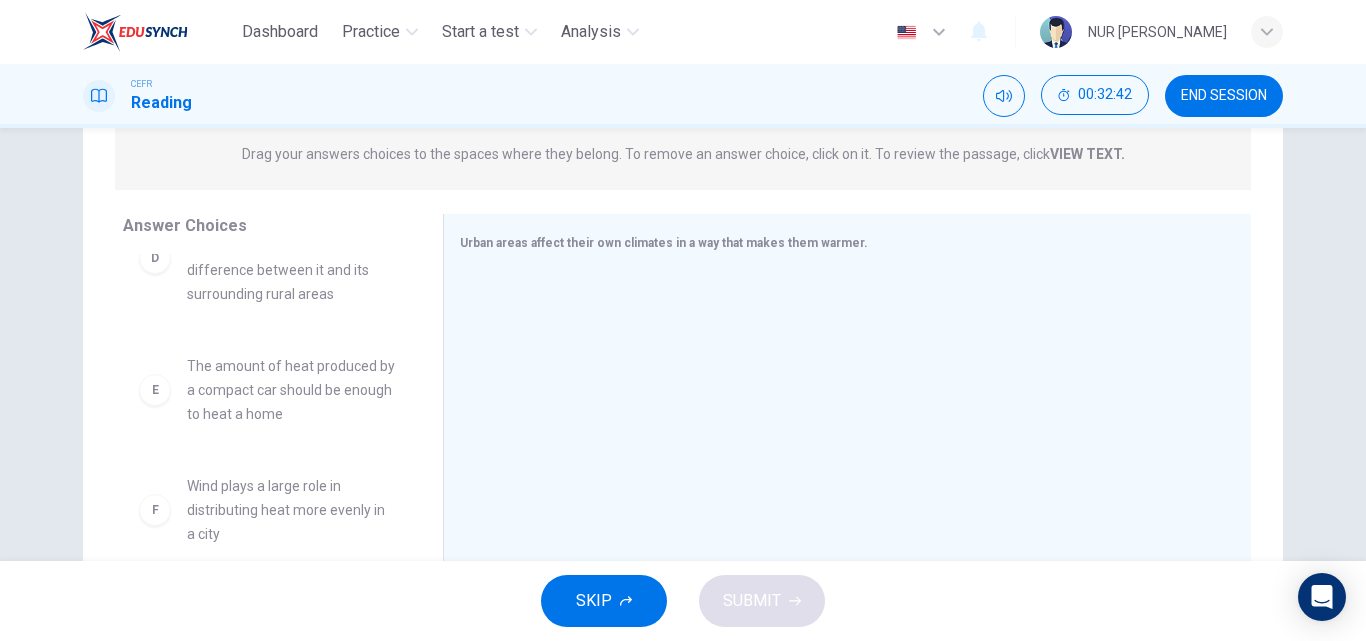 scroll, scrollTop: 261, scrollLeft: 0, axis: vertical 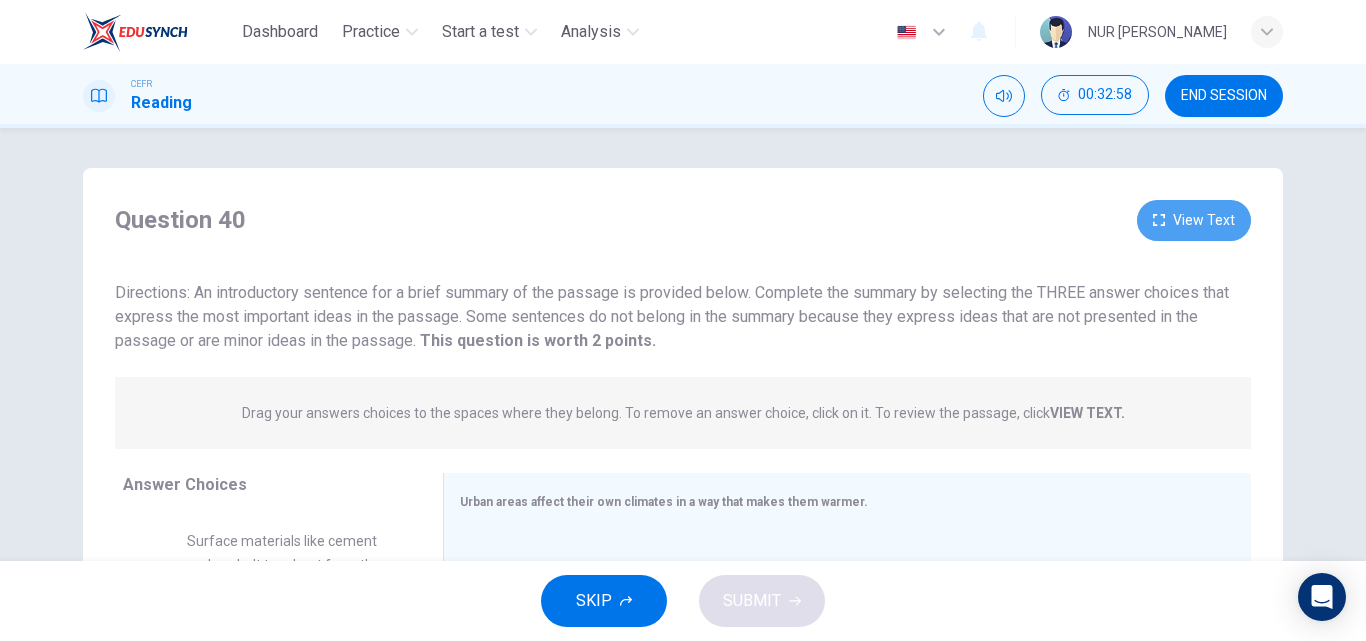 click on "View Text" at bounding box center [1194, 220] 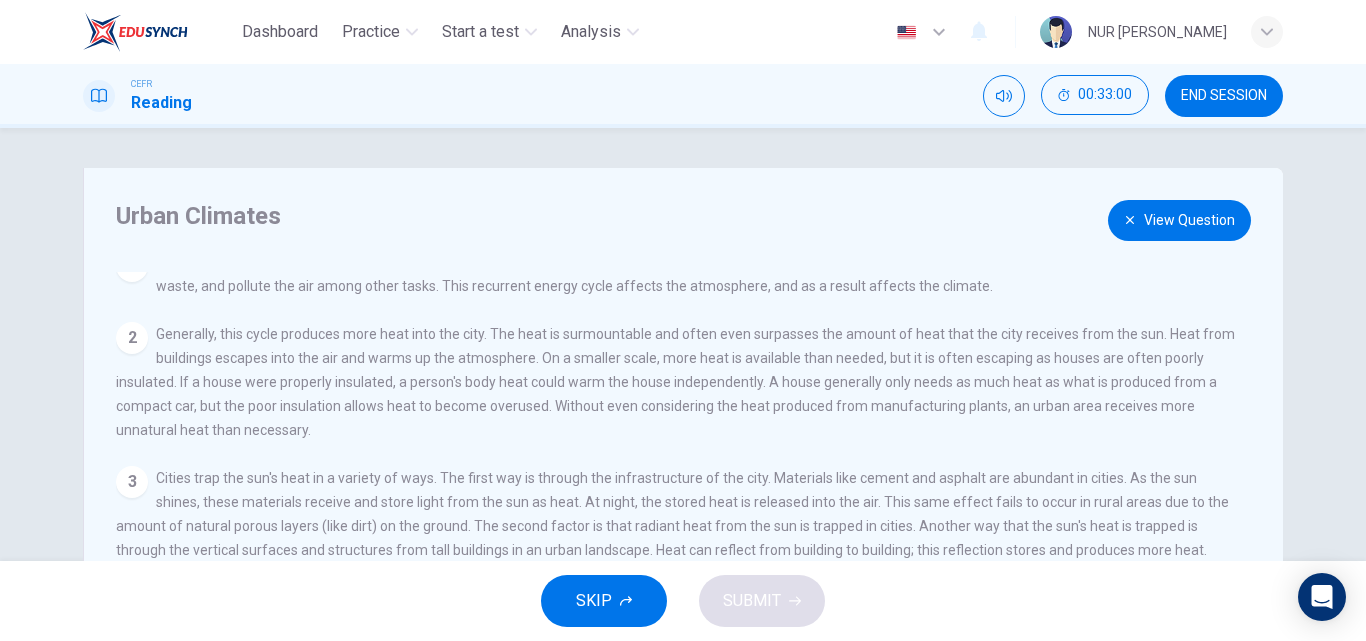 scroll, scrollTop: 26, scrollLeft: 0, axis: vertical 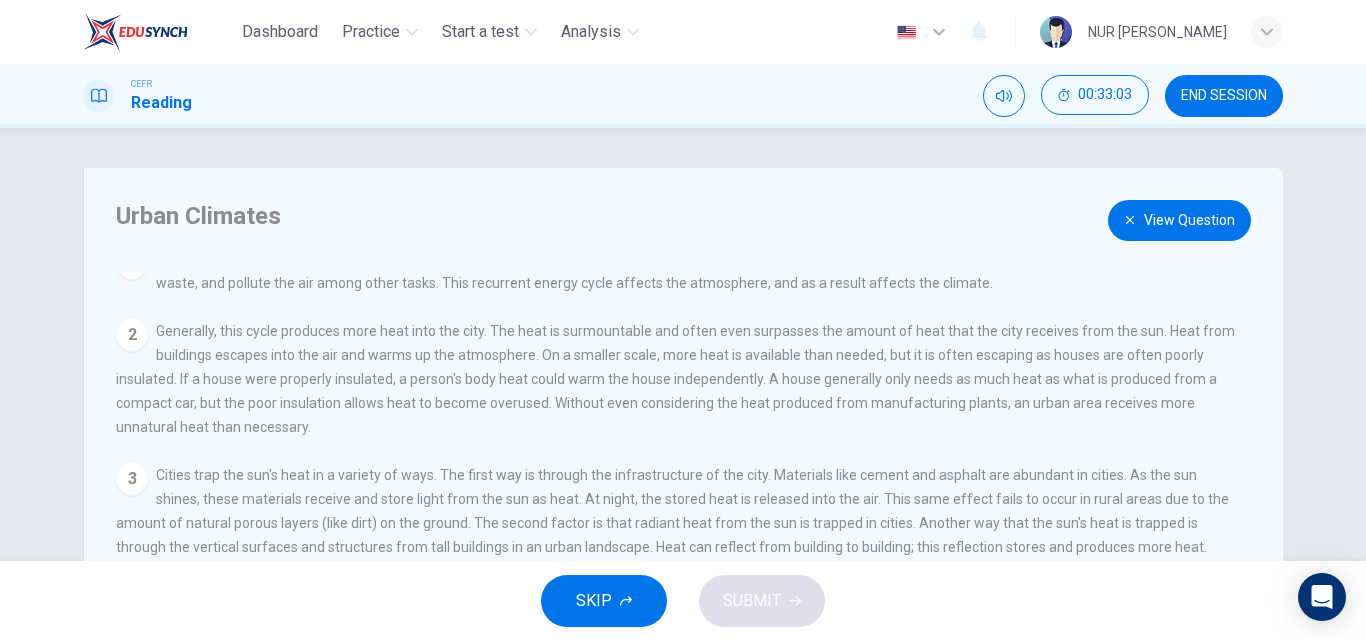 click on "Urban Climates View Question 1 Cities are bustling areas that are full of life producing and releasing large quantities of energy. Each day, cities take in water and food; each day, cities release sewage, solid waste, and pollute the air among other tasks. This recurrent energy cycle affects the atmosphere, and as a result affects the climate. 2 3 4 Since cities are warmer than their surrounding countryside neighbors, they are commonly referred to as urban heat islands. The wind plays a large role in allowing the heat to spread. When a light wind blows, the heat can expand to areas in the direction of the wind. When it is cold, there can be variations within the heat island. For example, a busy street produces more energy, so with the onset of a chilly day, a busy street can be more than 1.5°C warmer than an inactive street. 5 Question 40 View Text   This question is worth 2 points. This question is worth 2 points.  VIEW TEXT. A B C D E F Wind plays a large role in distributing heat more evenly in a city A B" at bounding box center (683, 515) 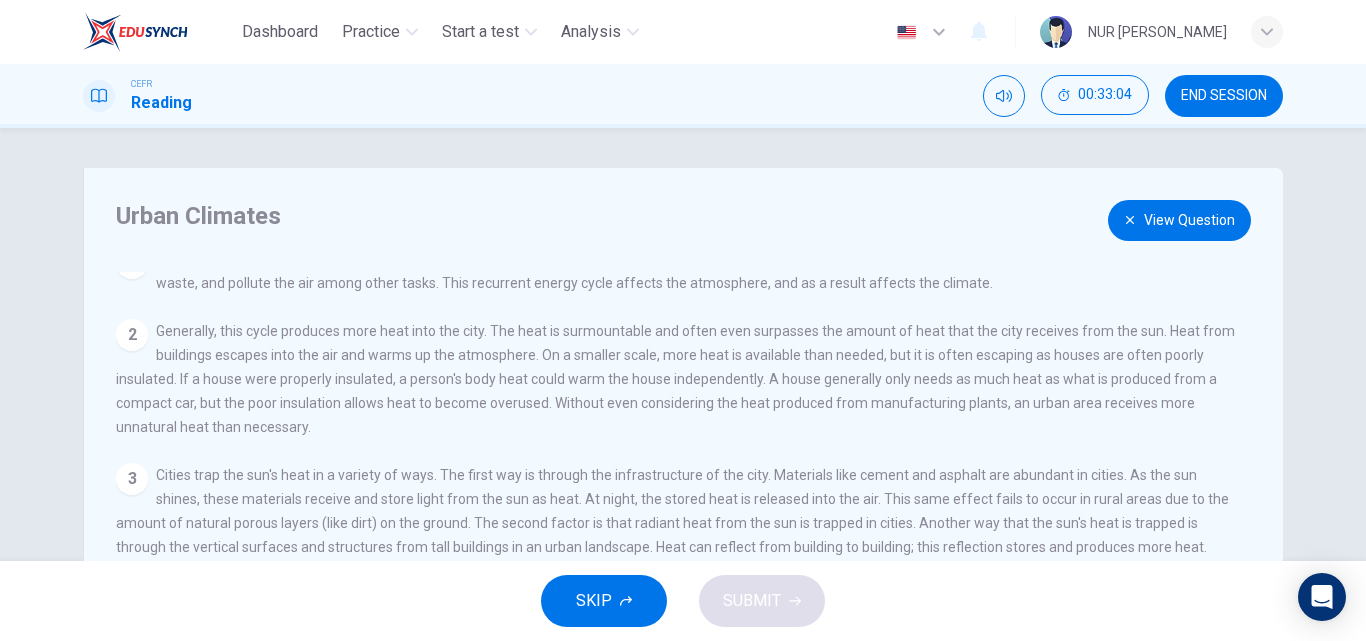 click on "View Question" at bounding box center (1179, 220) 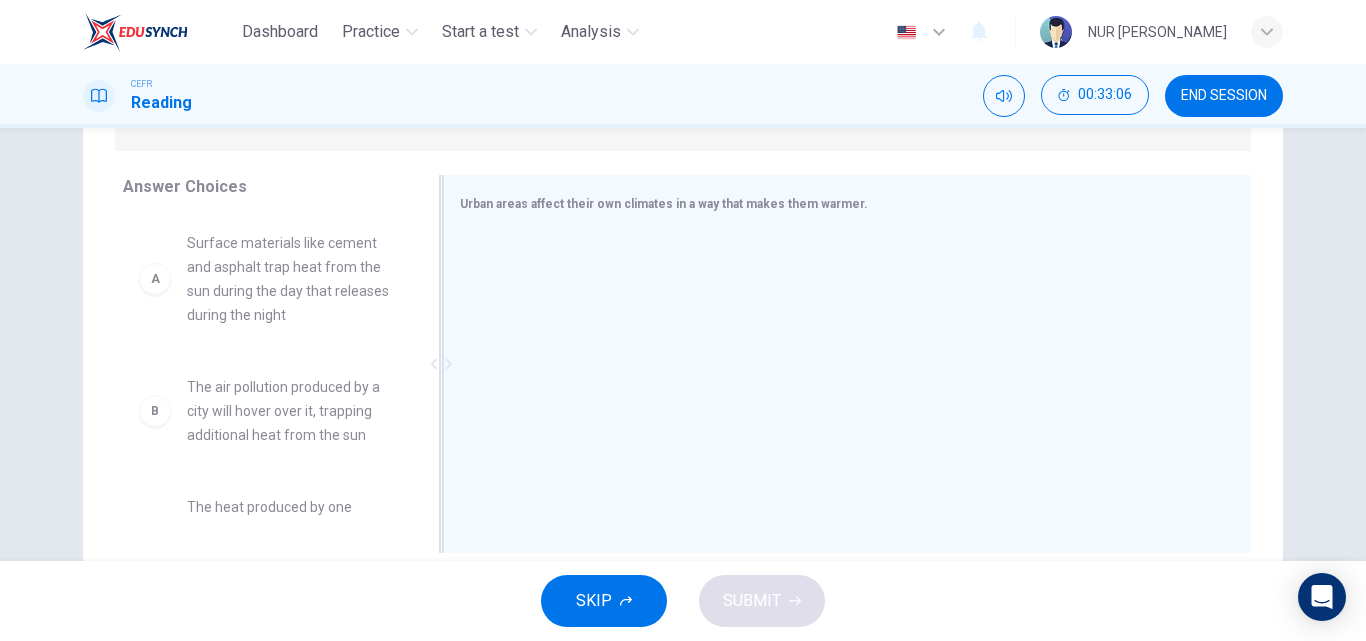 scroll, scrollTop: 305, scrollLeft: 0, axis: vertical 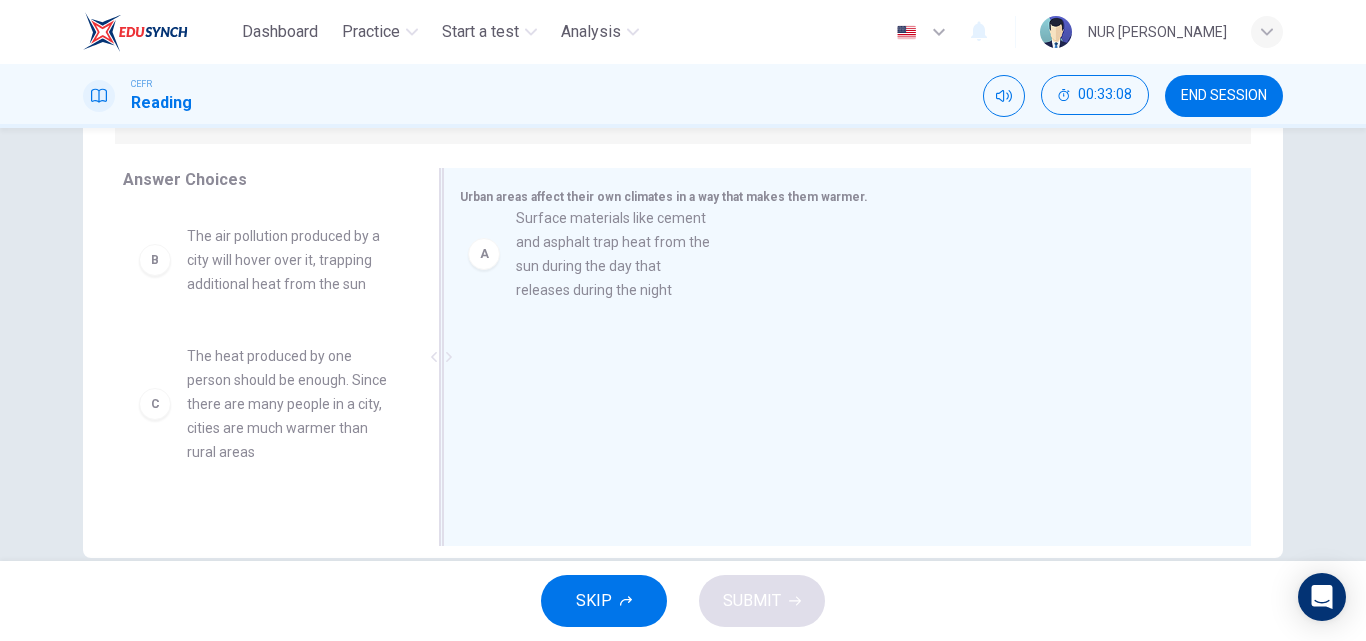drag, startPoint x: 293, startPoint y: 273, endPoint x: 680, endPoint y: 252, distance: 387.56934 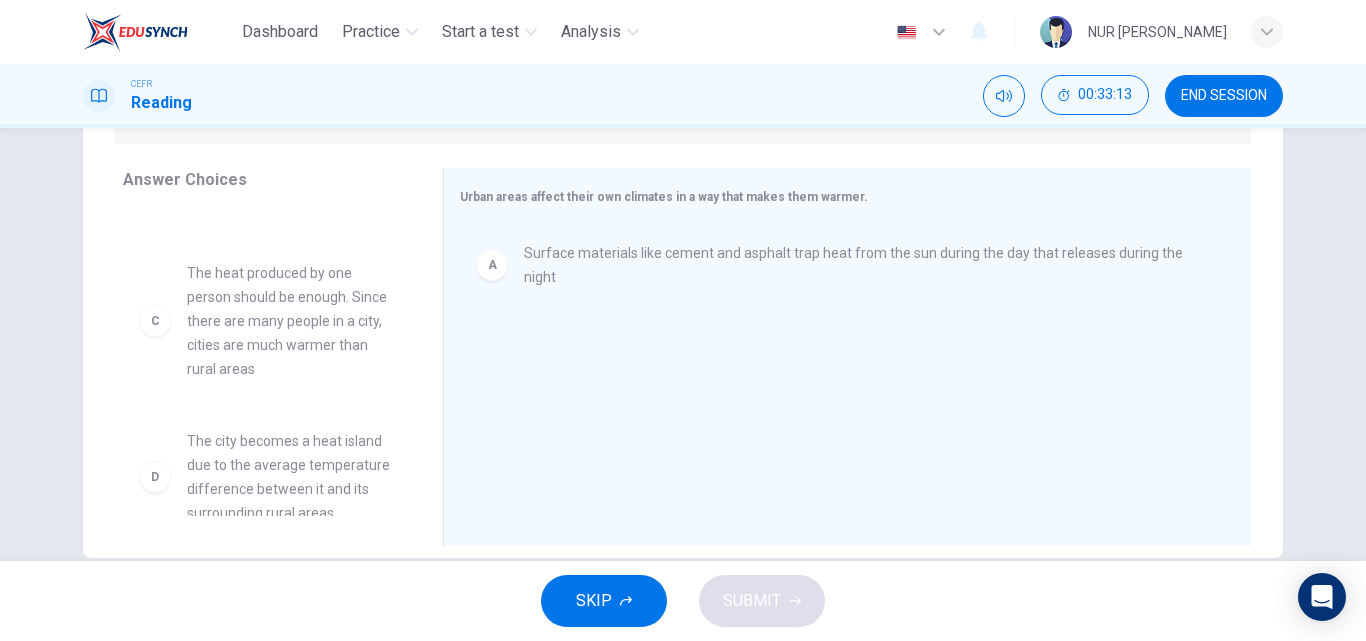 scroll, scrollTop: 85, scrollLeft: 0, axis: vertical 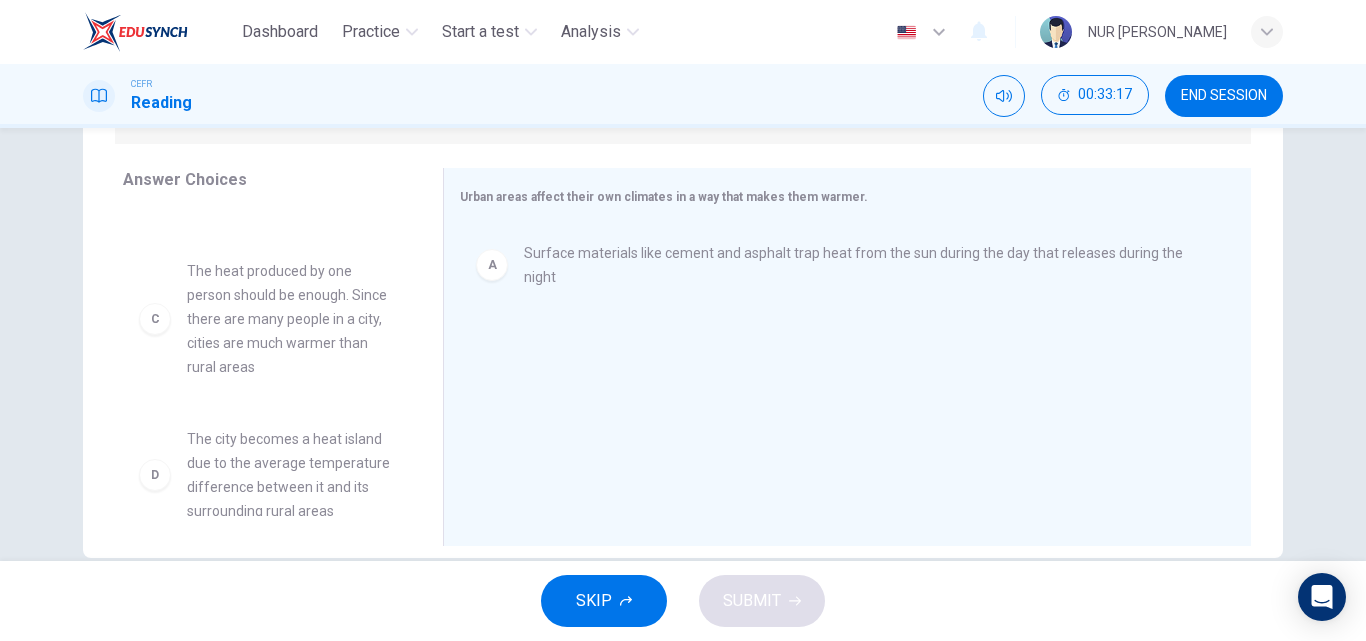 drag, startPoint x: 399, startPoint y: 313, endPoint x: 399, endPoint y: 354, distance: 41 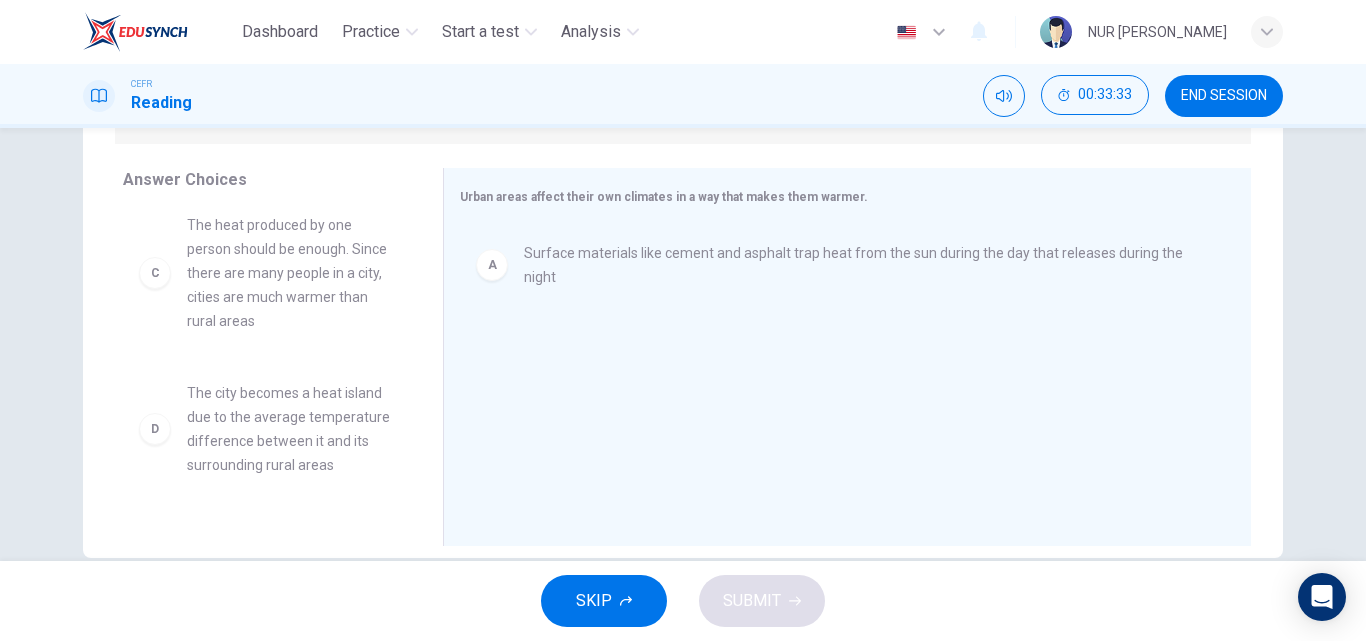 scroll, scrollTop: 0, scrollLeft: 0, axis: both 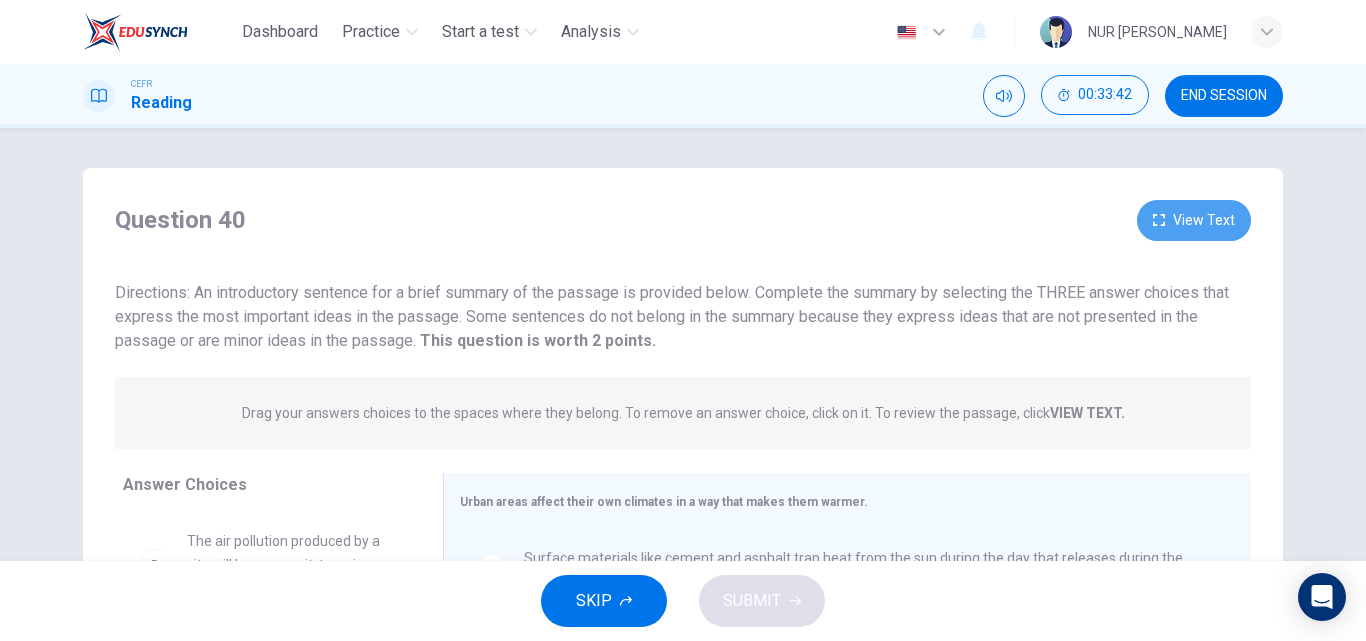 click on "View Text" at bounding box center [1194, 220] 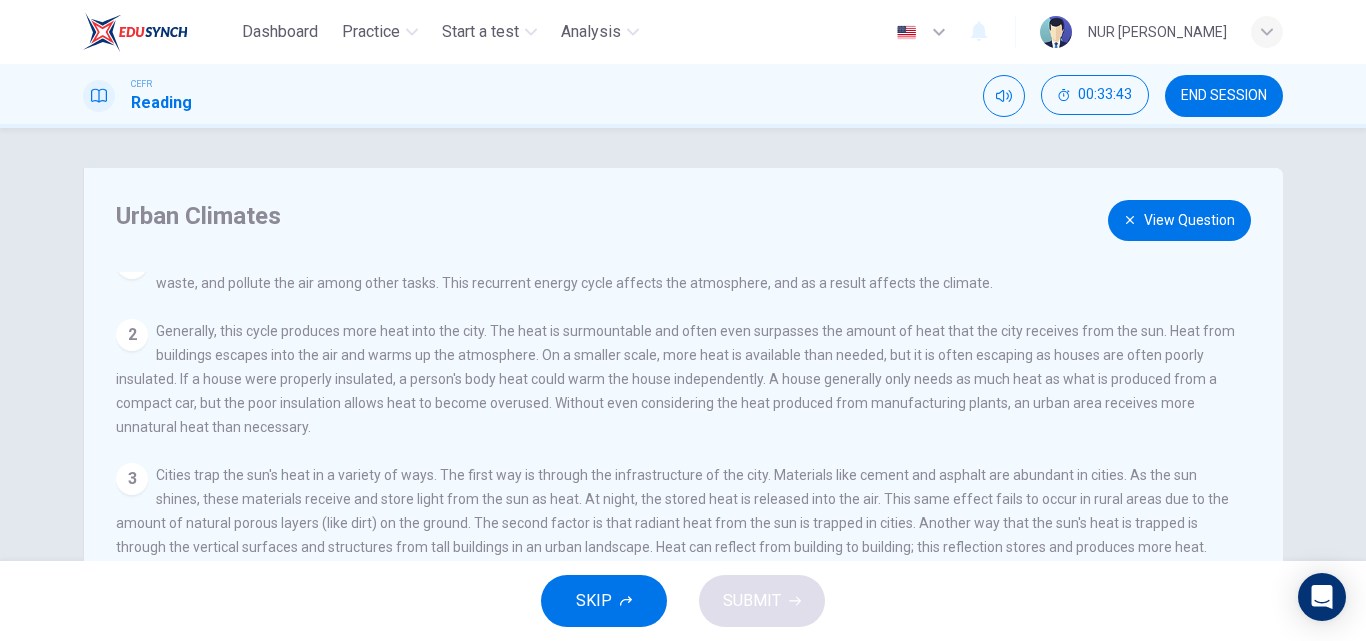 scroll, scrollTop: 45, scrollLeft: 0, axis: vertical 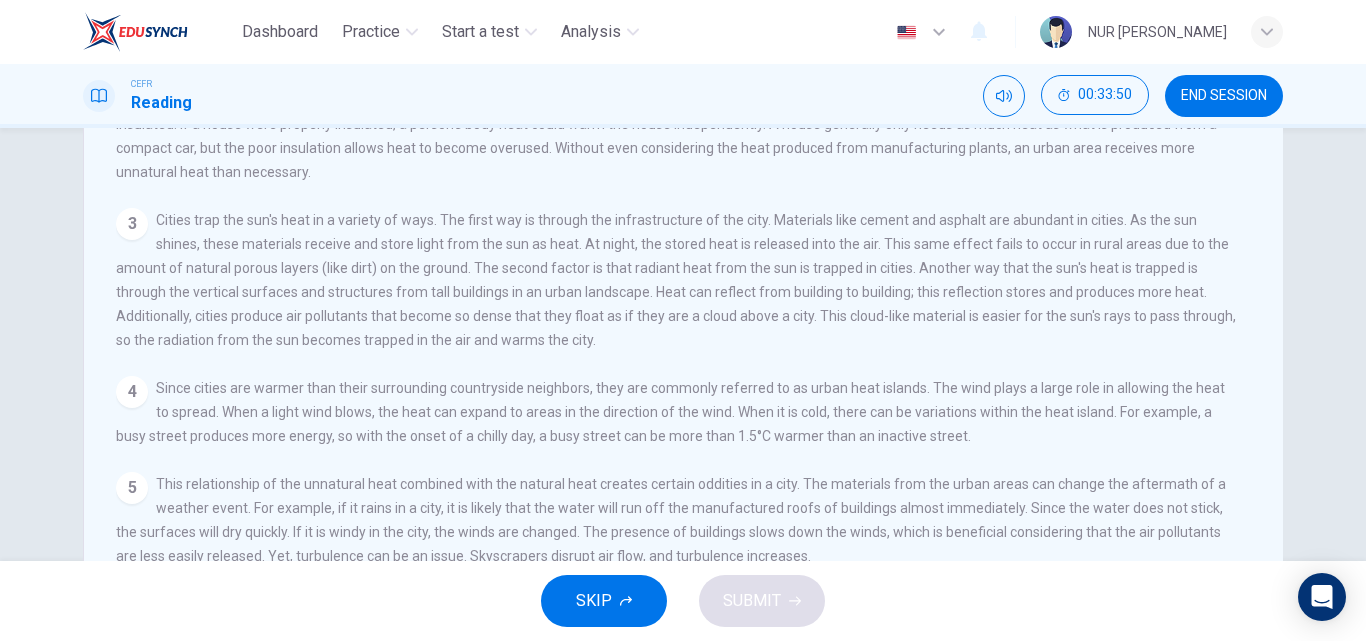 click on "Urban Climates View Question 1 Cities are bustling areas that are full of life producing and releasing large quantities of energy. Each day, cities take in water and food; each day, cities release sewage, solid waste, and pollute the air among other tasks. This recurrent energy cycle affects the atmosphere, and as a result affects the climate. 2 3 4 Since cities are warmer than their surrounding countryside neighbors, they are commonly referred to as urban heat islands. The wind plays a large role in allowing the heat to spread. When a light wind blows, the heat can expand to areas in the direction of the wind. When it is cold, there can be variations within the heat island. For example, a busy street produces more energy, so with the onset of a chilly day, a busy street can be more than 1.5°C warmer than an inactive street. 5" at bounding box center (683, 260) 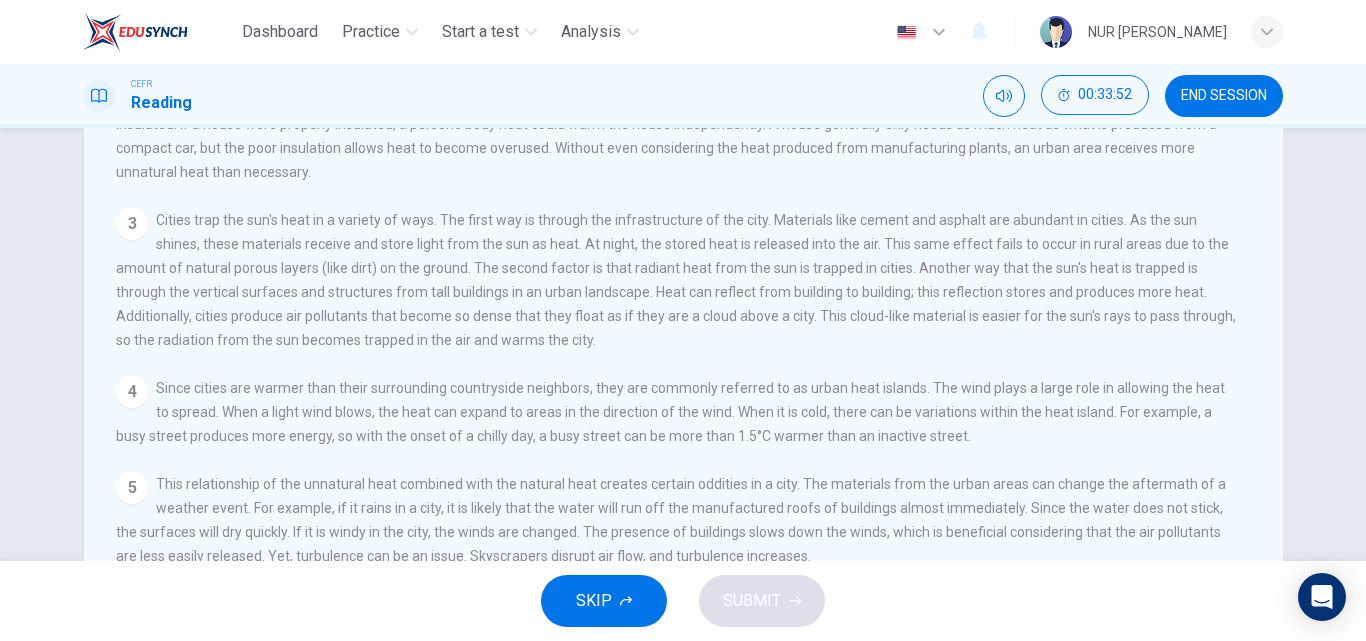 scroll, scrollTop: 0, scrollLeft: 0, axis: both 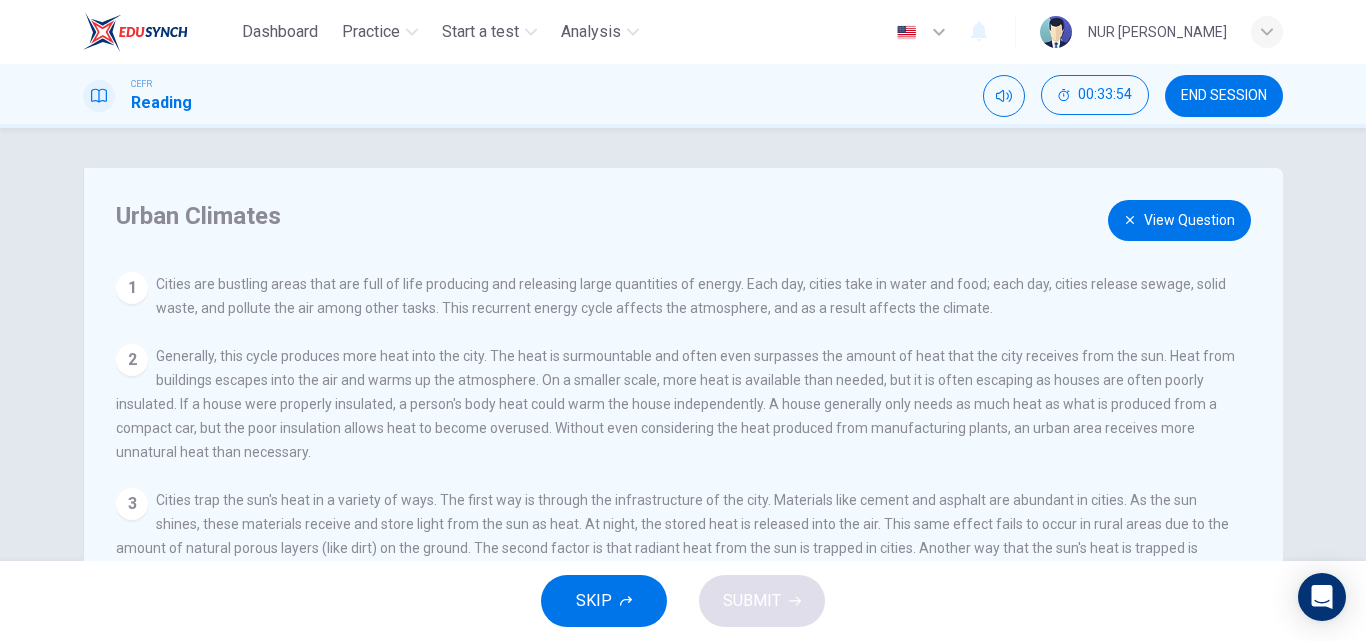click on "View Question" at bounding box center [1179, 220] 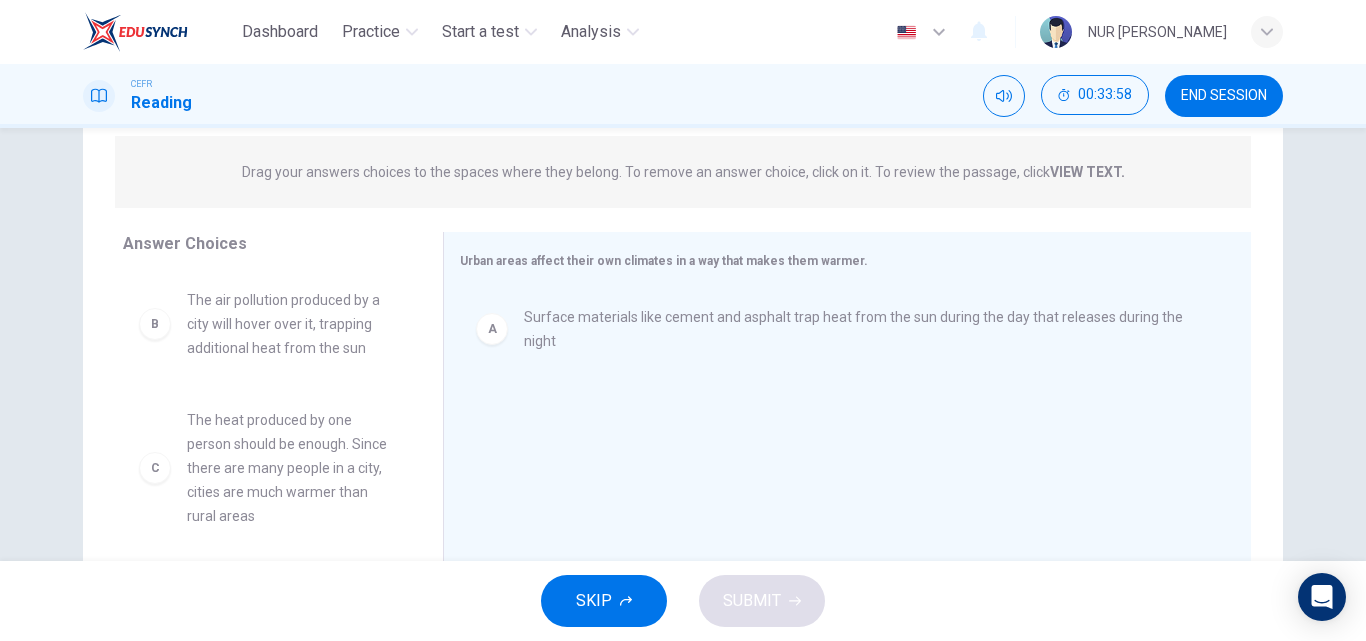 scroll, scrollTop: 240, scrollLeft: 0, axis: vertical 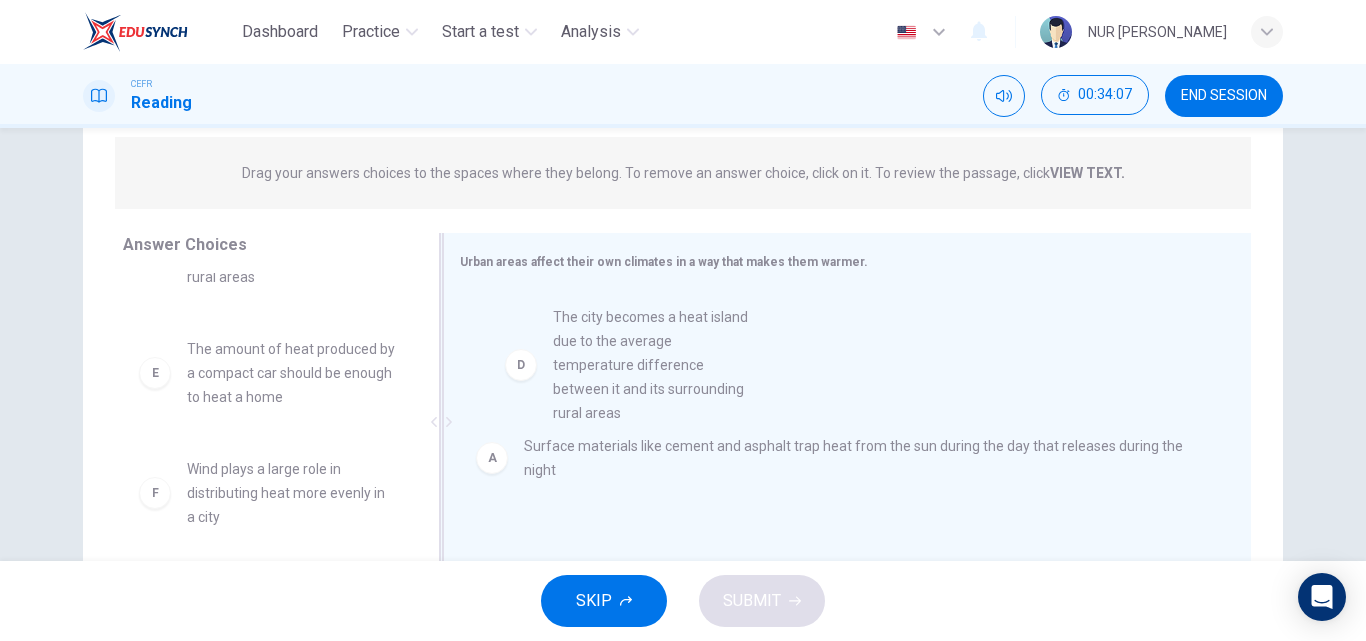 drag, startPoint x: 336, startPoint y: 374, endPoint x: 712, endPoint y: 343, distance: 377.27576 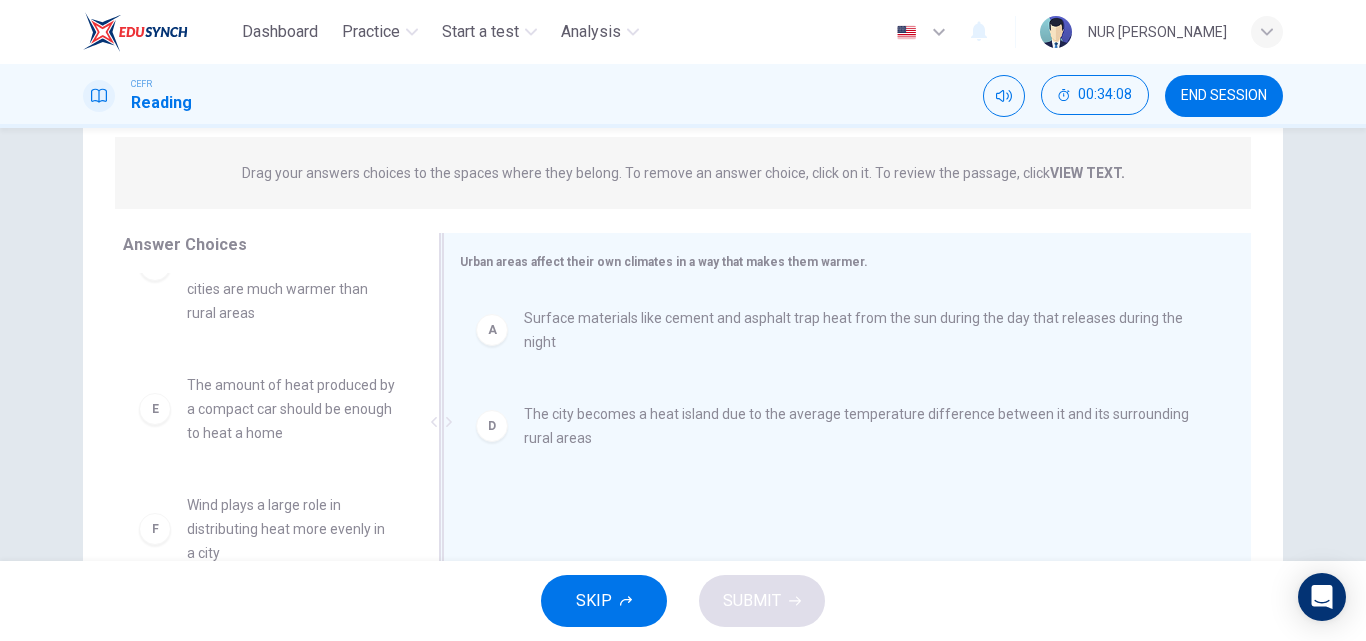 scroll, scrollTop: 204, scrollLeft: 0, axis: vertical 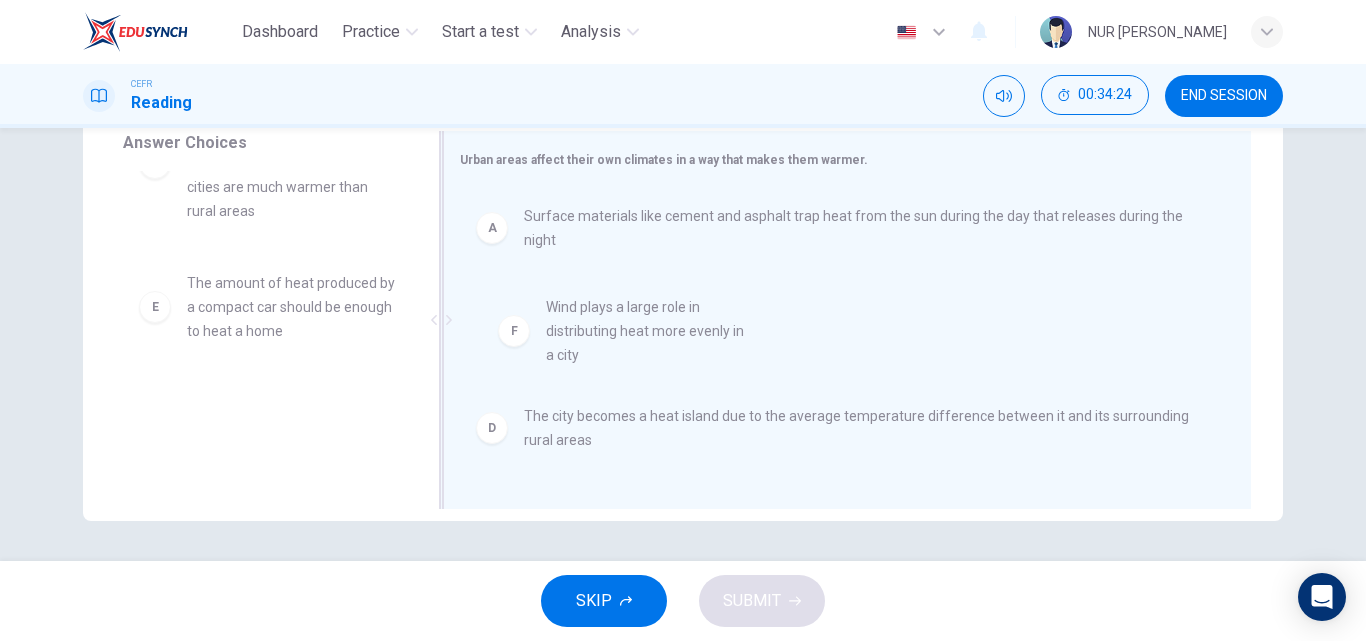 drag, startPoint x: 330, startPoint y: 440, endPoint x: 699, endPoint y: 340, distance: 382.3101 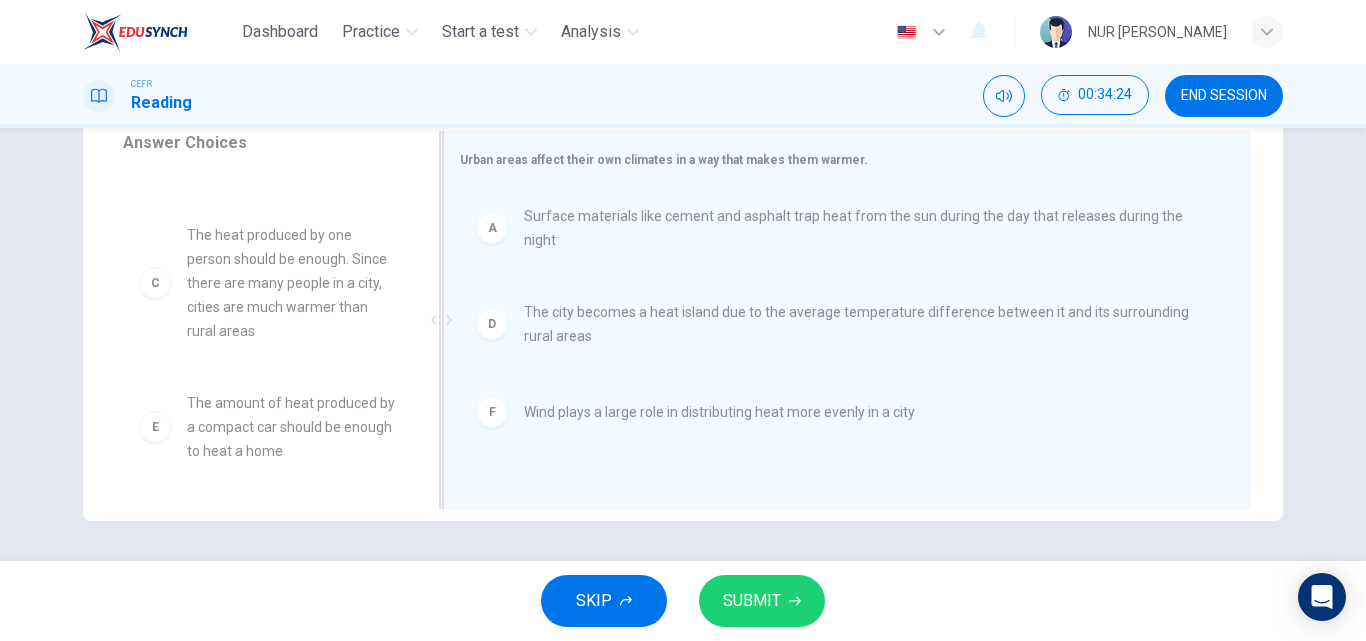 scroll, scrollTop: 84, scrollLeft: 0, axis: vertical 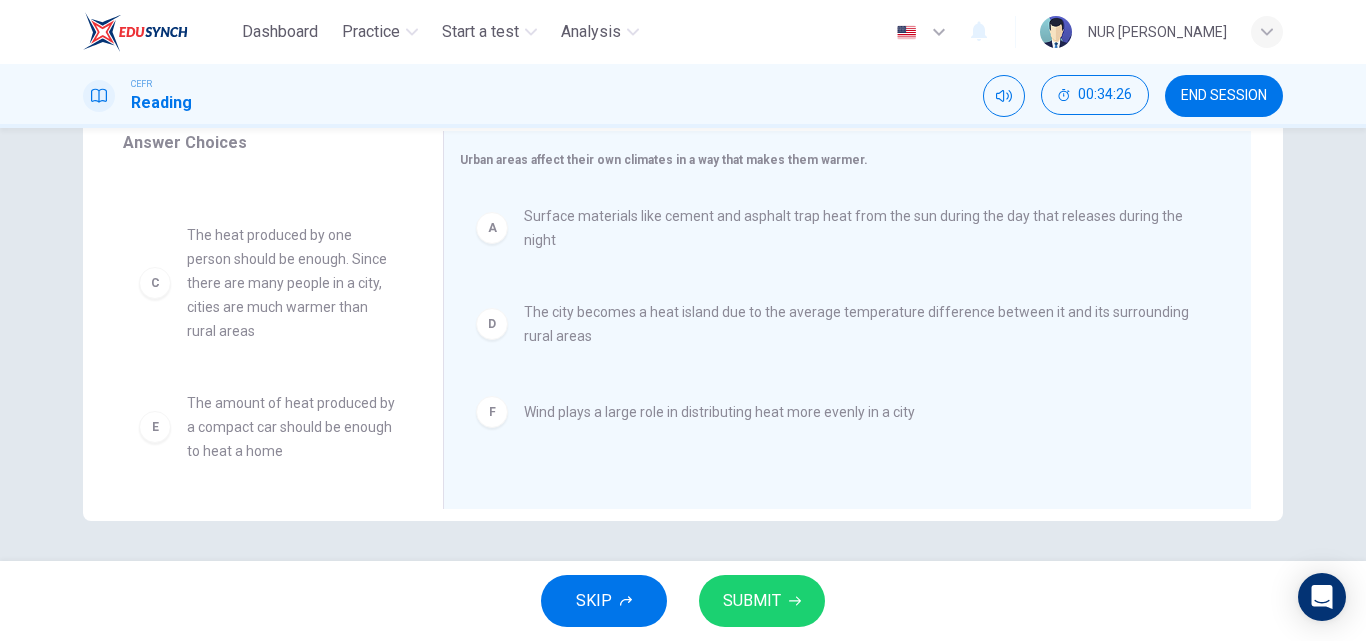 drag, startPoint x: 411, startPoint y: 336, endPoint x: 420, endPoint y: 276, distance: 60.671246 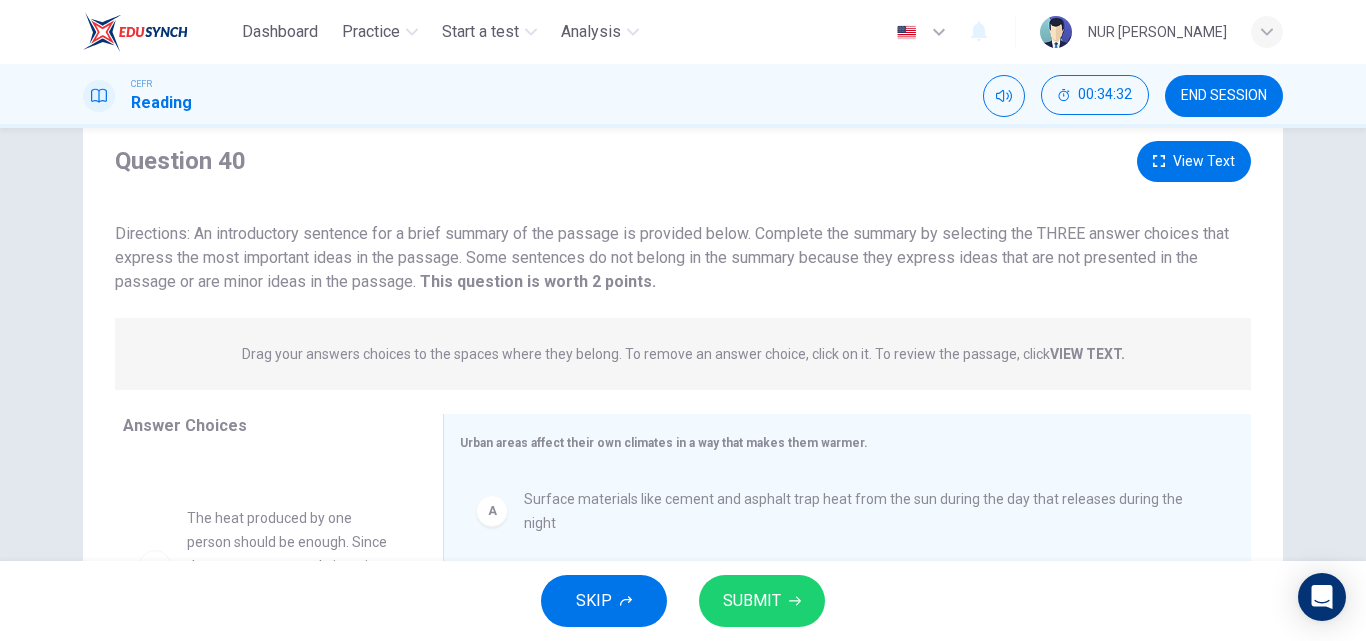 scroll, scrollTop: 26, scrollLeft: 0, axis: vertical 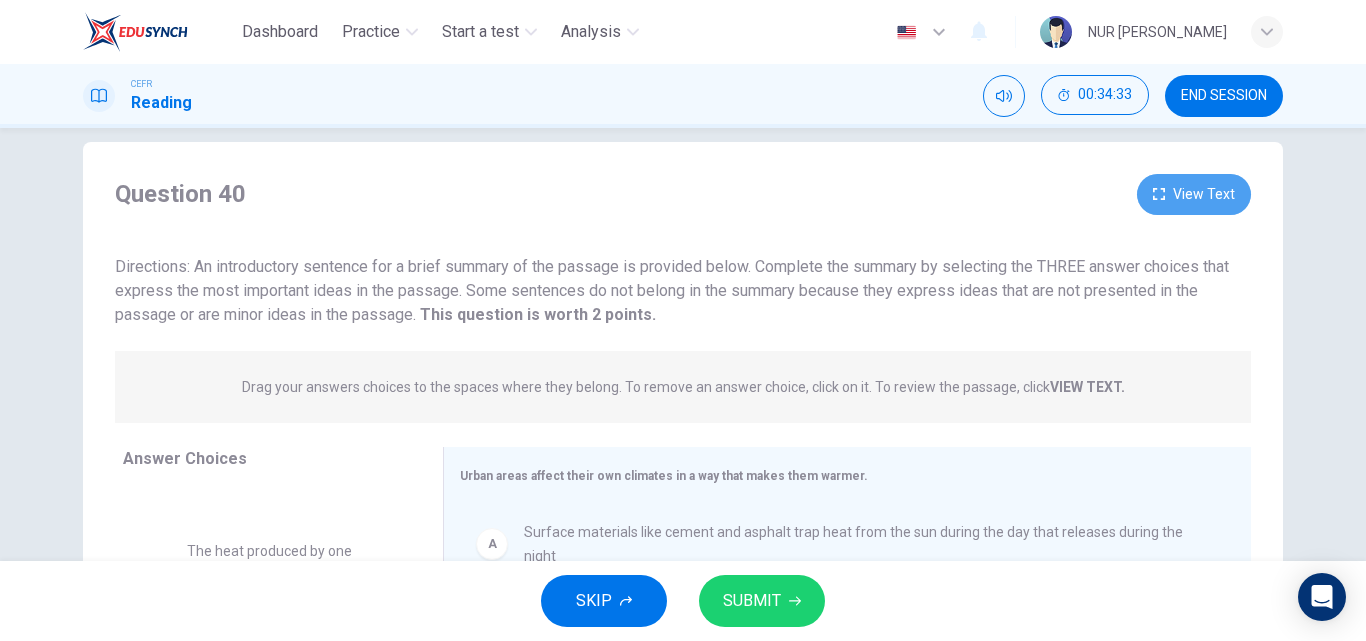 click on "View Text" at bounding box center (1194, 194) 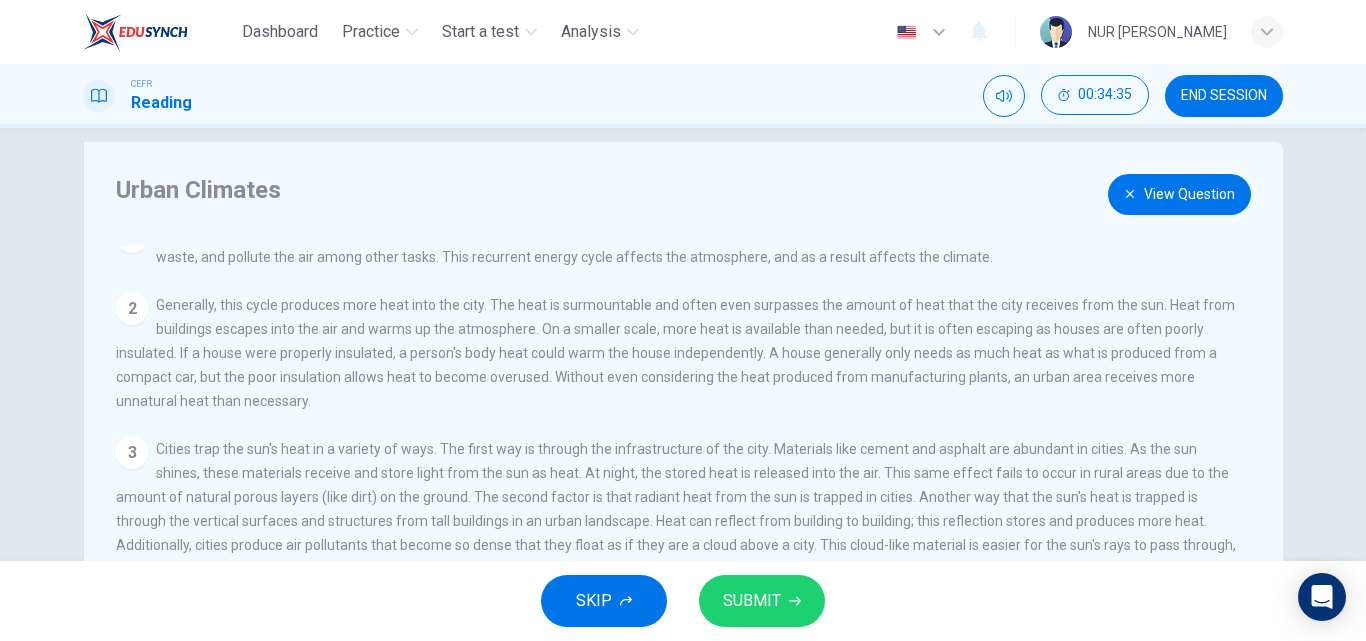 scroll, scrollTop: 28, scrollLeft: 0, axis: vertical 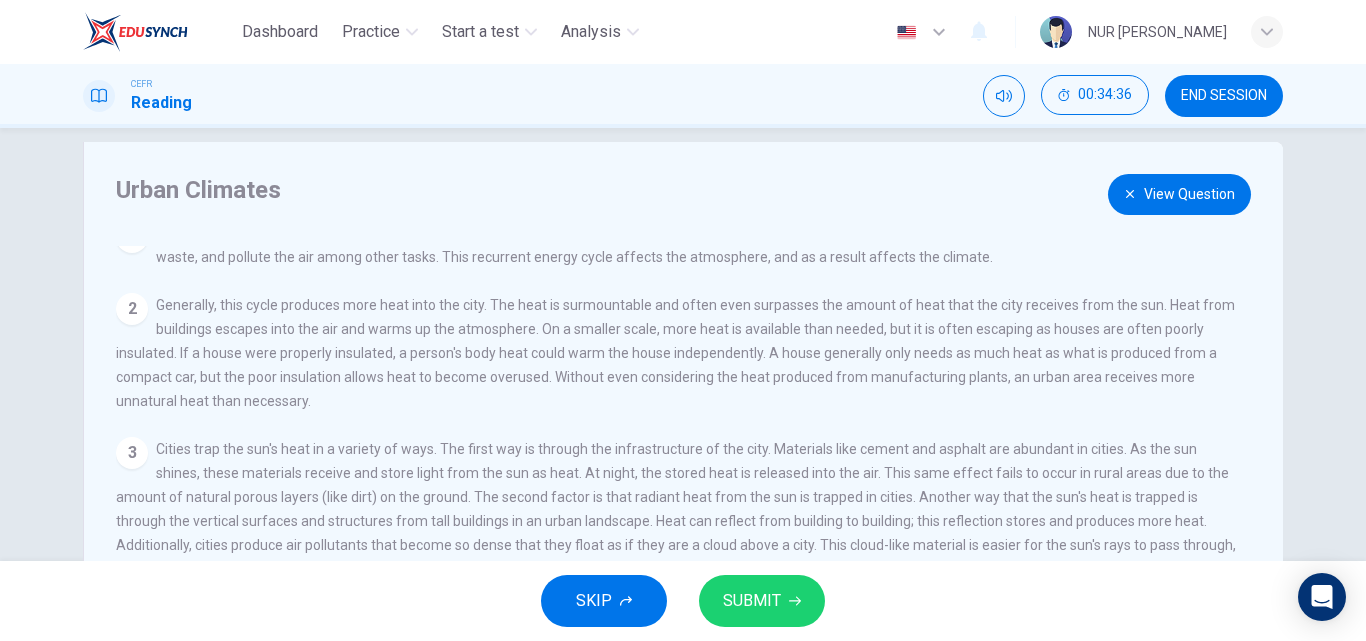 drag, startPoint x: 520, startPoint y: 459, endPoint x: 656, endPoint y: 475, distance: 136.93794 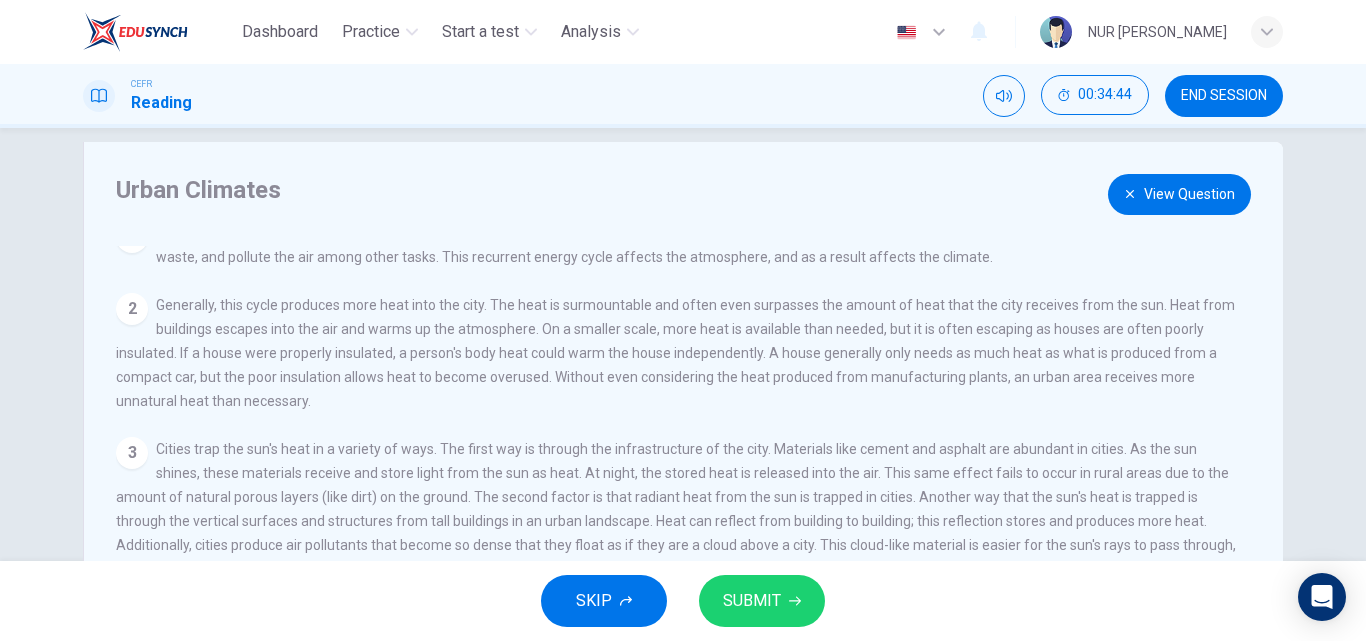 click on "View Question 1 Cities are bustling areas that are full of life producing and releasing large quantities of energy. Each day, cities take in water and food; each day, cities release sewage, solid waste, and pollute the air among other tasks. This recurrent energy cycle affects the atmosphere, and as a result affects the climate. 2 3 4 Since cities are warmer than their surrounding countryside neighbors, they are commonly referred to as urban heat islands. The wind plays a large role in allowing the heat to spread. When a light wind blows, the heat can expand to areas in the direction of the wind. When it is cold, there can be variations within the heat island. For example, a busy street produces more energy, so with the onset of a chilly day, a busy street can be more than 1.5°C warmer than an inactive street. 5" at bounding box center [689, 533] 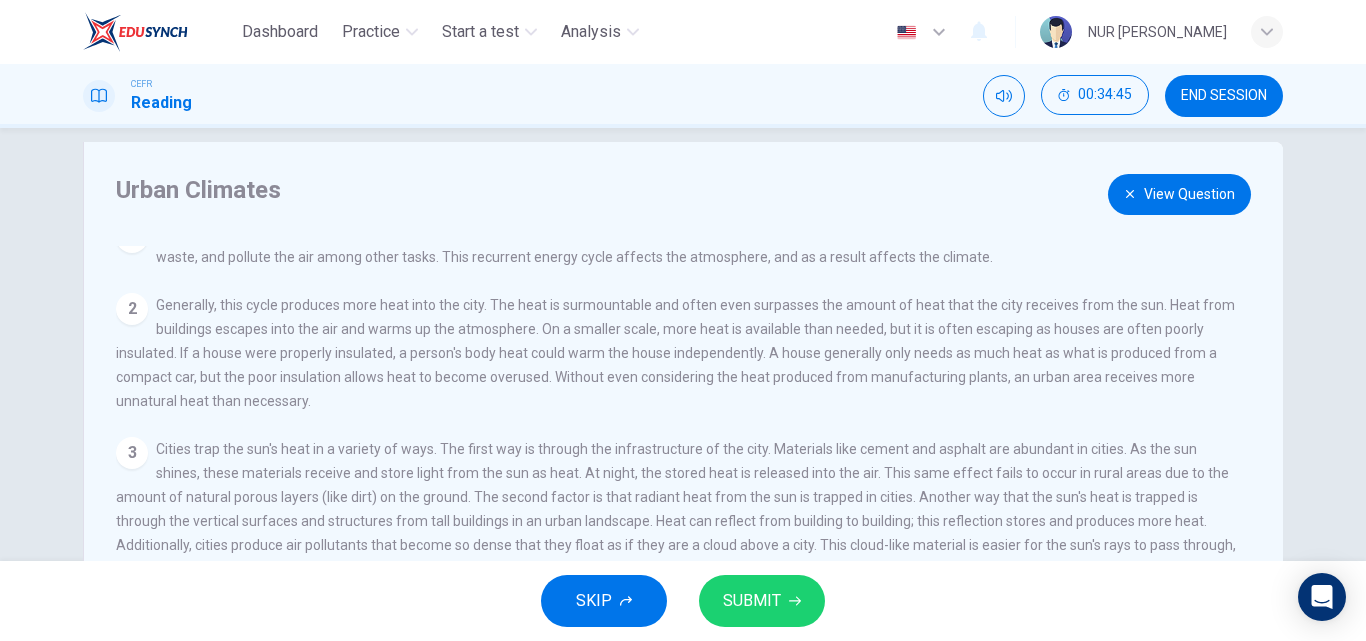 scroll, scrollTop: 45, scrollLeft: 0, axis: vertical 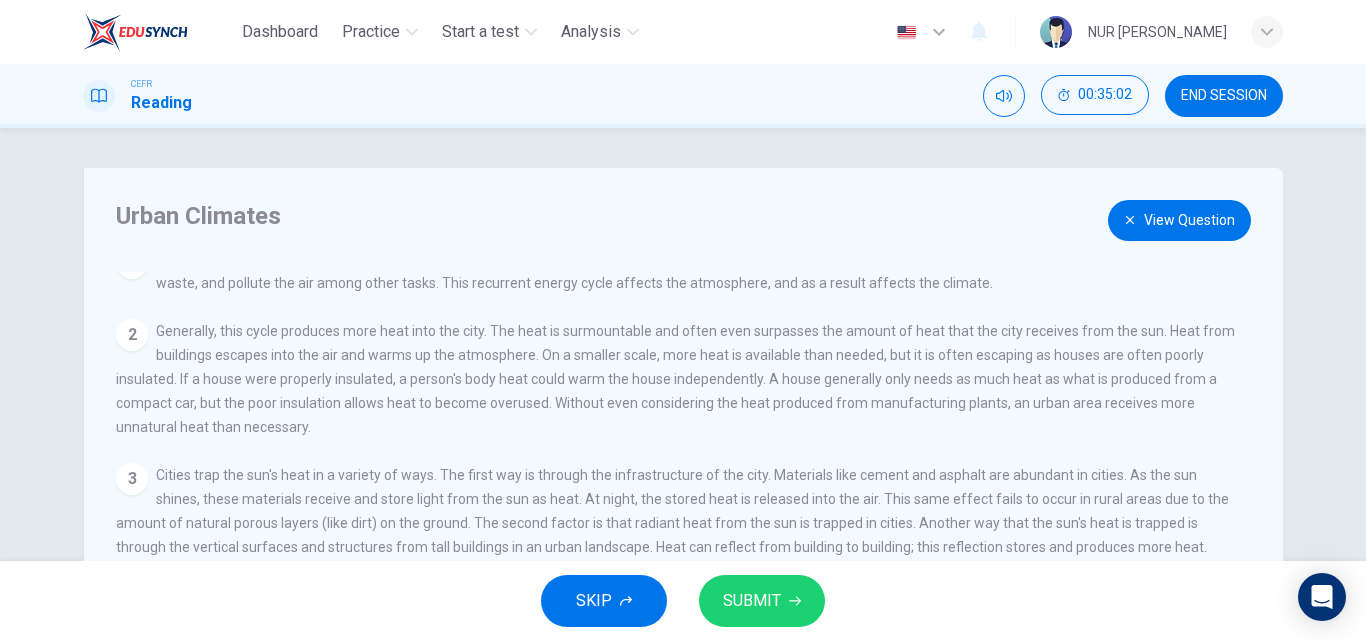 click on "View Question" at bounding box center [1179, 220] 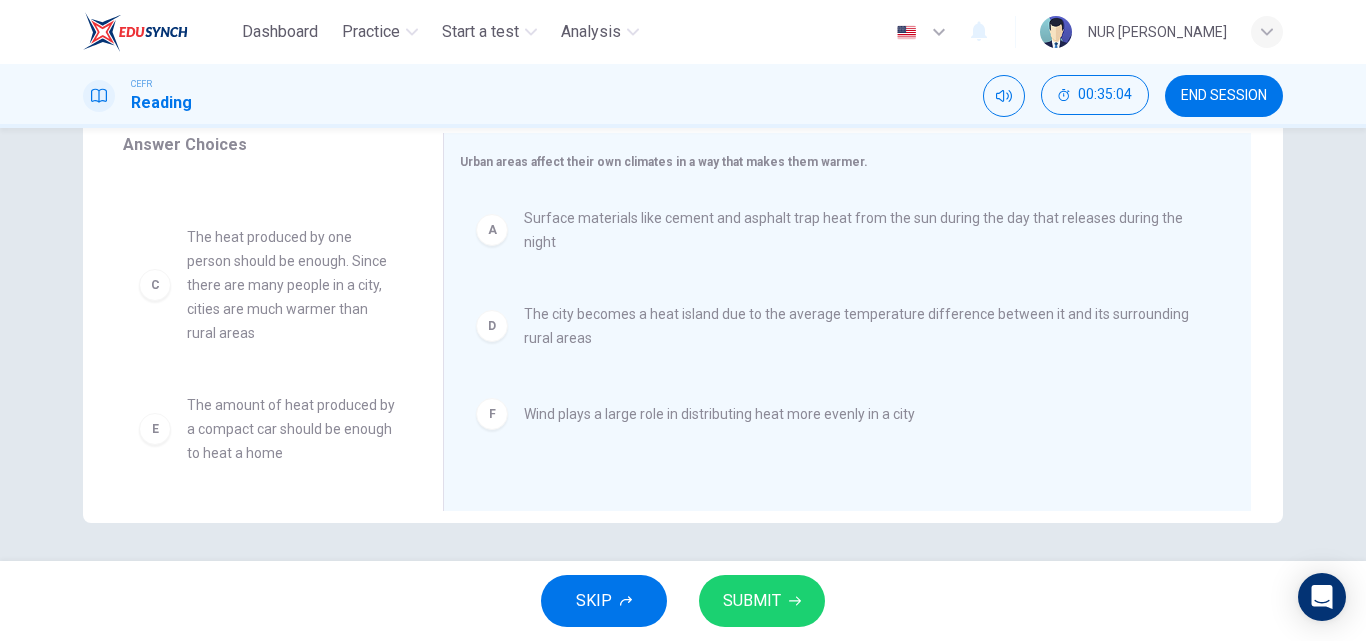 scroll, scrollTop: 342, scrollLeft: 0, axis: vertical 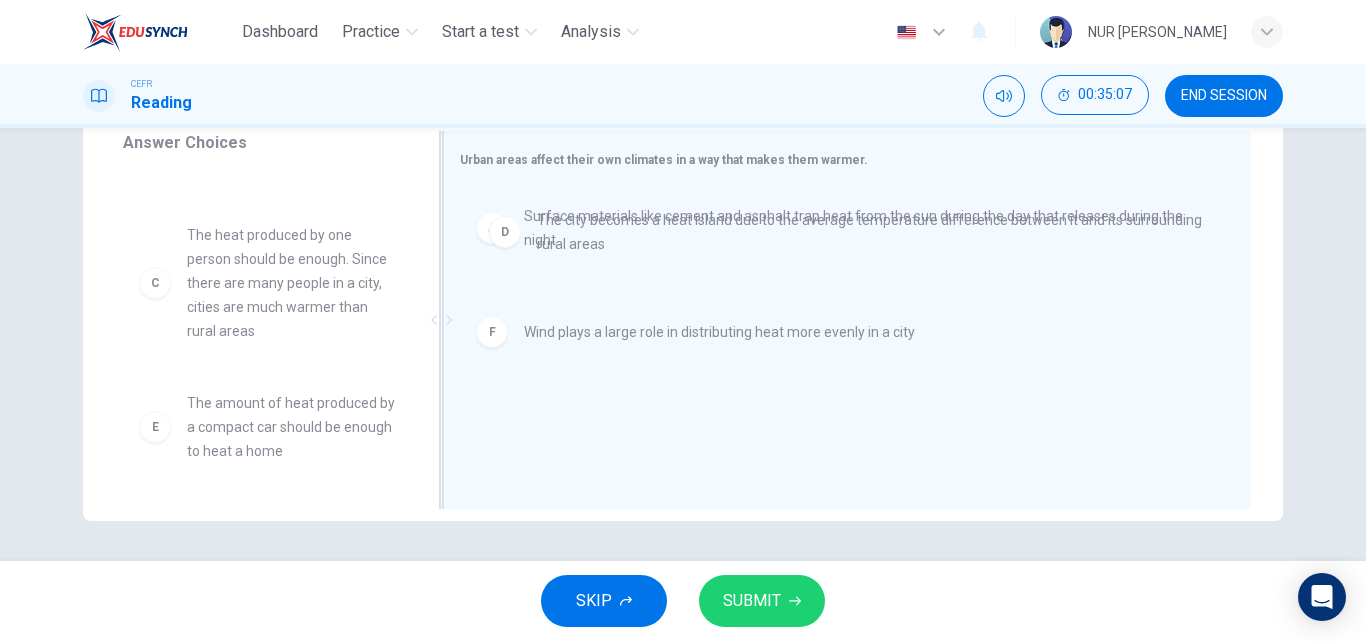 drag, startPoint x: 677, startPoint y: 314, endPoint x: 730, endPoint y: 236, distance: 94.302704 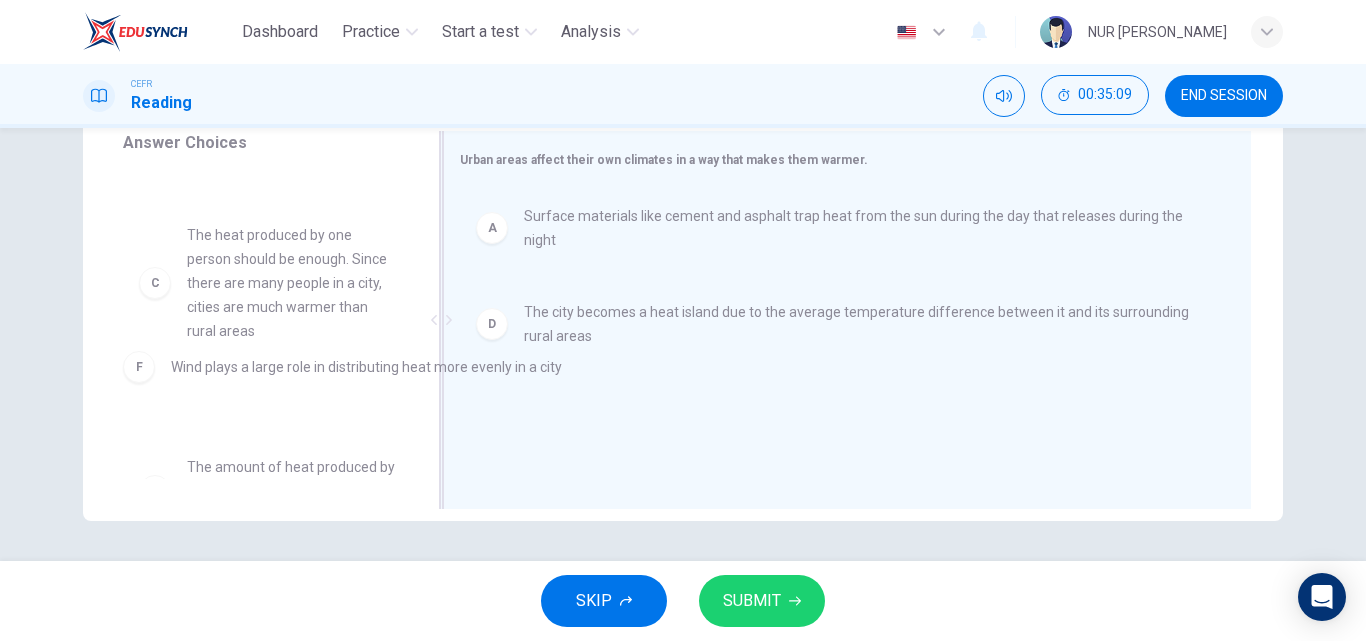 drag, startPoint x: 605, startPoint y: 395, endPoint x: 226, endPoint y: 362, distance: 380.43396 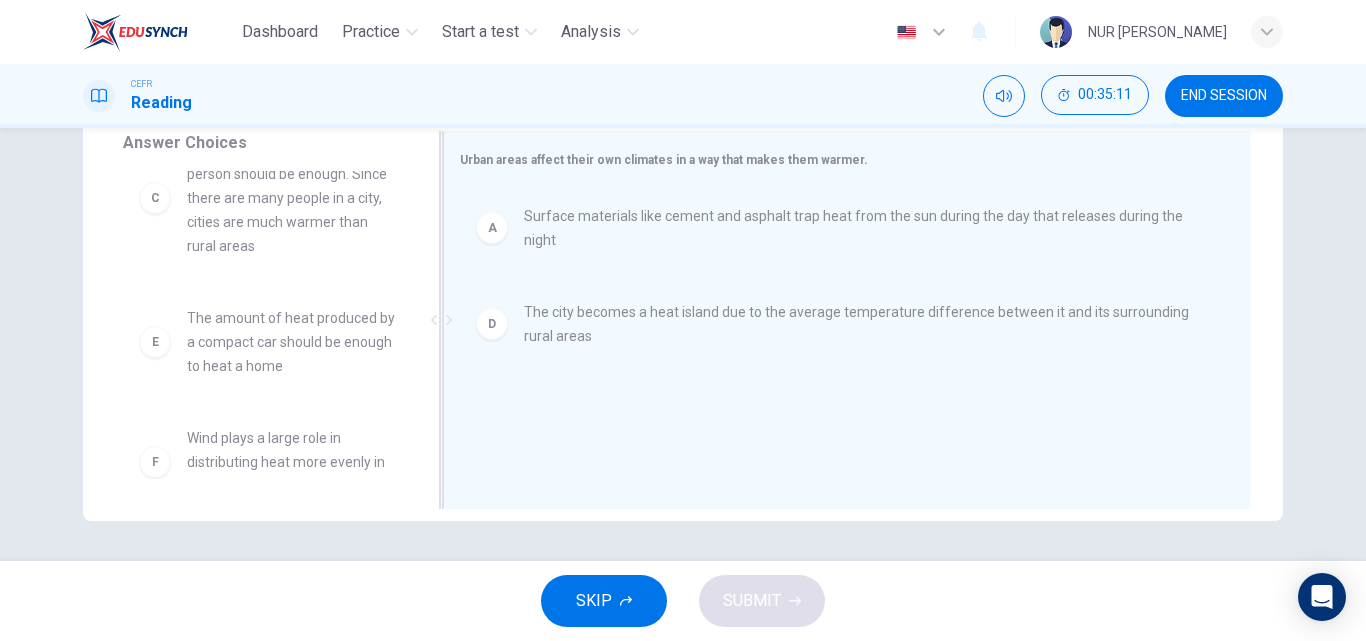 scroll, scrollTop: 204, scrollLeft: 0, axis: vertical 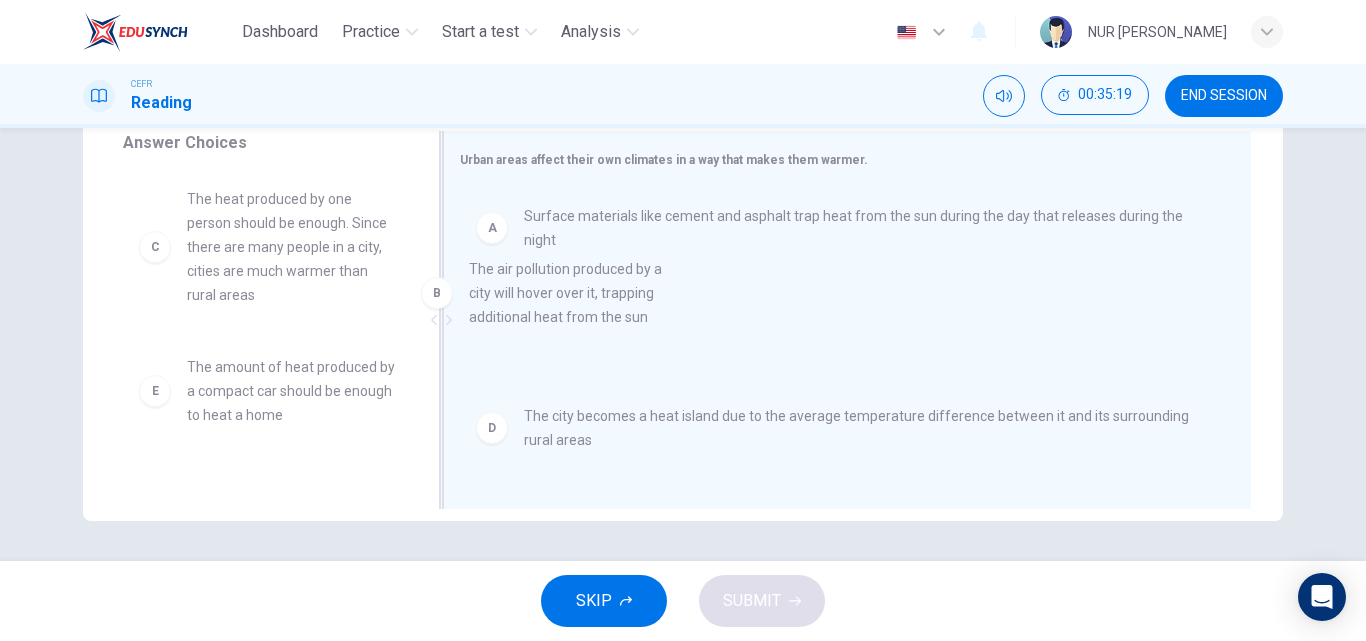 drag, startPoint x: 280, startPoint y: 236, endPoint x: 572, endPoint y: 308, distance: 300.74573 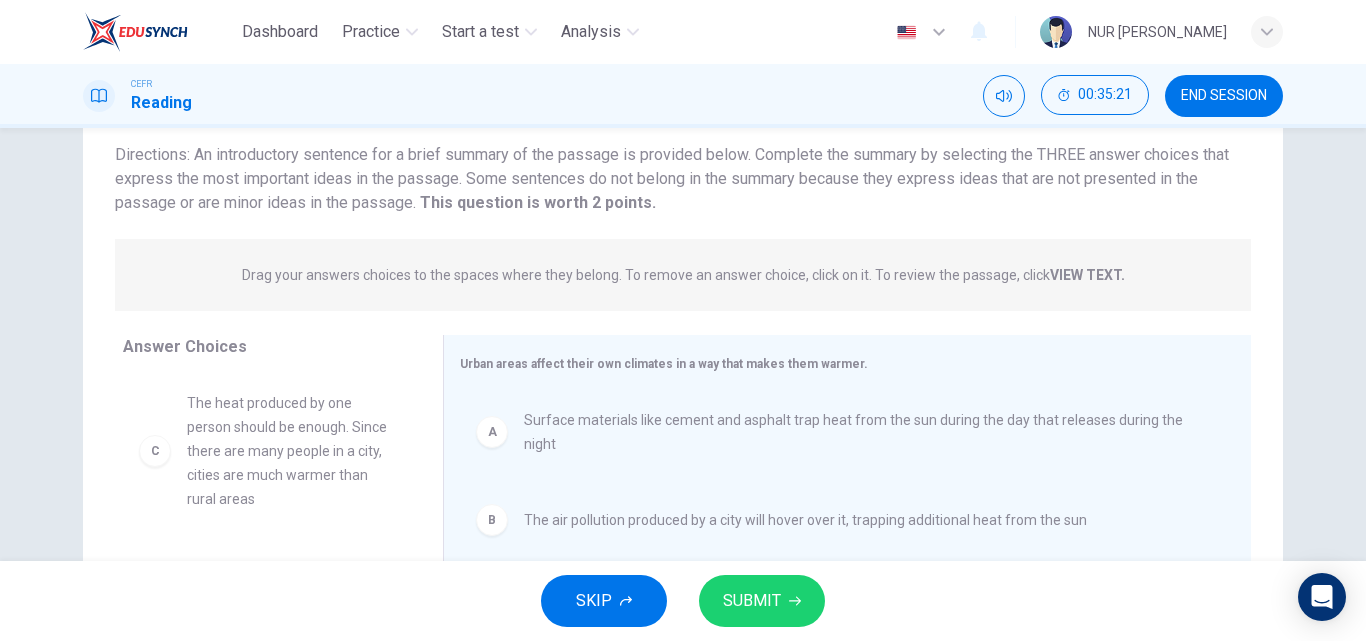 scroll, scrollTop: 0, scrollLeft: 0, axis: both 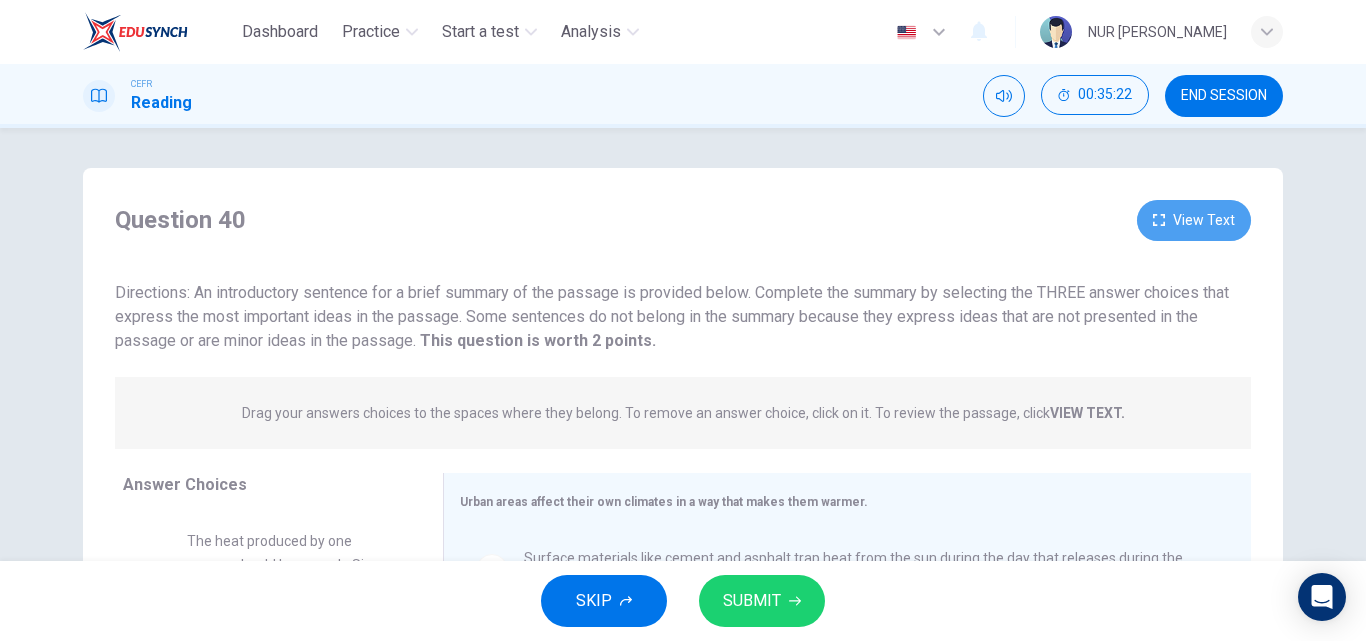 click on "View Text" at bounding box center (1194, 220) 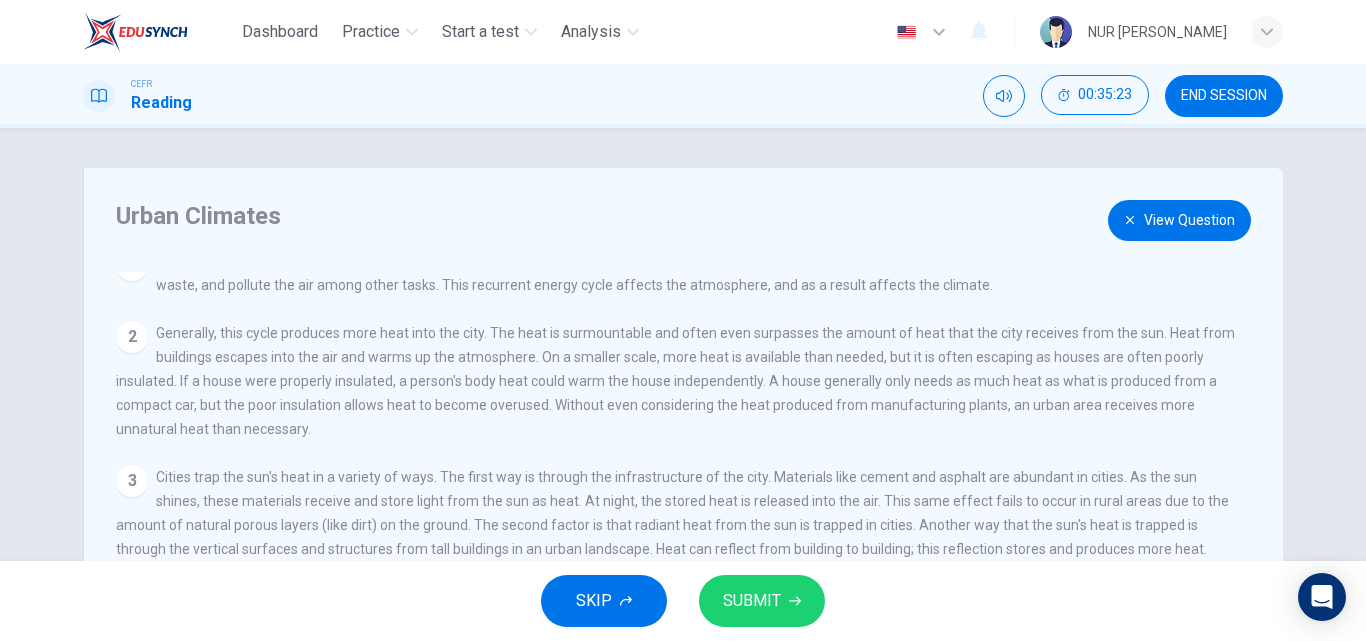 scroll, scrollTop: 45, scrollLeft: 0, axis: vertical 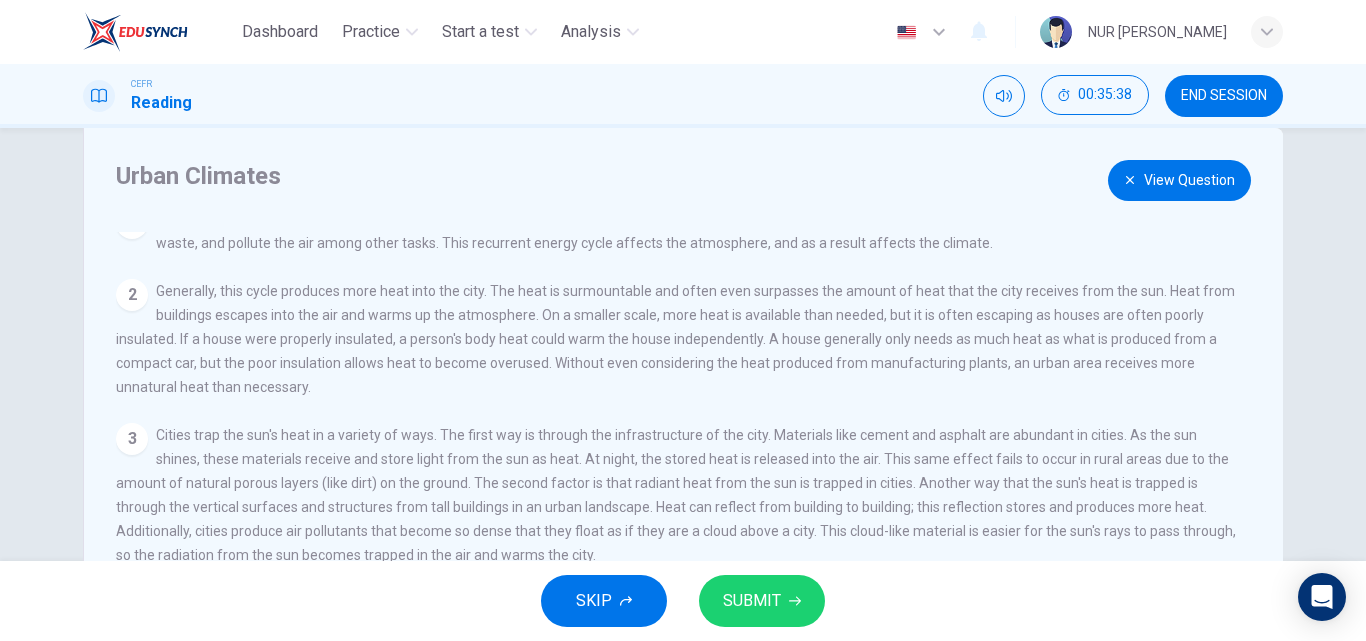 click on "View Question" at bounding box center [1179, 180] 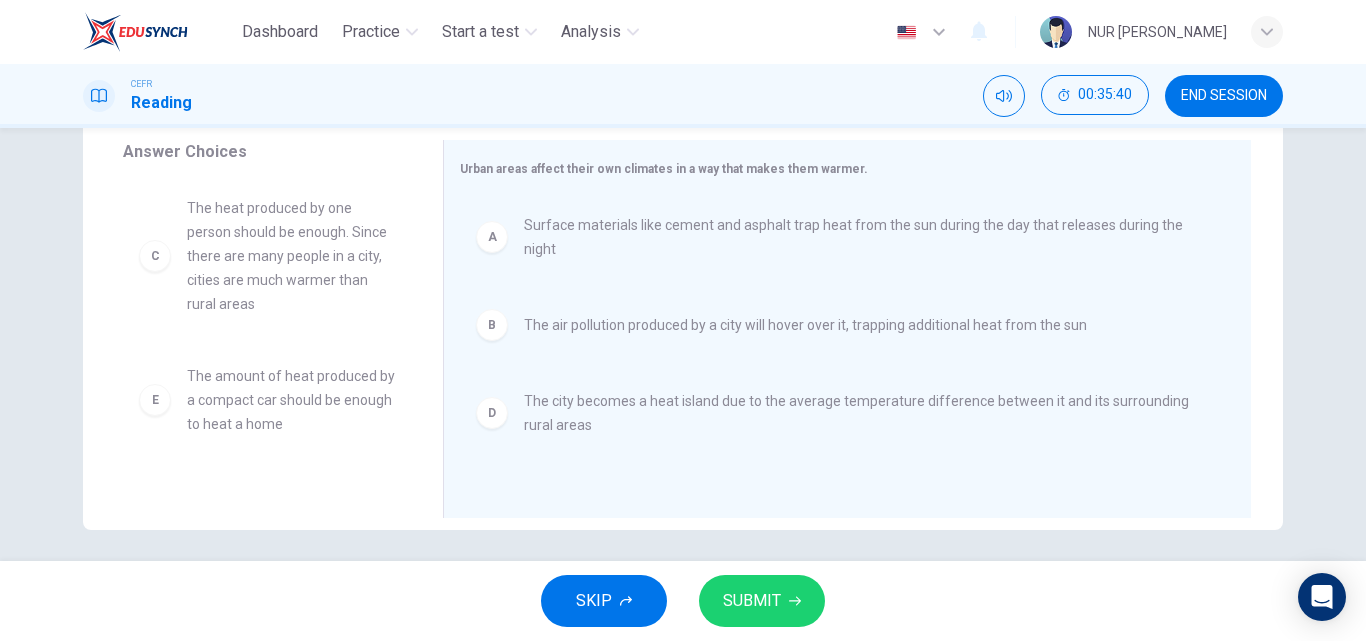 scroll, scrollTop: 342, scrollLeft: 0, axis: vertical 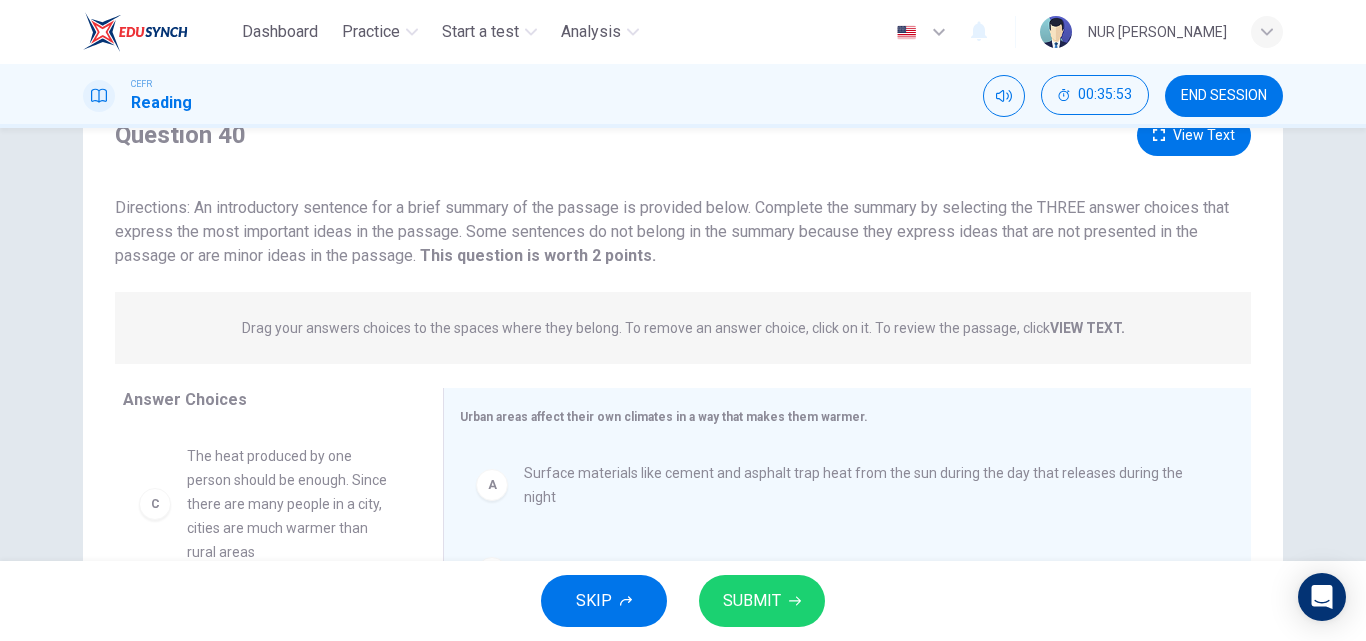 click on "View Text" at bounding box center [1194, 135] 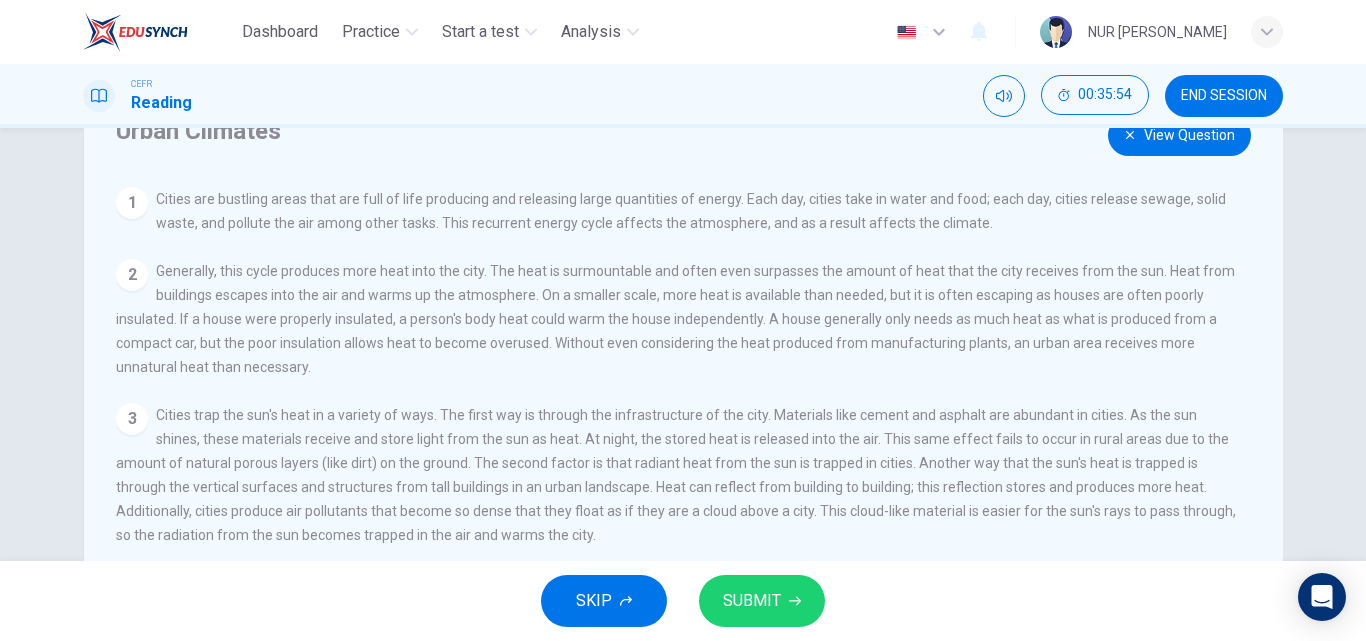 scroll, scrollTop: 45, scrollLeft: 0, axis: vertical 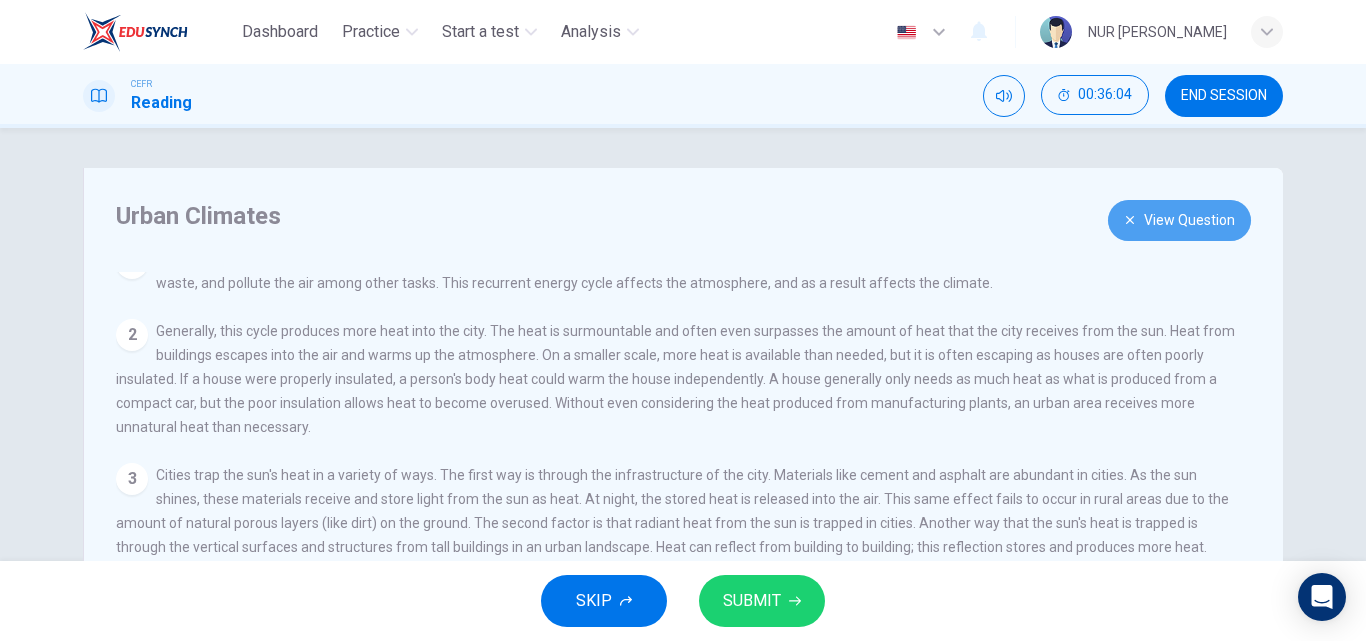 click on "View Question" at bounding box center [1179, 220] 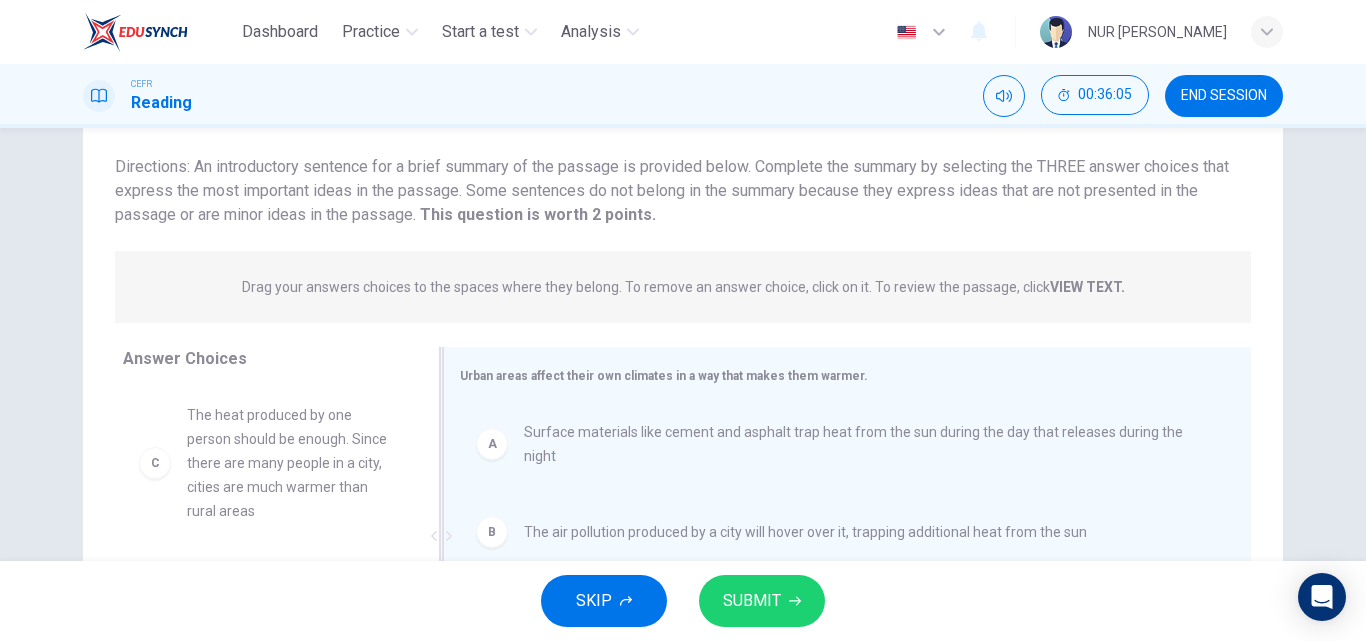 scroll, scrollTop: 342, scrollLeft: 0, axis: vertical 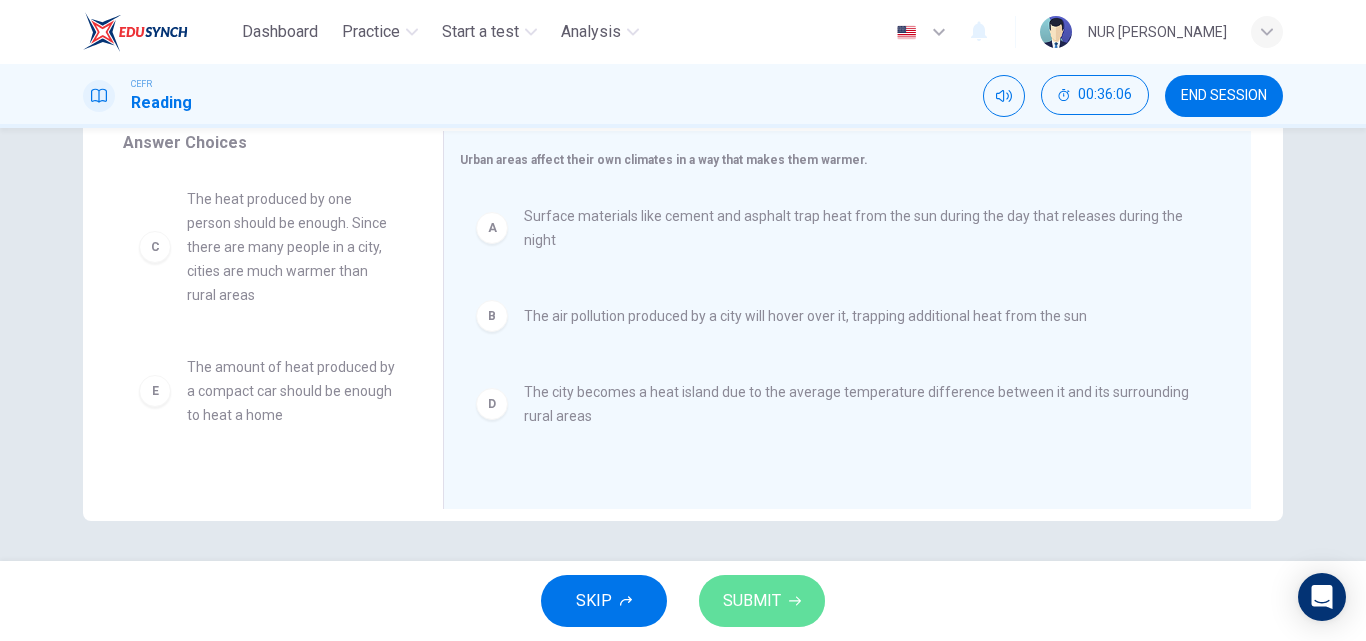 click on "SUBMIT" at bounding box center (762, 601) 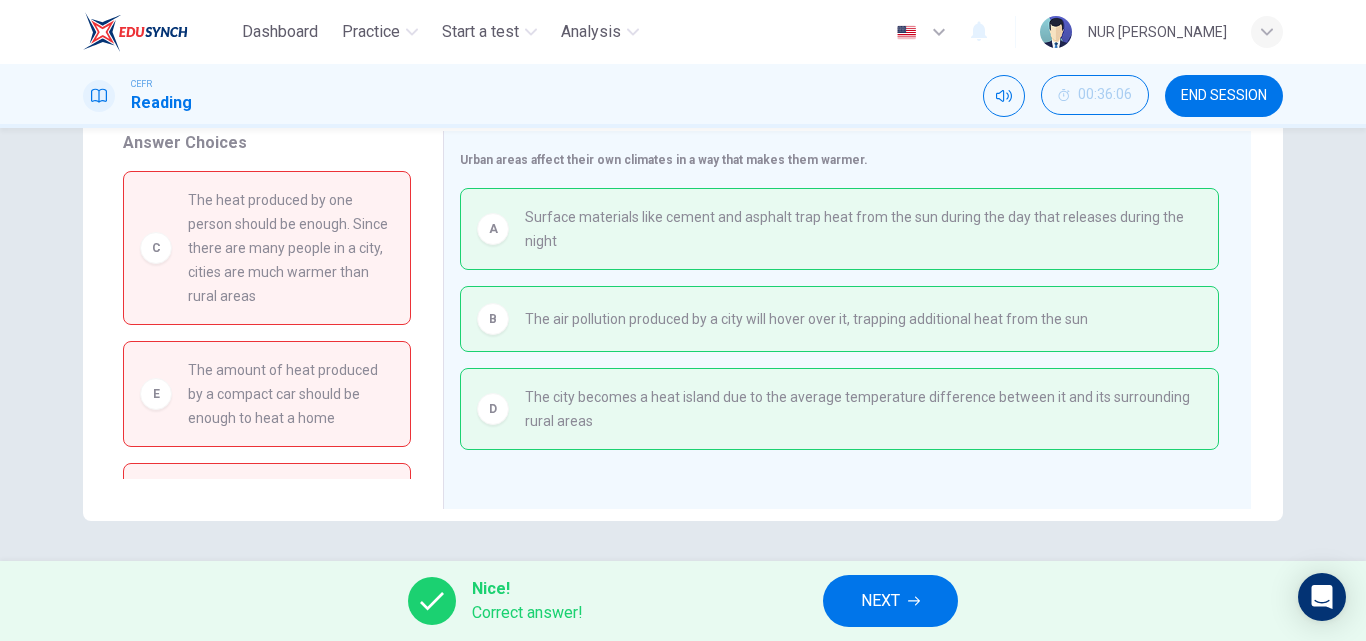 click on "NEXT" at bounding box center [890, 601] 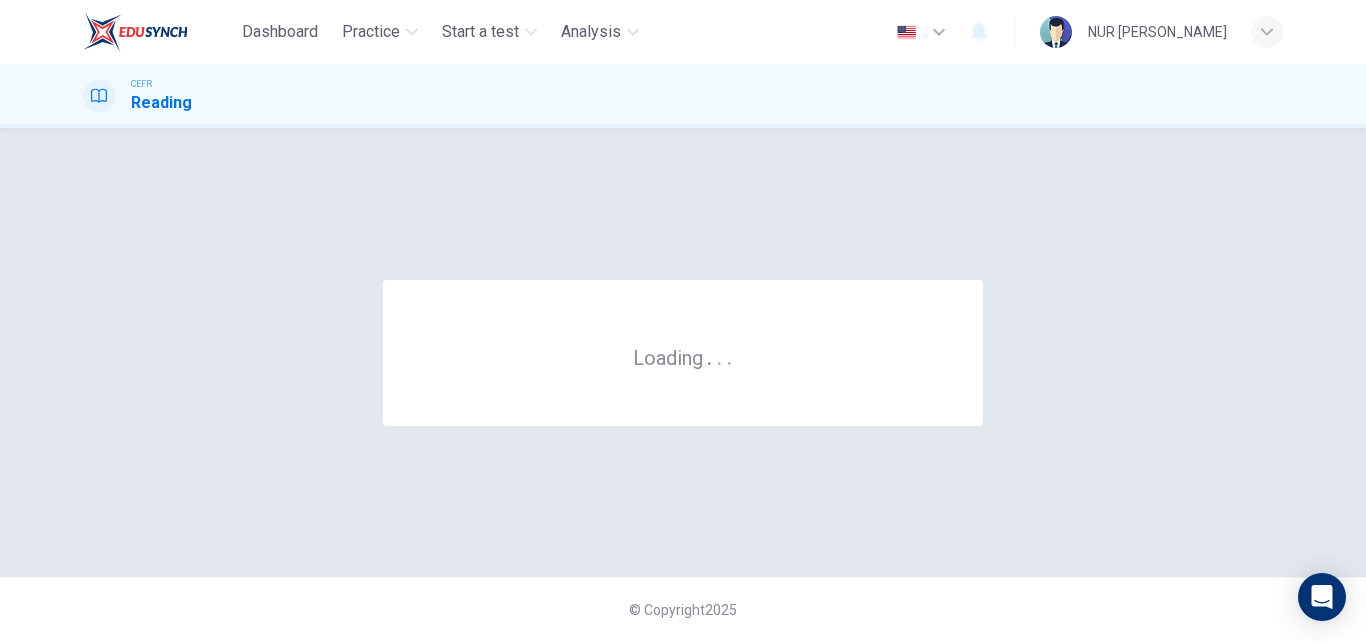 scroll, scrollTop: 0, scrollLeft: 0, axis: both 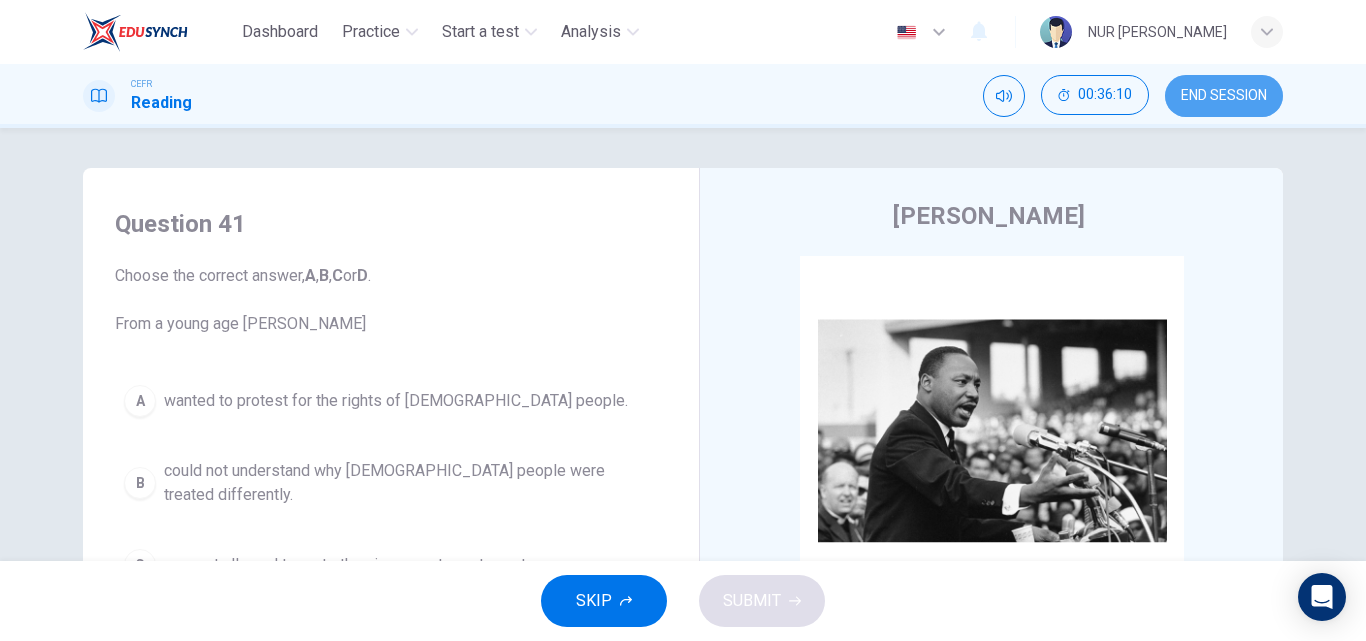 click on "END SESSION" at bounding box center [1224, 96] 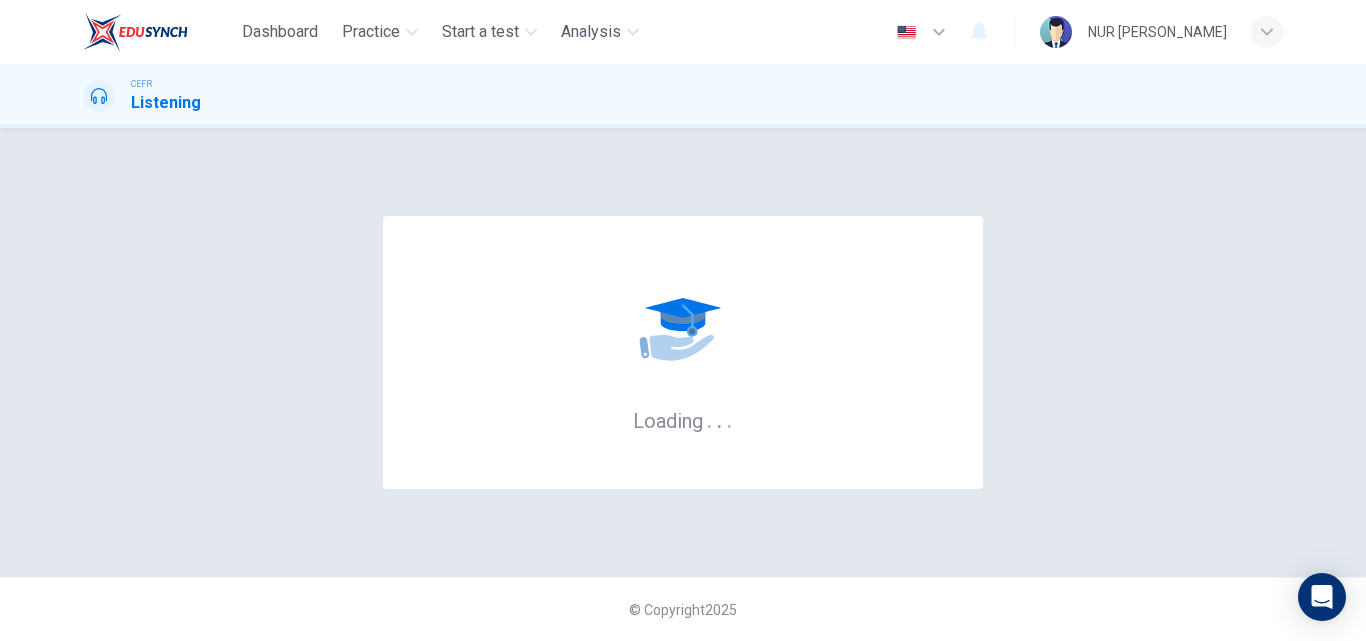 scroll, scrollTop: 0, scrollLeft: 0, axis: both 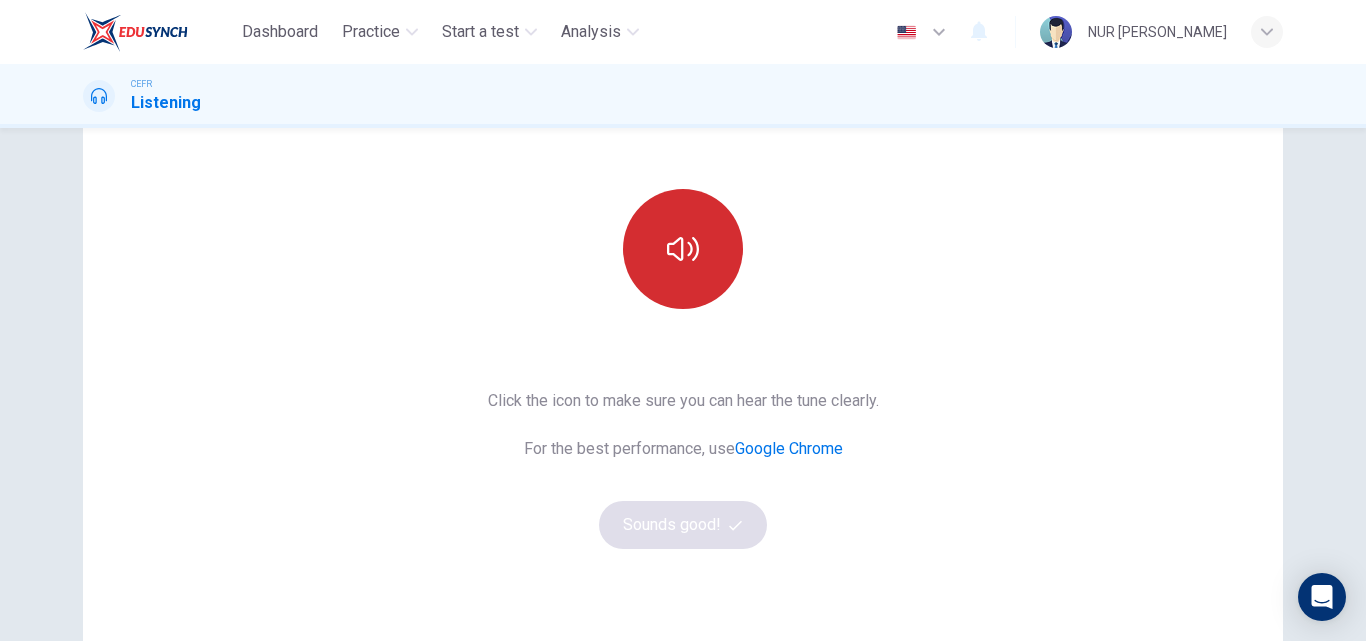click at bounding box center [683, 249] 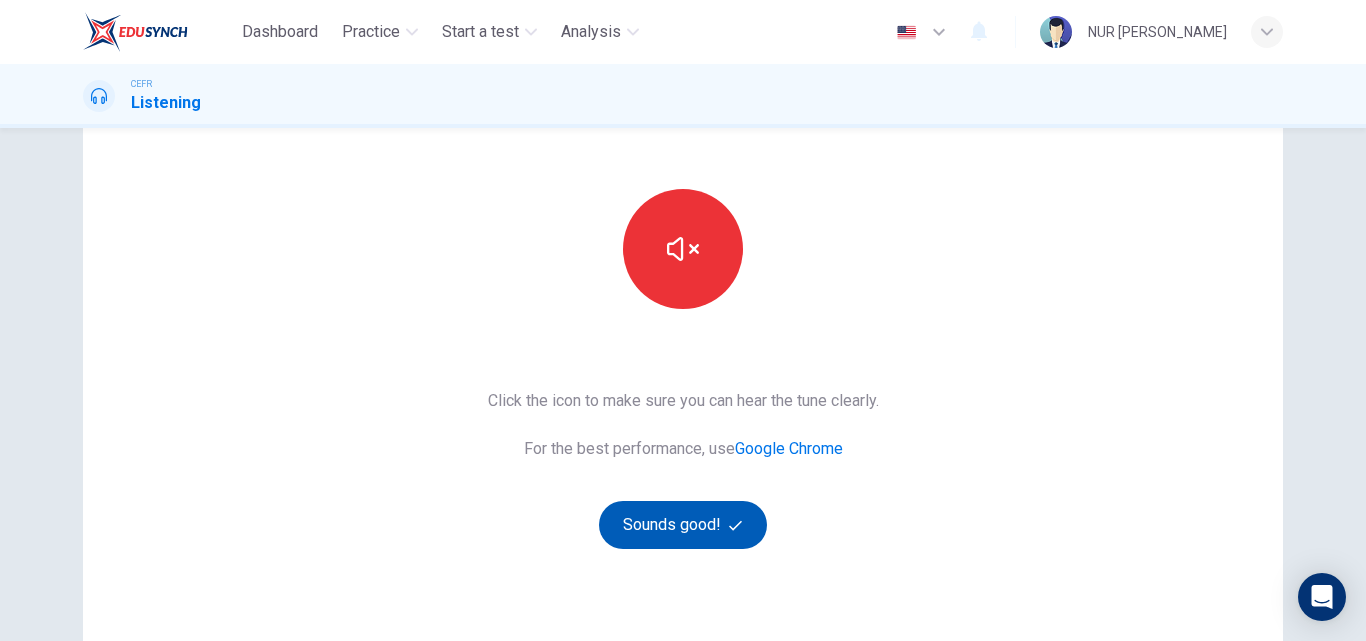 click on "Sounds good!" at bounding box center [683, 525] 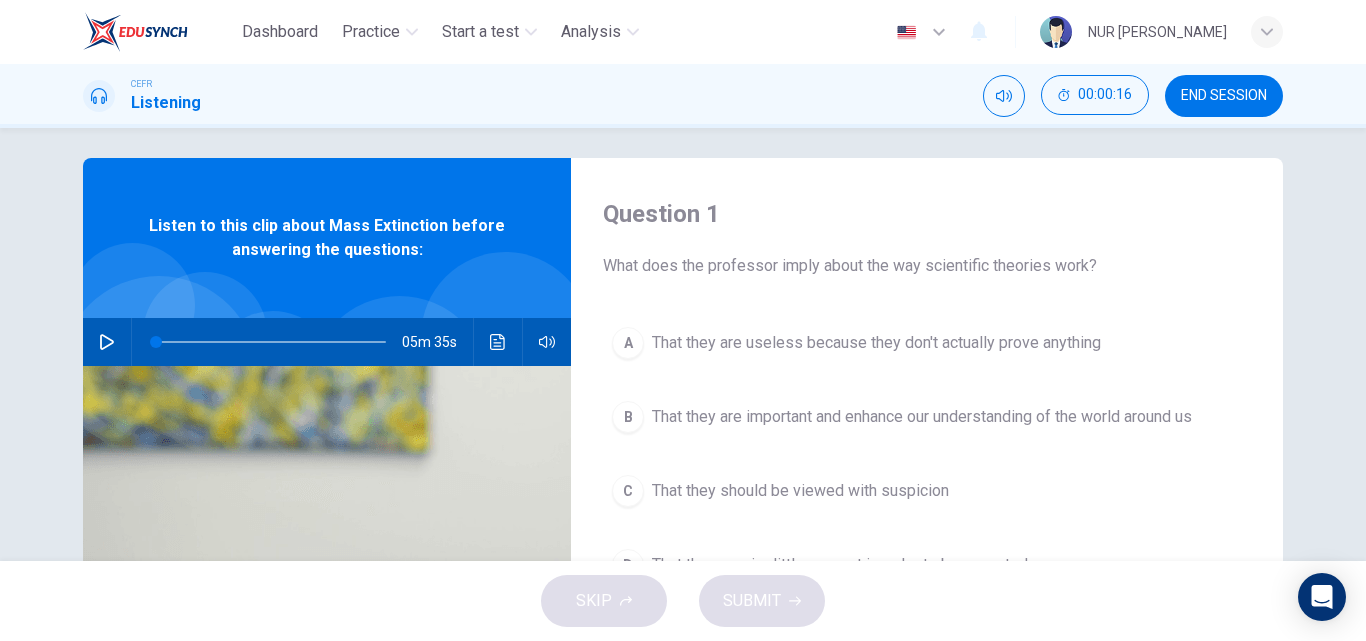 scroll, scrollTop: 0, scrollLeft: 0, axis: both 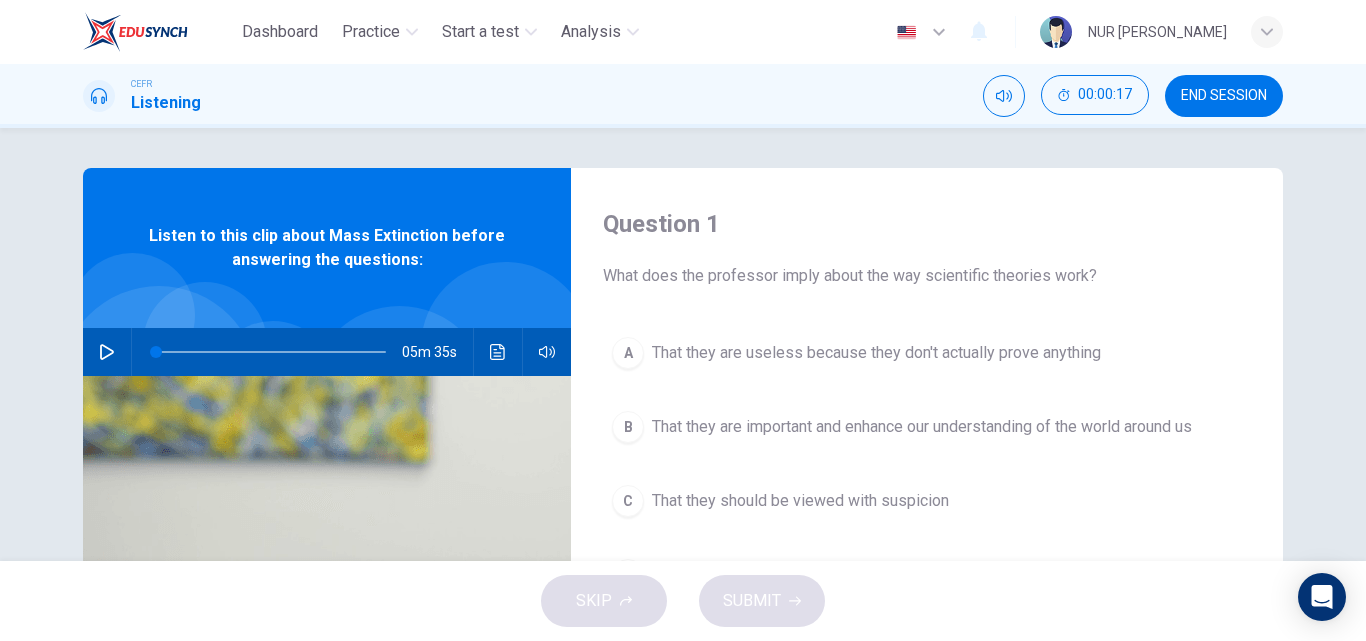 click at bounding box center (107, 352) 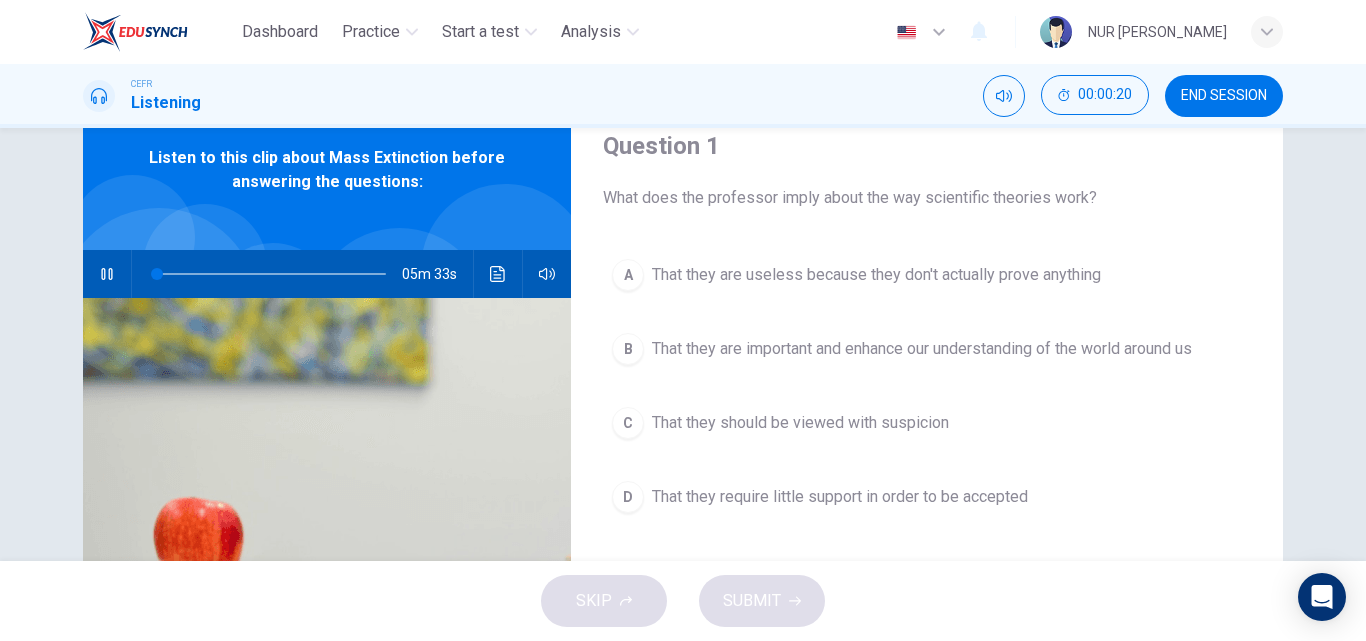 scroll, scrollTop: 80, scrollLeft: 0, axis: vertical 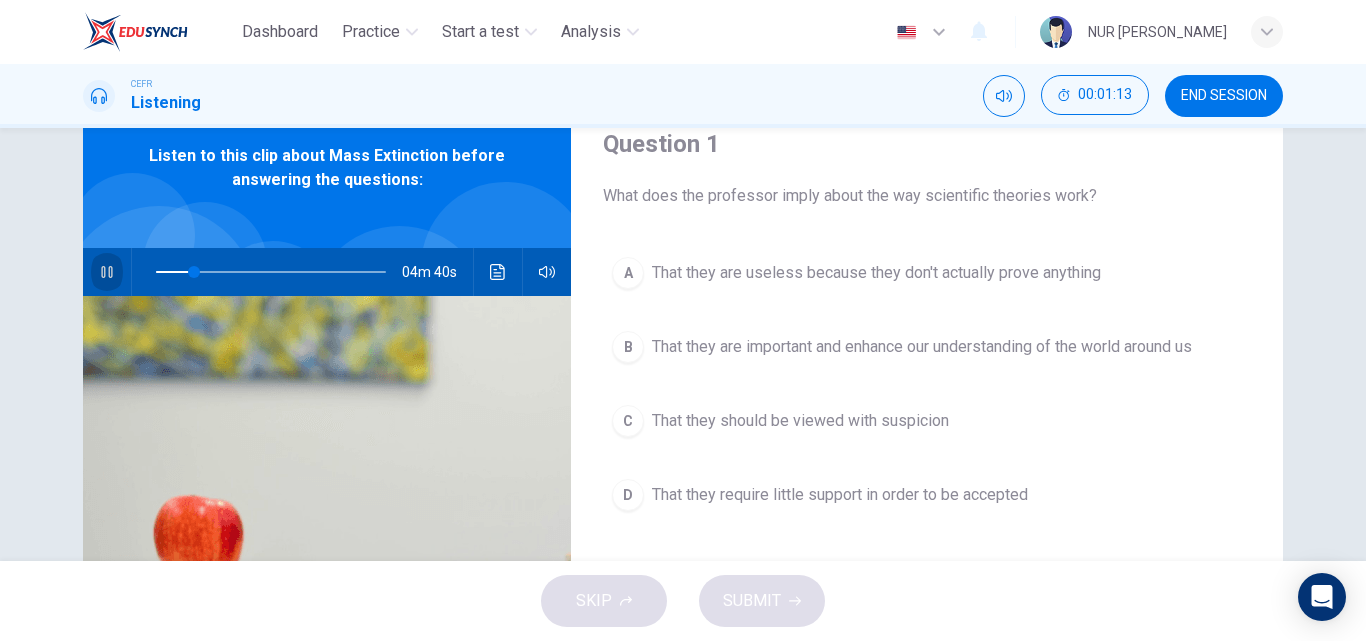 click 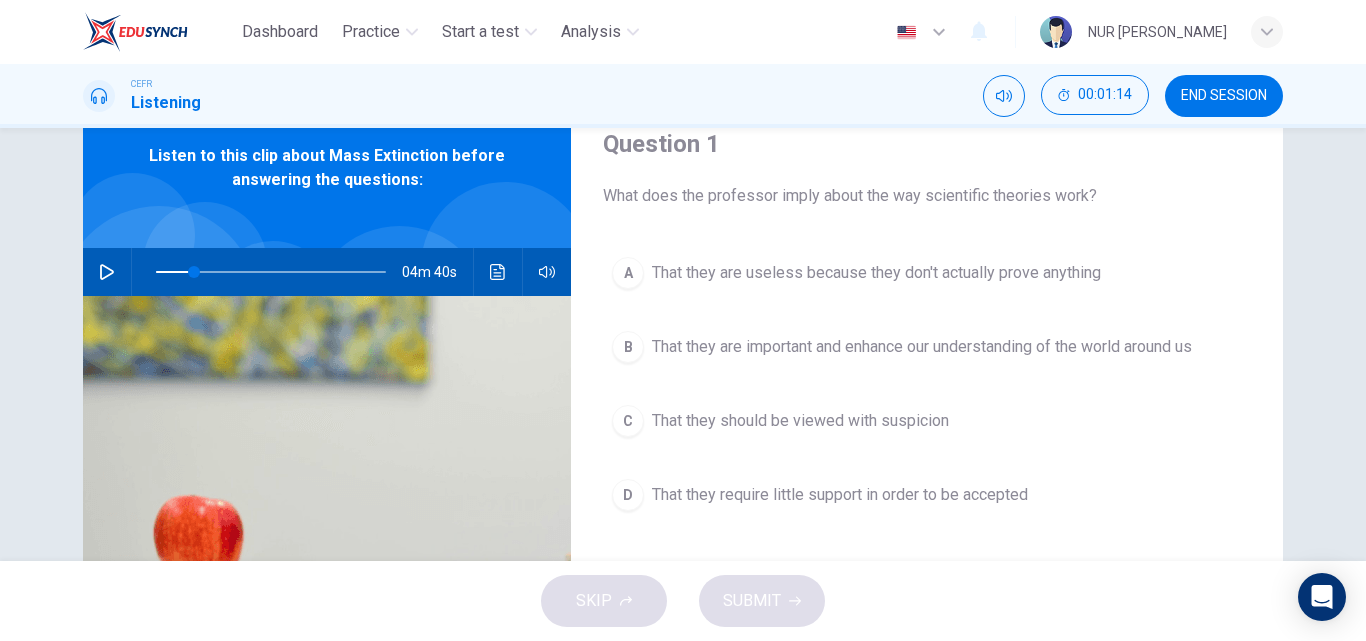 click on "END SESSION" at bounding box center (1224, 96) 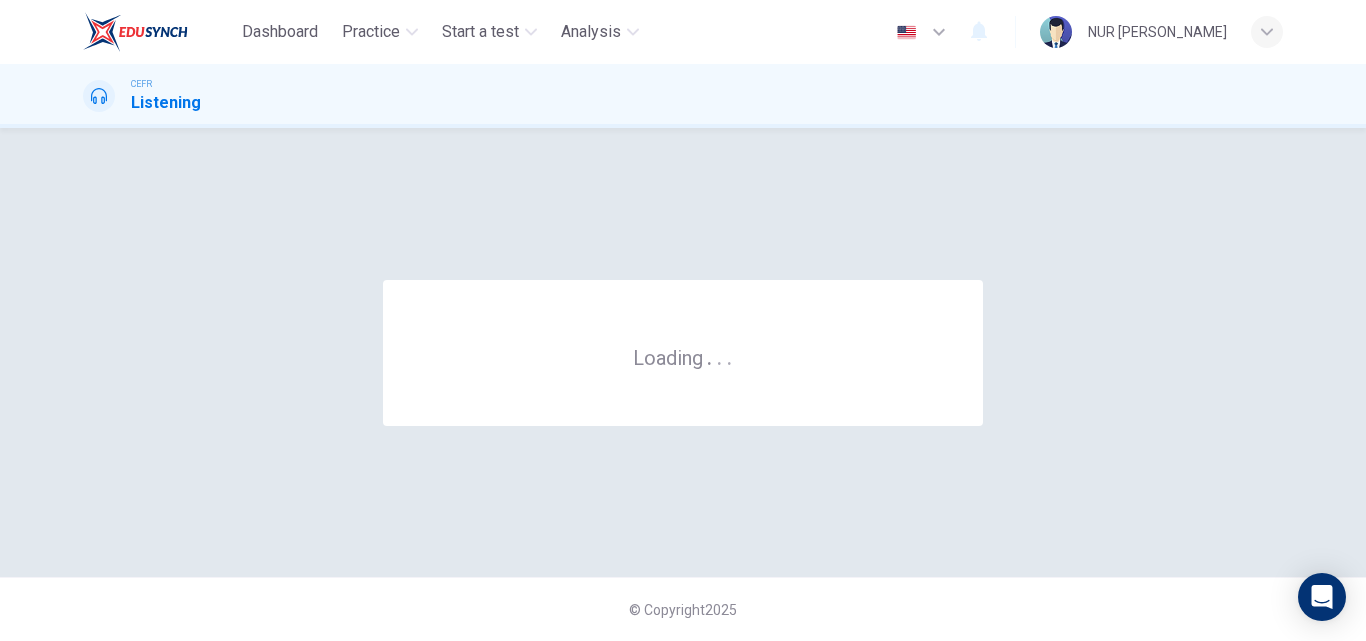 scroll, scrollTop: 0, scrollLeft: 0, axis: both 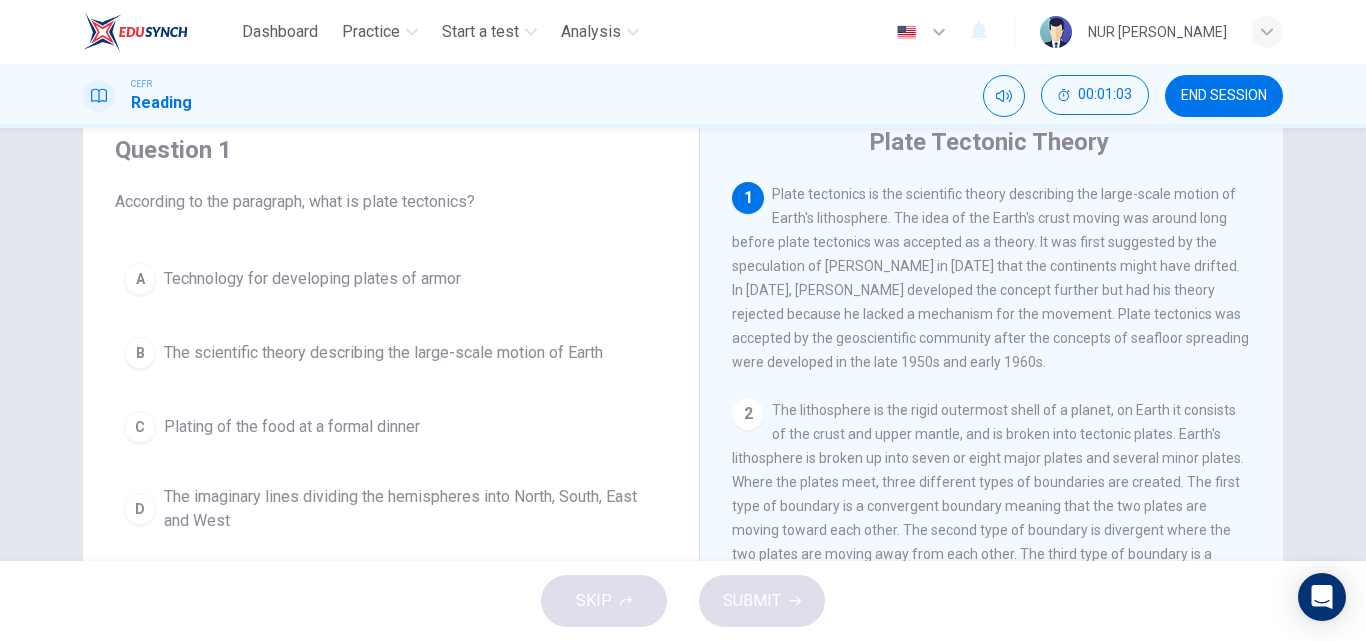 click on "The scientific theory describing the large-scale motion of Earth" at bounding box center [383, 353] 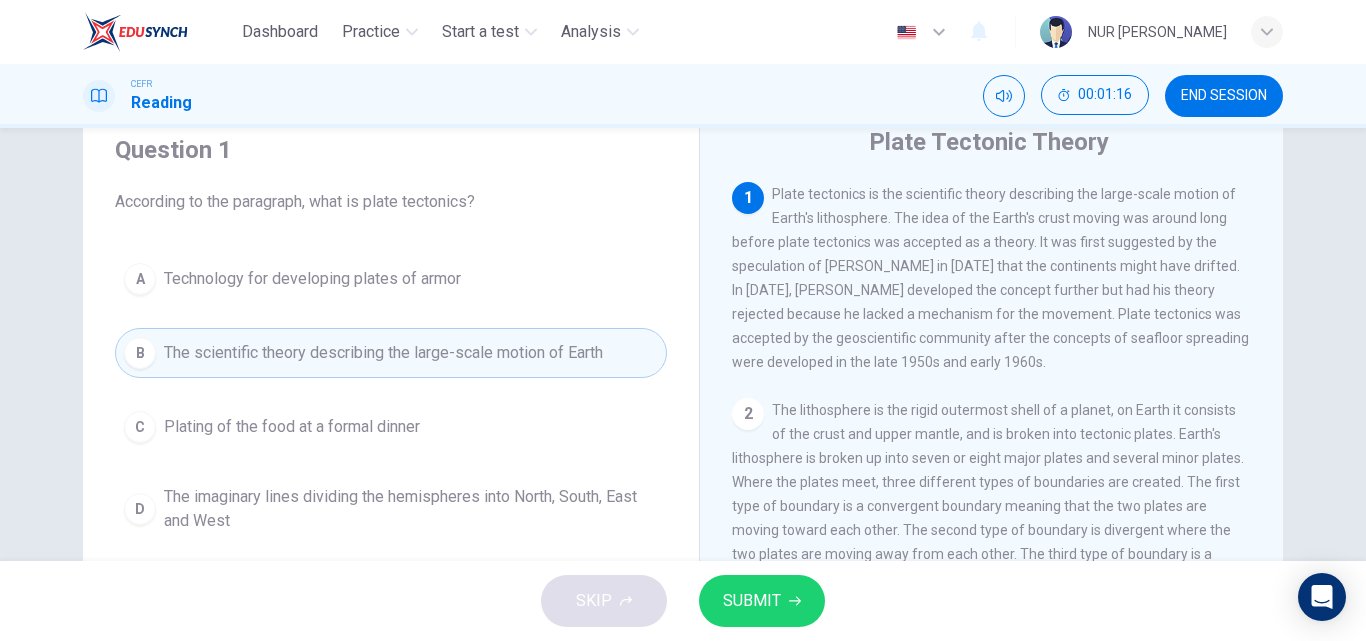 click on "SKIP SUBMIT" at bounding box center [683, 601] 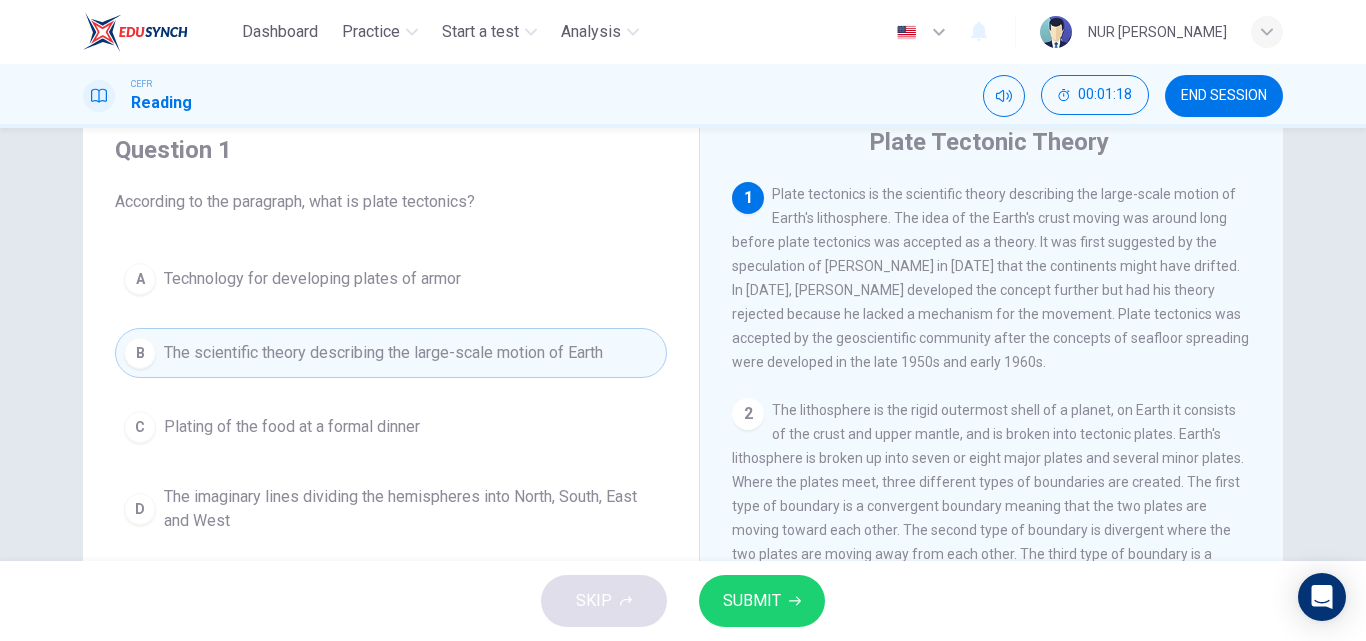 click on "SUBMIT" at bounding box center (752, 601) 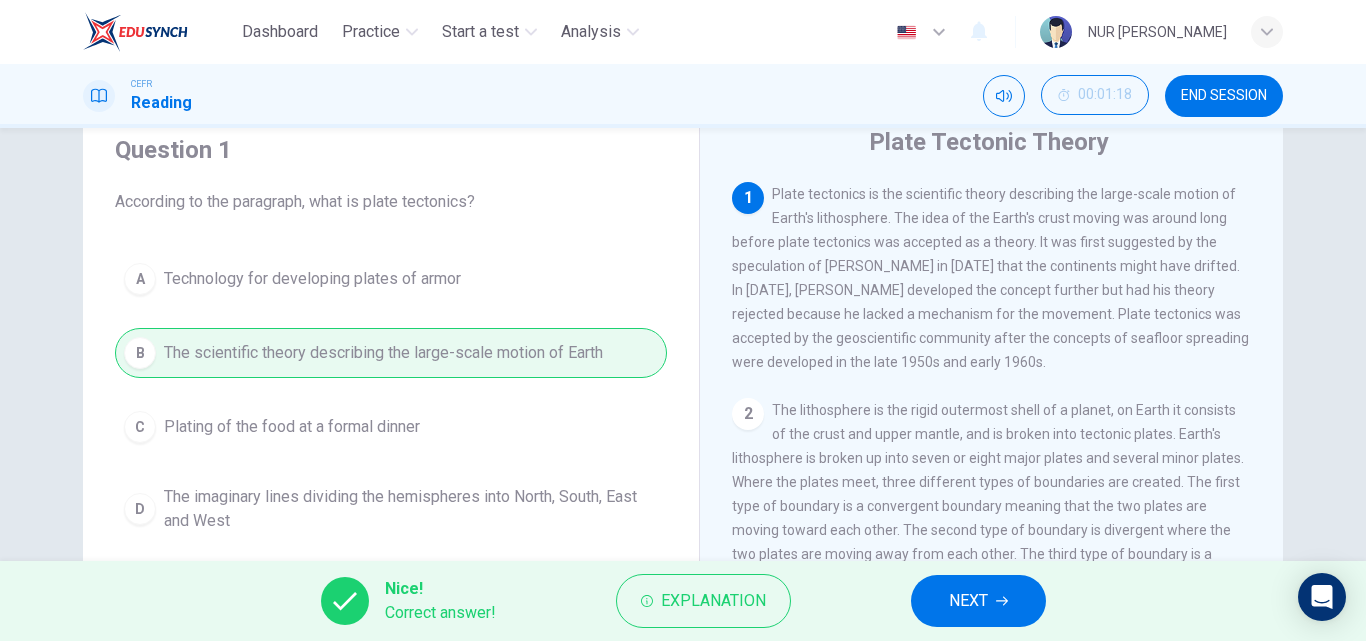 click on "NEXT" at bounding box center [968, 601] 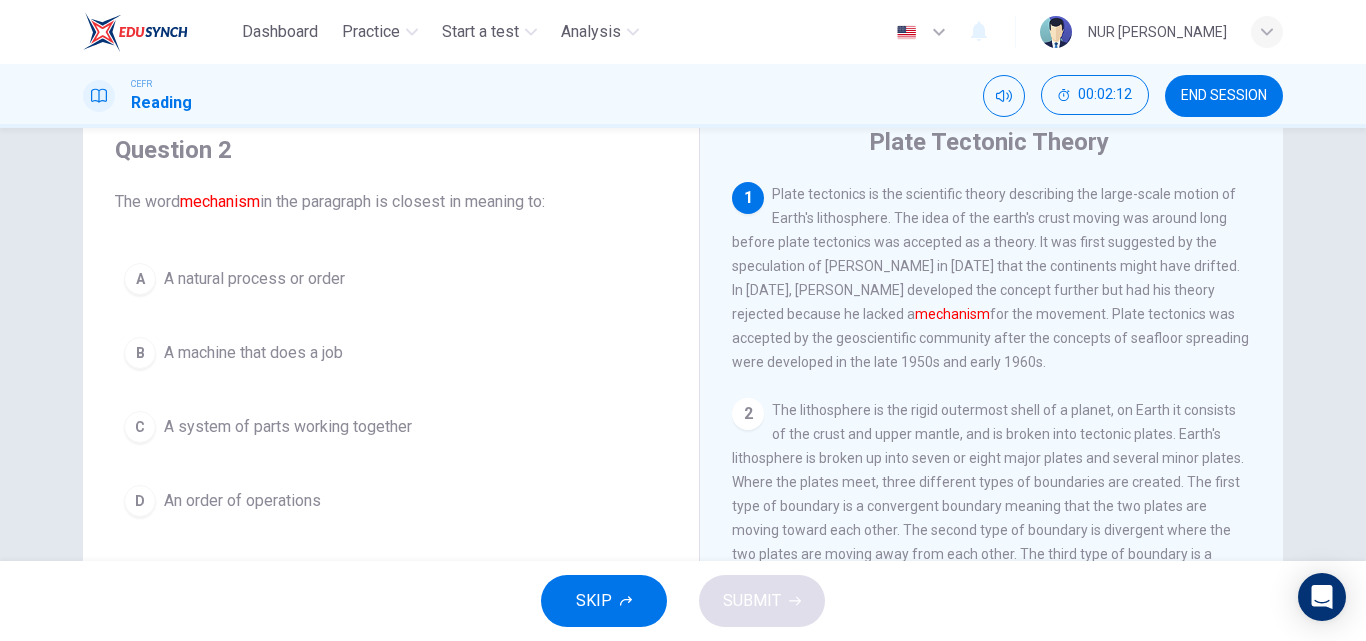 click on "D An order of operations" at bounding box center (391, 501) 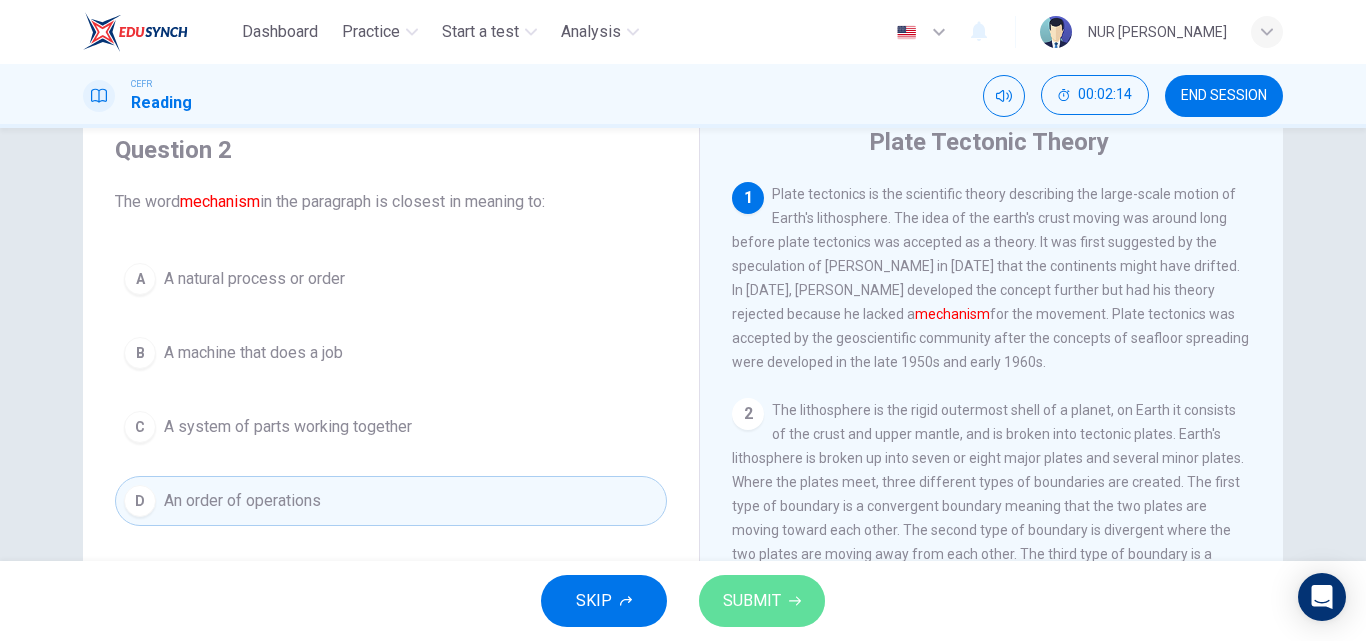 click on "SUBMIT" at bounding box center (752, 601) 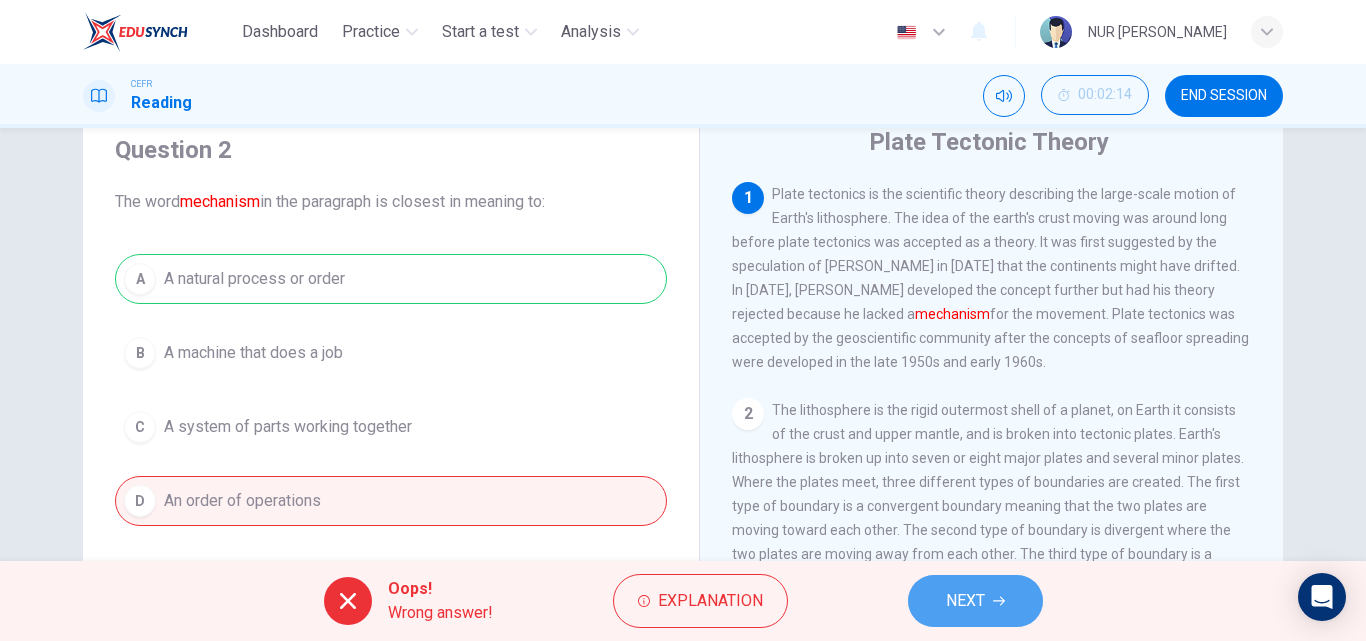 click on "NEXT" at bounding box center (965, 601) 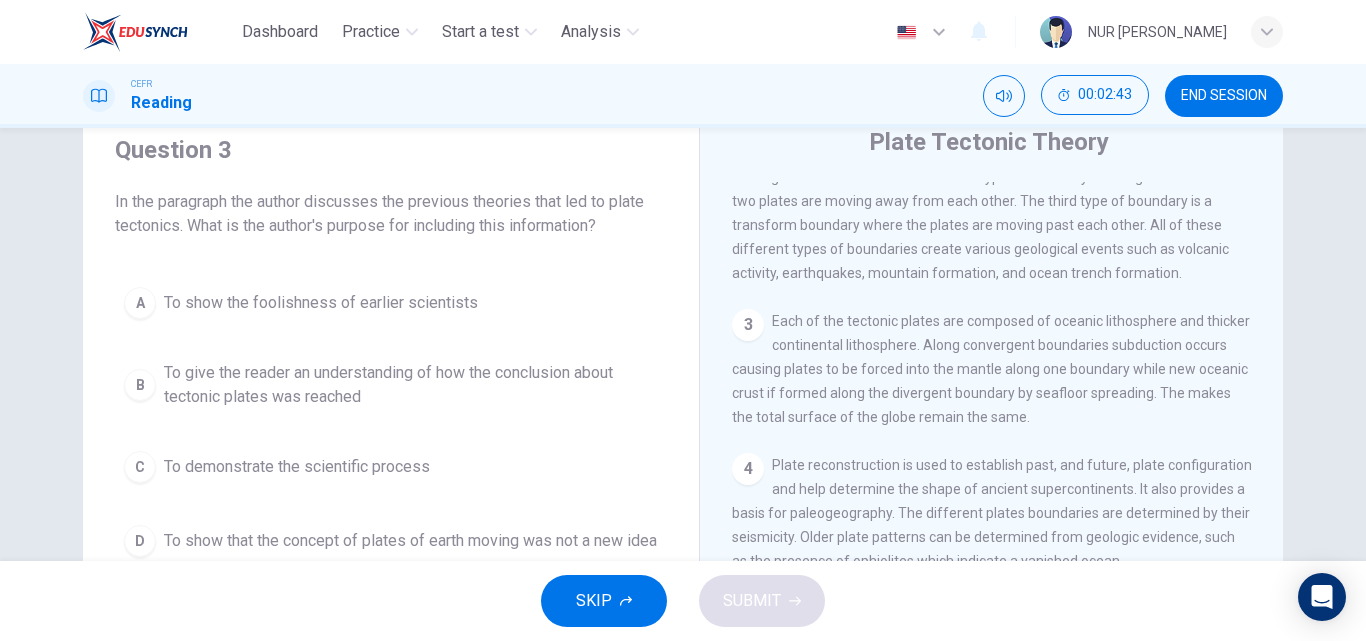 scroll, scrollTop: 388, scrollLeft: 0, axis: vertical 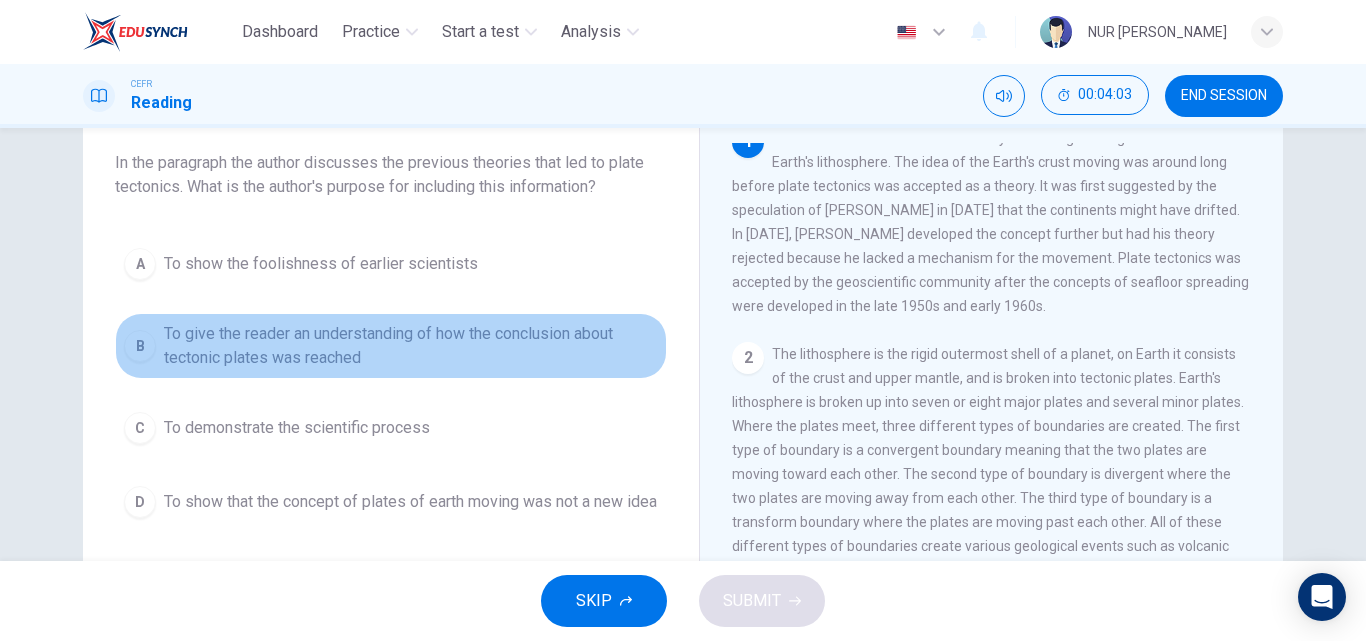 click on "To give the reader an understanding of how the conclusion about tectonic plates was reached" at bounding box center (411, 346) 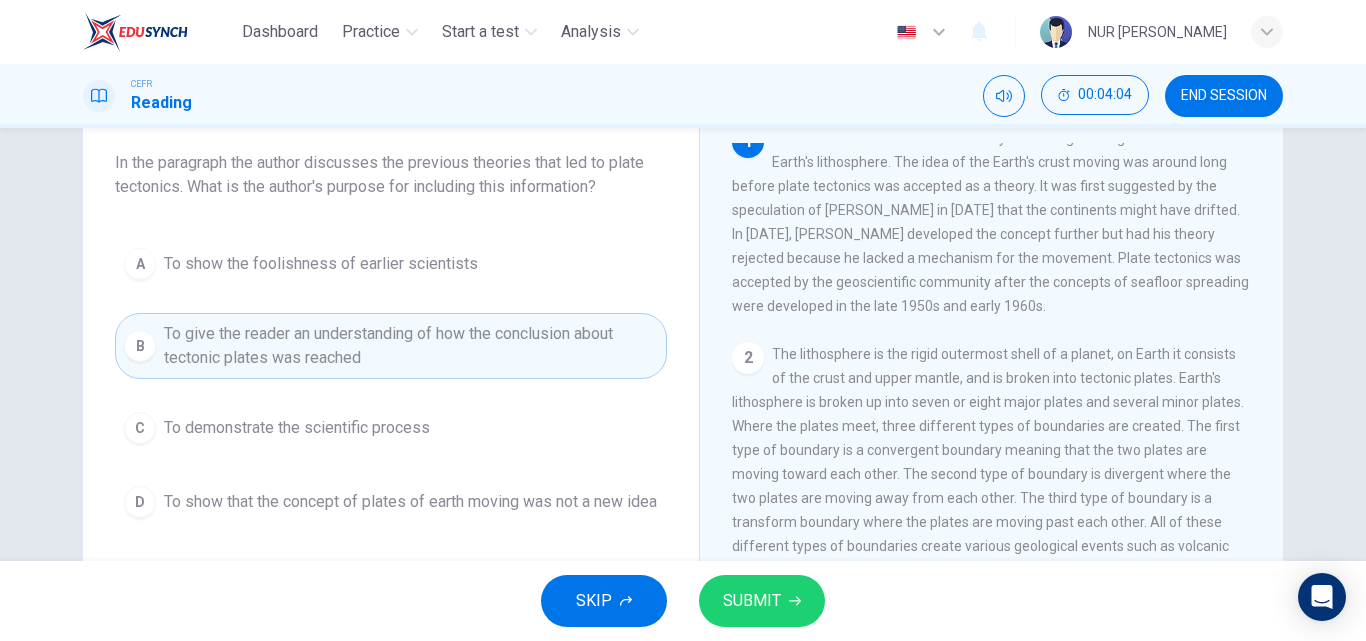 click on "SUBMIT" at bounding box center [752, 601] 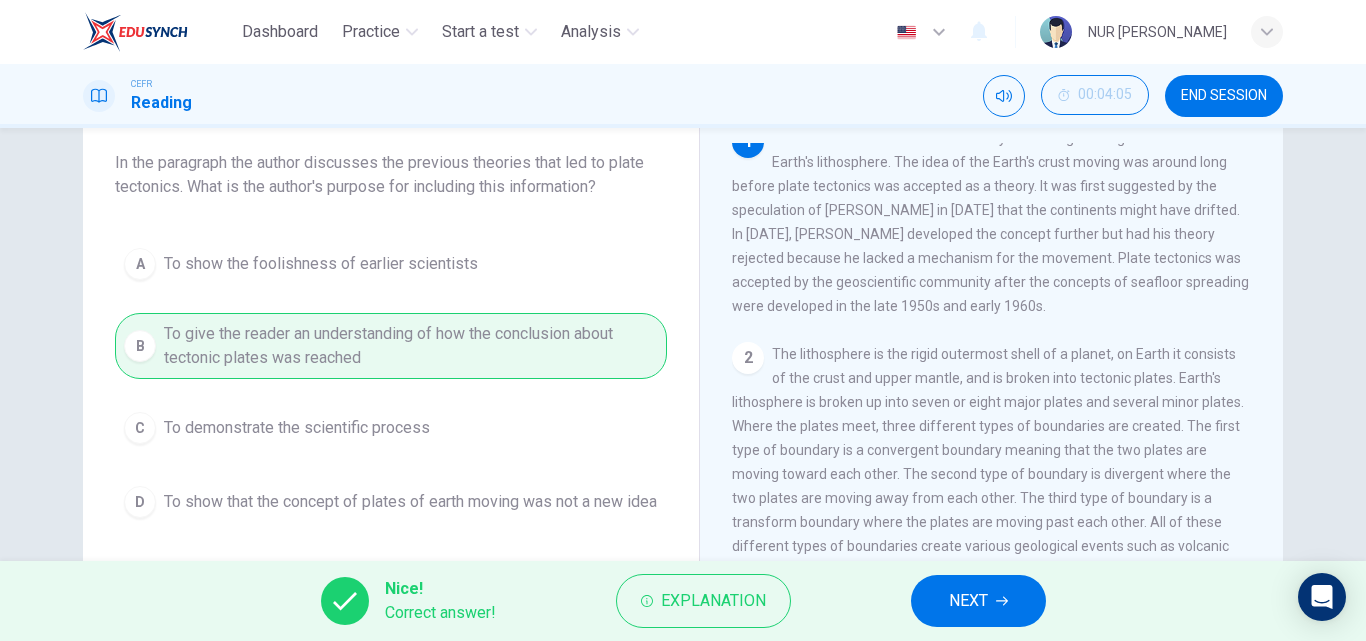 click on "NEXT" at bounding box center [968, 601] 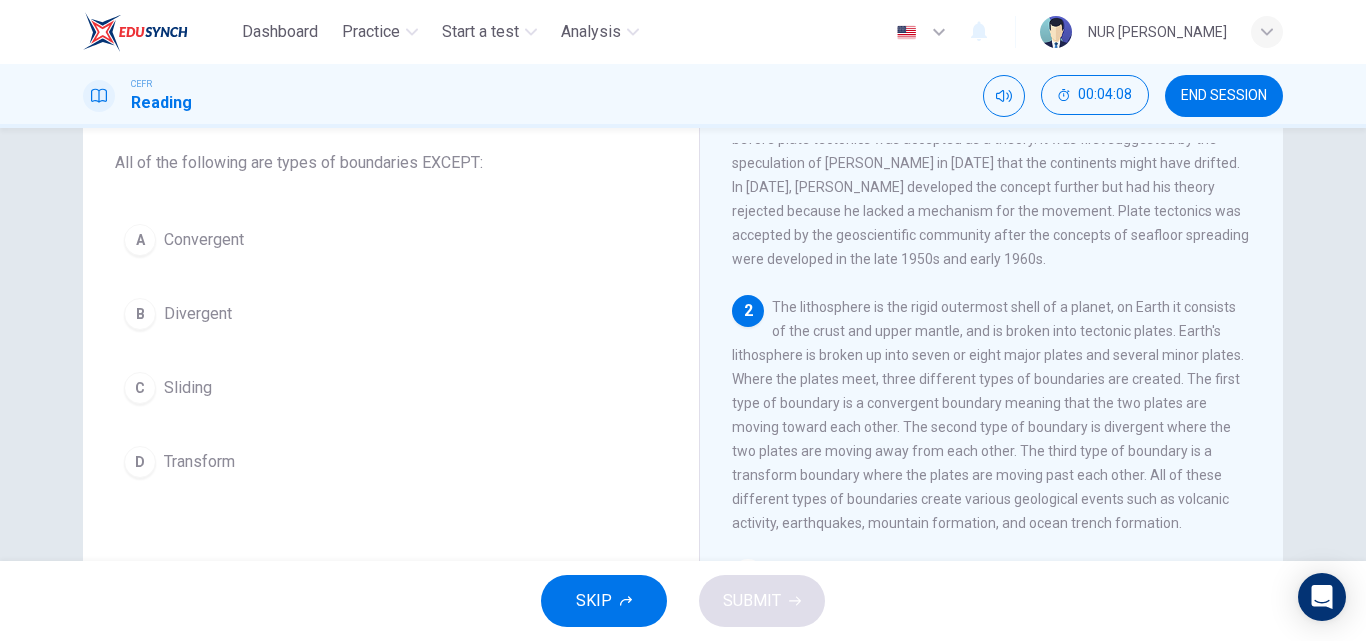 scroll, scrollTop: 65, scrollLeft: 0, axis: vertical 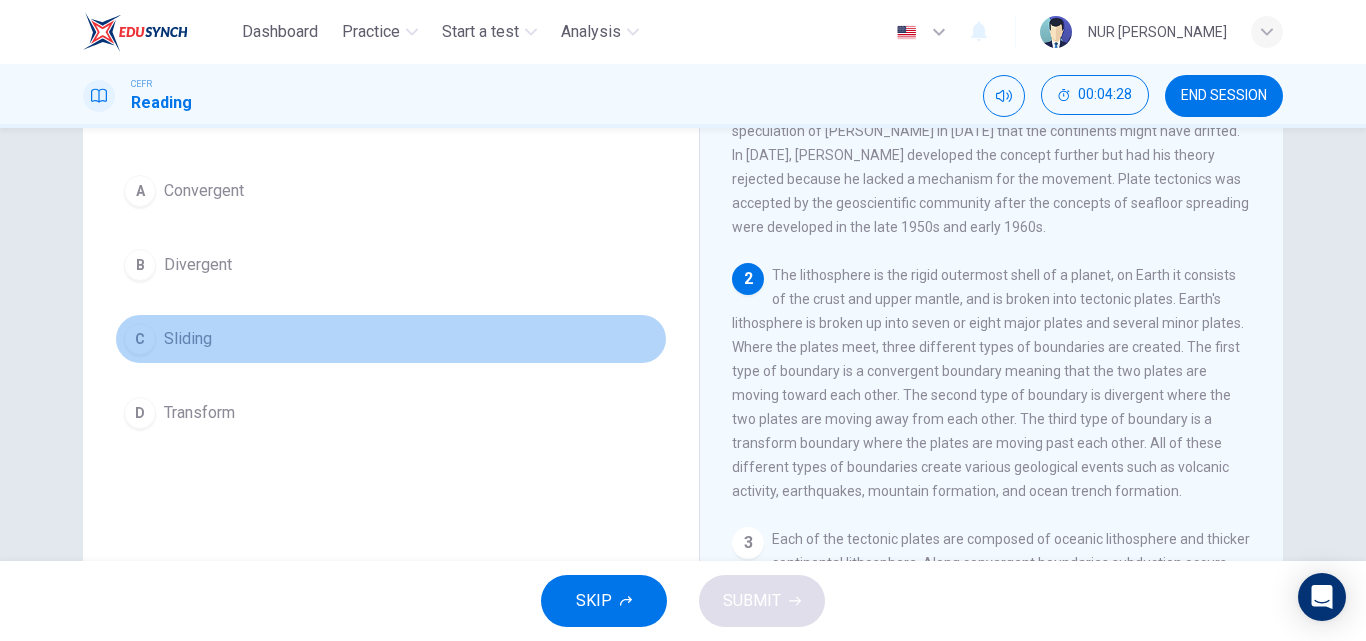 click on "C Sliding" at bounding box center [391, 339] 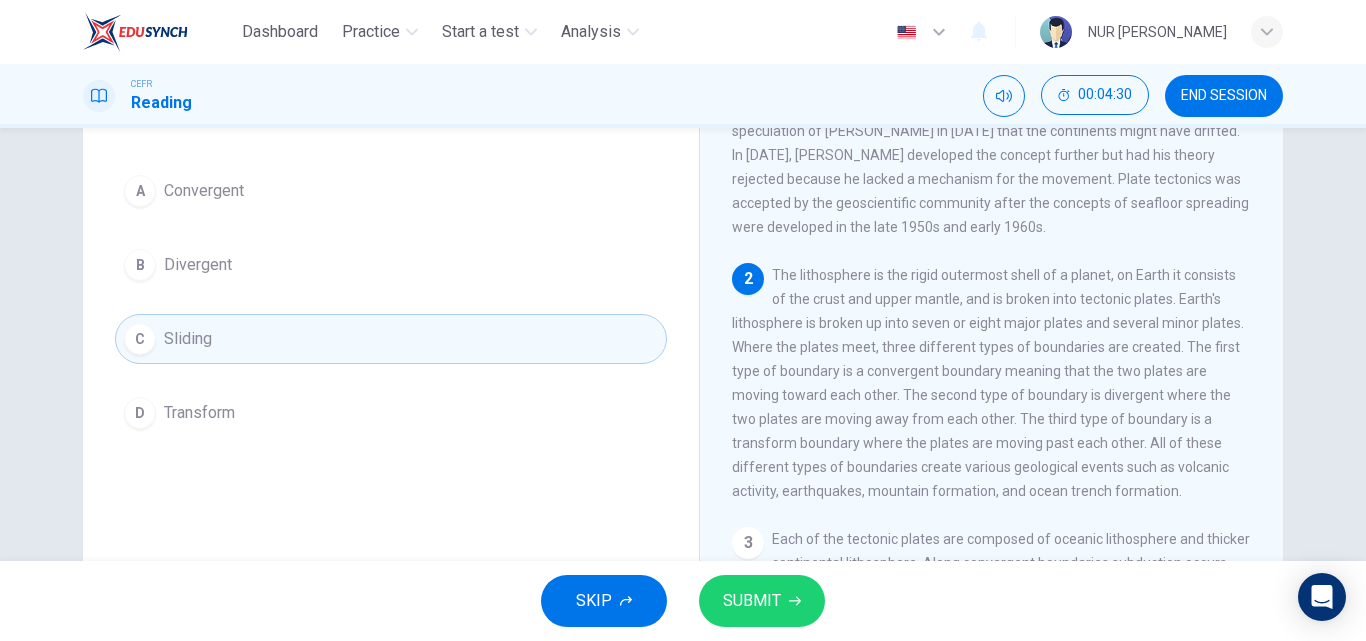 click on "SUBMIT" at bounding box center (752, 601) 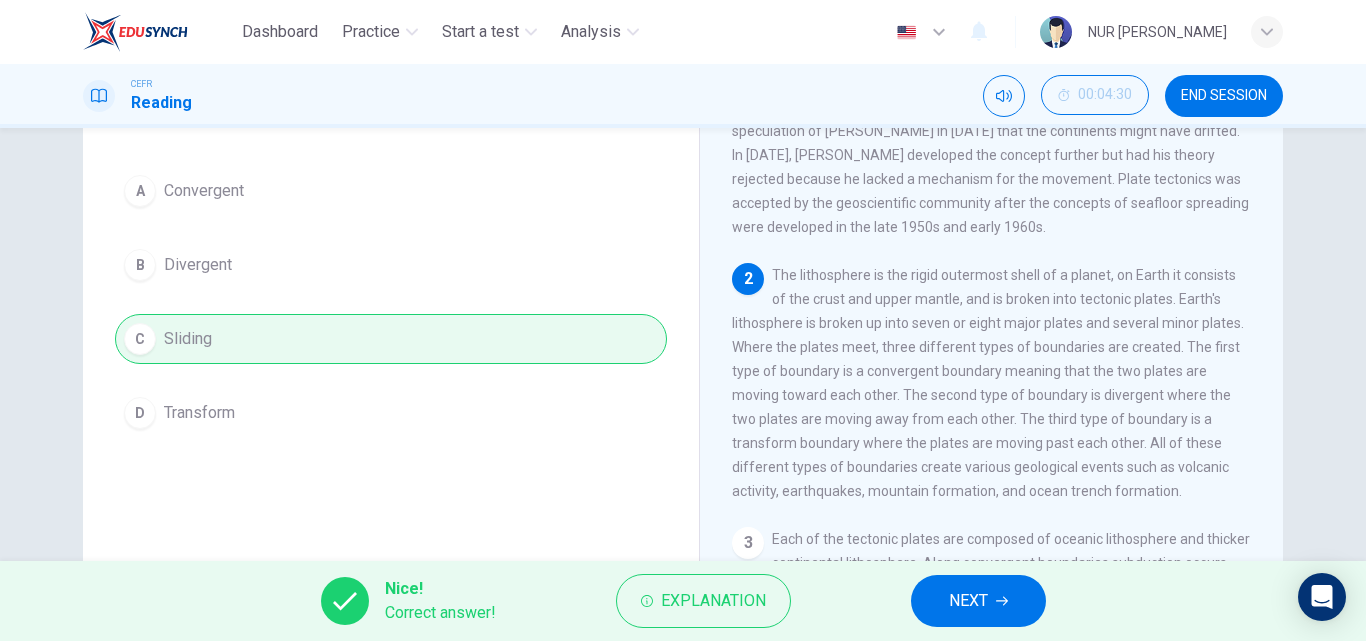 click on "NEXT" at bounding box center [968, 601] 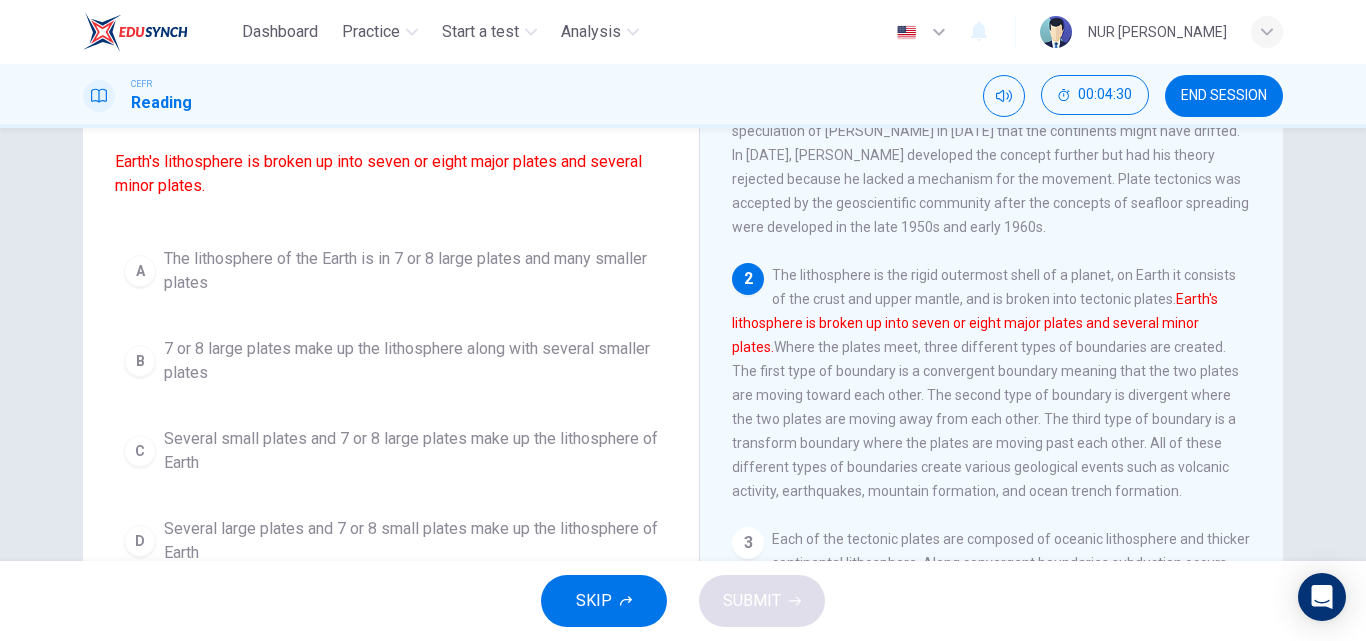 scroll, scrollTop: 258, scrollLeft: 0, axis: vertical 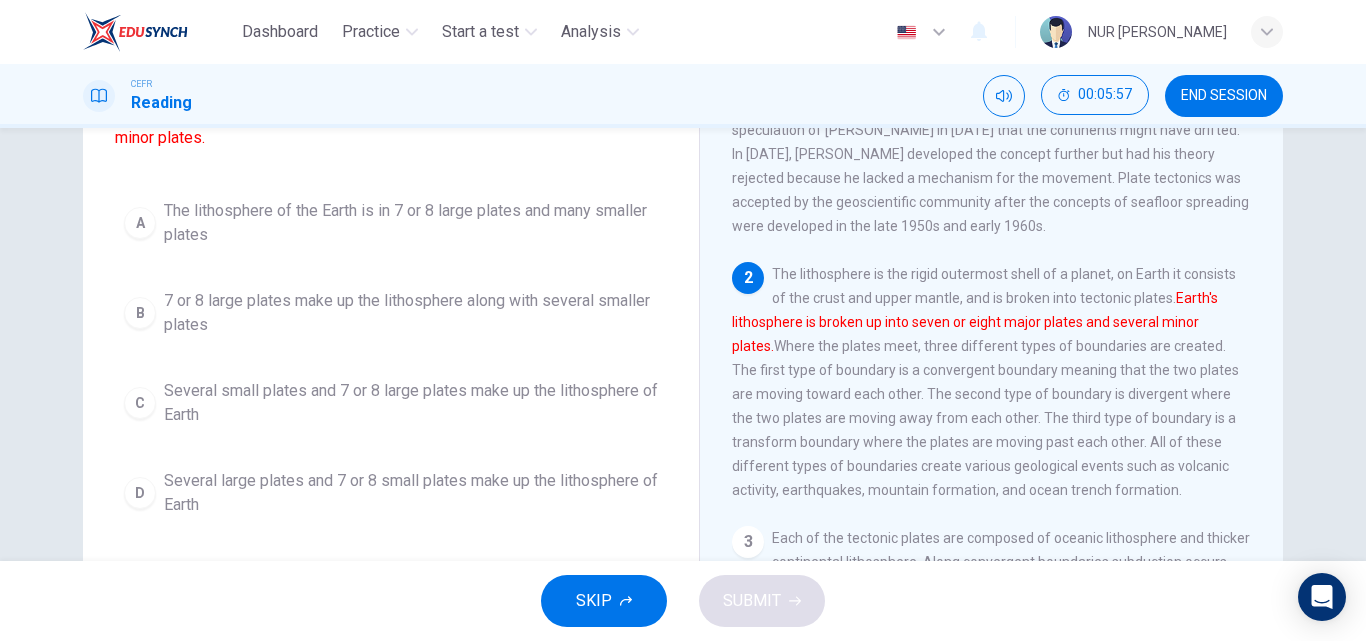 click on "Several small plates and 7 or 8 large plates make up the lithosphere of Earth" at bounding box center (411, 403) 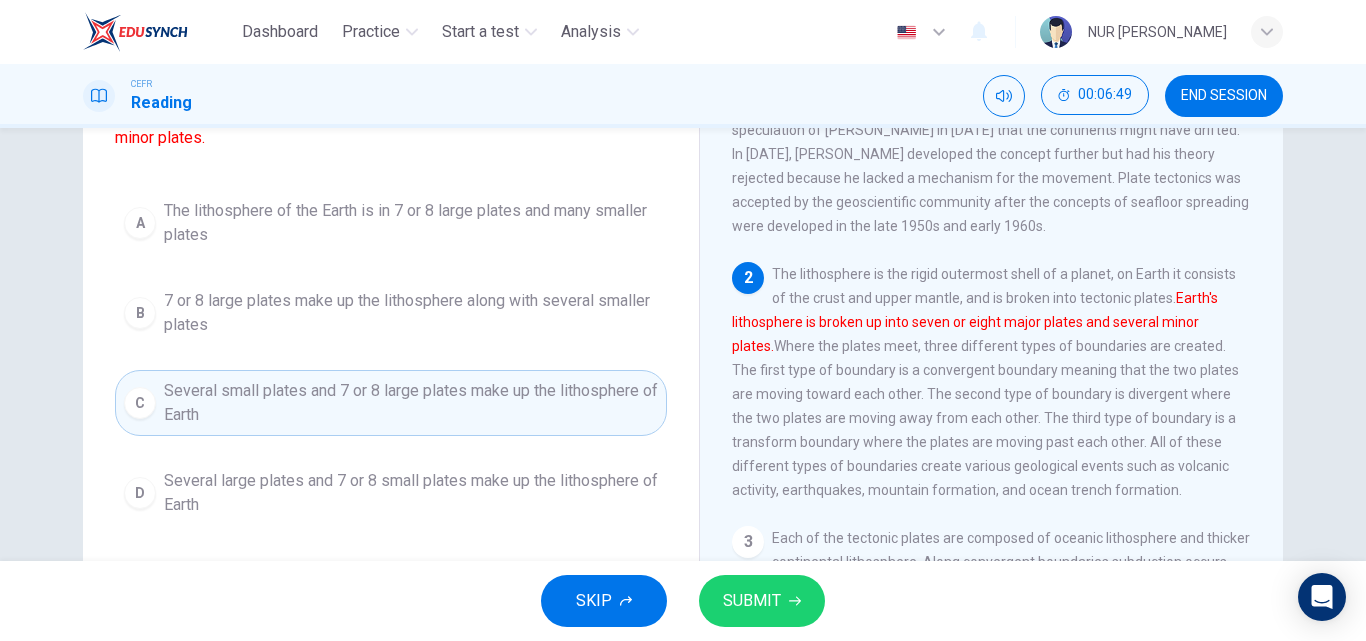 click on "SUBMIT" at bounding box center [762, 601] 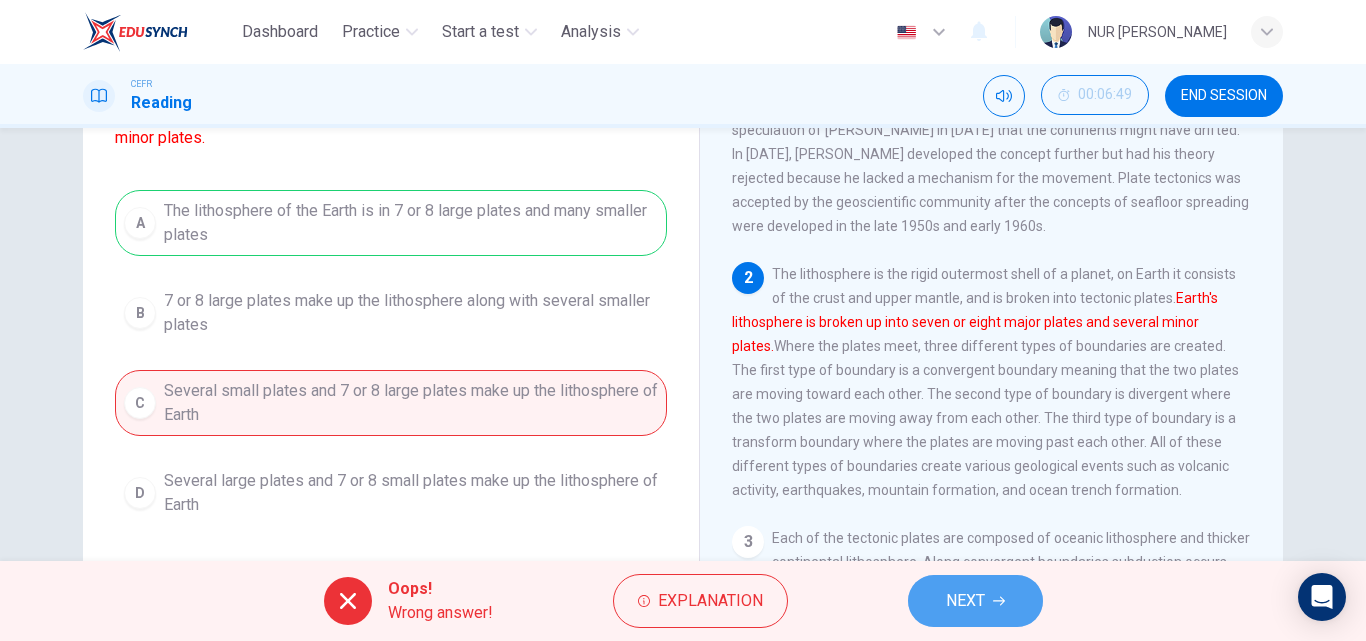 click on "NEXT" at bounding box center [965, 601] 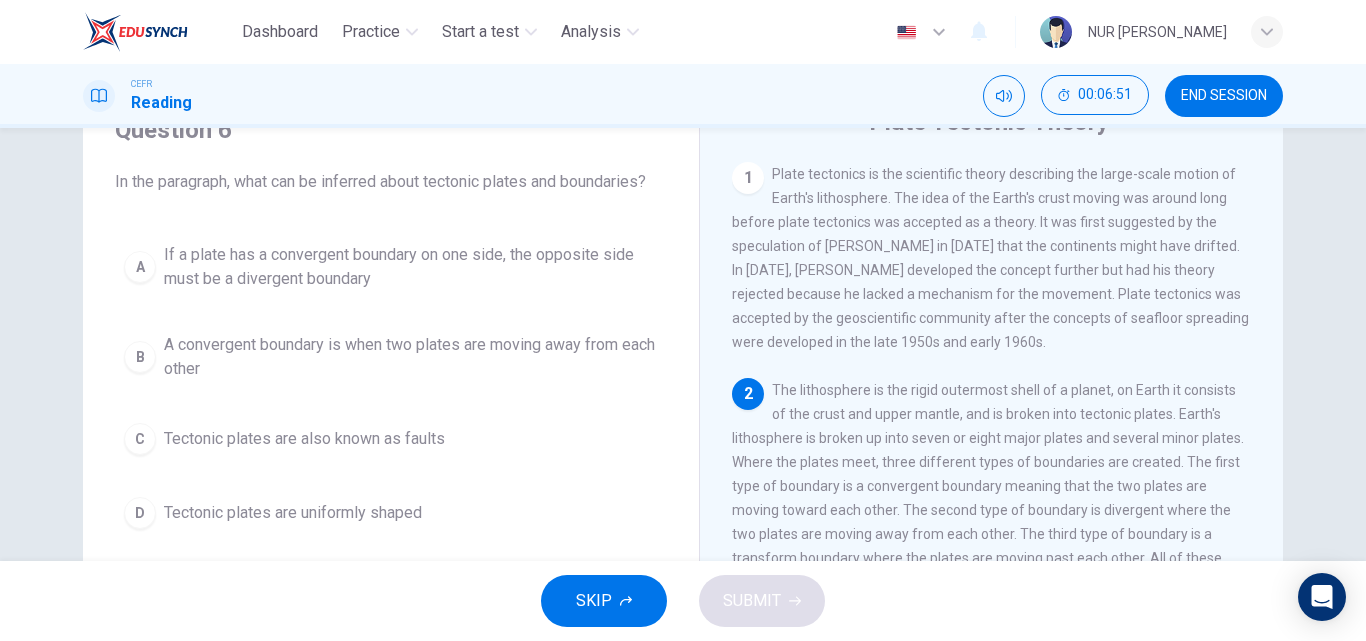 scroll, scrollTop: 96, scrollLeft: 0, axis: vertical 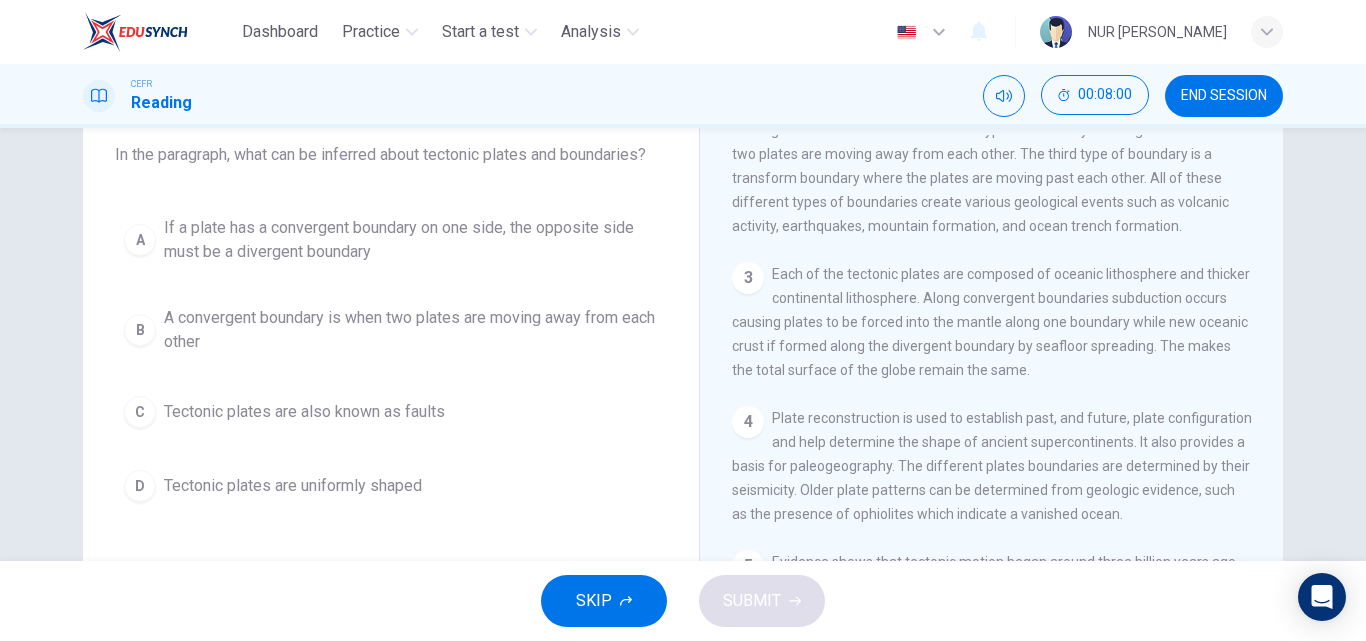 click on "Tectonic plates are also known as faults" at bounding box center (304, 412) 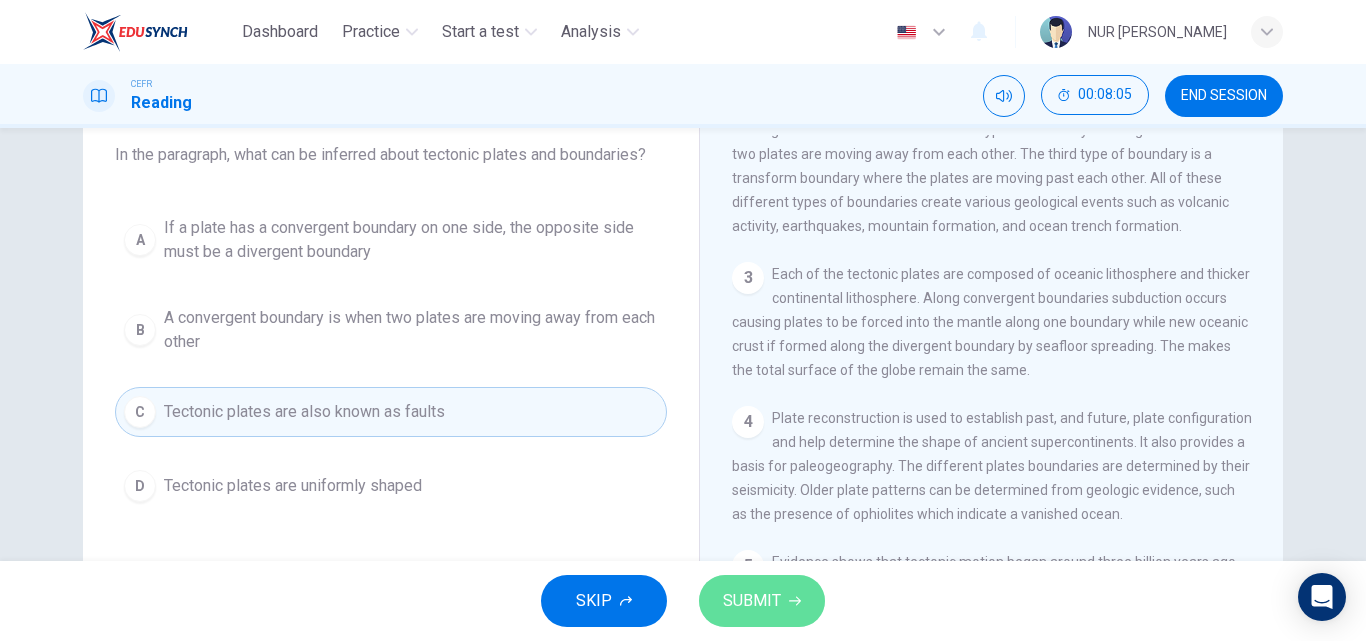 click on "SUBMIT" at bounding box center (762, 601) 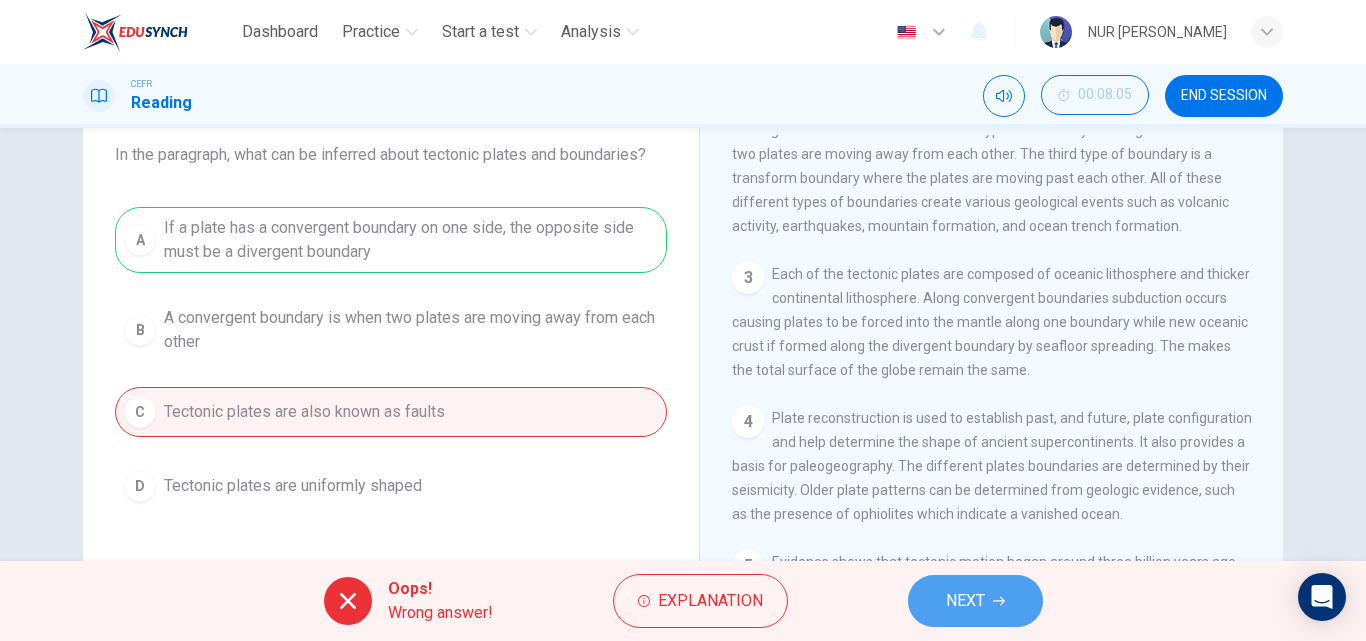 click on "NEXT" at bounding box center (965, 601) 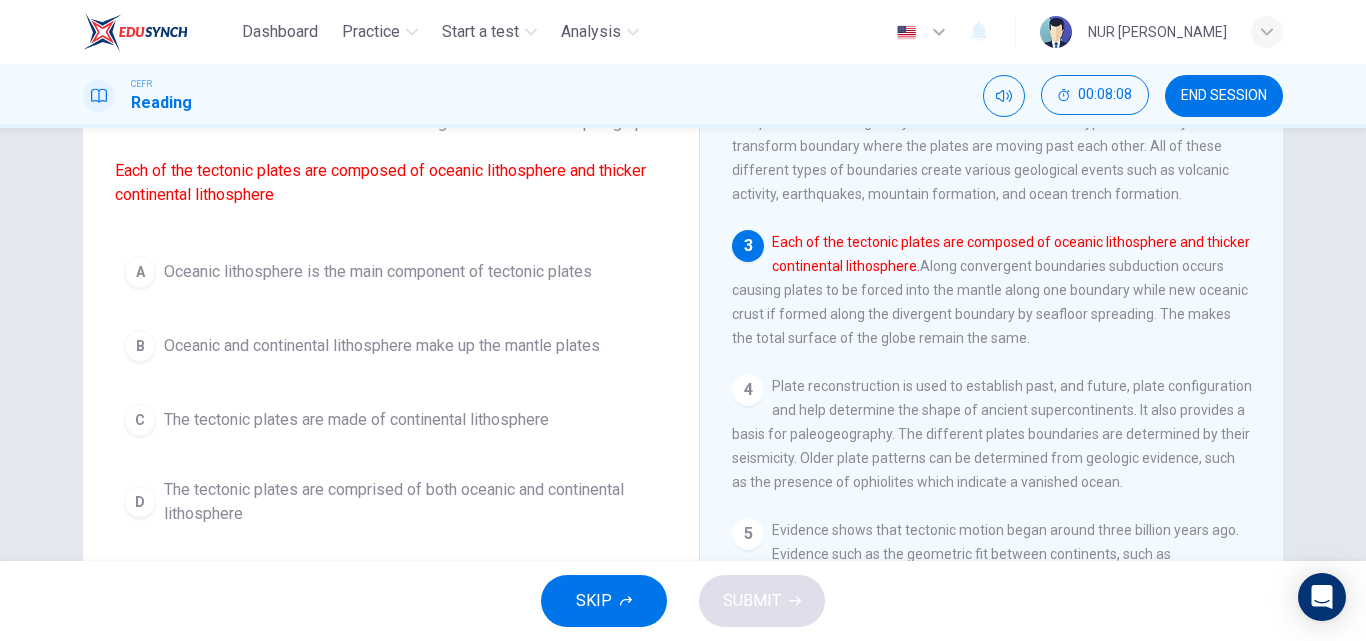 scroll, scrollTop: 155, scrollLeft: 0, axis: vertical 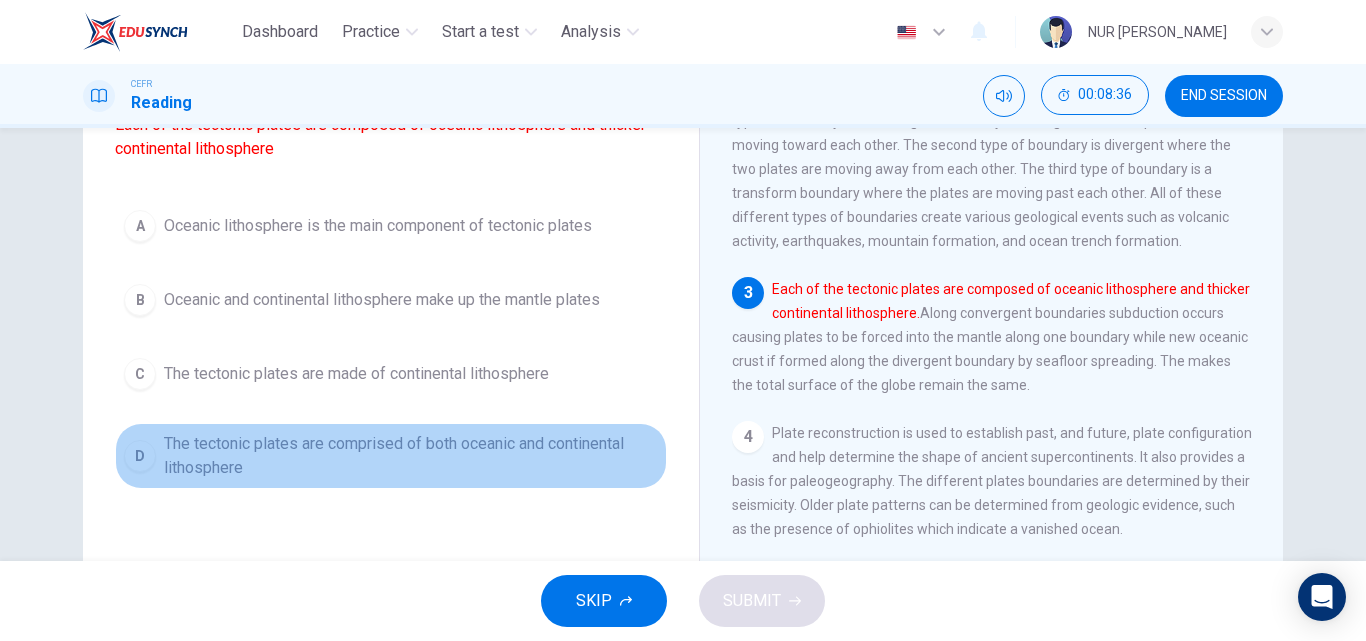 click on "The tectonic plates are comprised of both oceanic and continental lithosphere" at bounding box center (411, 456) 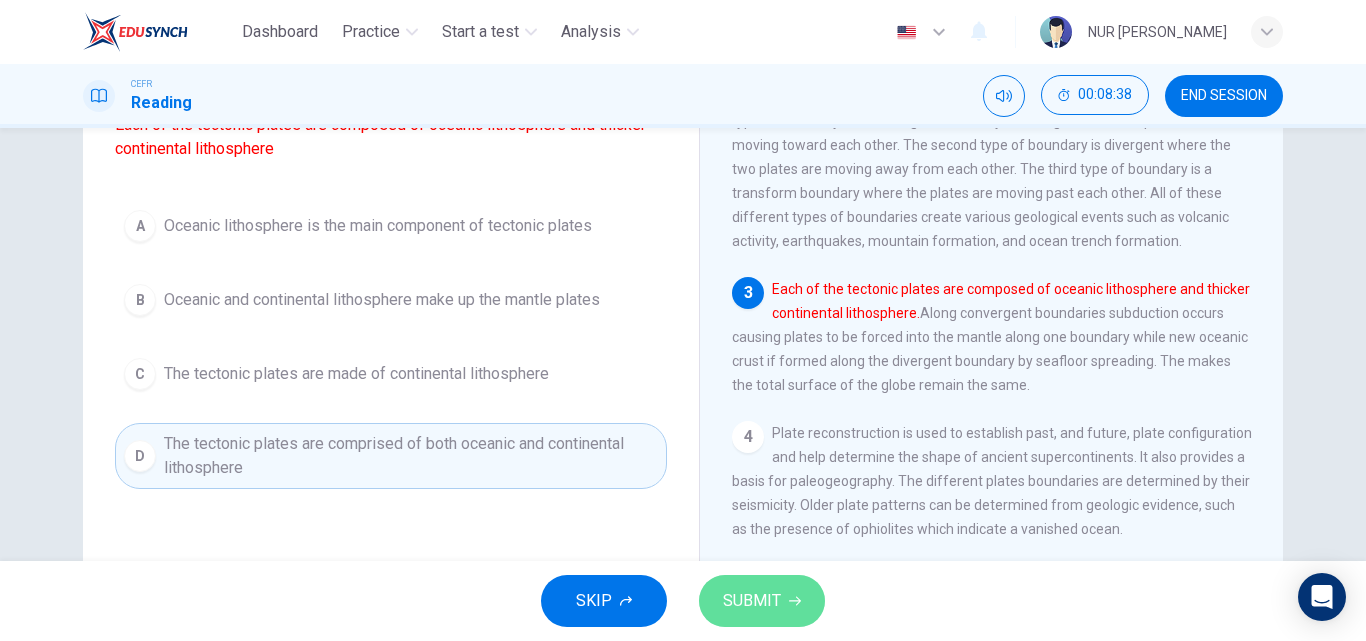 click on "SUBMIT" at bounding box center (752, 601) 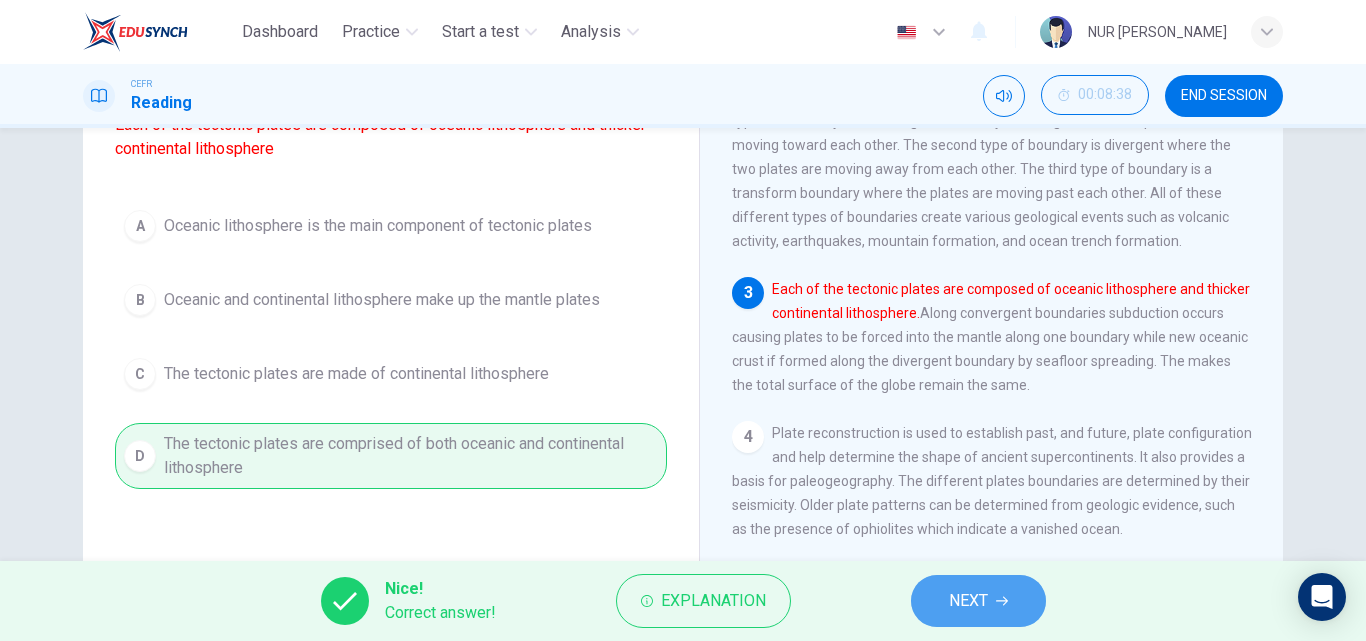 click on "NEXT" at bounding box center [968, 601] 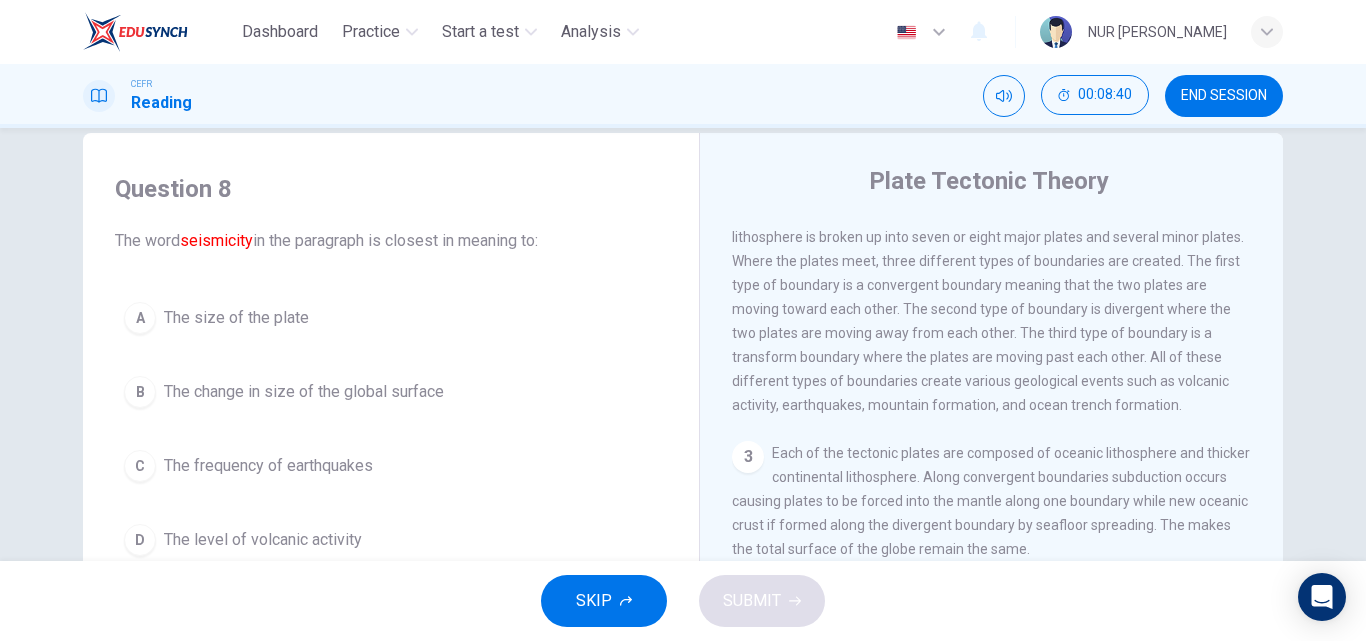 scroll, scrollTop: 34, scrollLeft: 0, axis: vertical 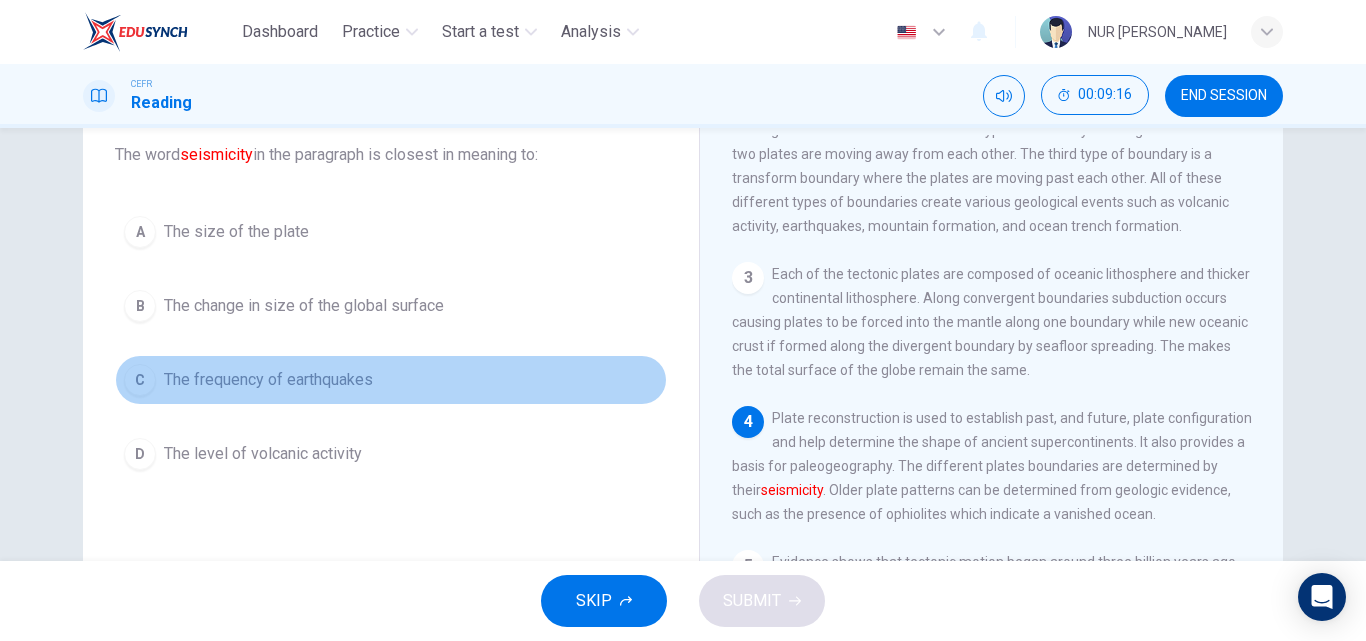 click on "The frequency of earthquakes" at bounding box center (268, 380) 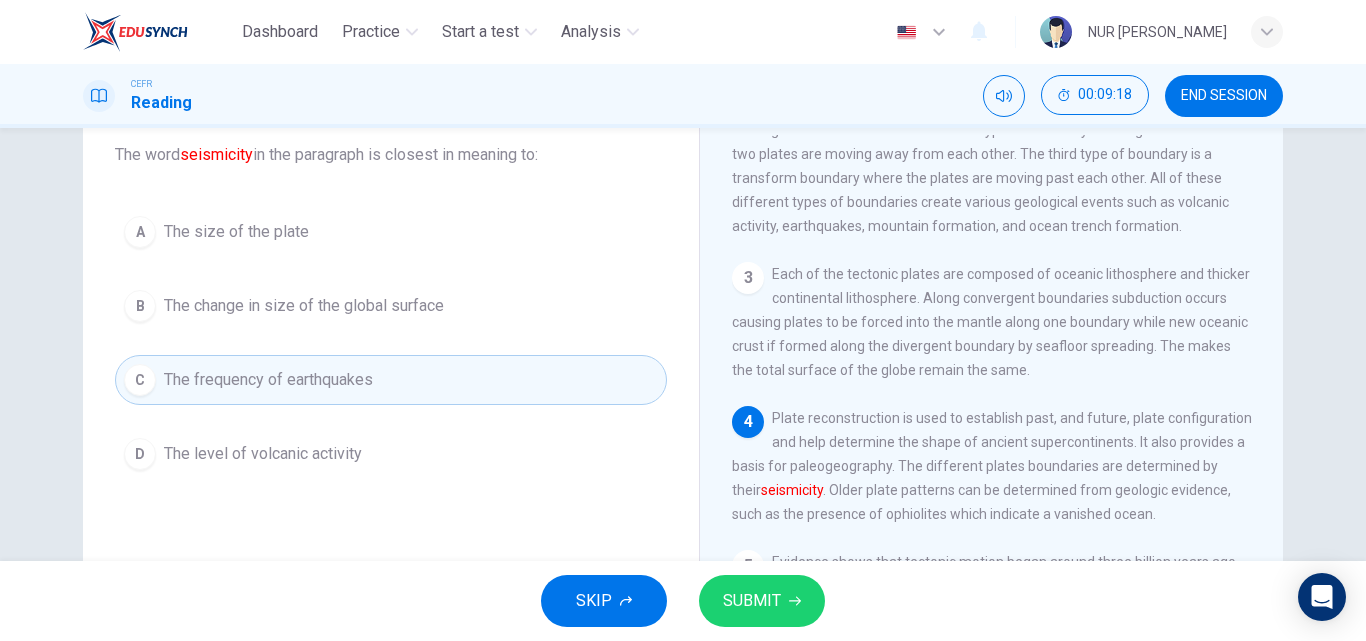 click on "SUBMIT" at bounding box center [752, 601] 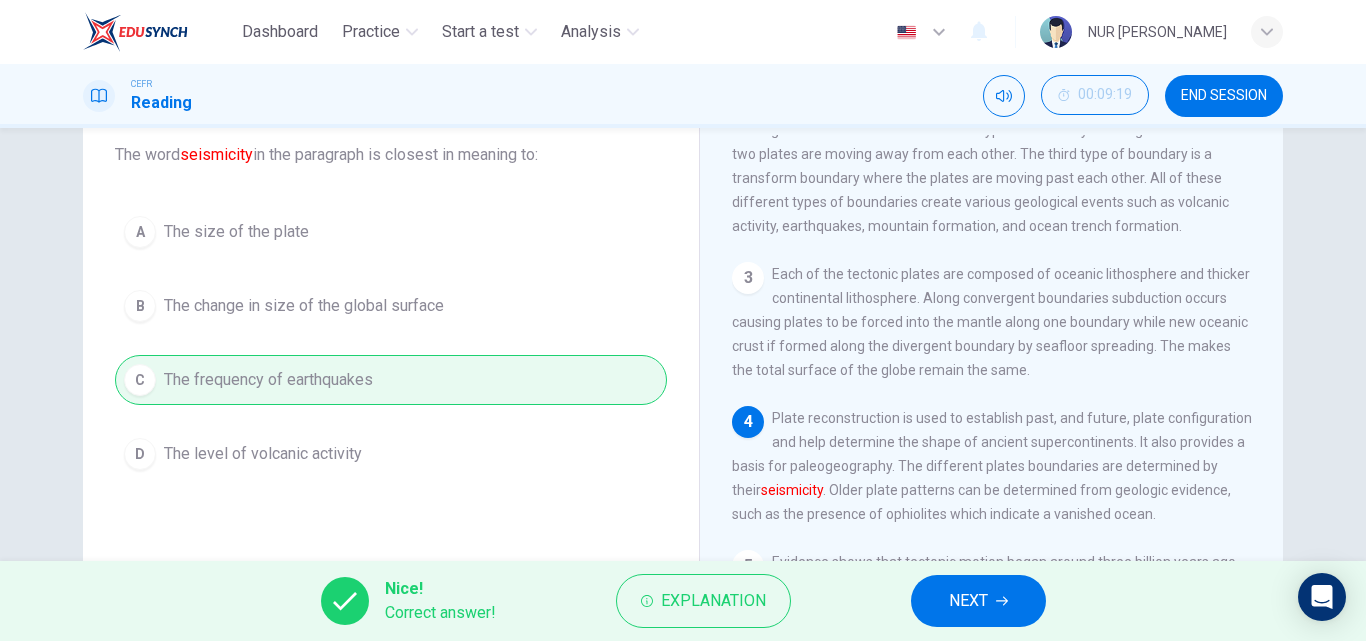 click on "NEXT" at bounding box center (968, 601) 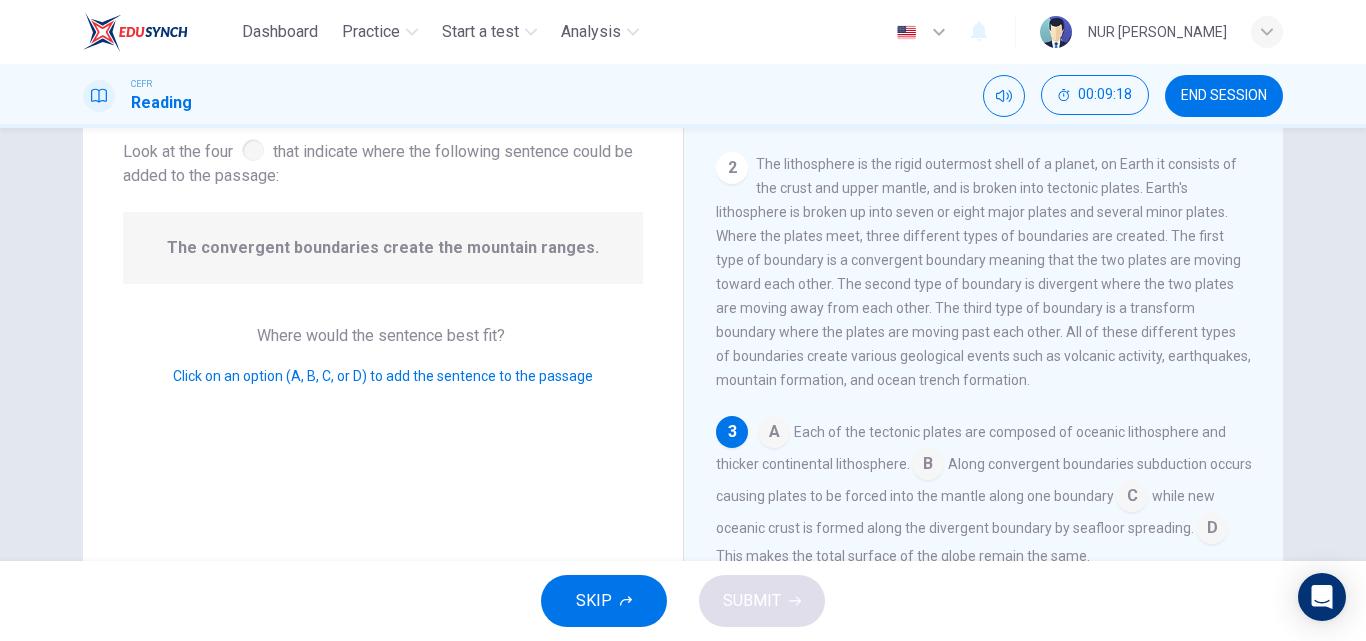 scroll, scrollTop: 275, scrollLeft: 0, axis: vertical 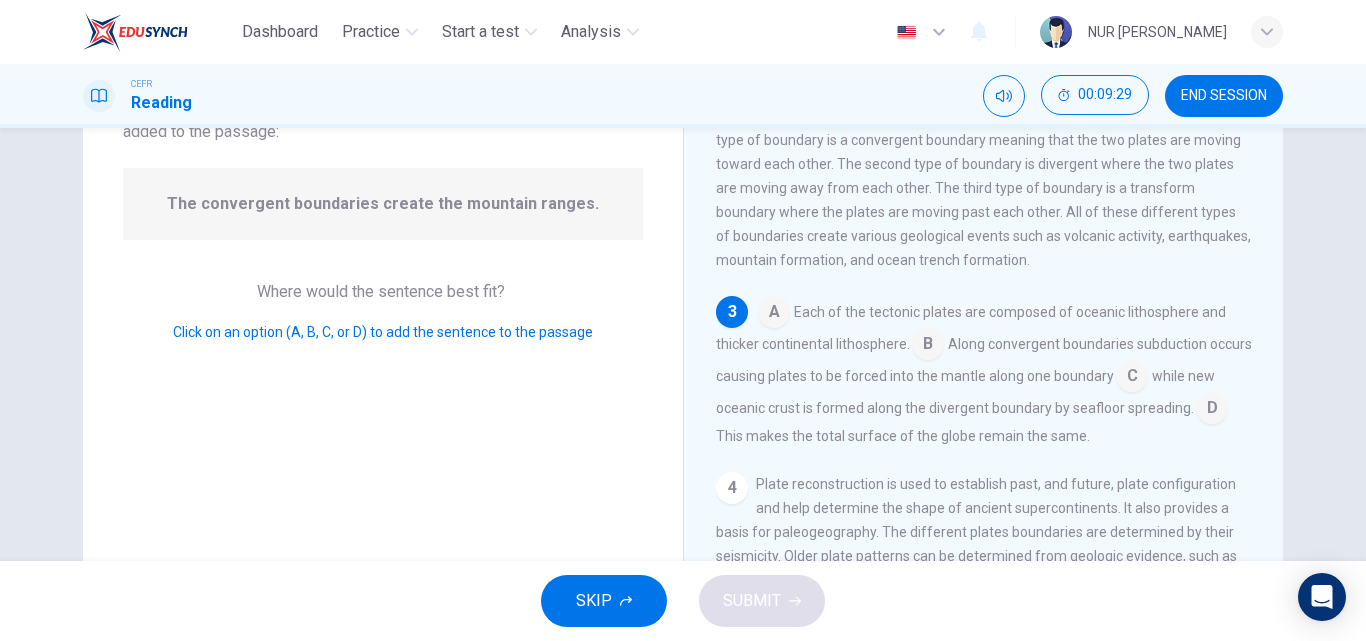 click at bounding box center [928, 346] 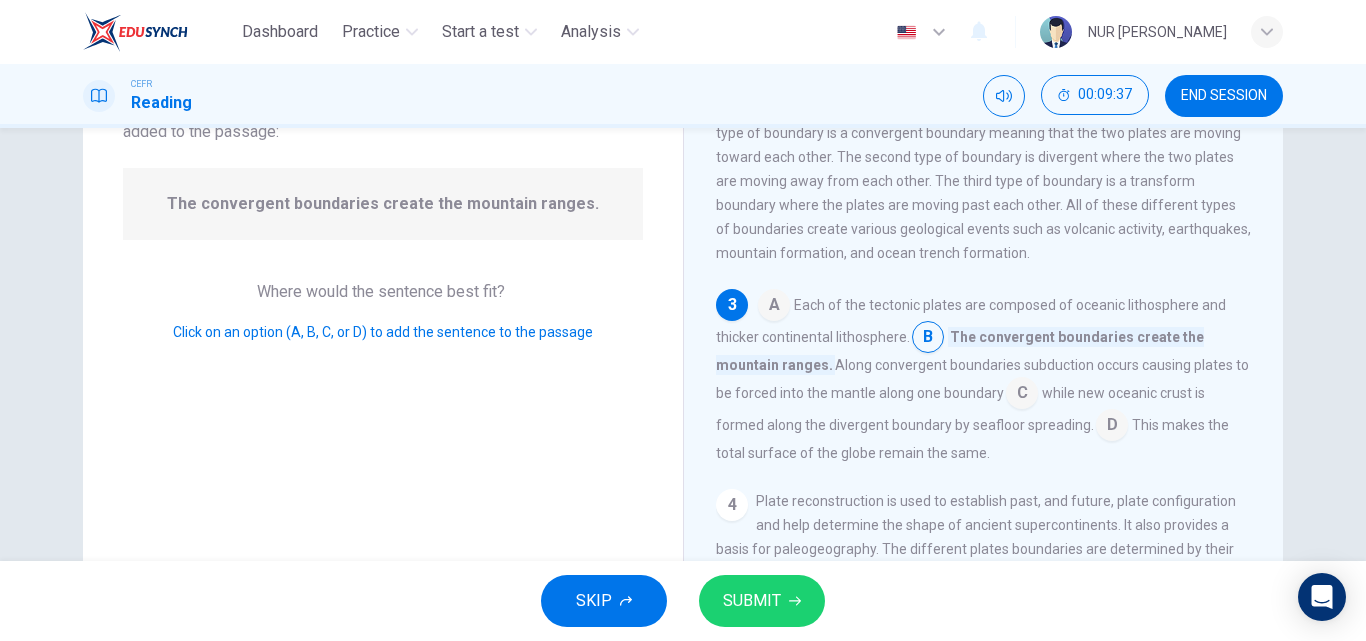 scroll, scrollTop: 298, scrollLeft: 0, axis: vertical 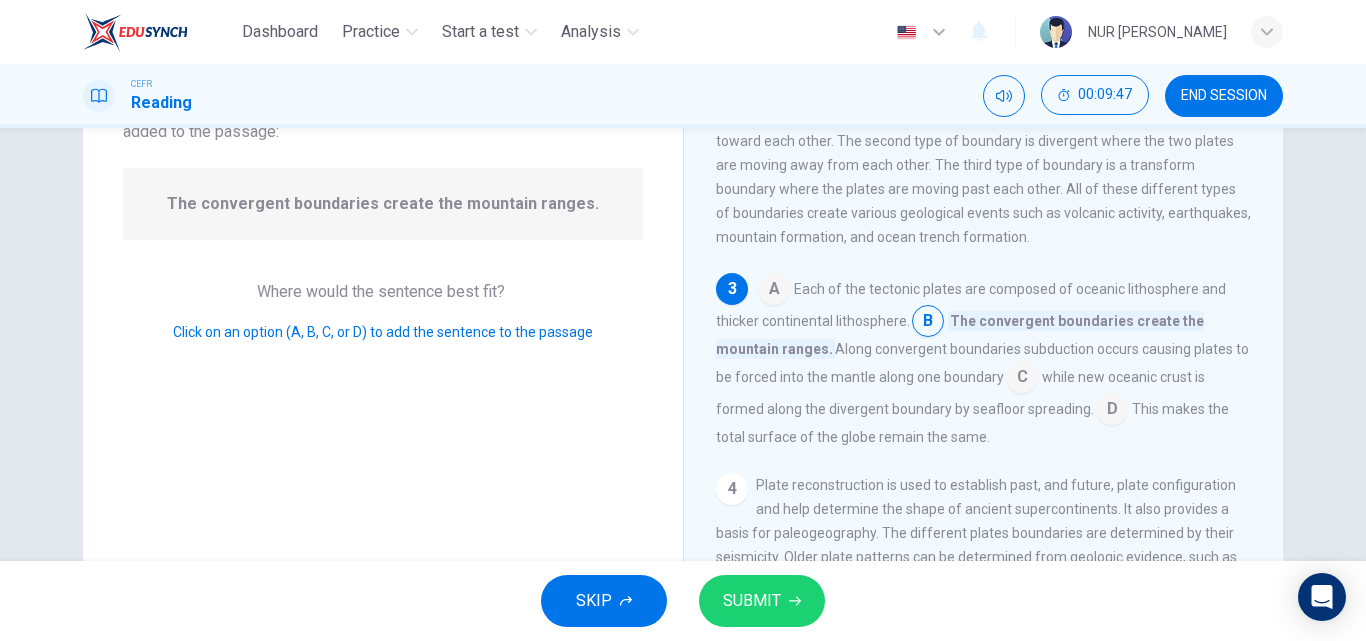 click at bounding box center [1112, 411] 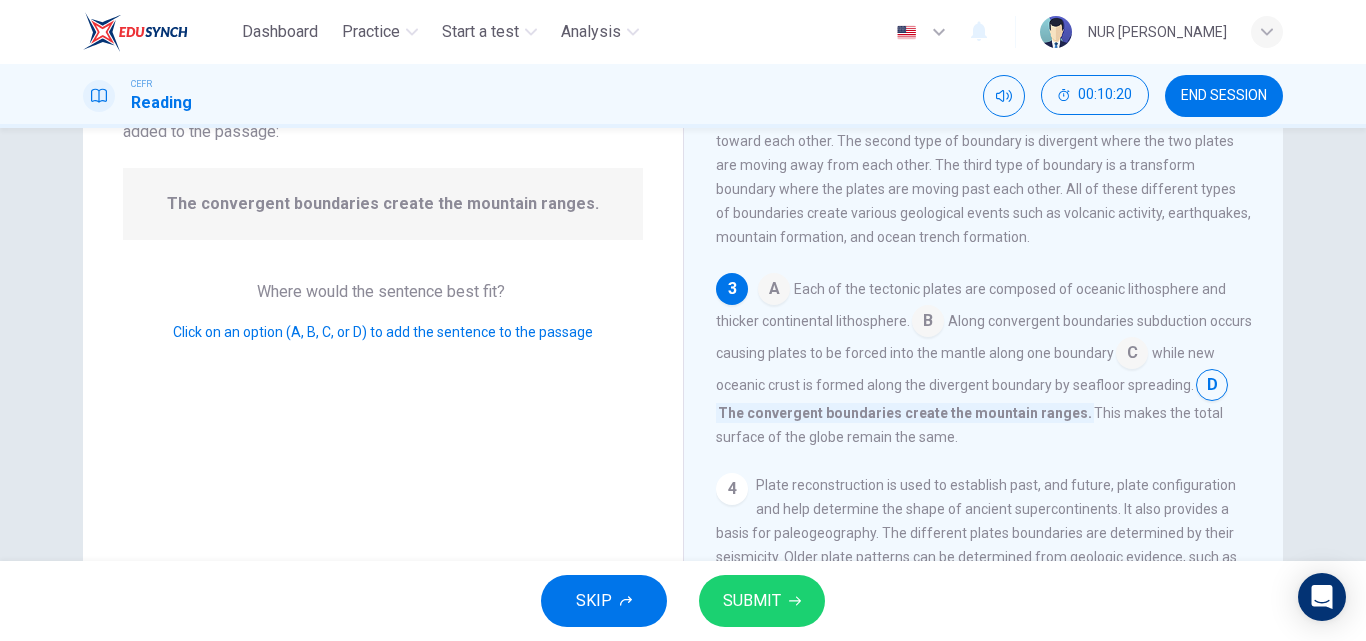 click at bounding box center [928, 323] 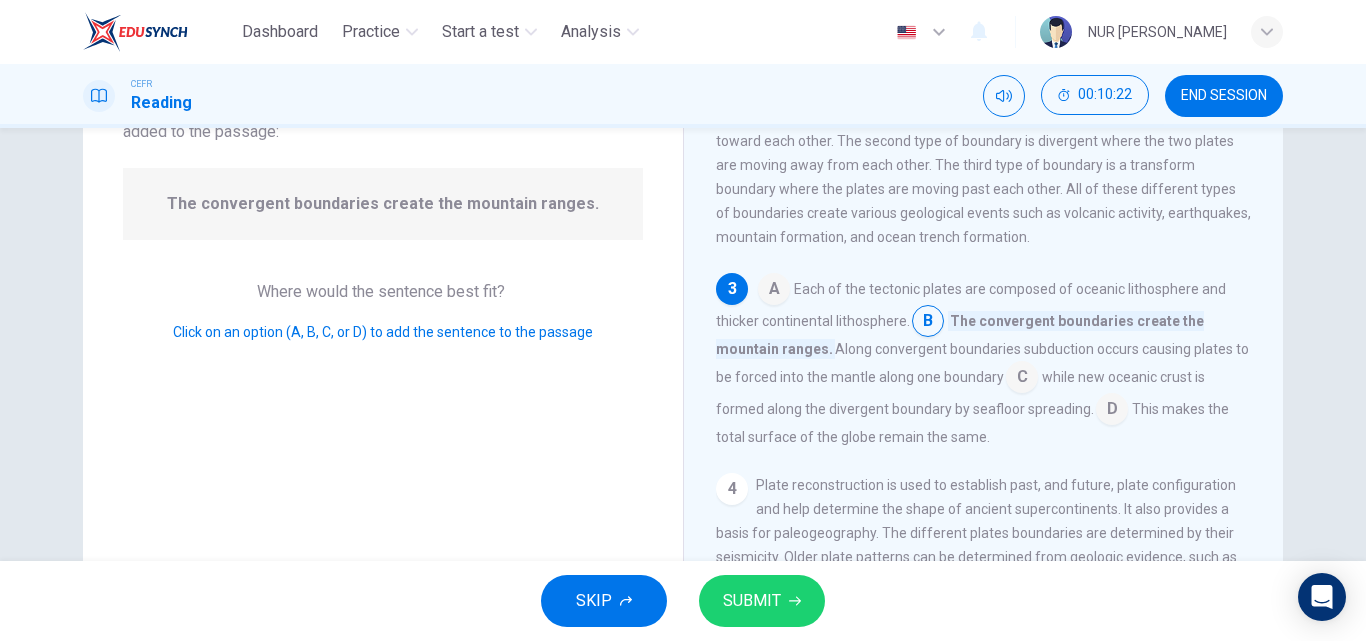 click at bounding box center [774, 291] 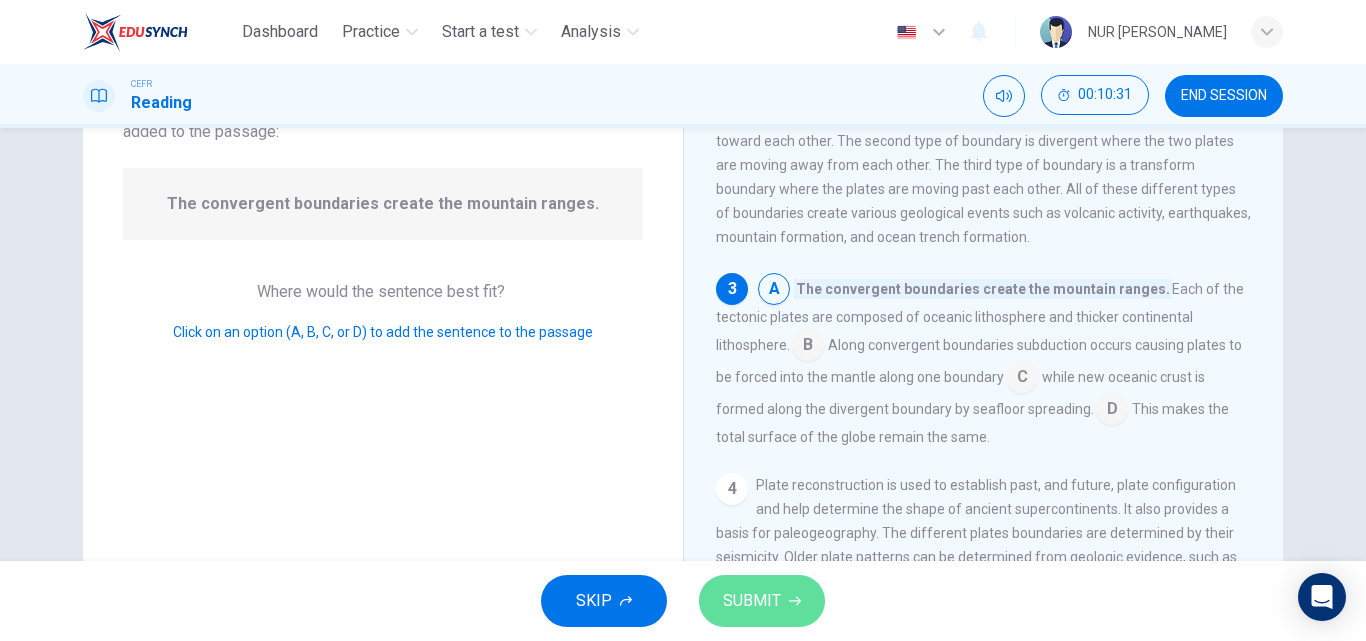 click 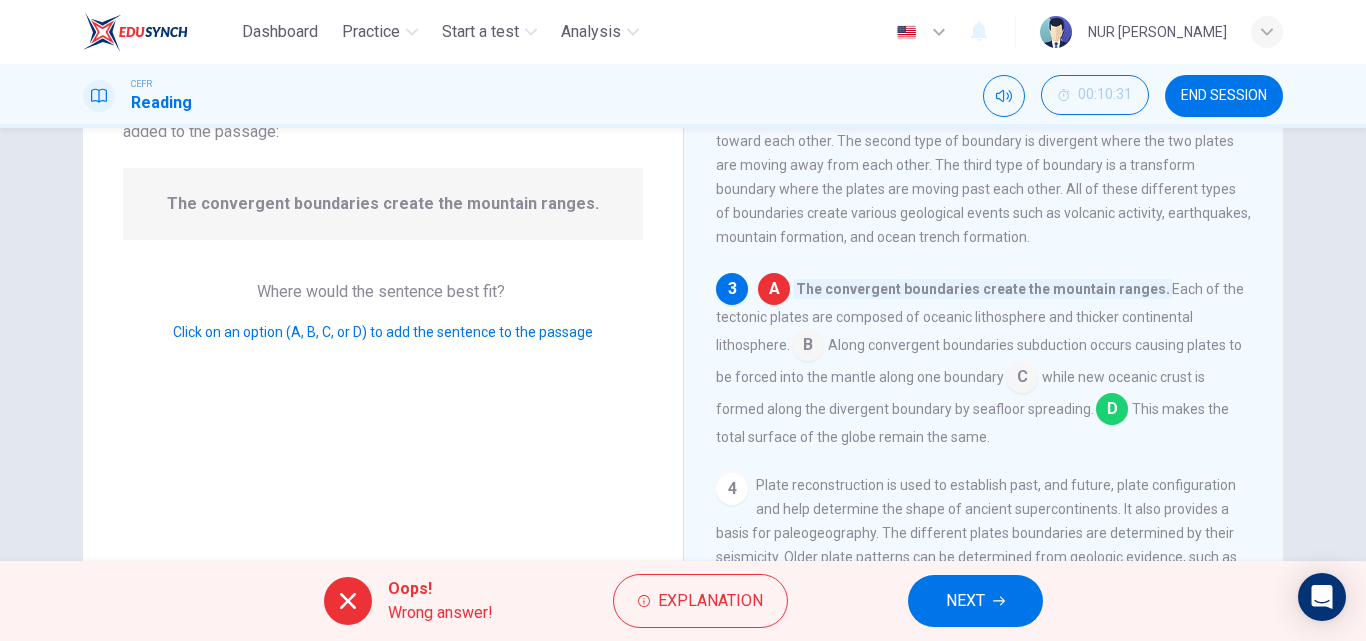 click on "NEXT" at bounding box center (975, 601) 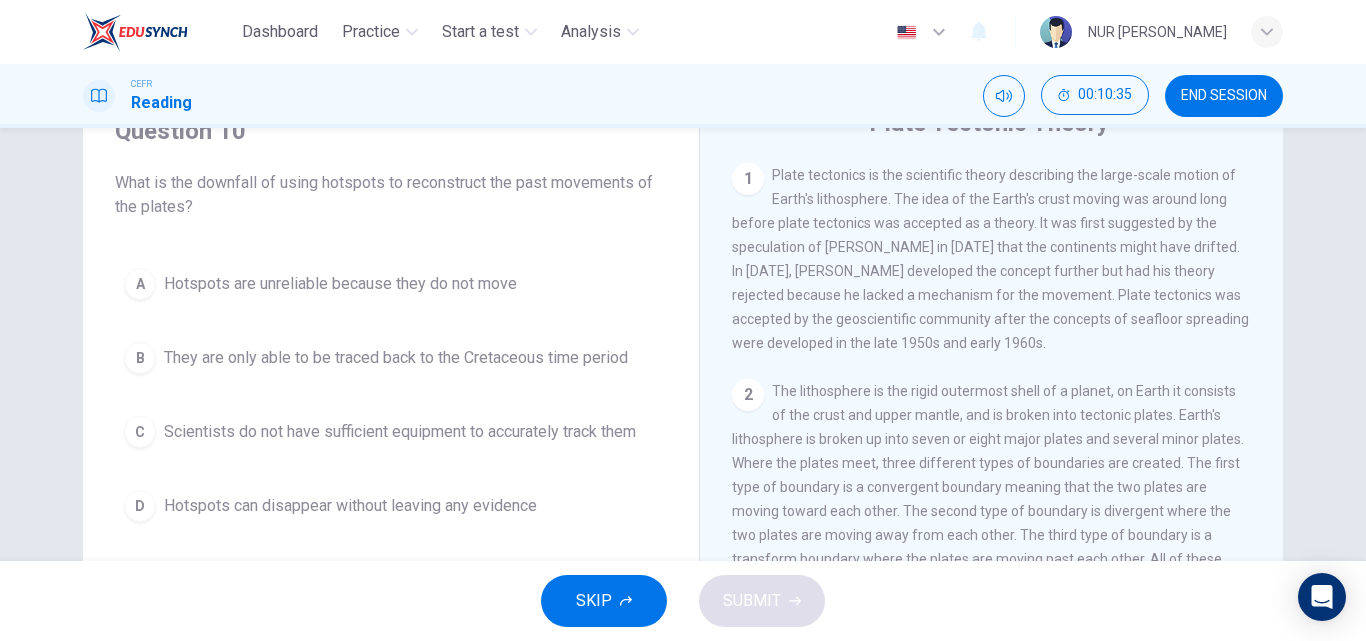 scroll, scrollTop: 94, scrollLeft: 0, axis: vertical 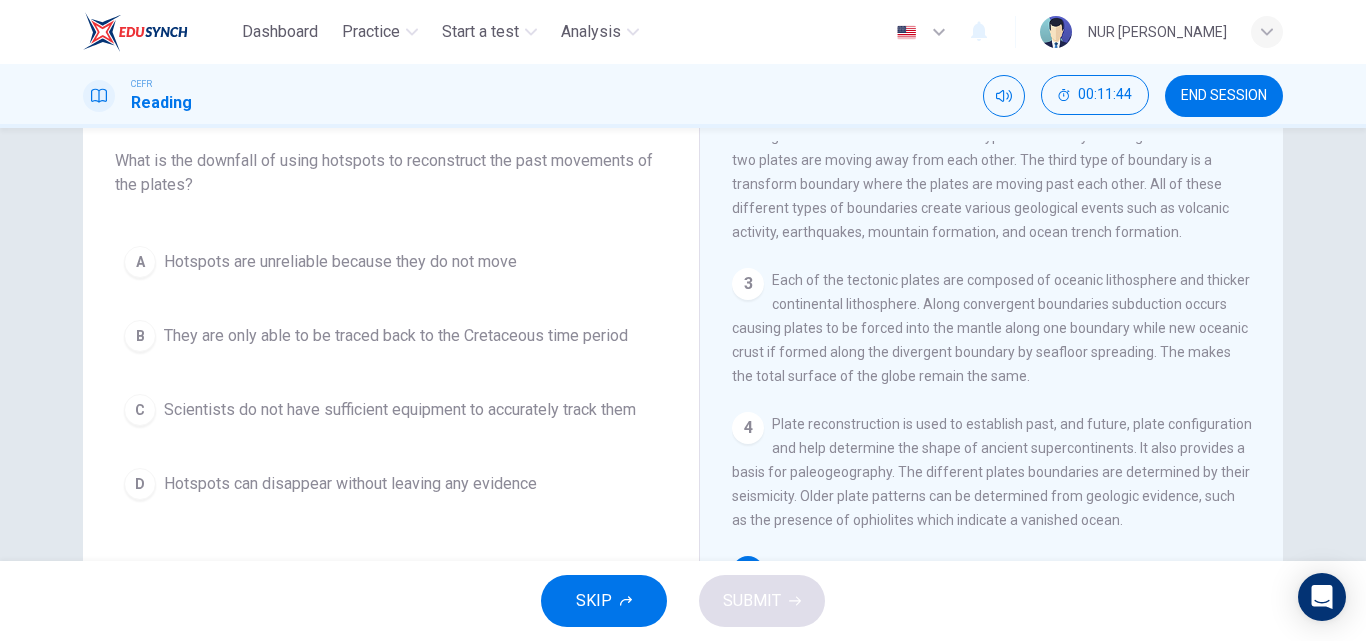 click on "They are only able to be traced back to the Cretaceous time period" at bounding box center (396, 336) 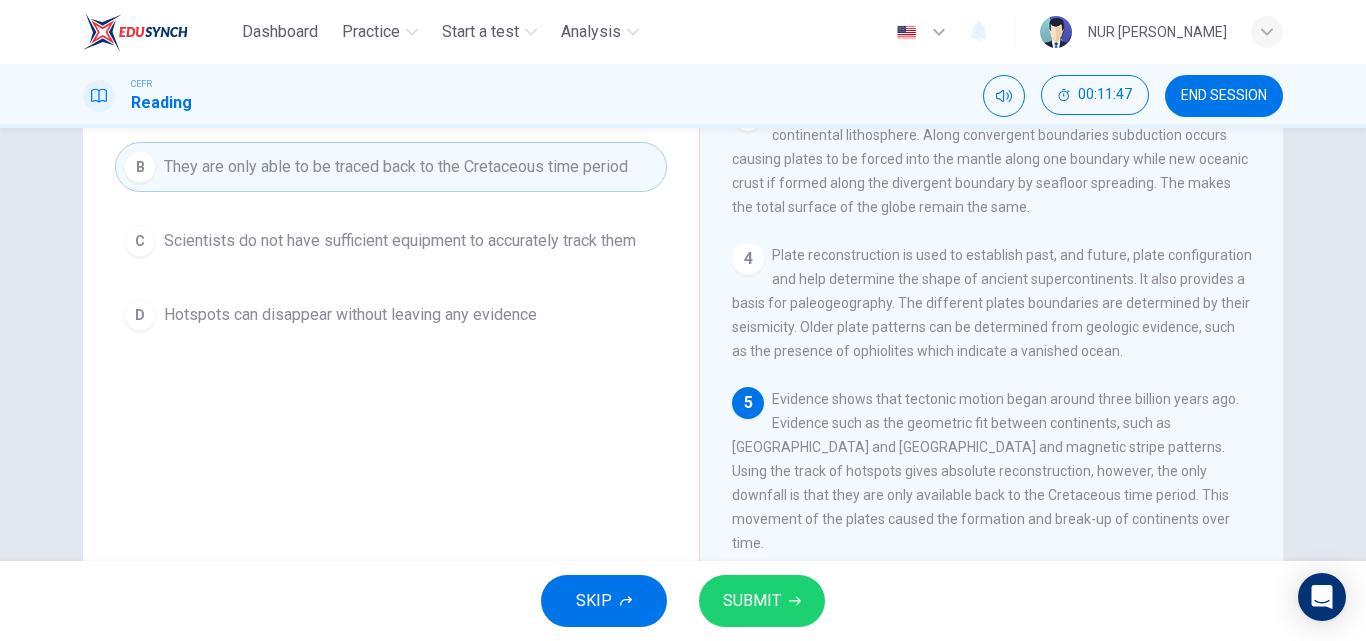 scroll, scrollTop: 285, scrollLeft: 0, axis: vertical 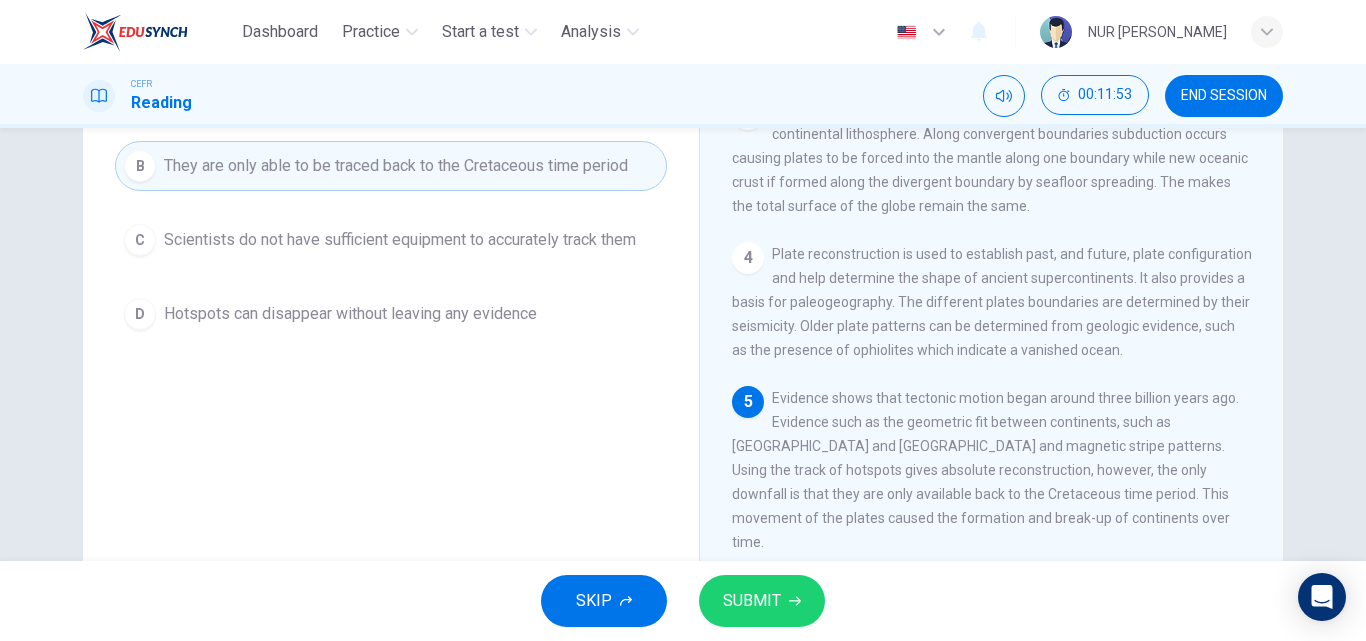 click on "SUBMIT" at bounding box center (762, 601) 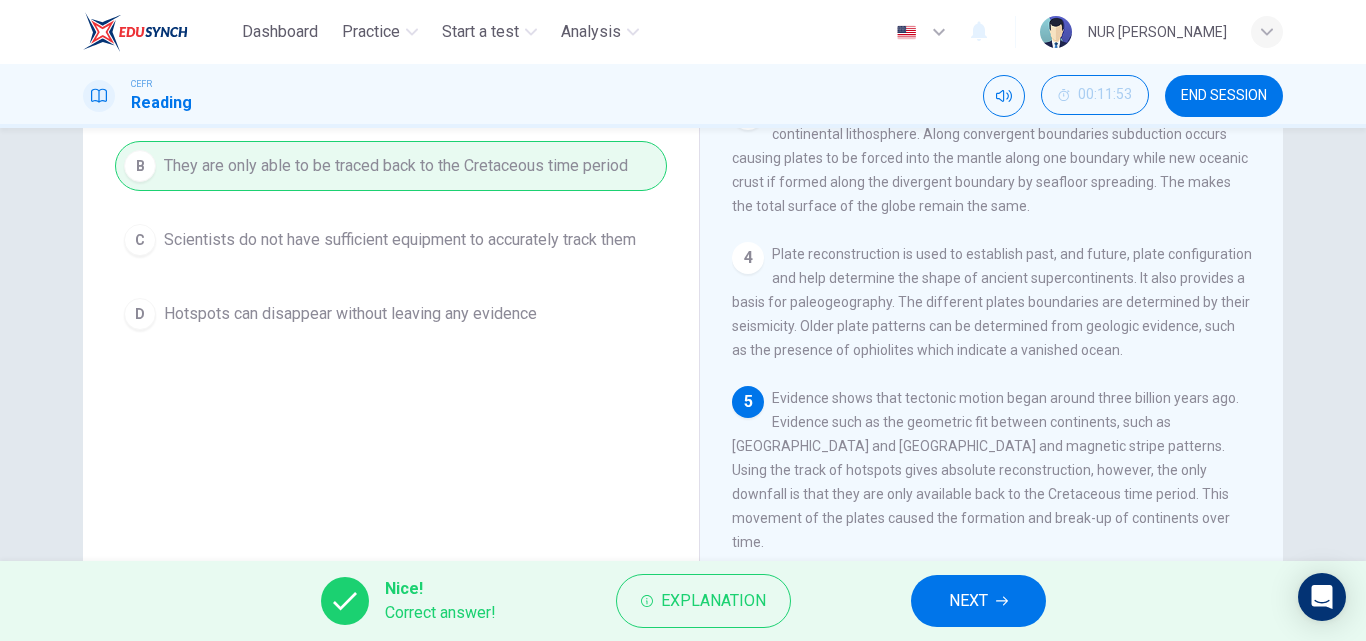 click on "NEXT" at bounding box center [978, 601] 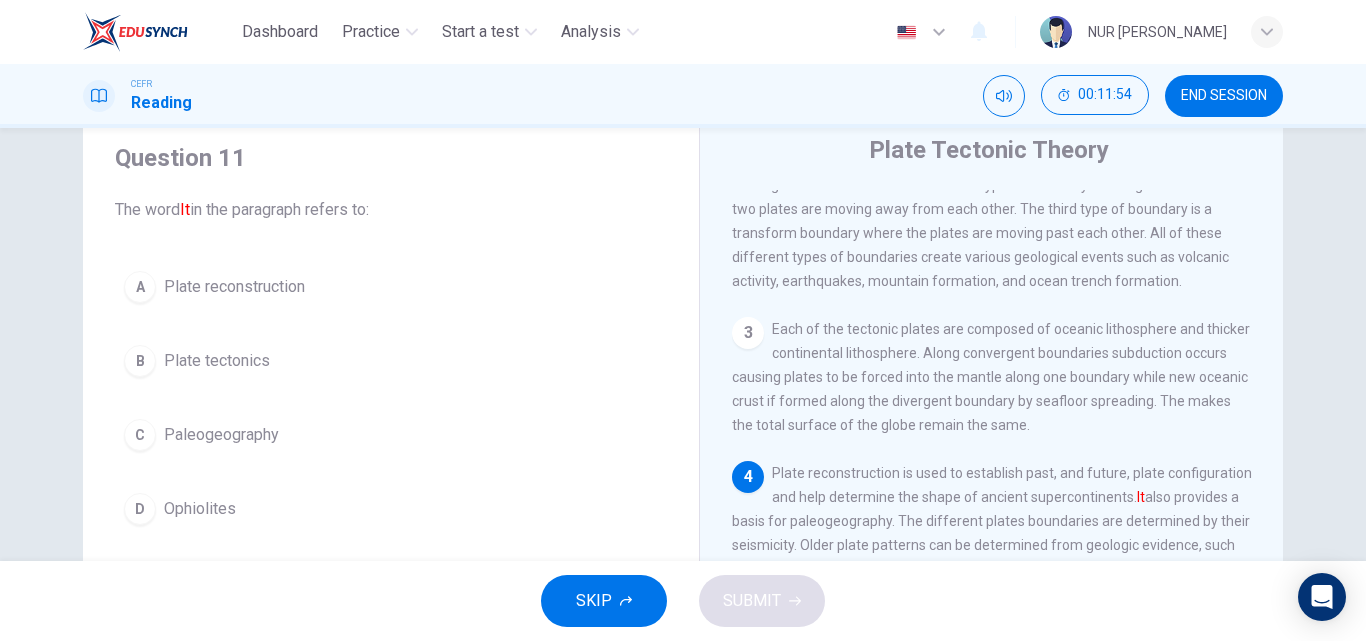 scroll, scrollTop: 61, scrollLeft: 0, axis: vertical 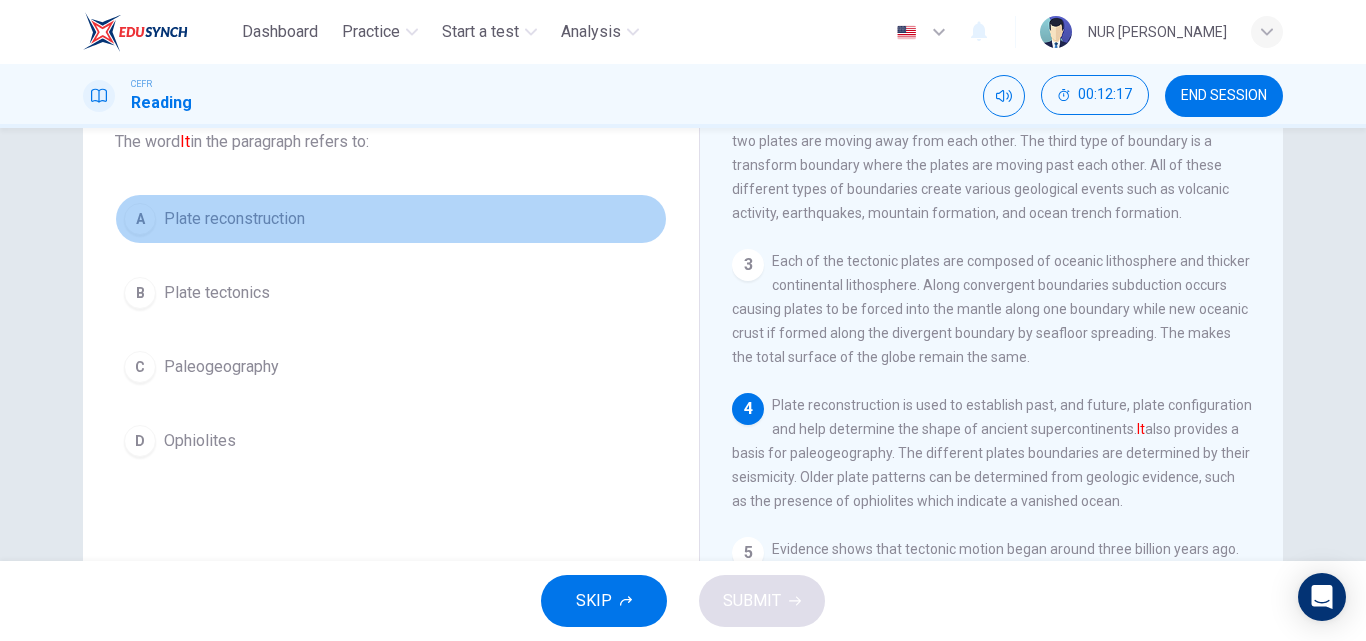 click on "A Plate reconstruction" at bounding box center [391, 219] 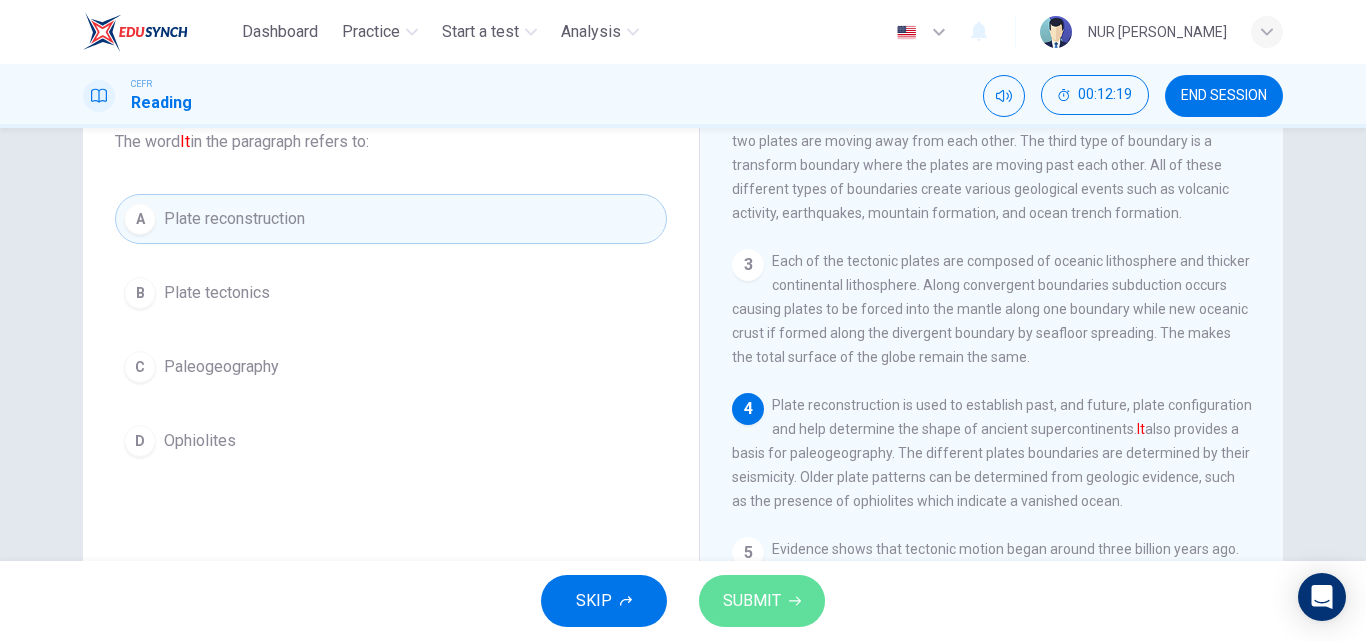 click on "SUBMIT" at bounding box center [752, 601] 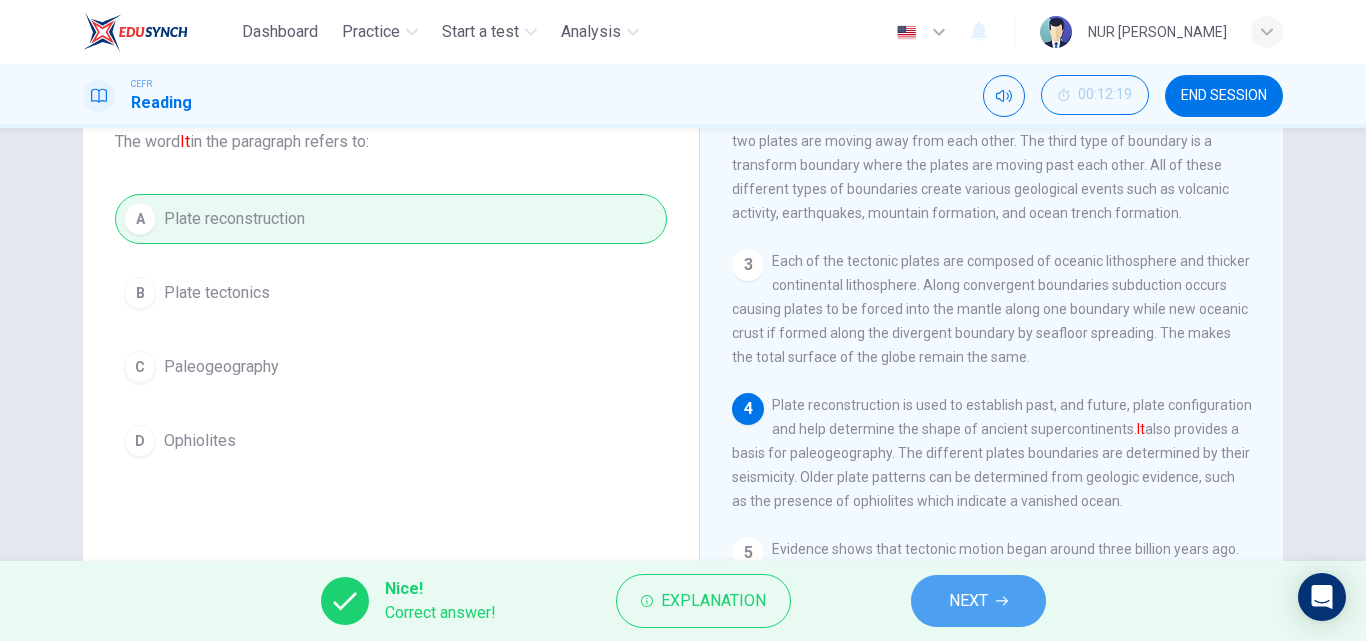 click on "NEXT" at bounding box center [978, 601] 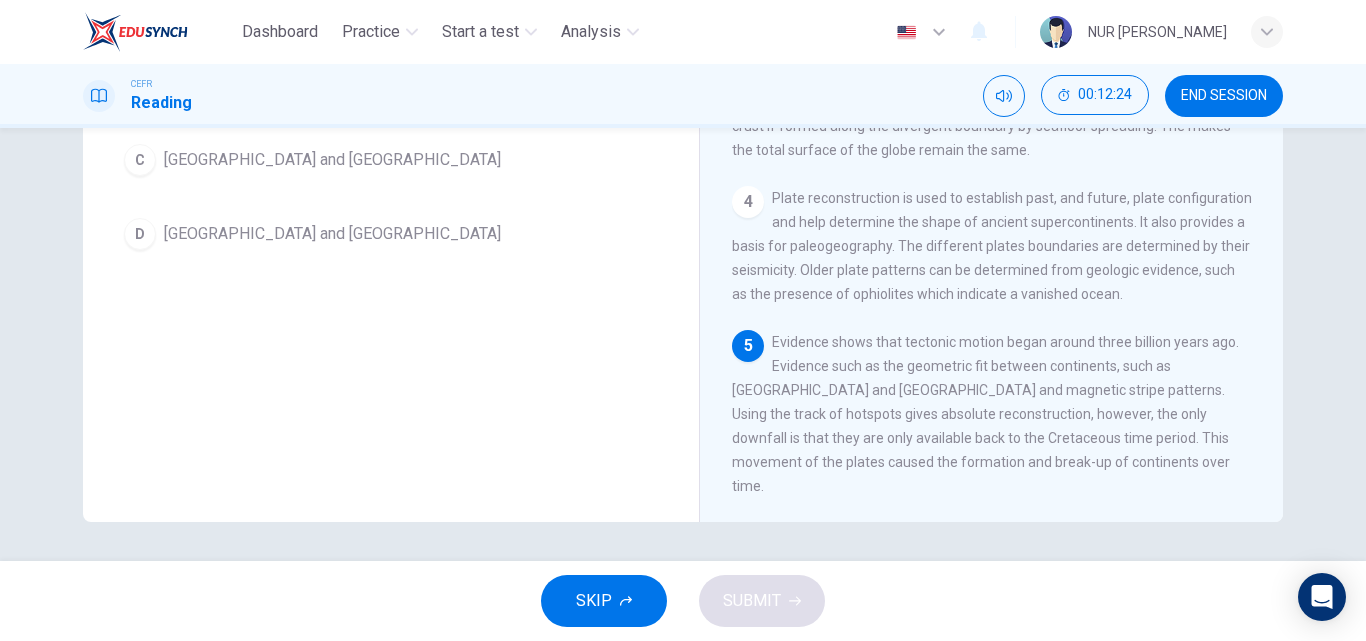 scroll, scrollTop: 342, scrollLeft: 0, axis: vertical 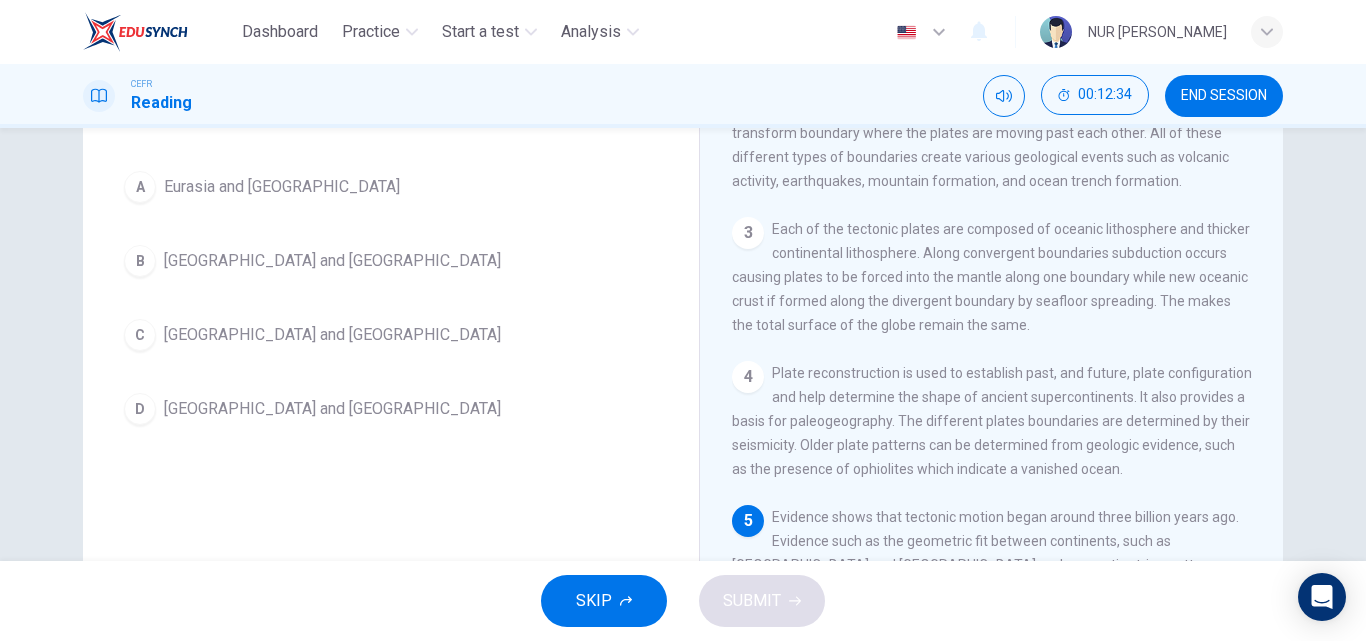 click on "D Africa and South America" at bounding box center (391, 409) 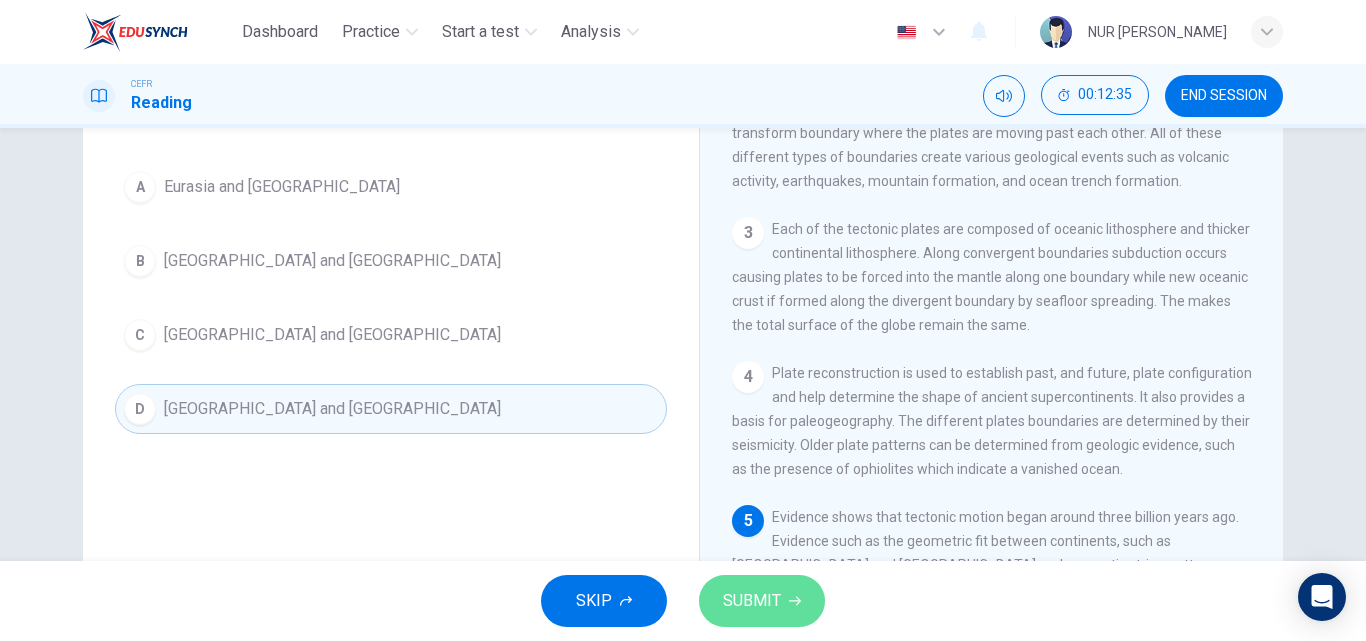 click on "SUBMIT" at bounding box center (762, 601) 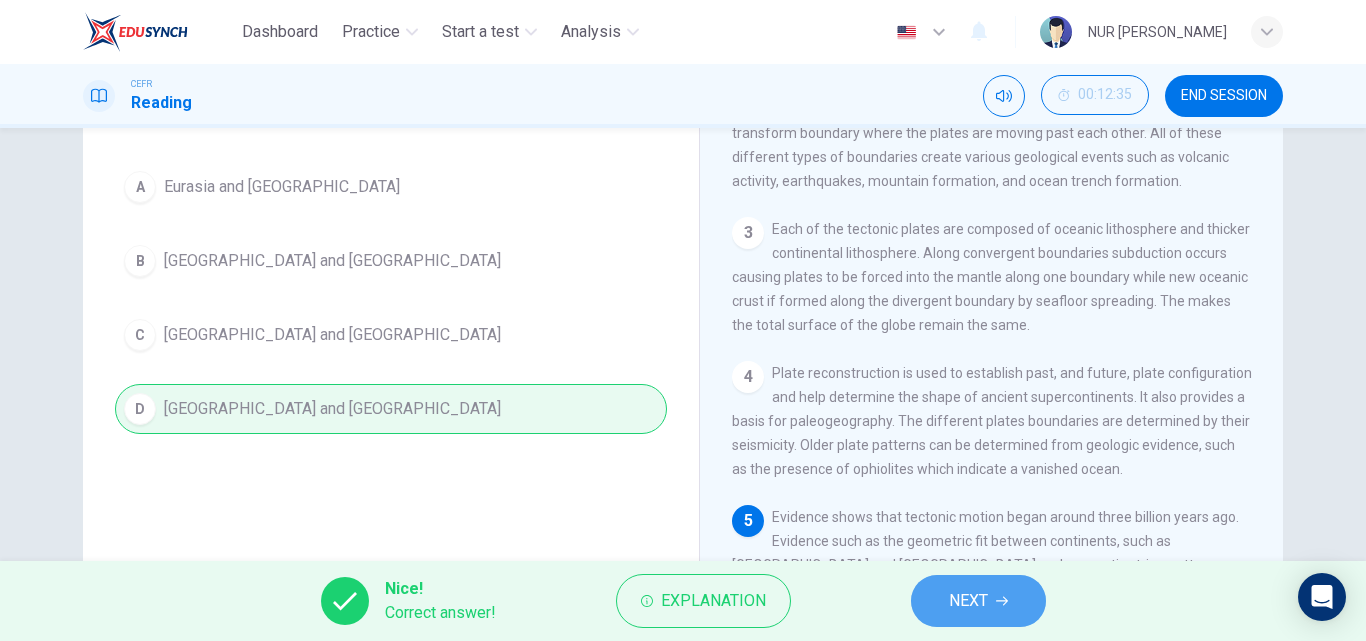 click on "NEXT" at bounding box center (978, 601) 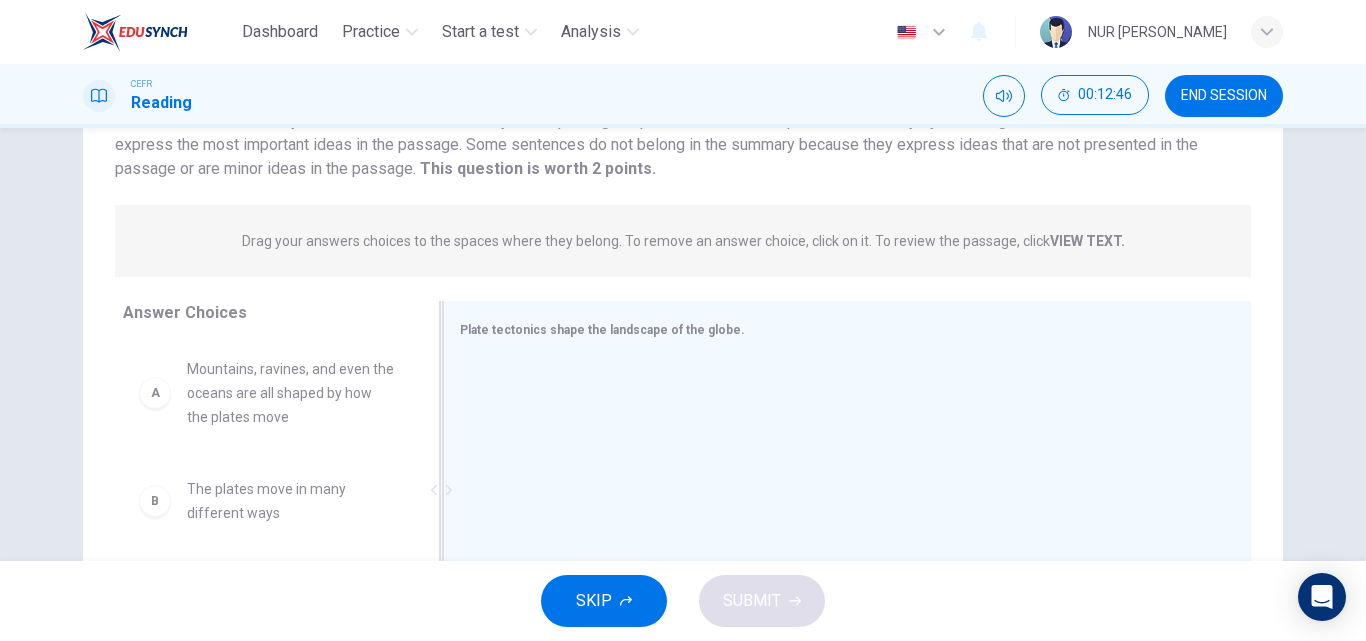 scroll, scrollTop: 166, scrollLeft: 0, axis: vertical 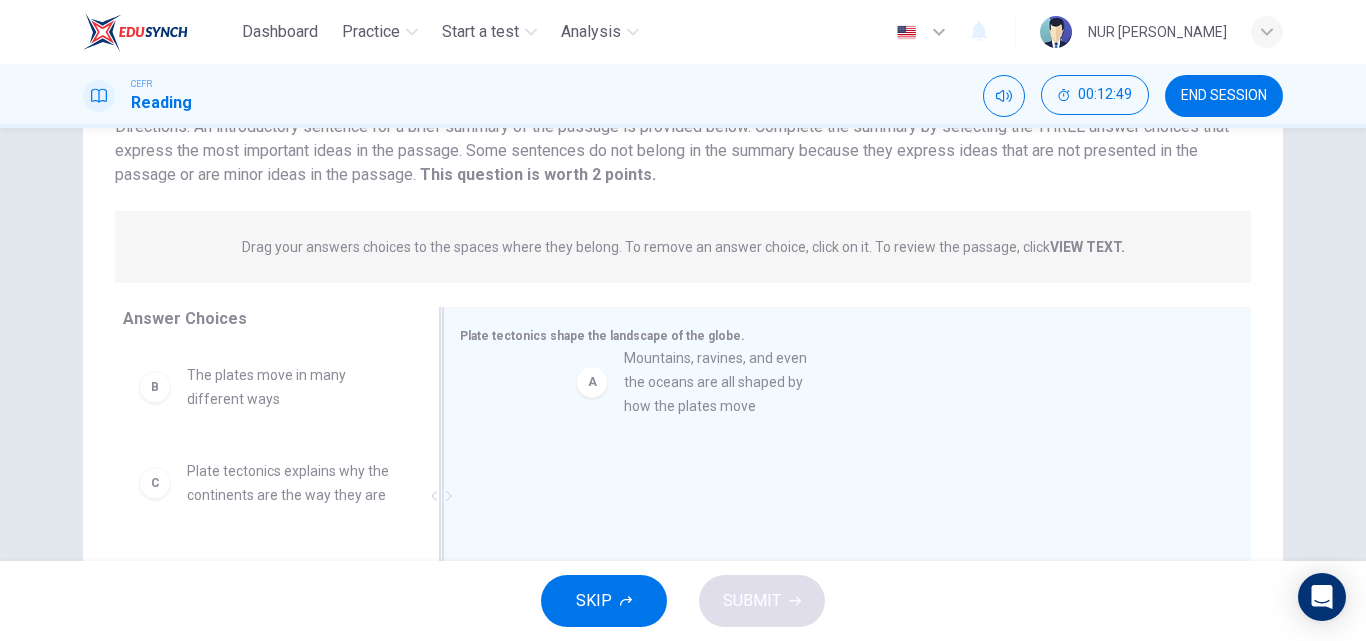 drag, startPoint x: 342, startPoint y: 383, endPoint x: 802, endPoint y: 366, distance: 460.31403 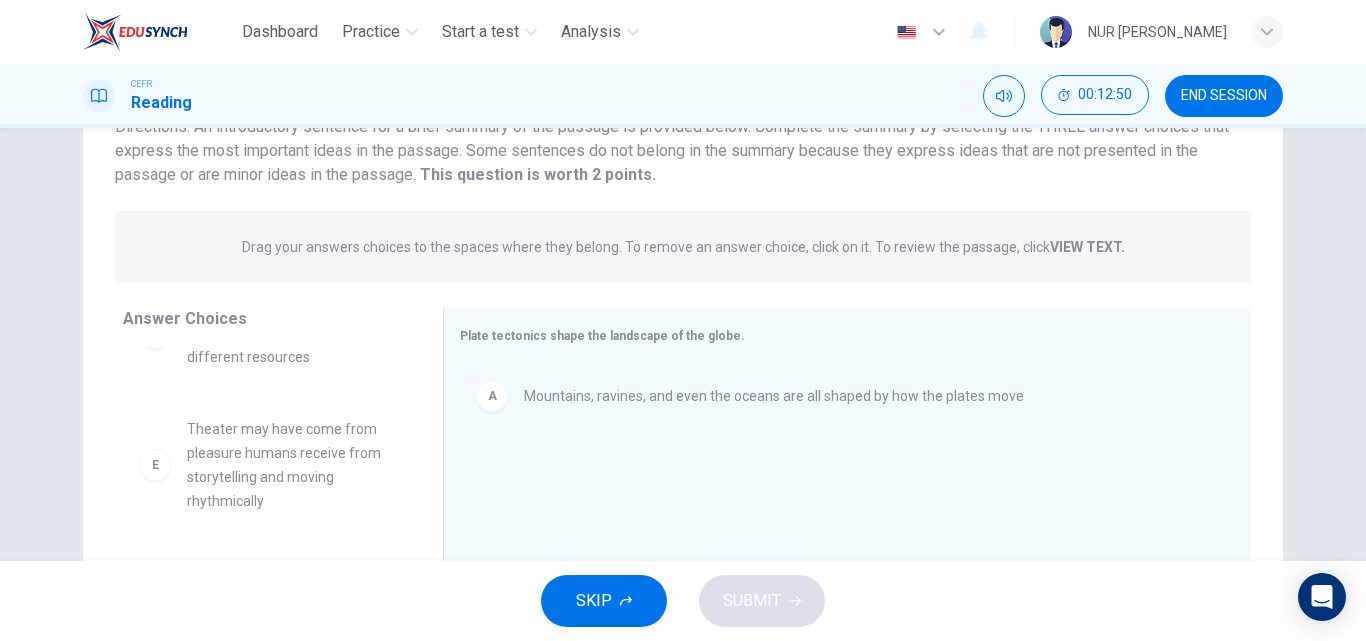 scroll, scrollTop: 300, scrollLeft: 0, axis: vertical 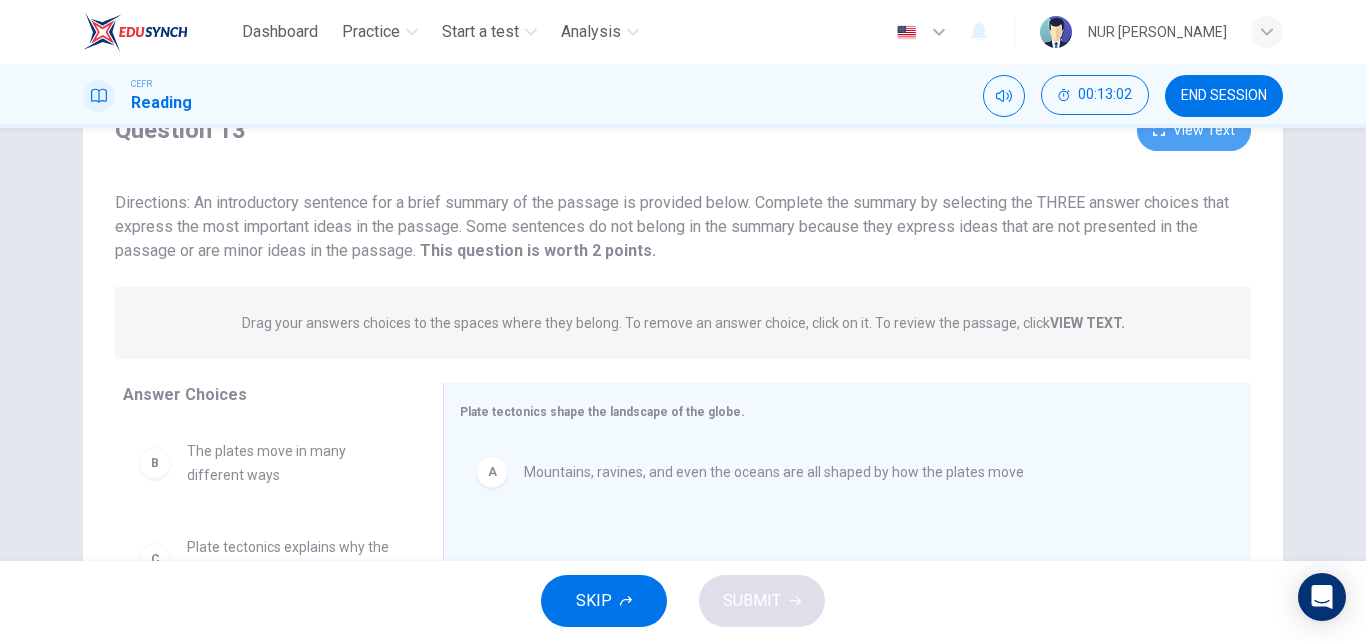 click on "View Text" at bounding box center (1194, 130) 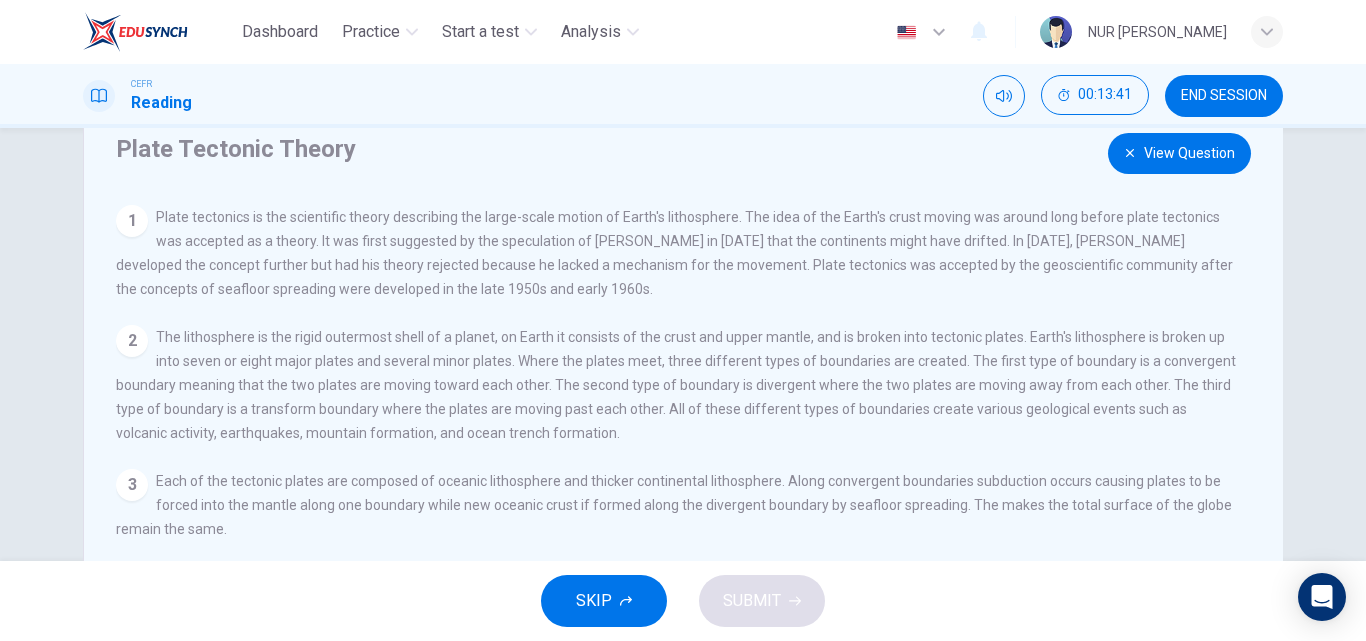 scroll, scrollTop: 0, scrollLeft: 0, axis: both 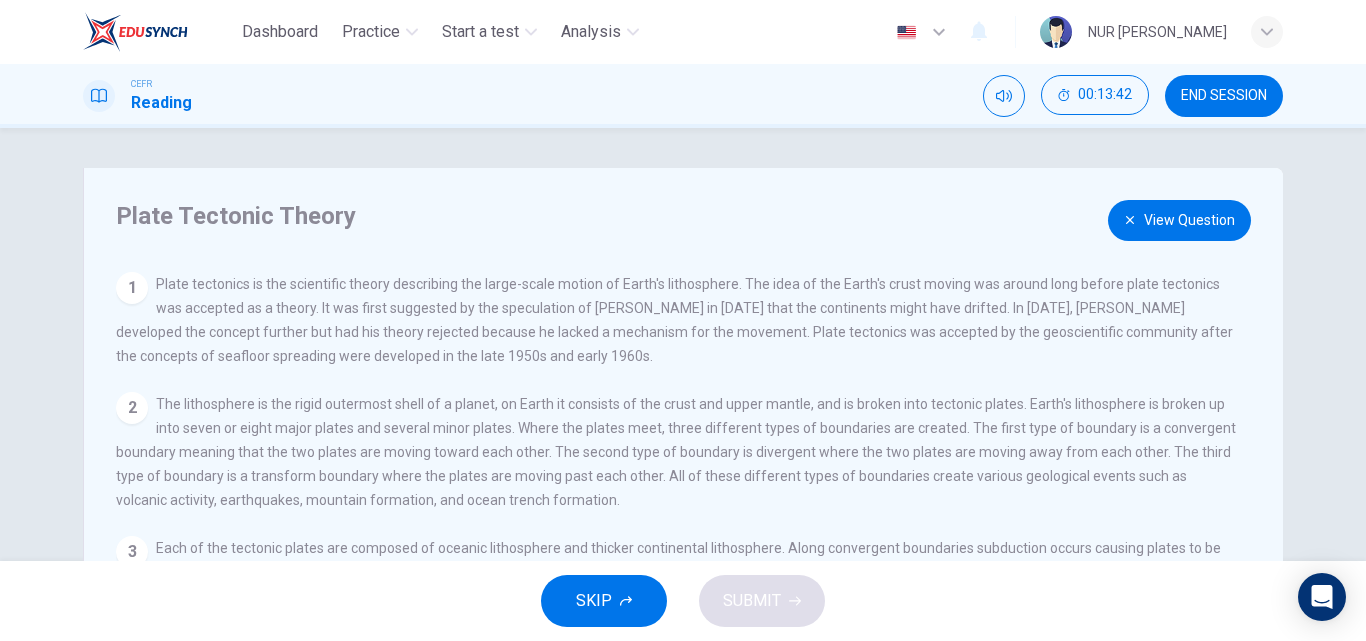 click on "Plate Tectonic Theory View Question 1 Plate tectonics is the scientific theory describing the large-scale motion of Earth's lithosphere. The idea of the Earth's crust moving was around long before plate tectonics was accepted as a theory. It was first suggested by the speculation of Abraham Ortelius in 1596 that the continents might have drifted. In 1912, Alfred Wegner developed the concept further but had his theory rejected because he lacked a mechanism for the movement. Plate tectonics was accepted by the geoscientific community after the concepts of seafloor spreading were developed in the late 1950s and early 1960s. 2 3 Each of the tectonic plates are composed of oceanic lithosphere and thicker continental lithosphere. Along convergent boundaries subduction occurs causing plates to be forced into the mantle along one boundary while new oceanic crust if formed along the divergent boundary by seafloor spreading. The makes the total surface of the globe remain the same. 4 5" at bounding box center [683, 515] 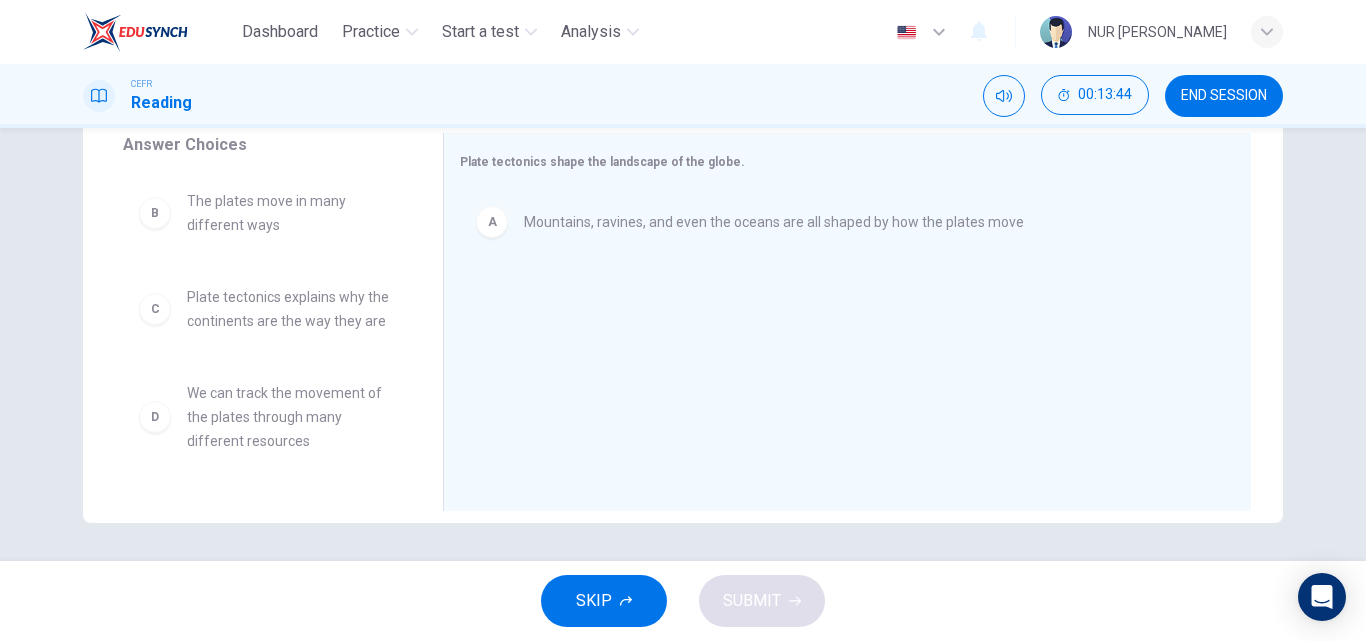 scroll, scrollTop: 342, scrollLeft: 0, axis: vertical 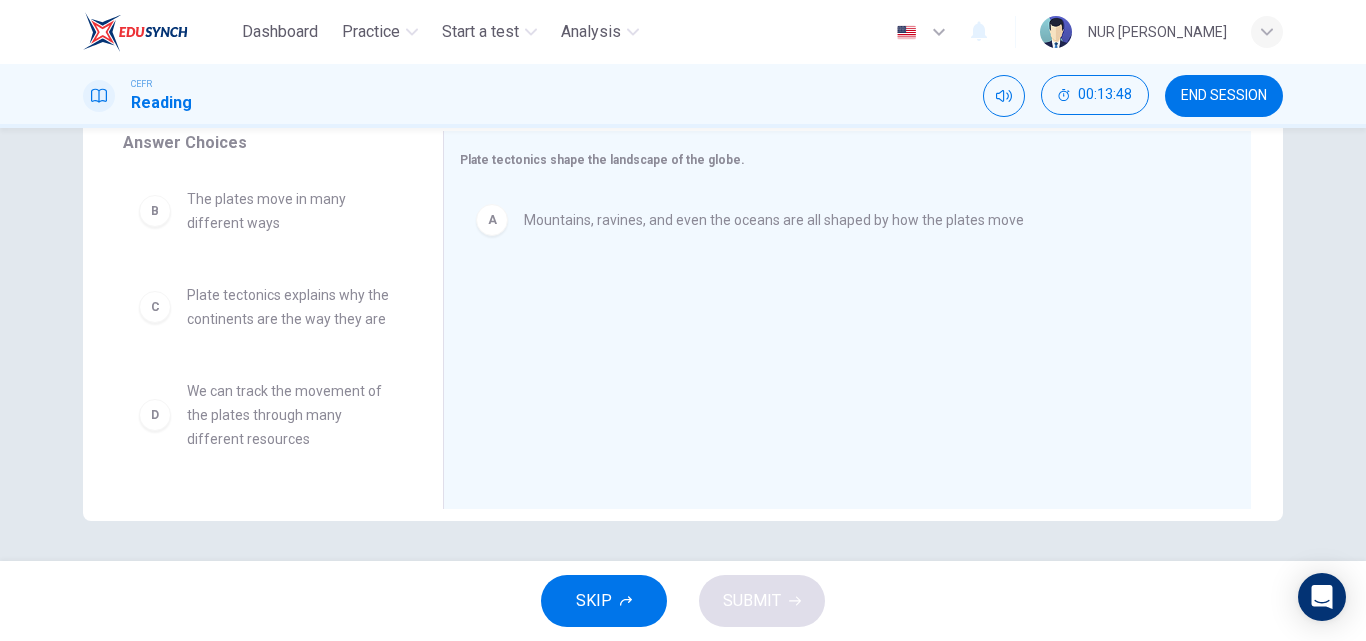 drag, startPoint x: 405, startPoint y: 319, endPoint x: 401, endPoint y: 344, distance: 25.317978 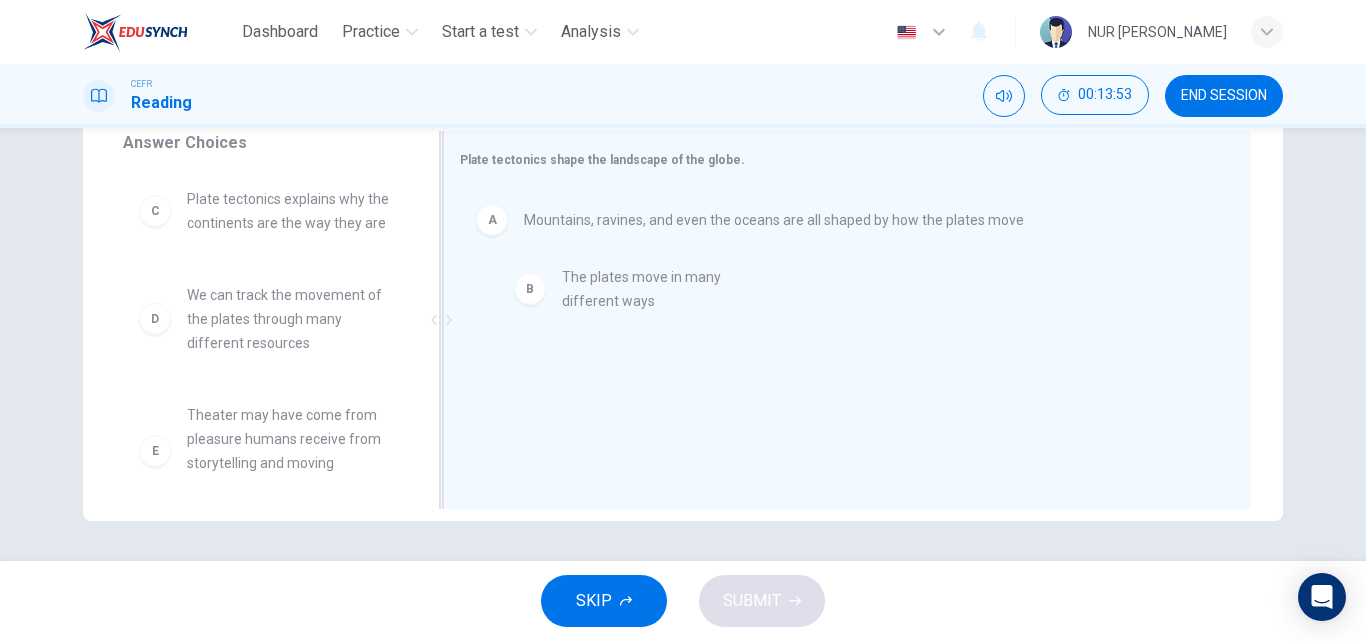 drag, startPoint x: 363, startPoint y: 205, endPoint x: 744, endPoint y: 278, distance: 387.93042 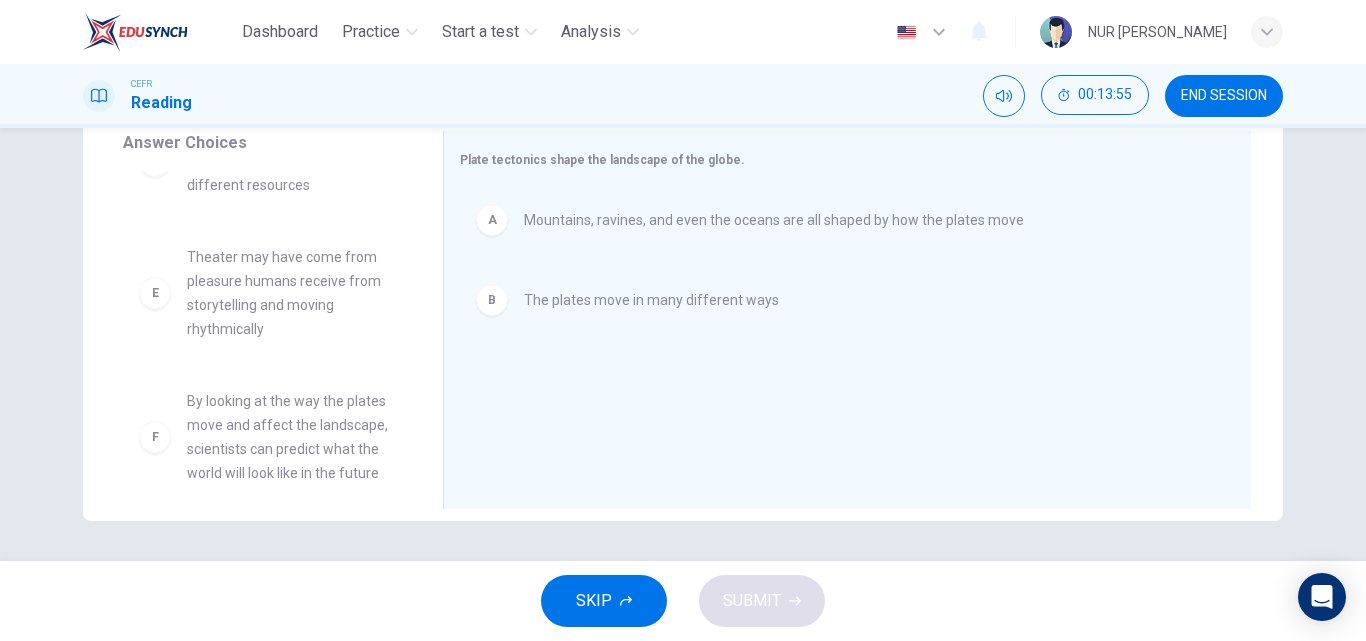 scroll, scrollTop: 204, scrollLeft: 0, axis: vertical 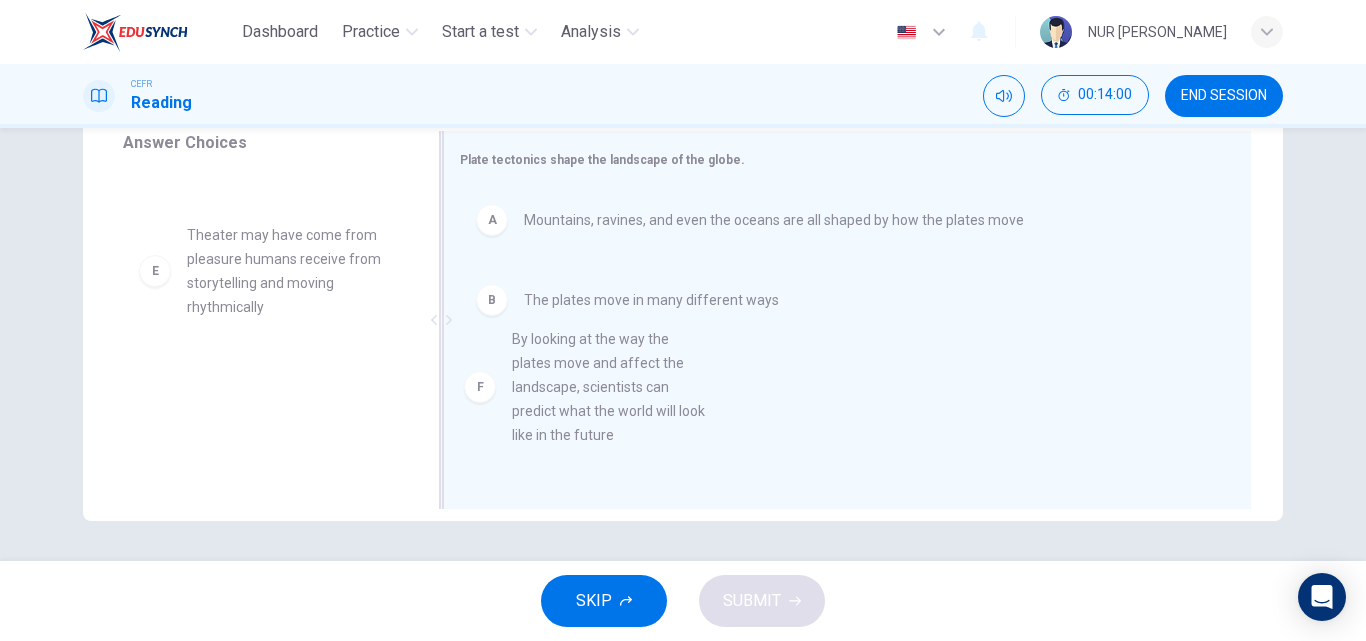drag, startPoint x: 353, startPoint y: 461, endPoint x: 693, endPoint y: 424, distance: 342.00732 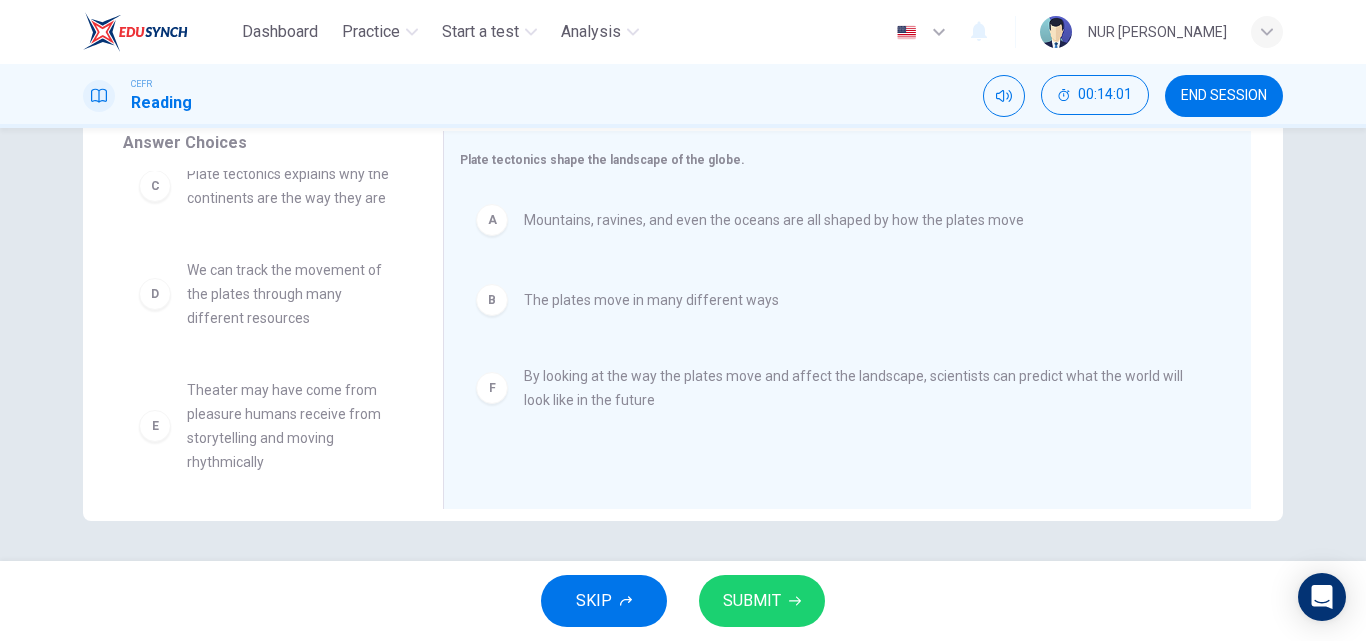 scroll, scrollTop: 0, scrollLeft: 0, axis: both 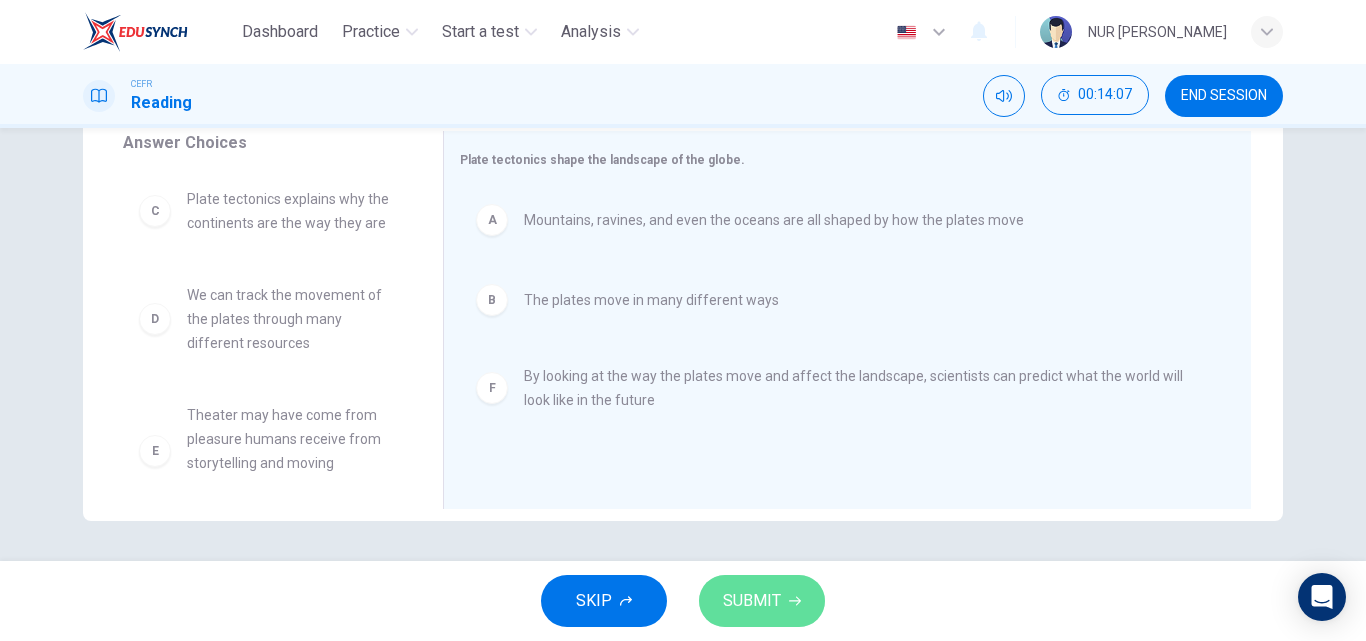click on "SUBMIT" at bounding box center (762, 601) 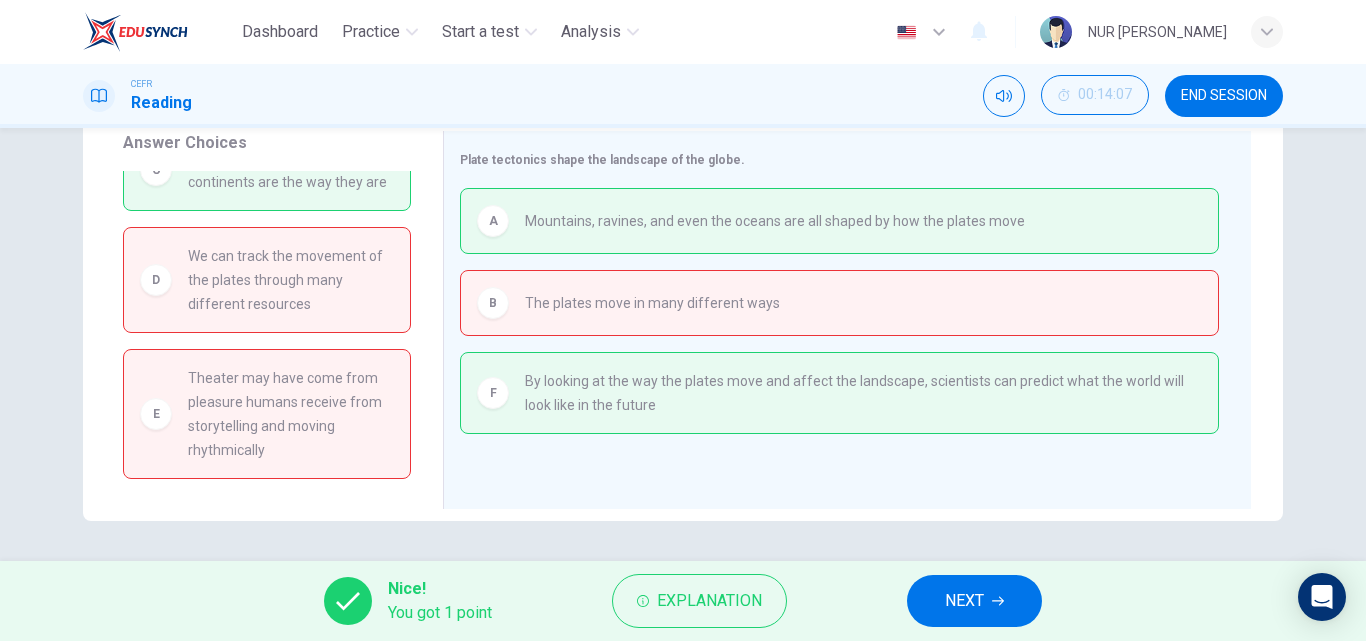 scroll, scrollTop: 0, scrollLeft: 0, axis: both 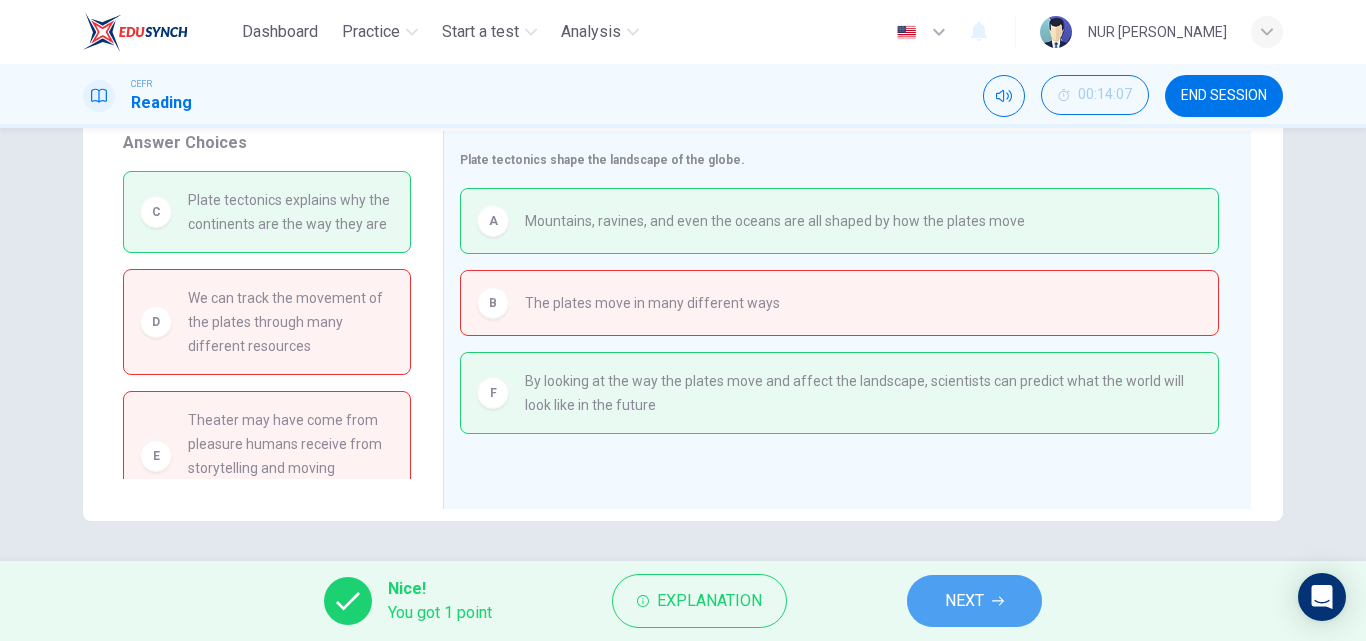 click on "NEXT" at bounding box center (964, 601) 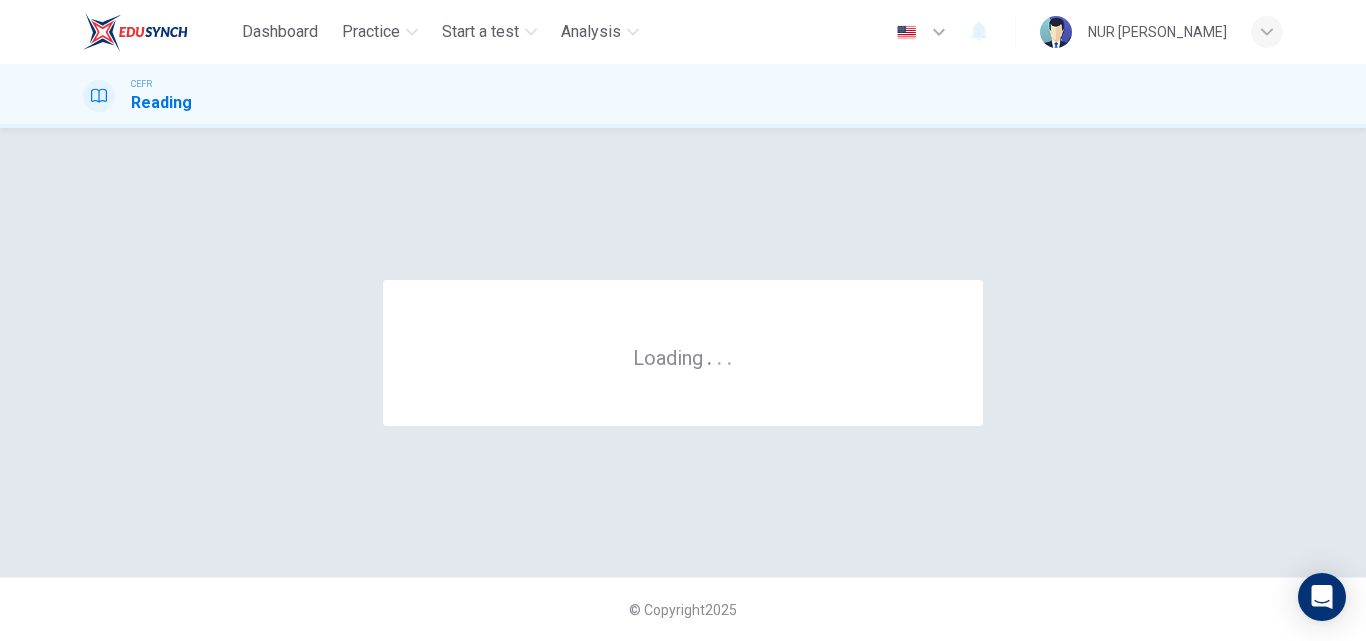 scroll, scrollTop: 0, scrollLeft: 0, axis: both 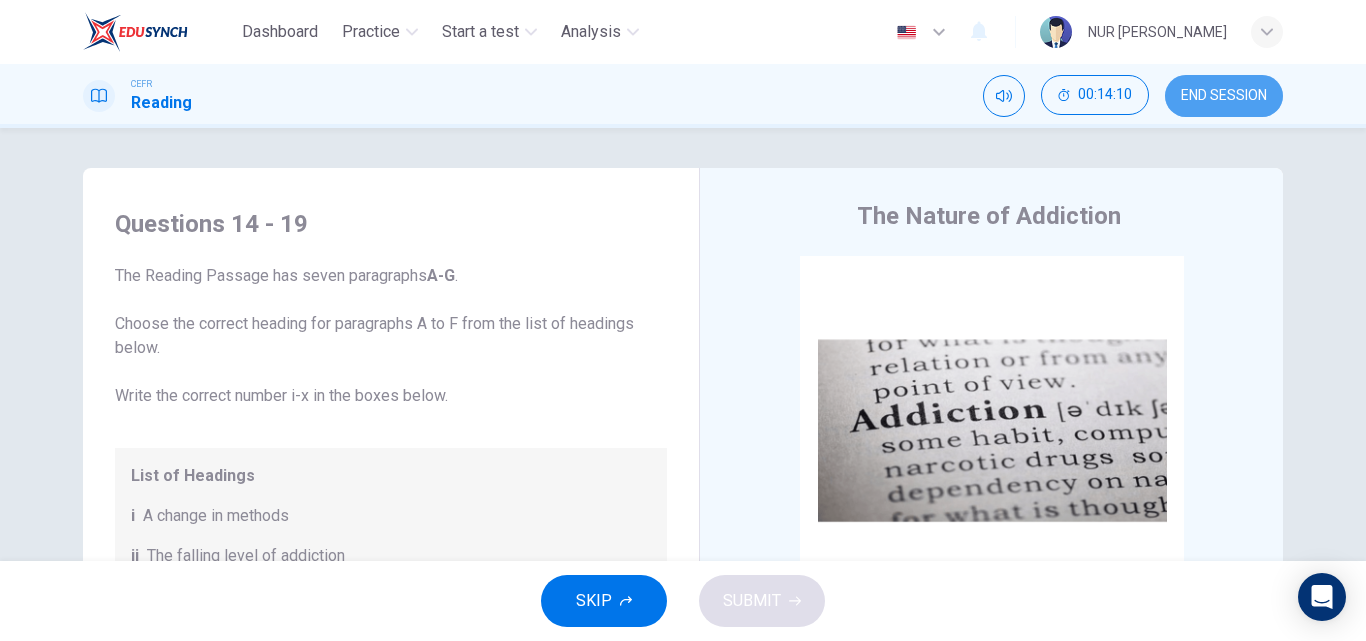 click on "END SESSION" at bounding box center [1224, 96] 